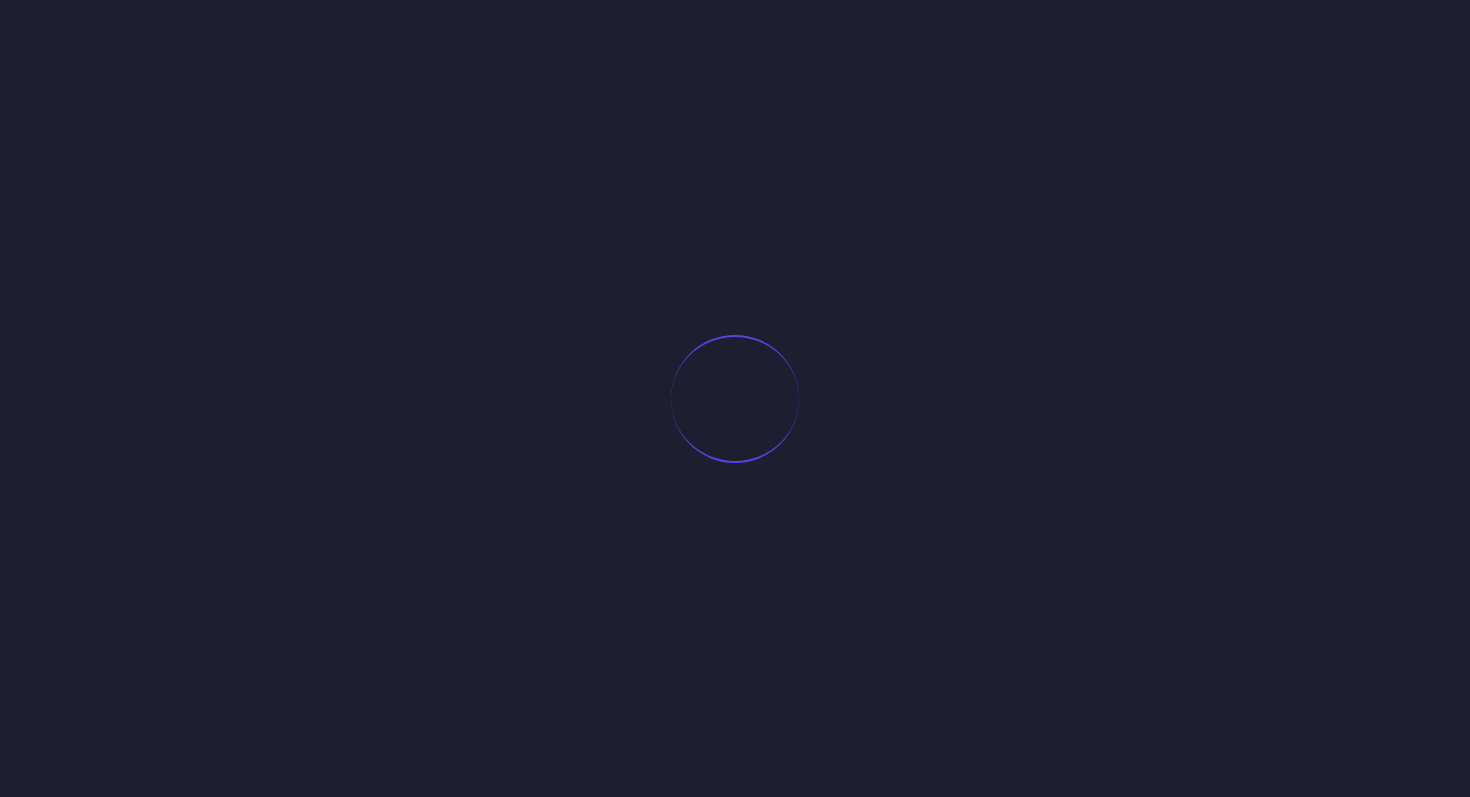 scroll, scrollTop: 0, scrollLeft: 0, axis: both 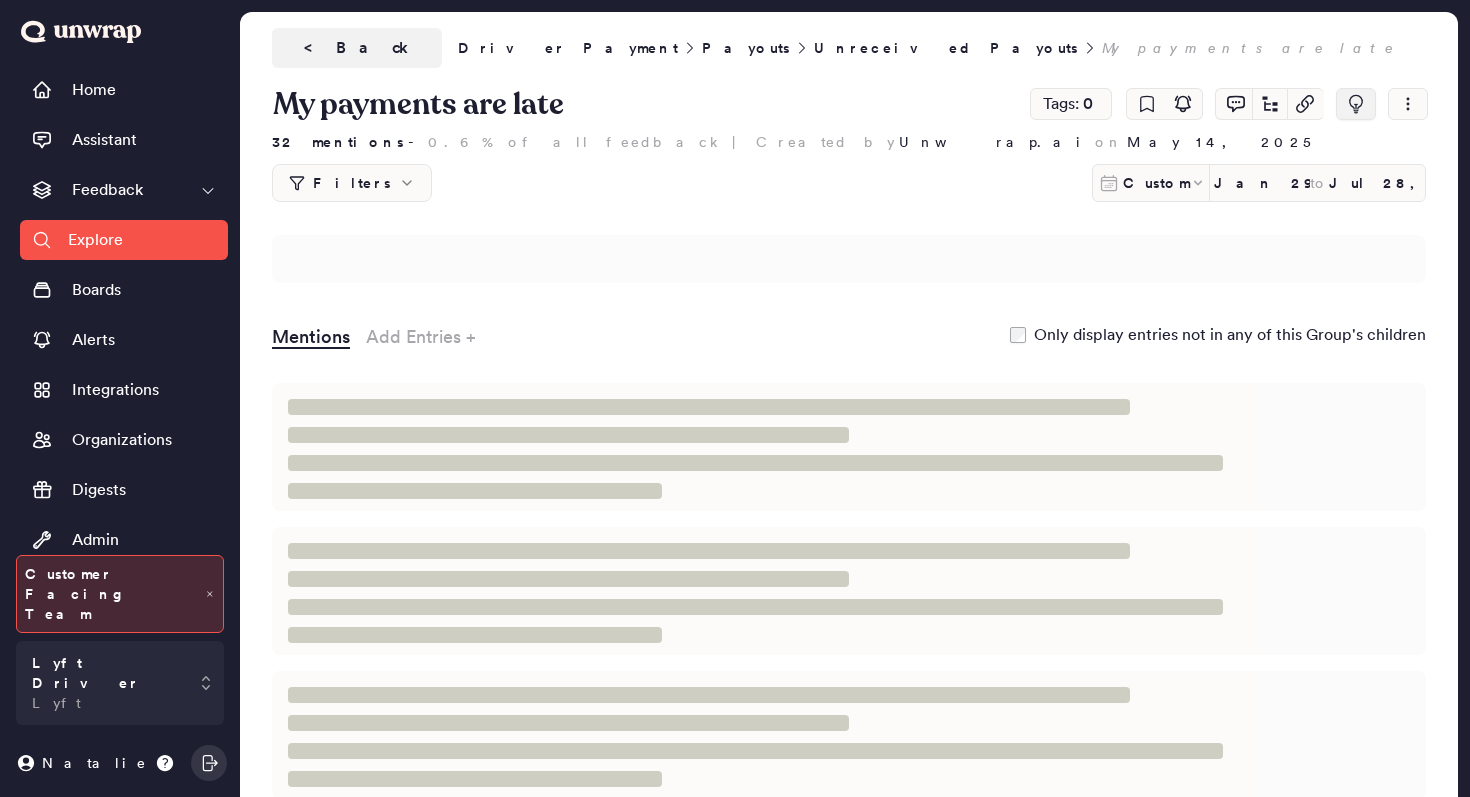 click at bounding box center [1356, 104] 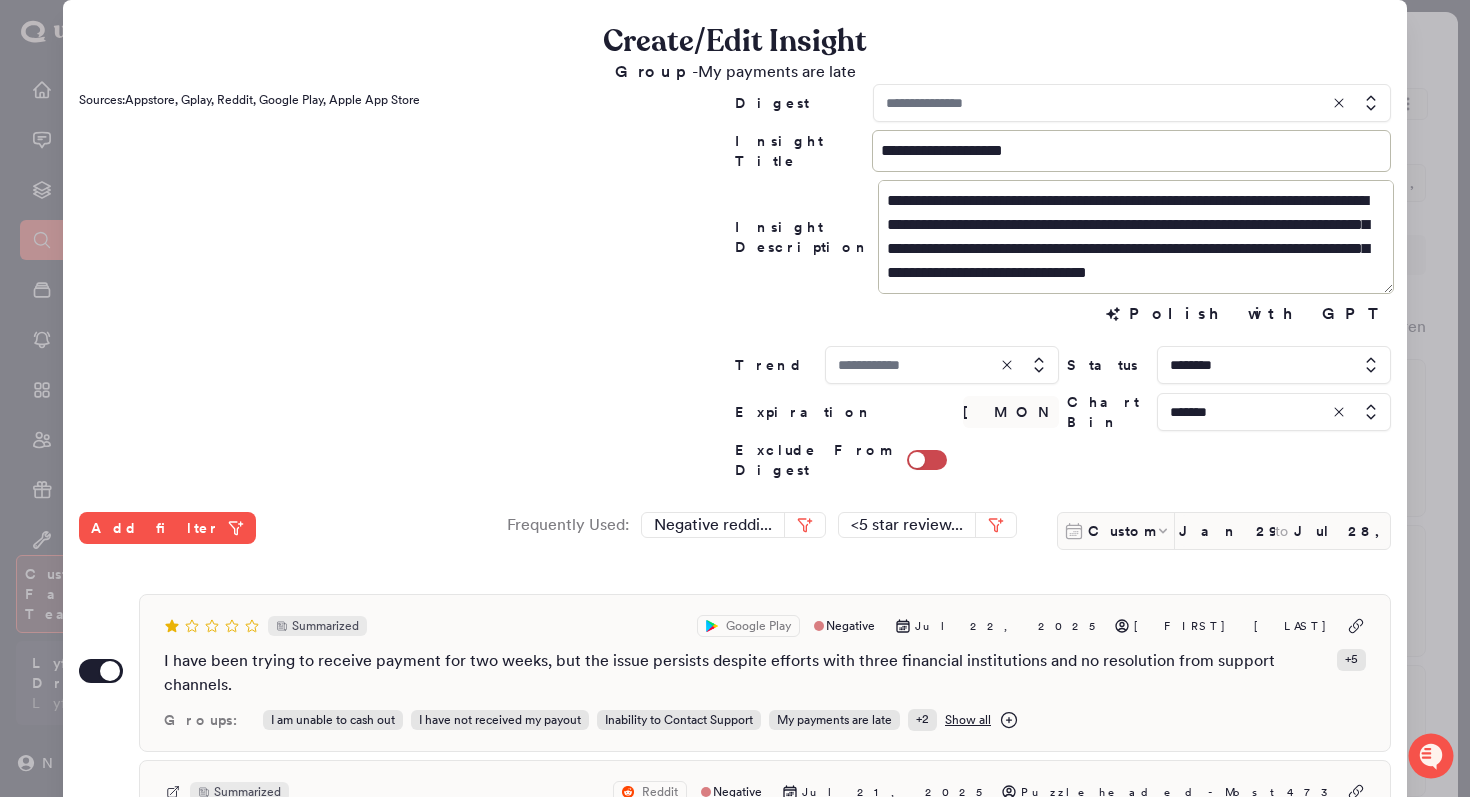 scroll, scrollTop: 0, scrollLeft: 0, axis: both 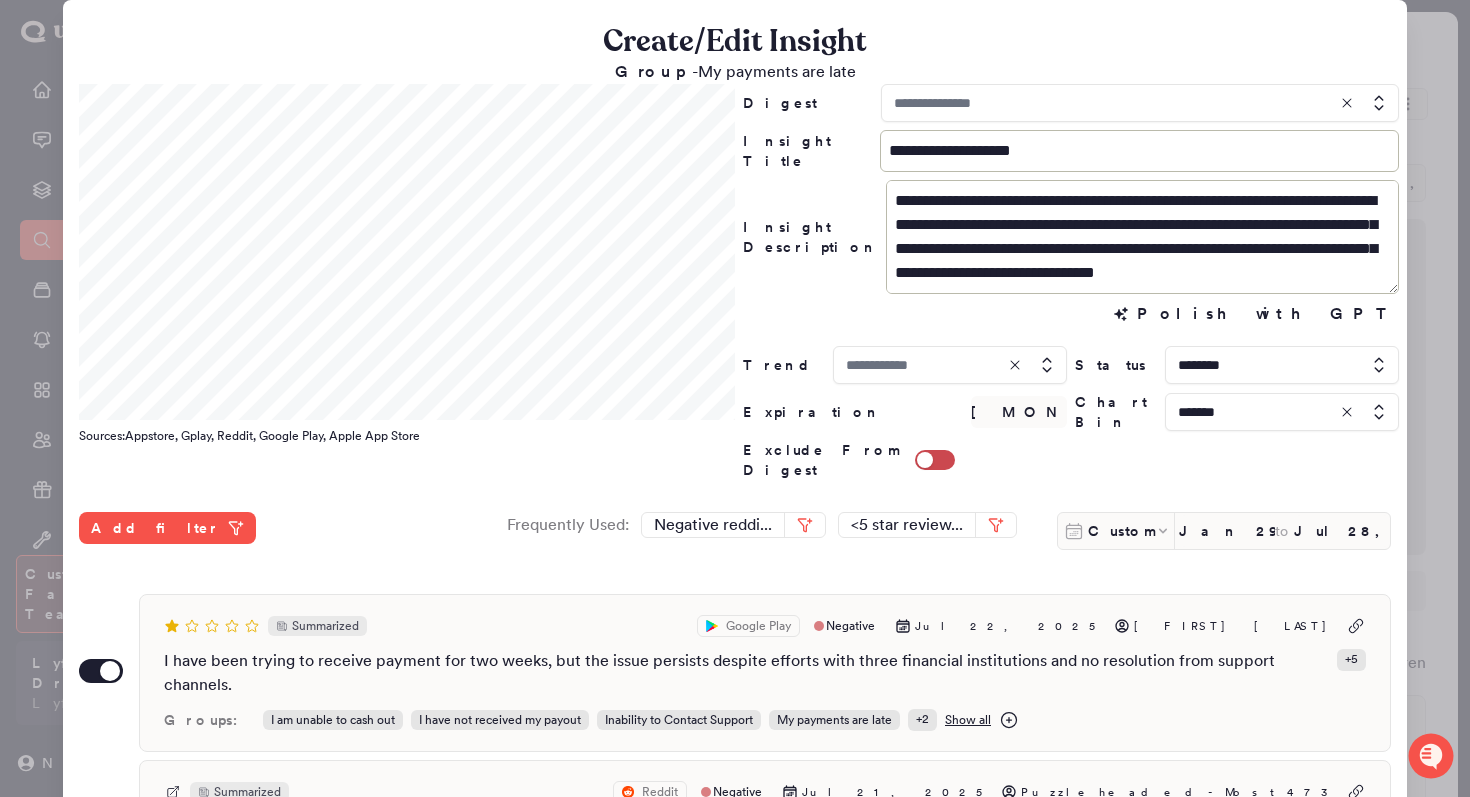 click at bounding box center [1140, 103] 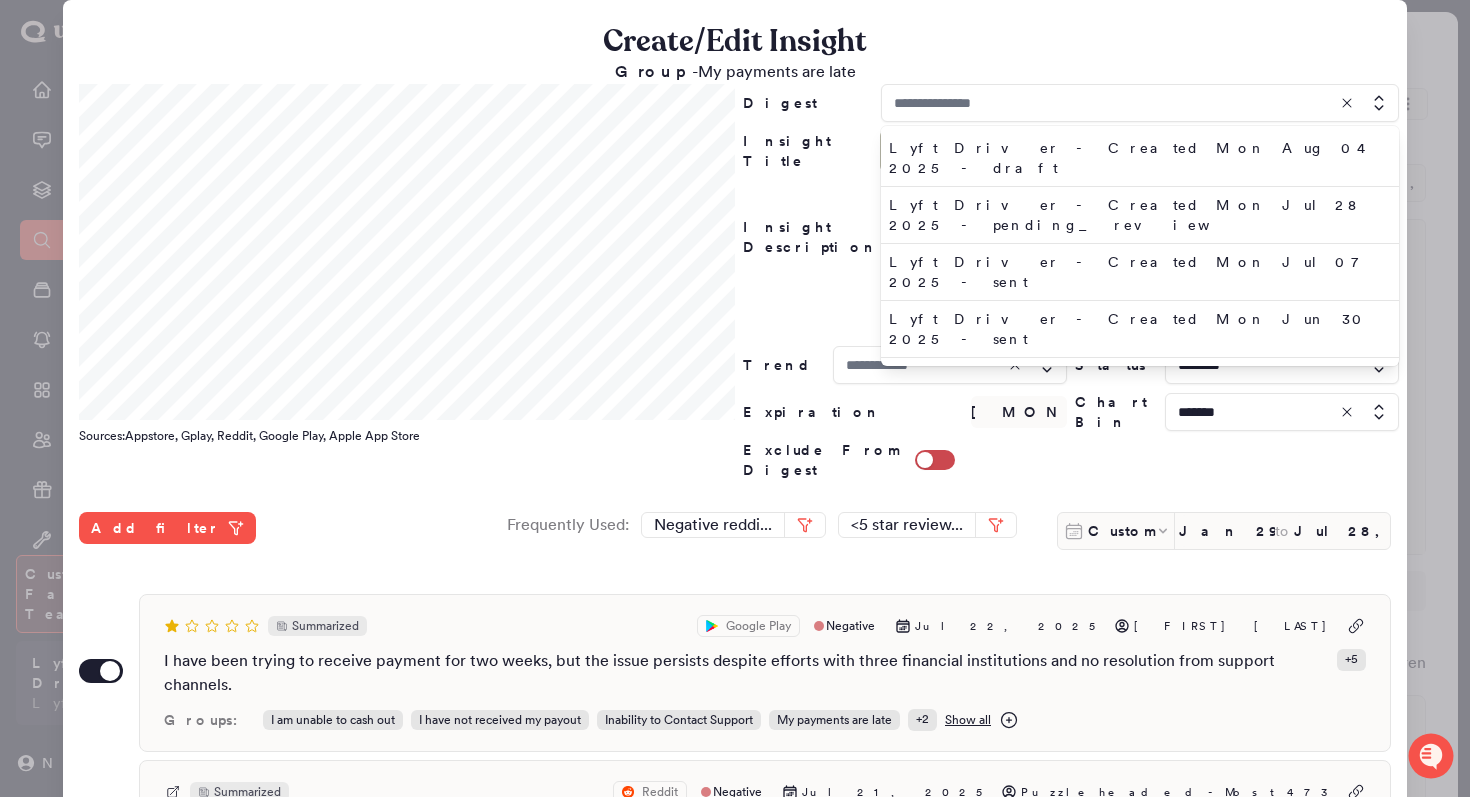 click on "Create/Edit Insight" at bounding box center [735, 42] 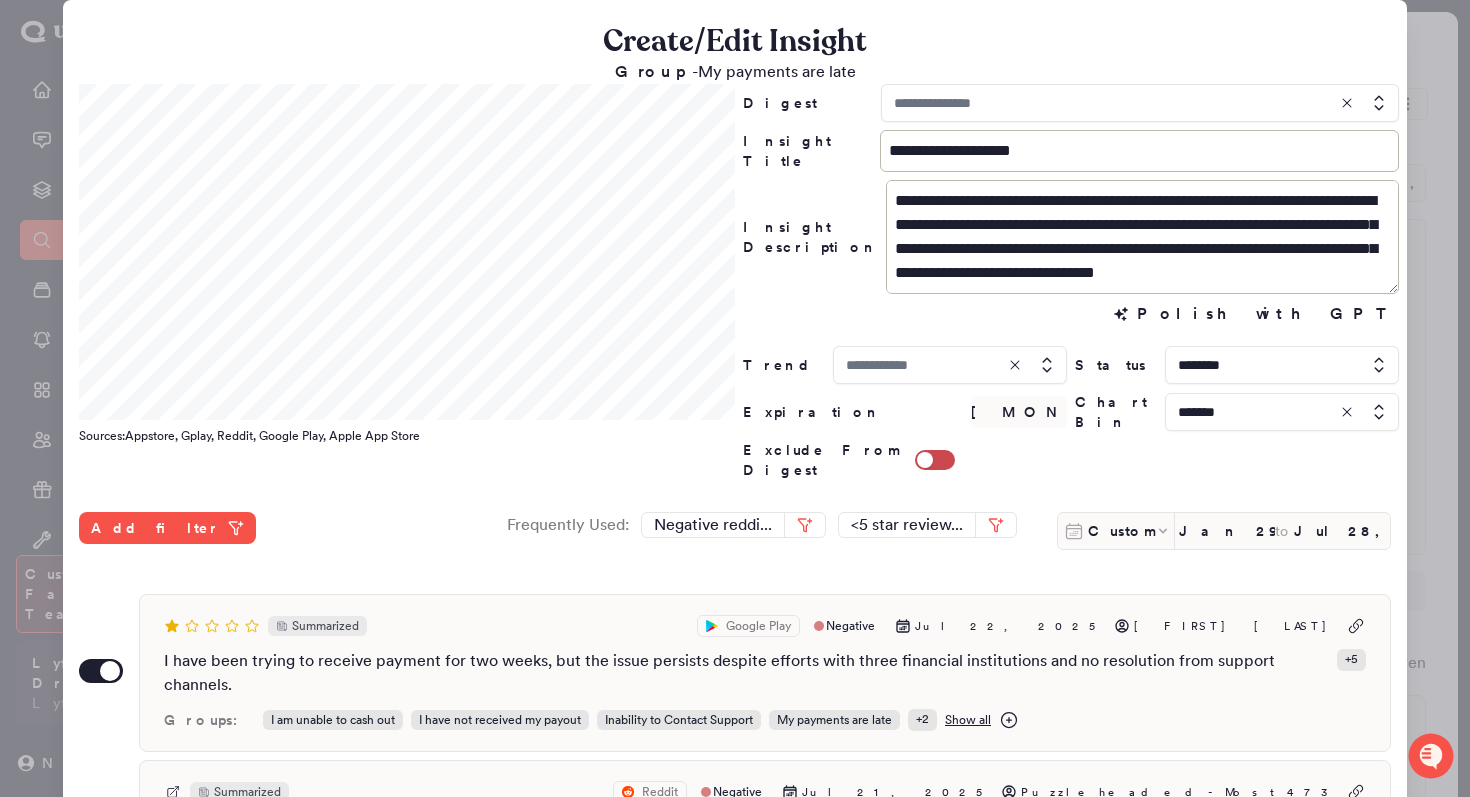 click at bounding box center (1282, 412) 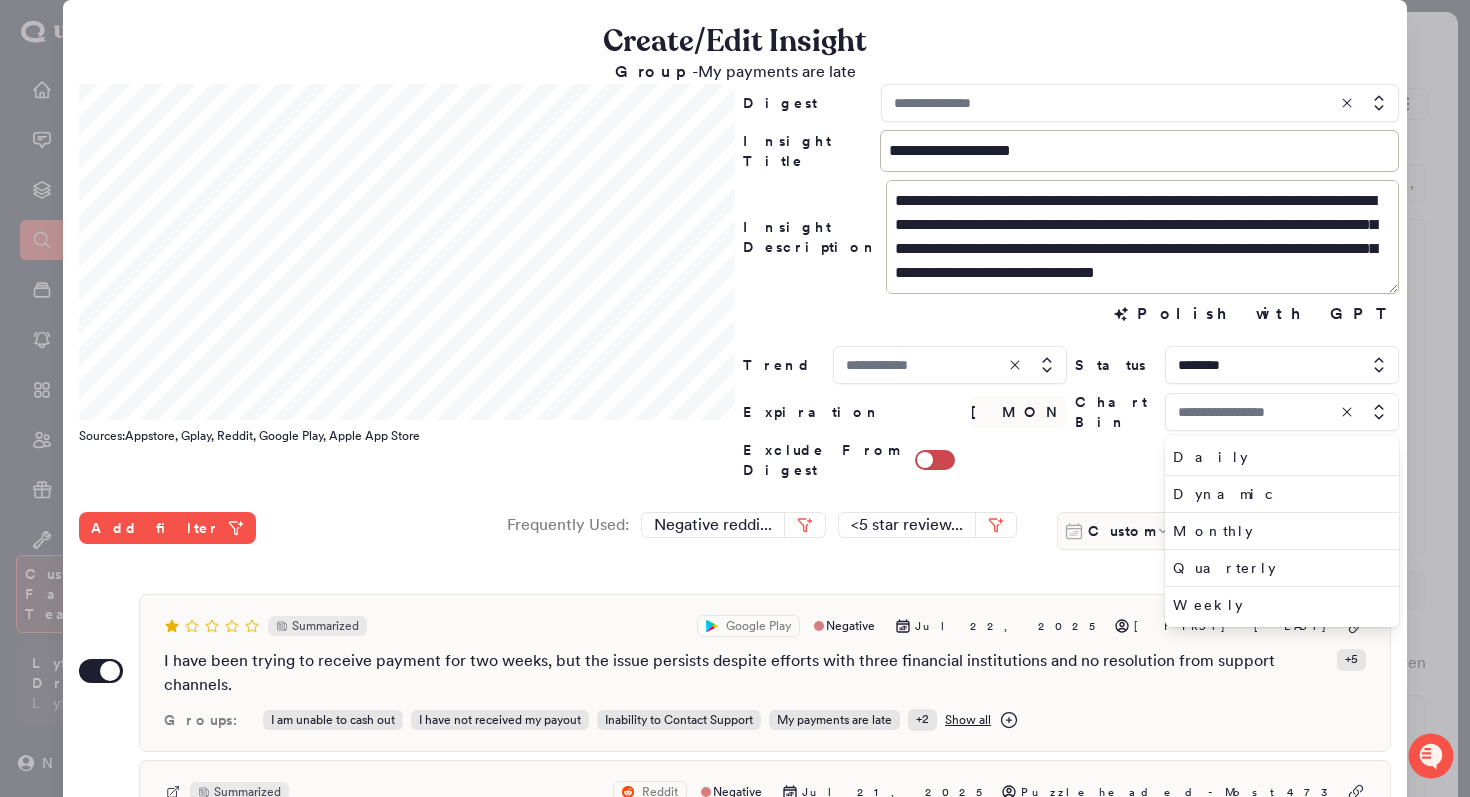 type on "*******" 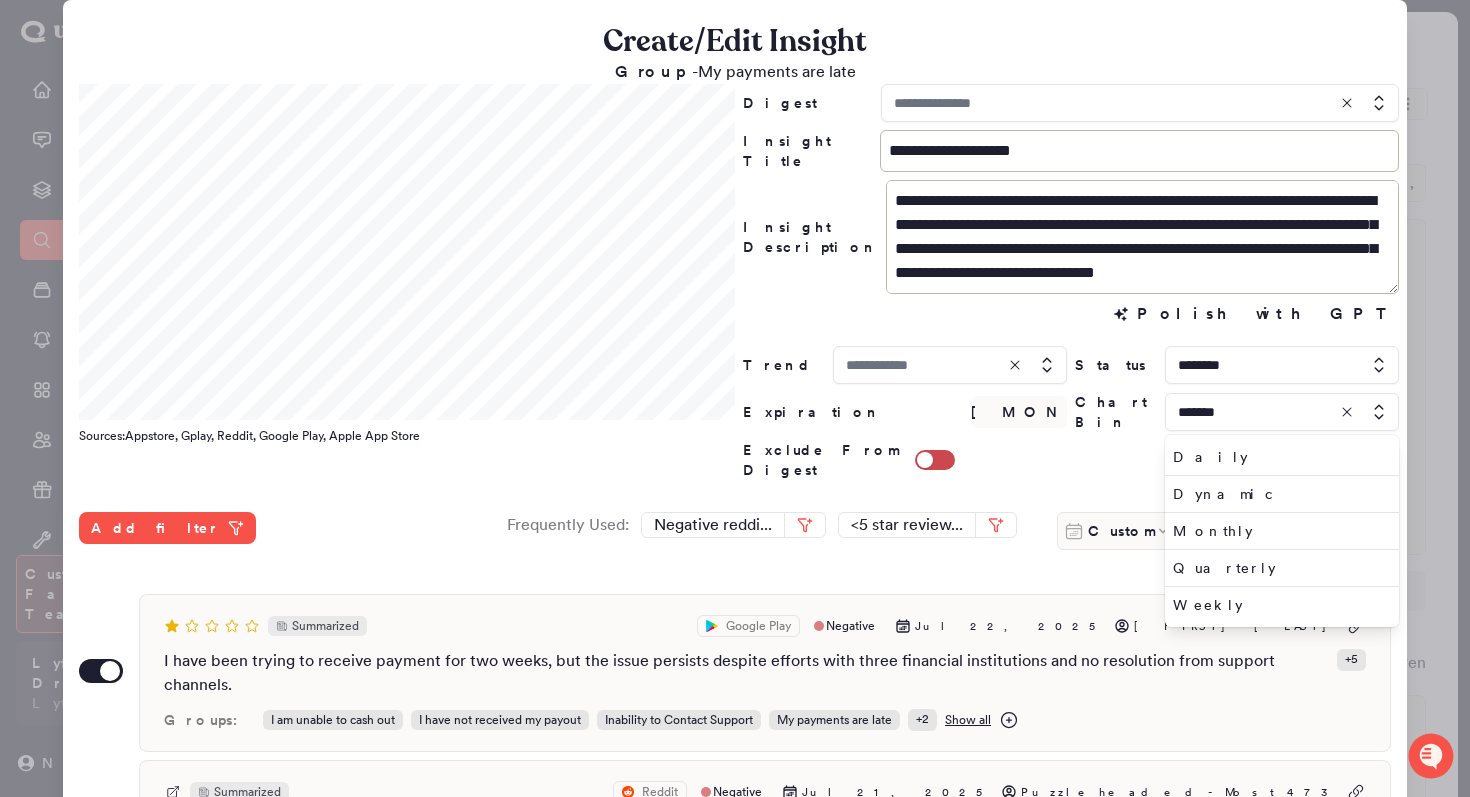 click on "**********" at bounding box center [1071, 282] 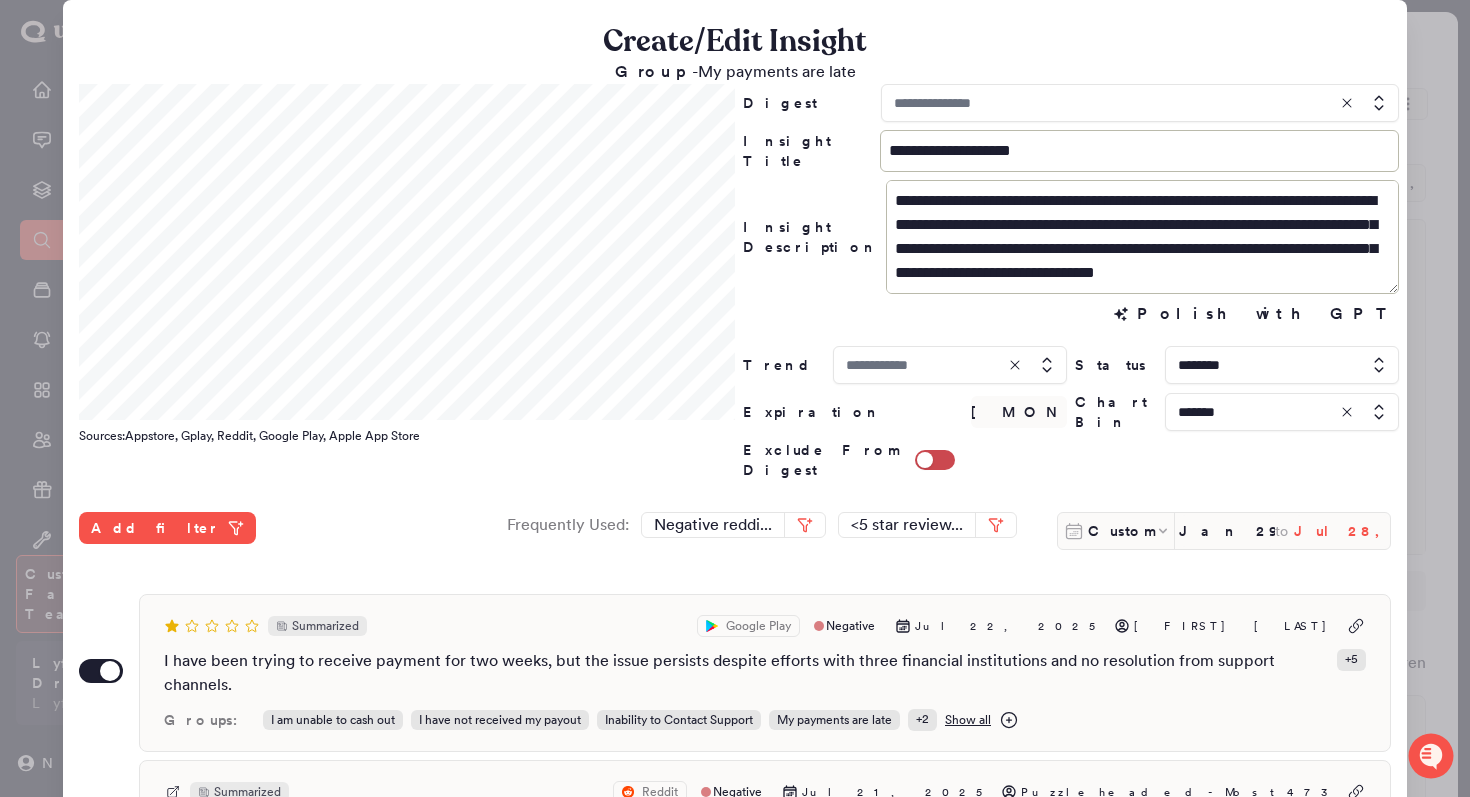 click on "Jul 28, 2025" at bounding box center [1342, 531] 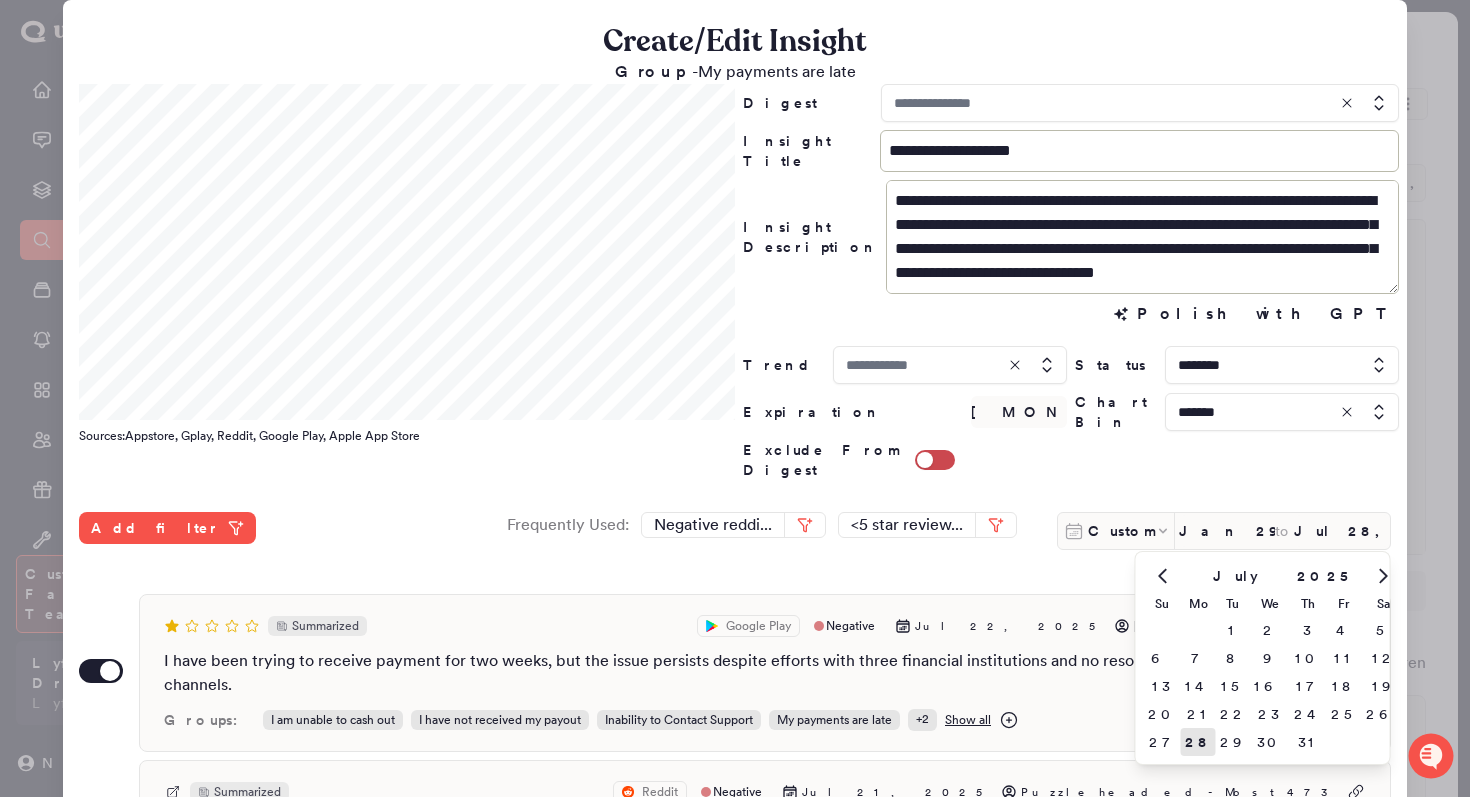 click 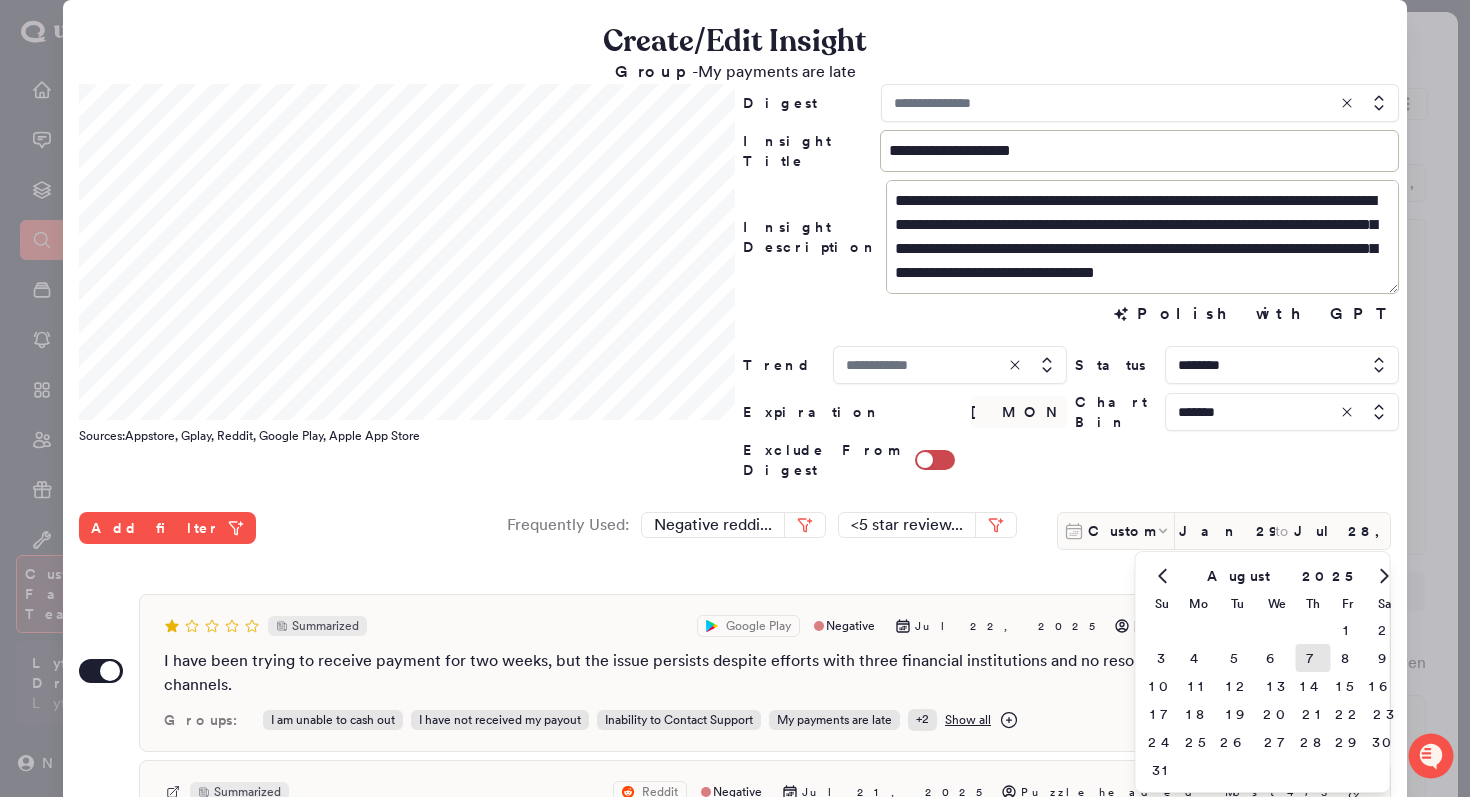 click on "7" at bounding box center [1313, 658] 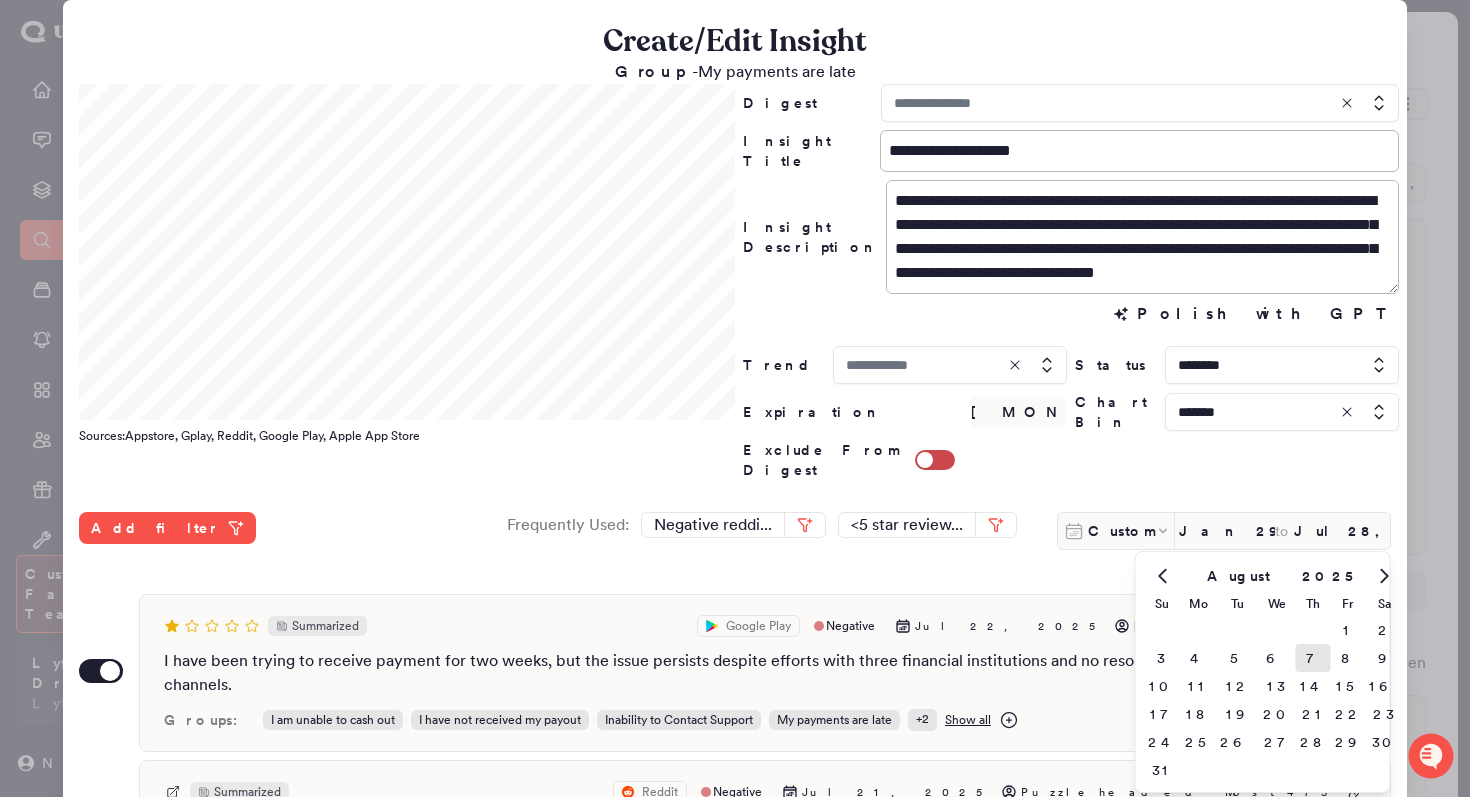 type on "Aug 7, 2025" 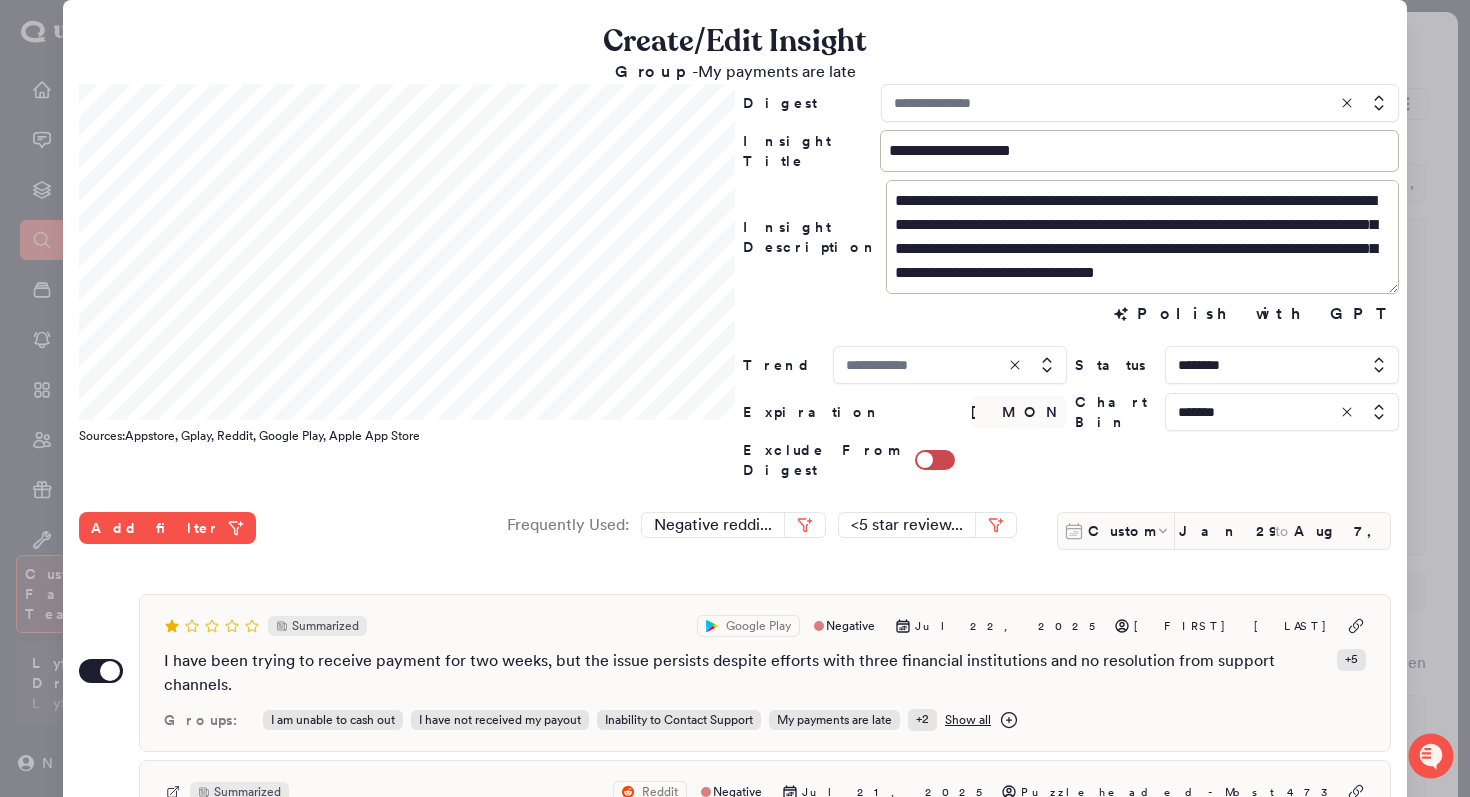 click at bounding box center [735, 398] 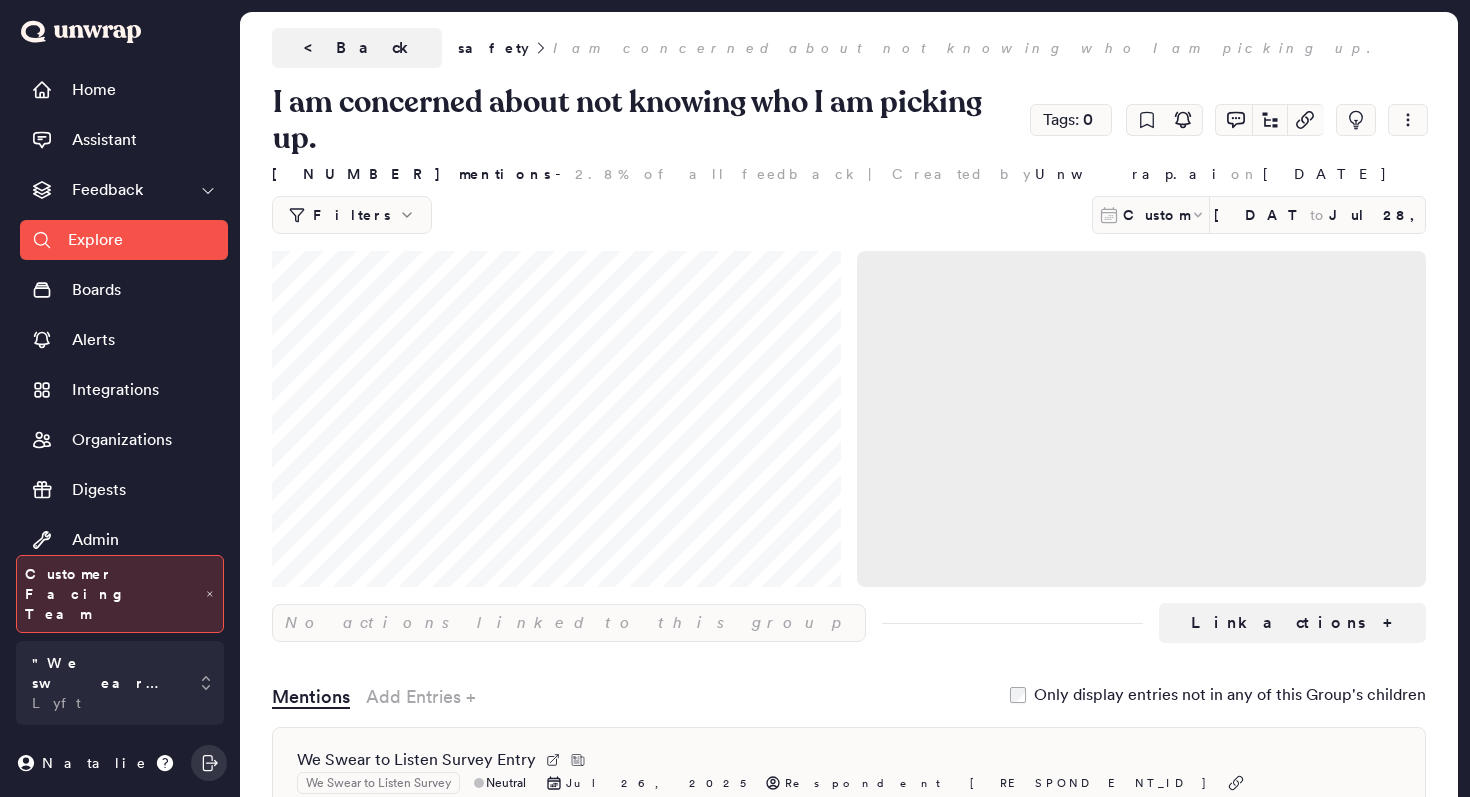 scroll, scrollTop: 0, scrollLeft: 0, axis: both 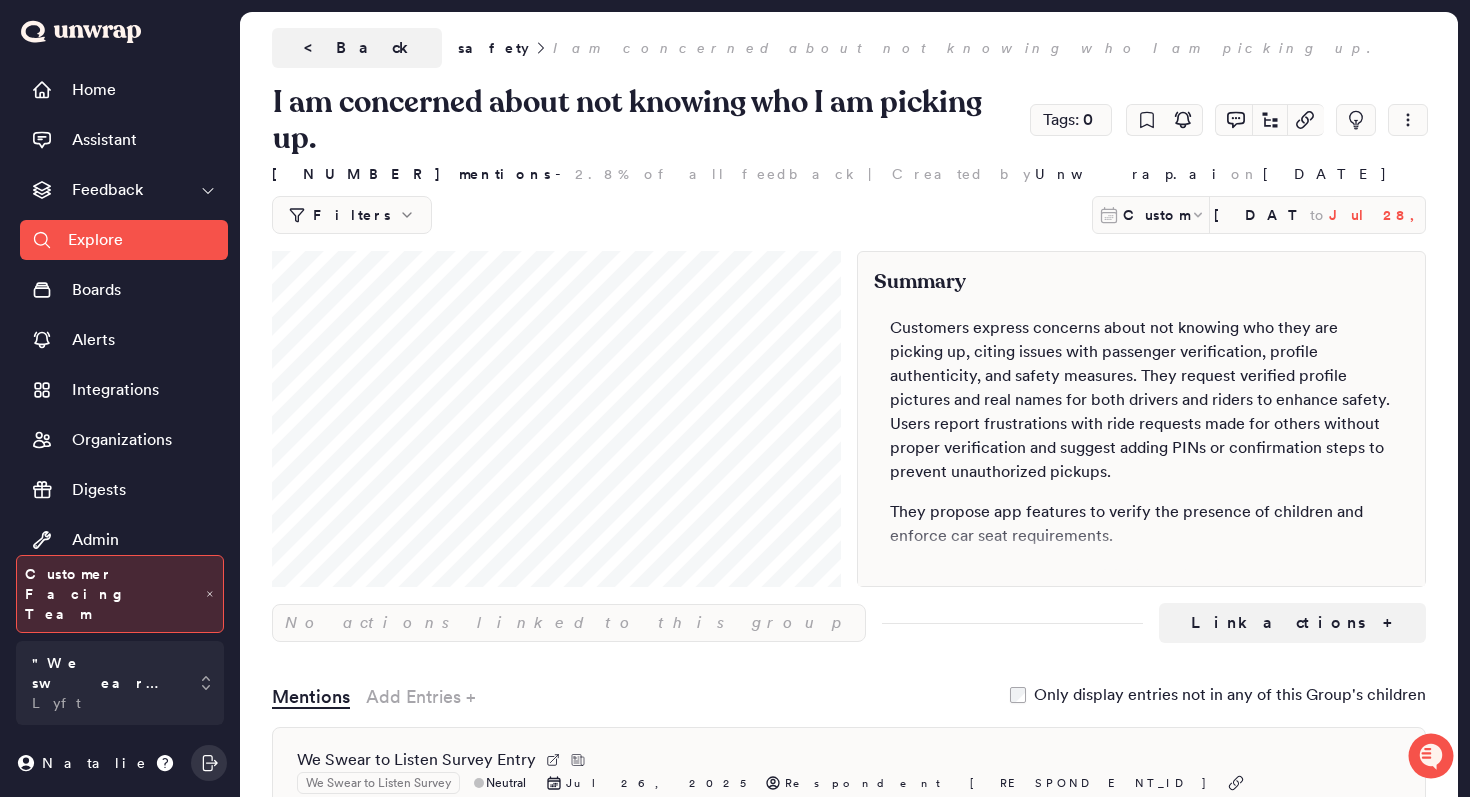 click on "Jul 28, 2025" at bounding box center [1377, 215] 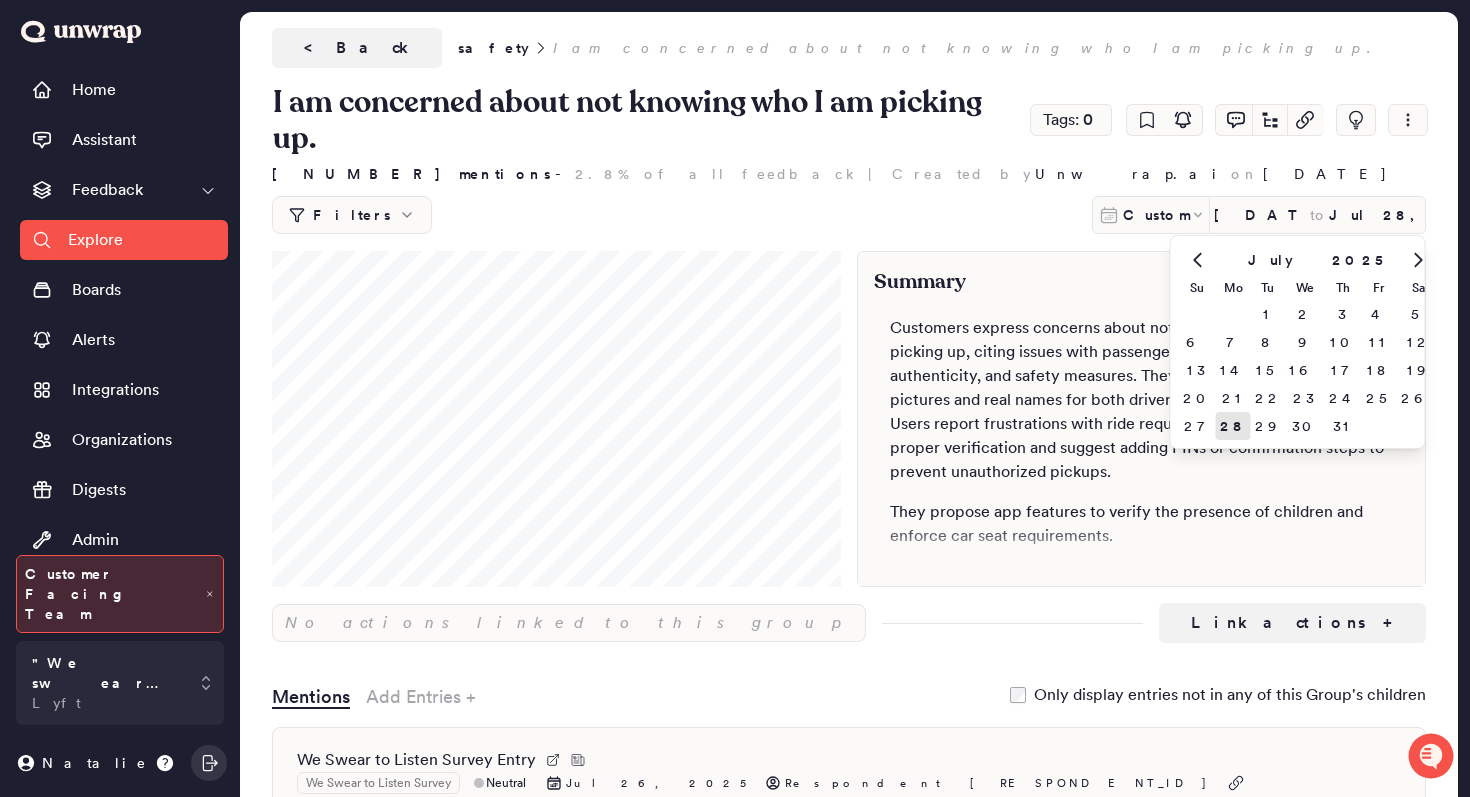click 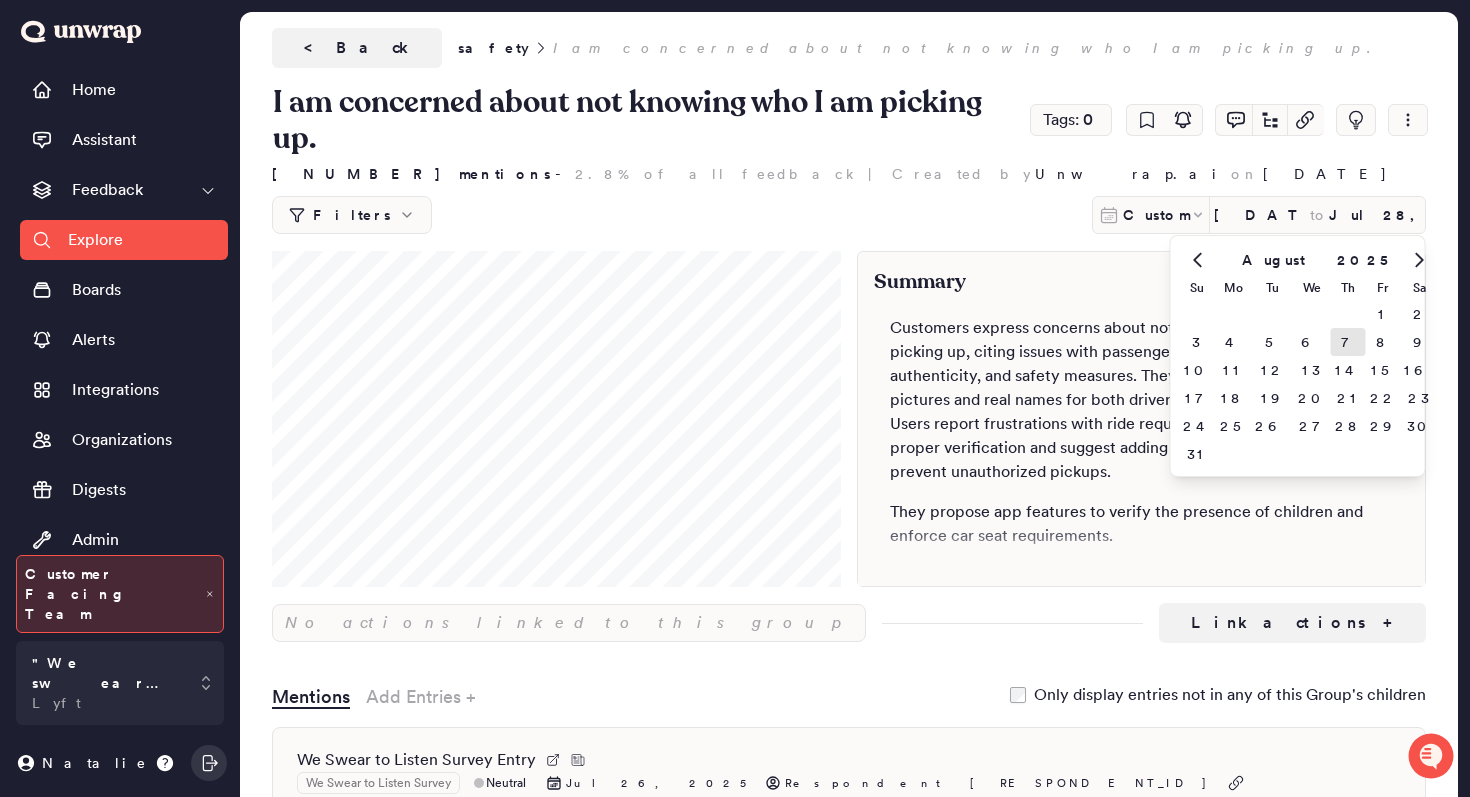 click on "7" at bounding box center (1348, 342) 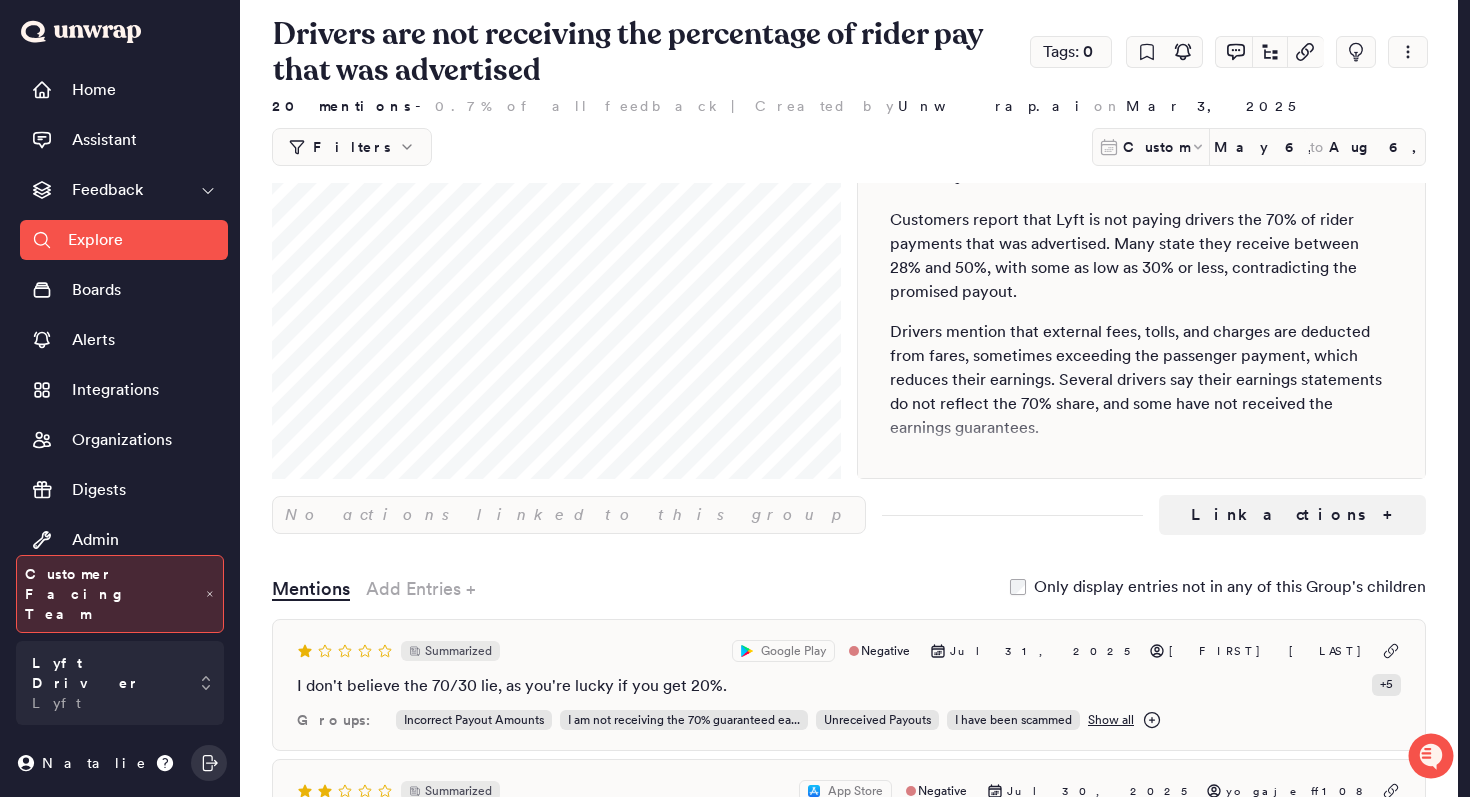 scroll, scrollTop: 0, scrollLeft: 0, axis: both 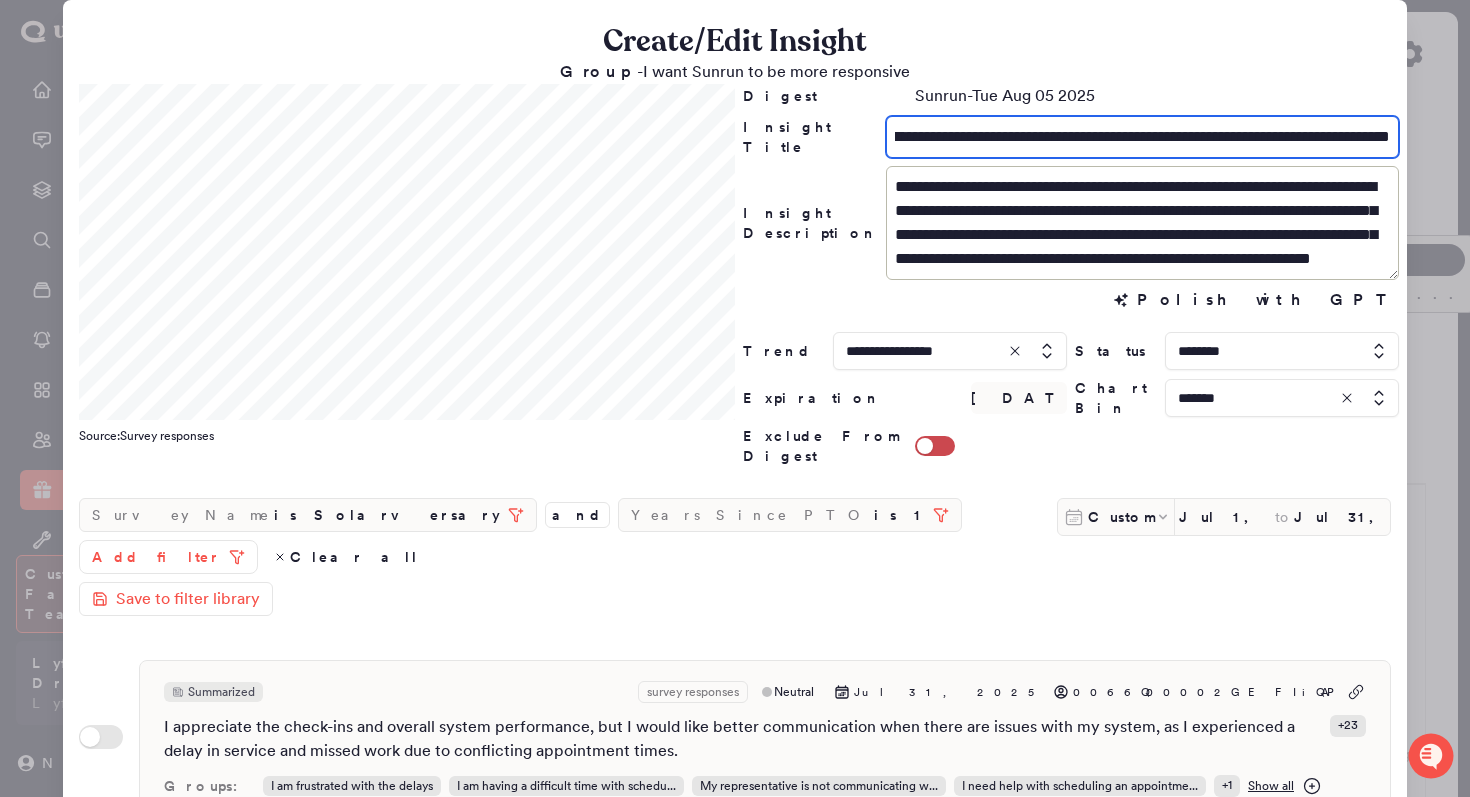 click on "**********" at bounding box center (1142, 137) 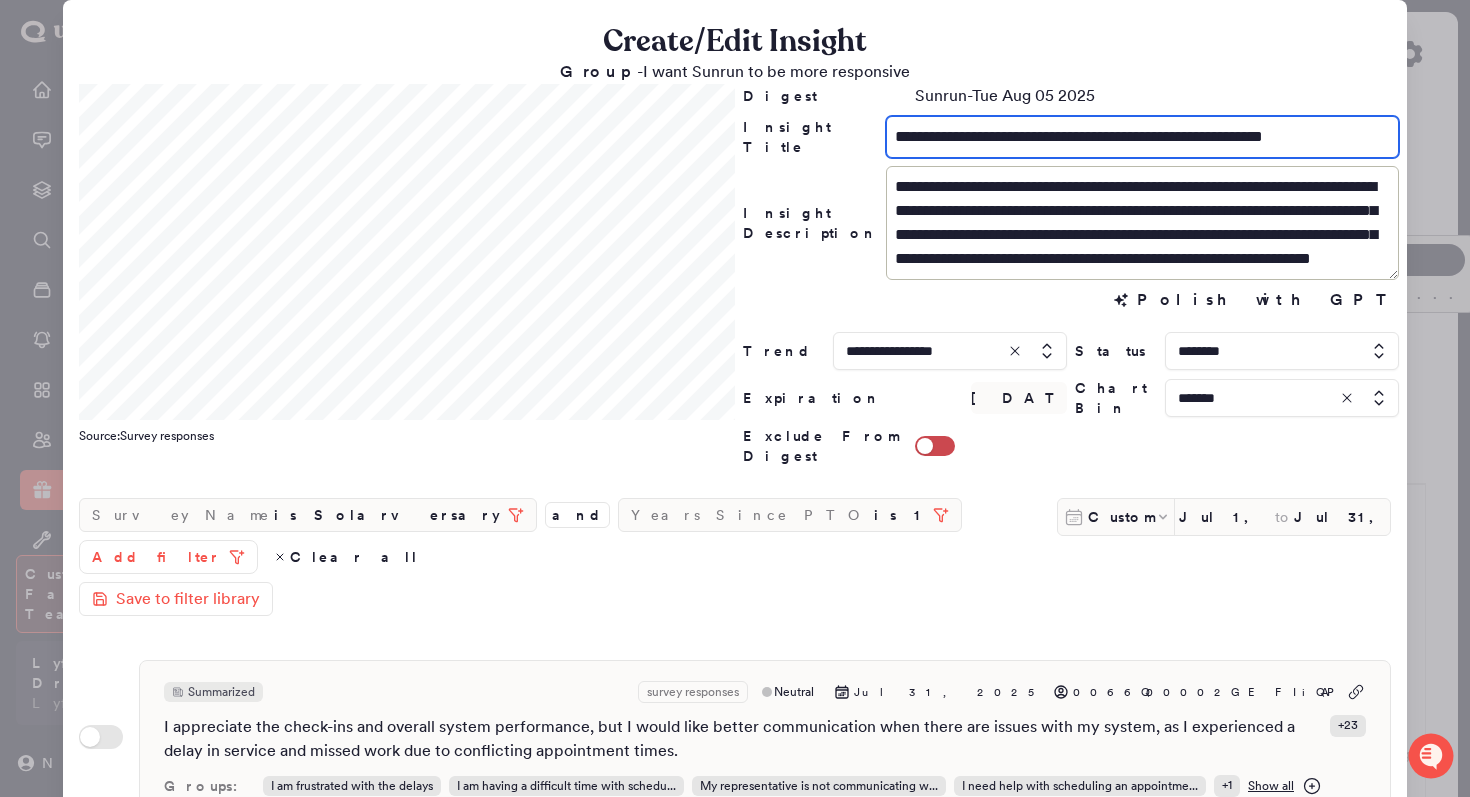scroll, scrollTop: 0, scrollLeft: 0, axis: both 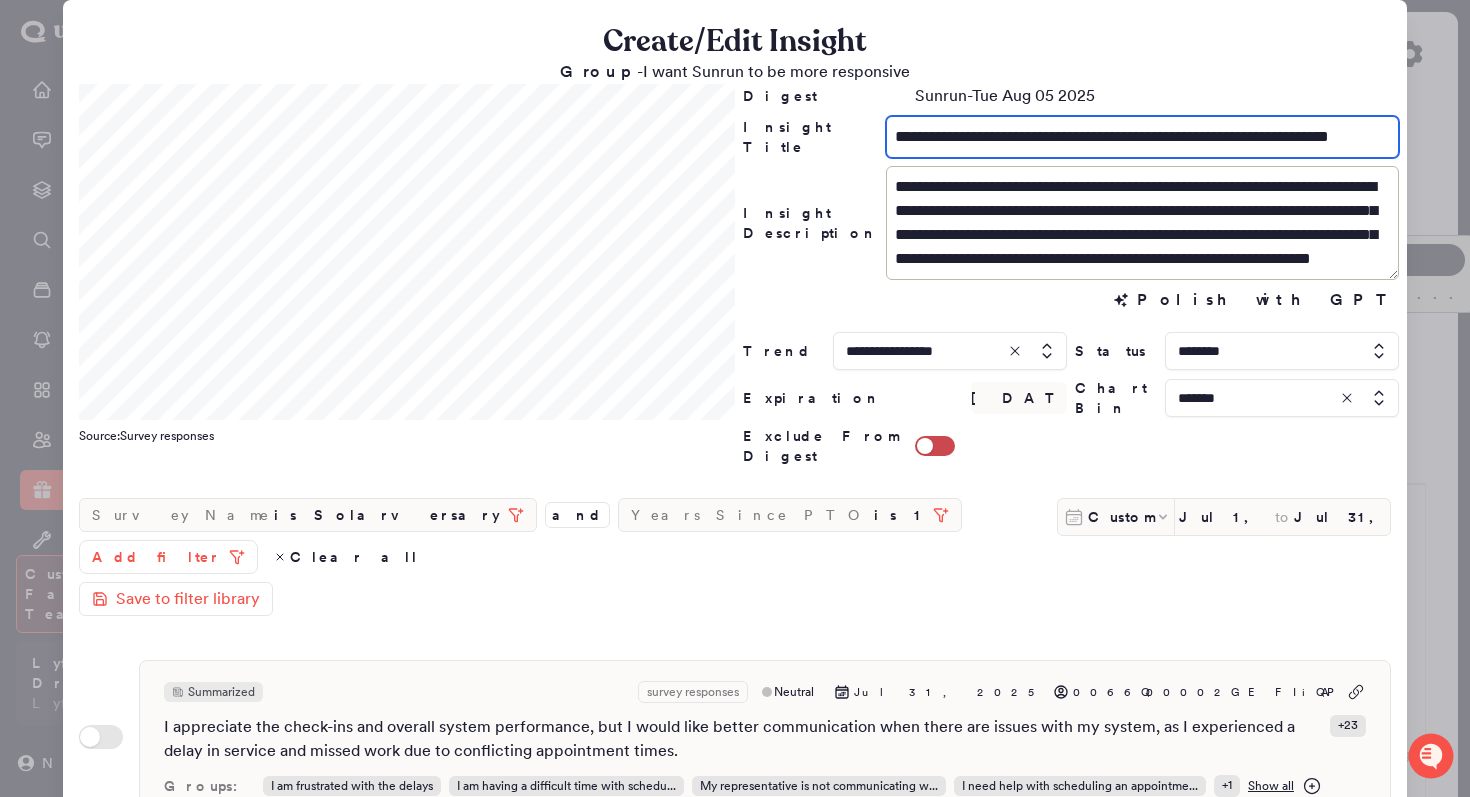 drag, startPoint x: 1096, startPoint y: 141, endPoint x: 1045, endPoint y: 137, distance: 51.156624 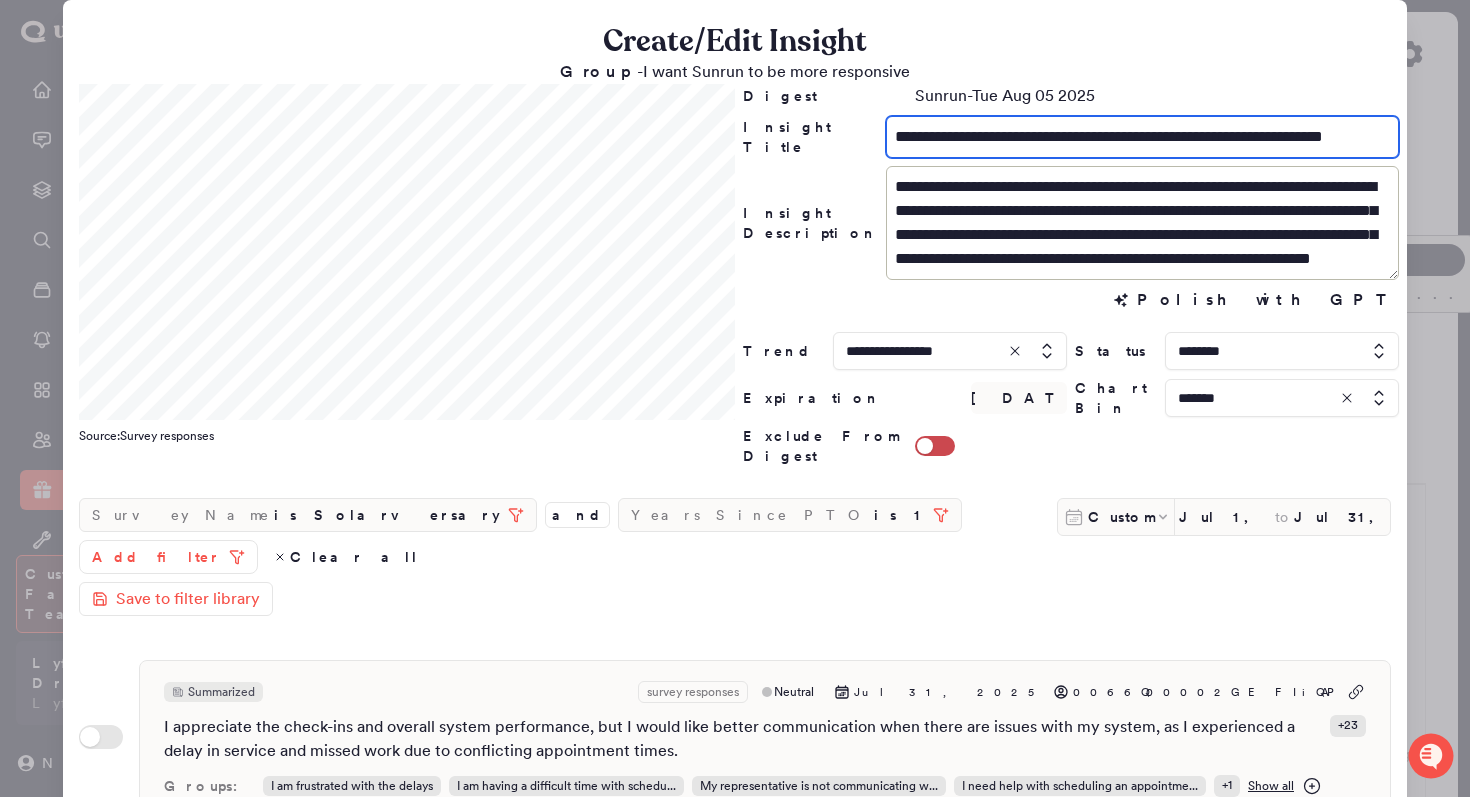 scroll, scrollTop: 0, scrollLeft: 15, axis: horizontal 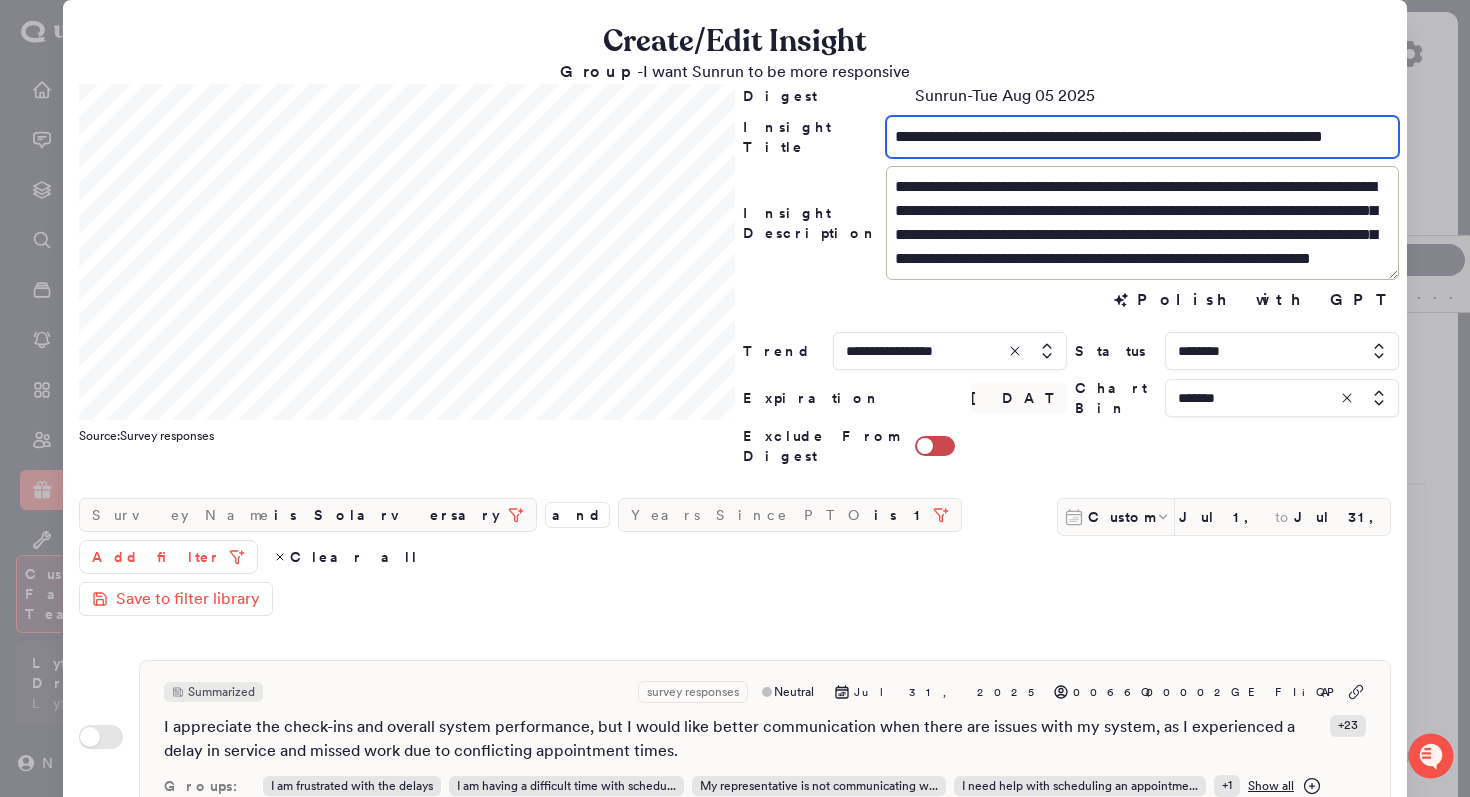 drag, startPoint x: 1200, startPoint y: 141, endPoint x: 1139, endPoint y: 141, distance: 61 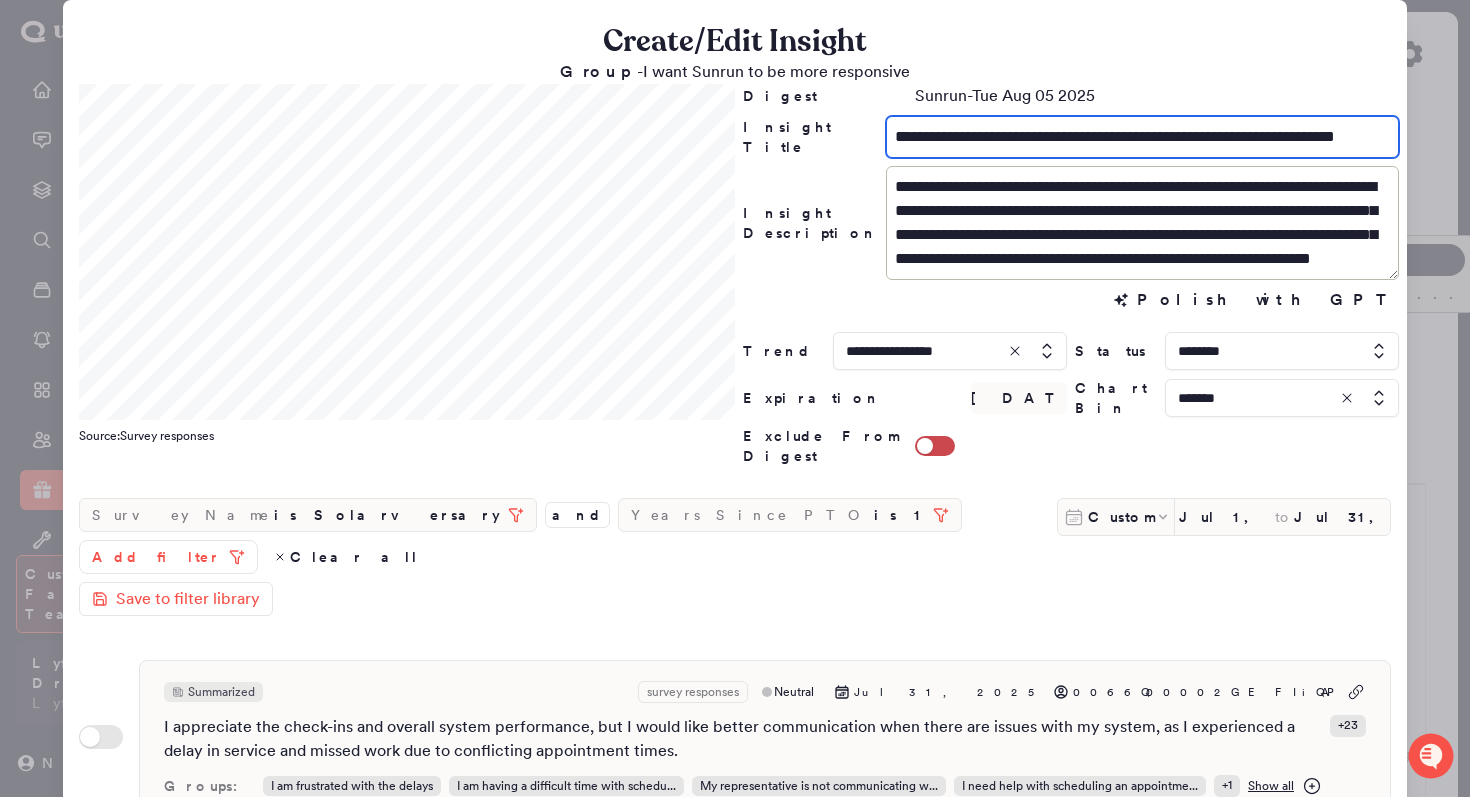 scroll, scrollTop: 0, scrollLeft: 29, axis: horizontal 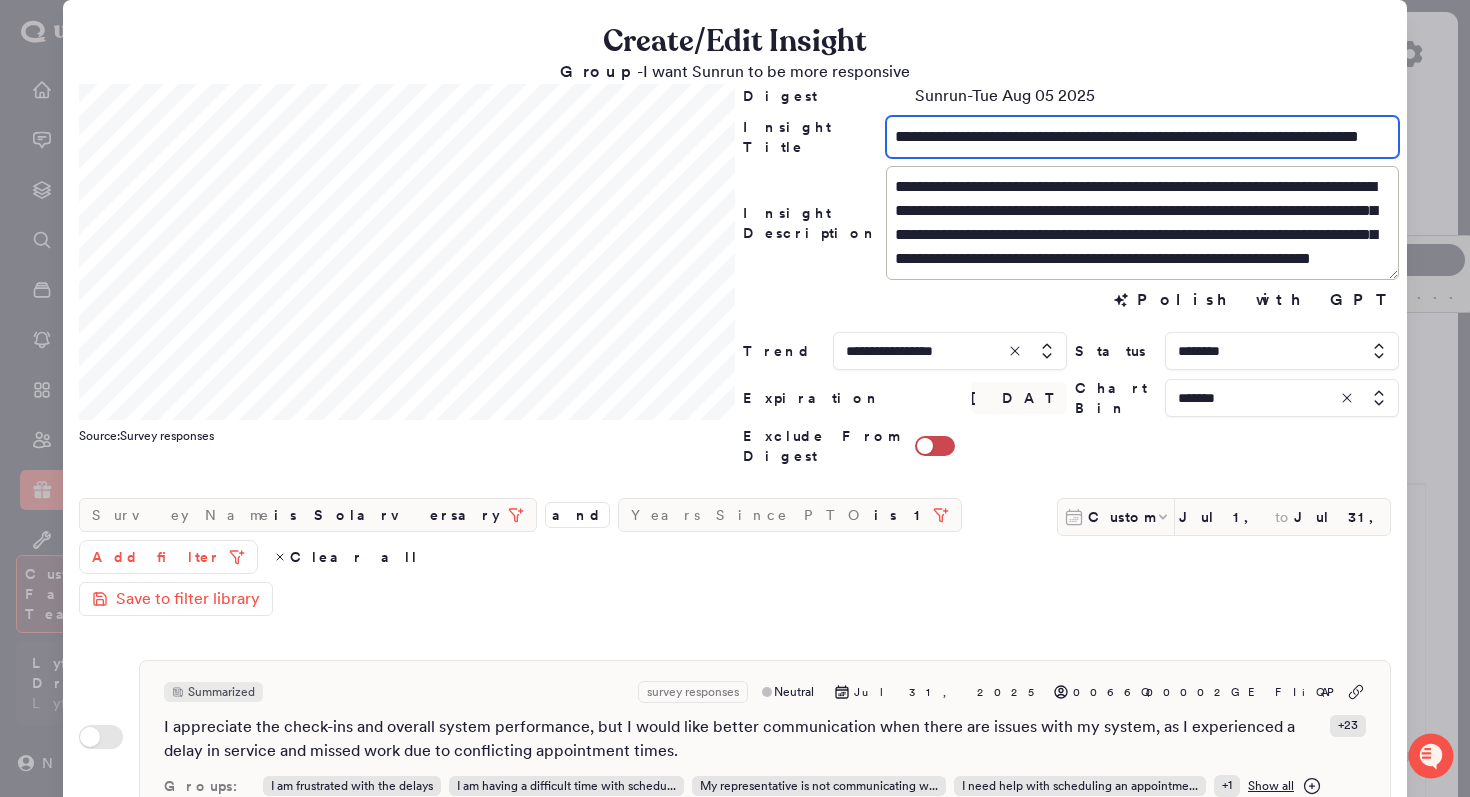 type on "**********" 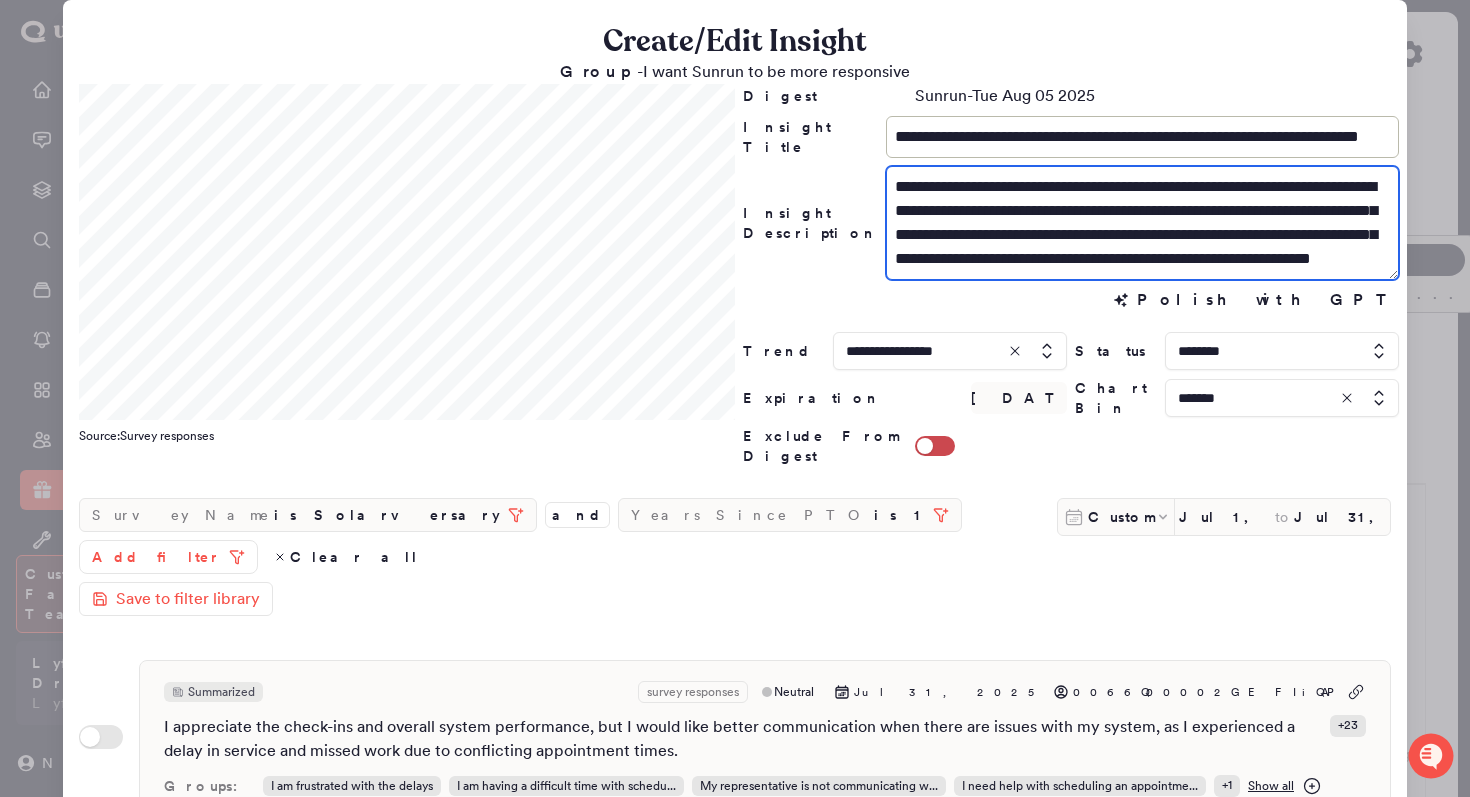 click on "**********" at bounding box center (1142, 223) 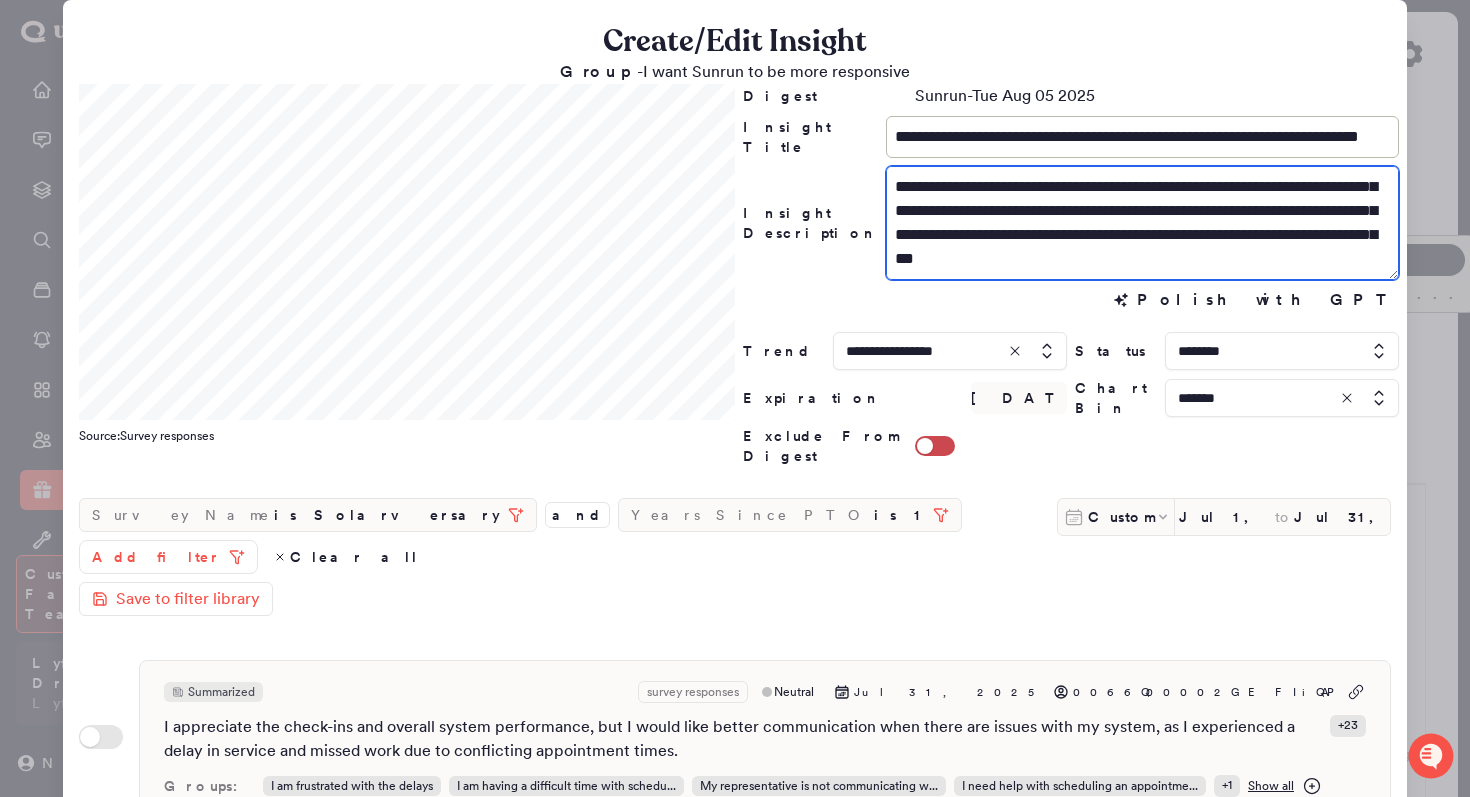 scroll, scrollTop: 48, scrollLeft: 0, axis: vertical 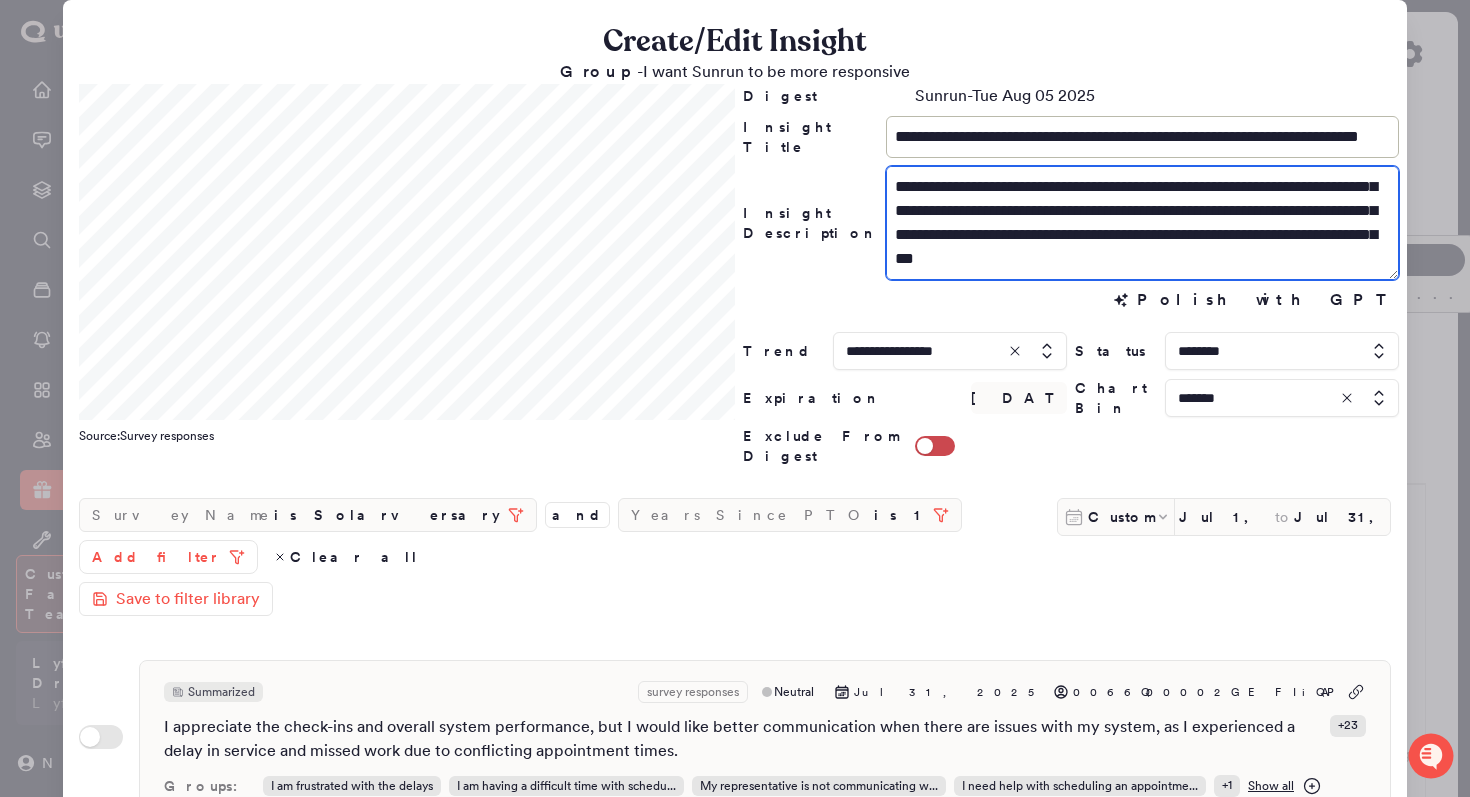 click on "**********" at bounding box center [1142, 223] 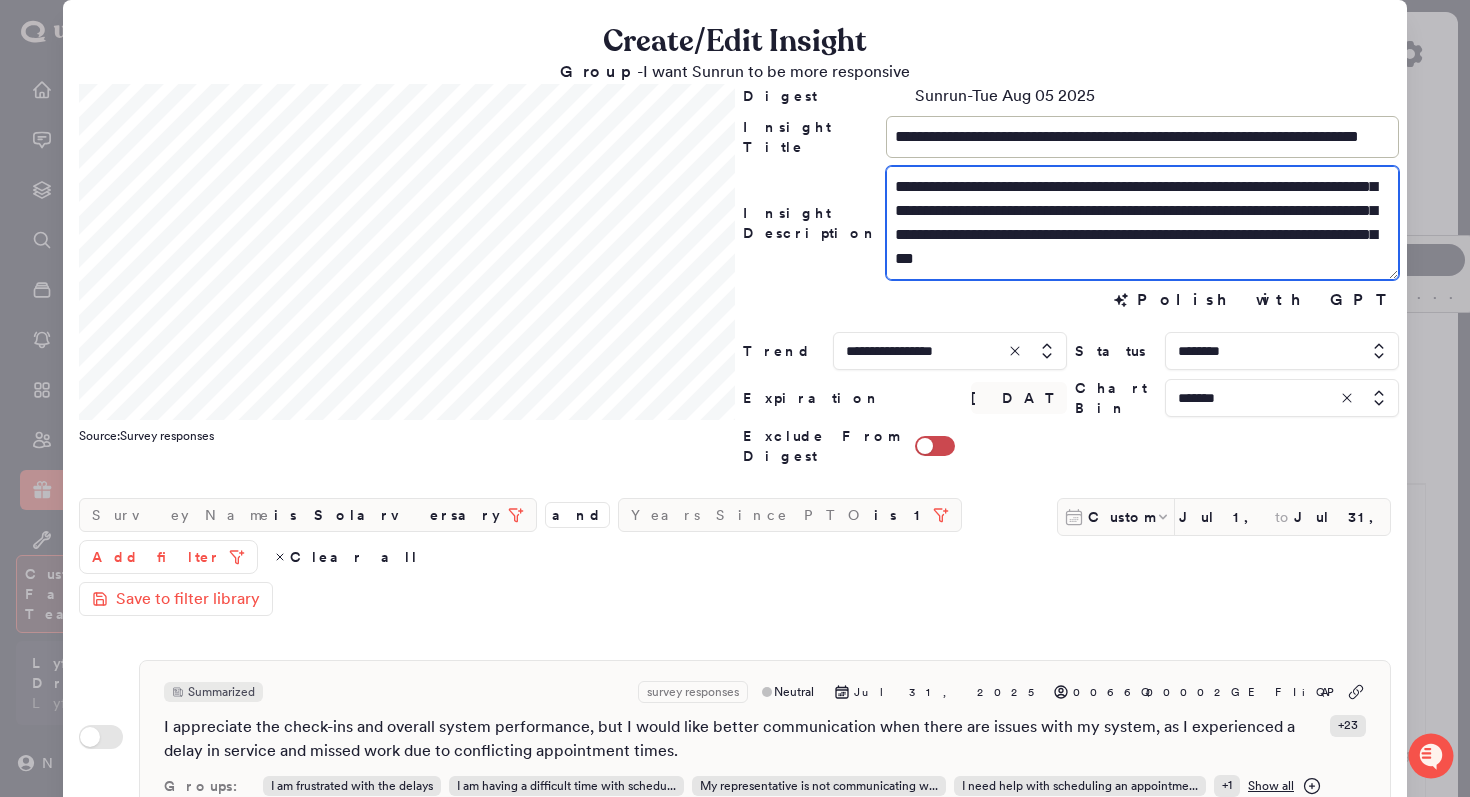 drag, startPoint x: 1329, startPoint y: 258, endPoint x: 1355, endPoint y: 239, distance: 32.202484 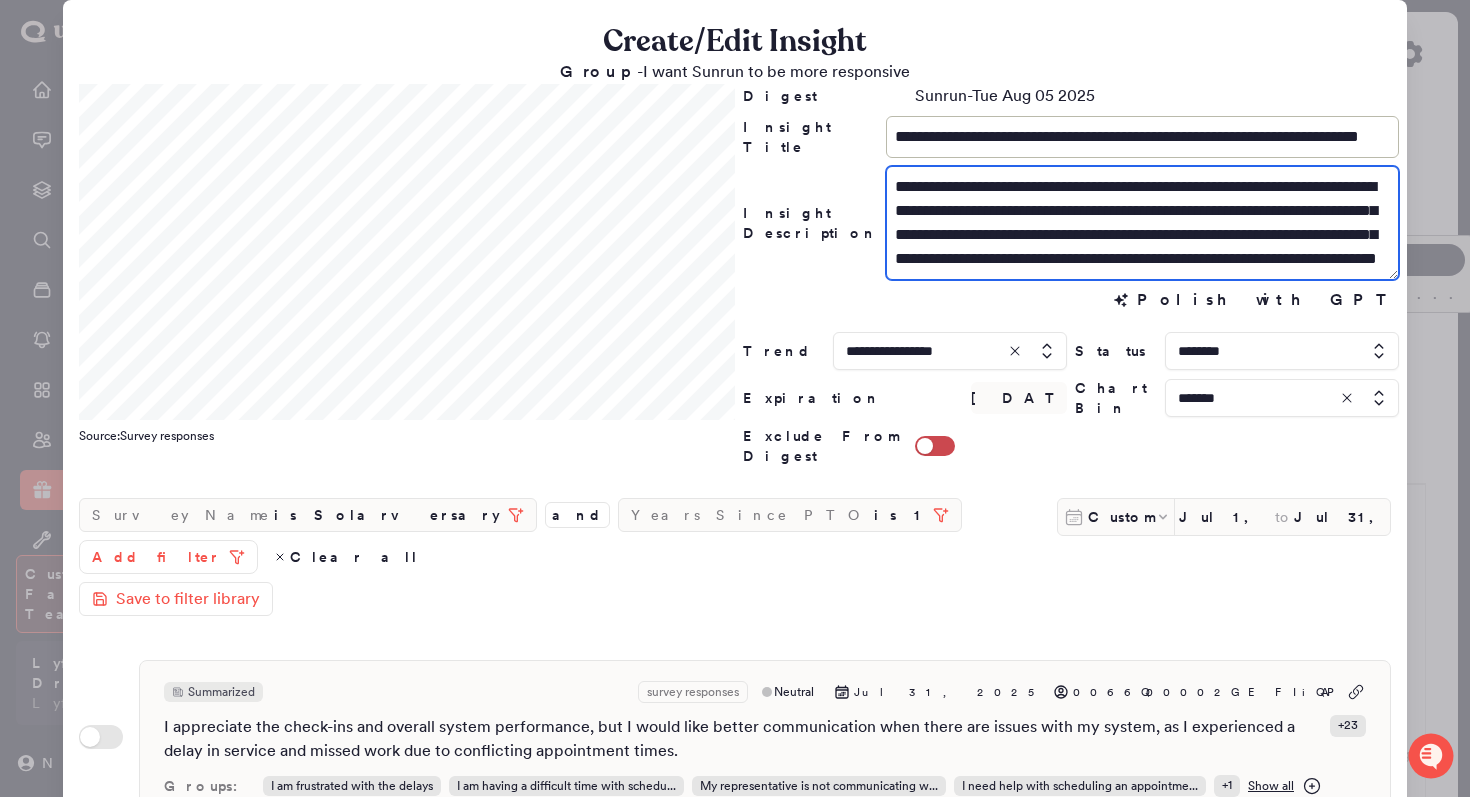 scroll, scrollTop: 48, scrollLeft: 0, axis: vertical 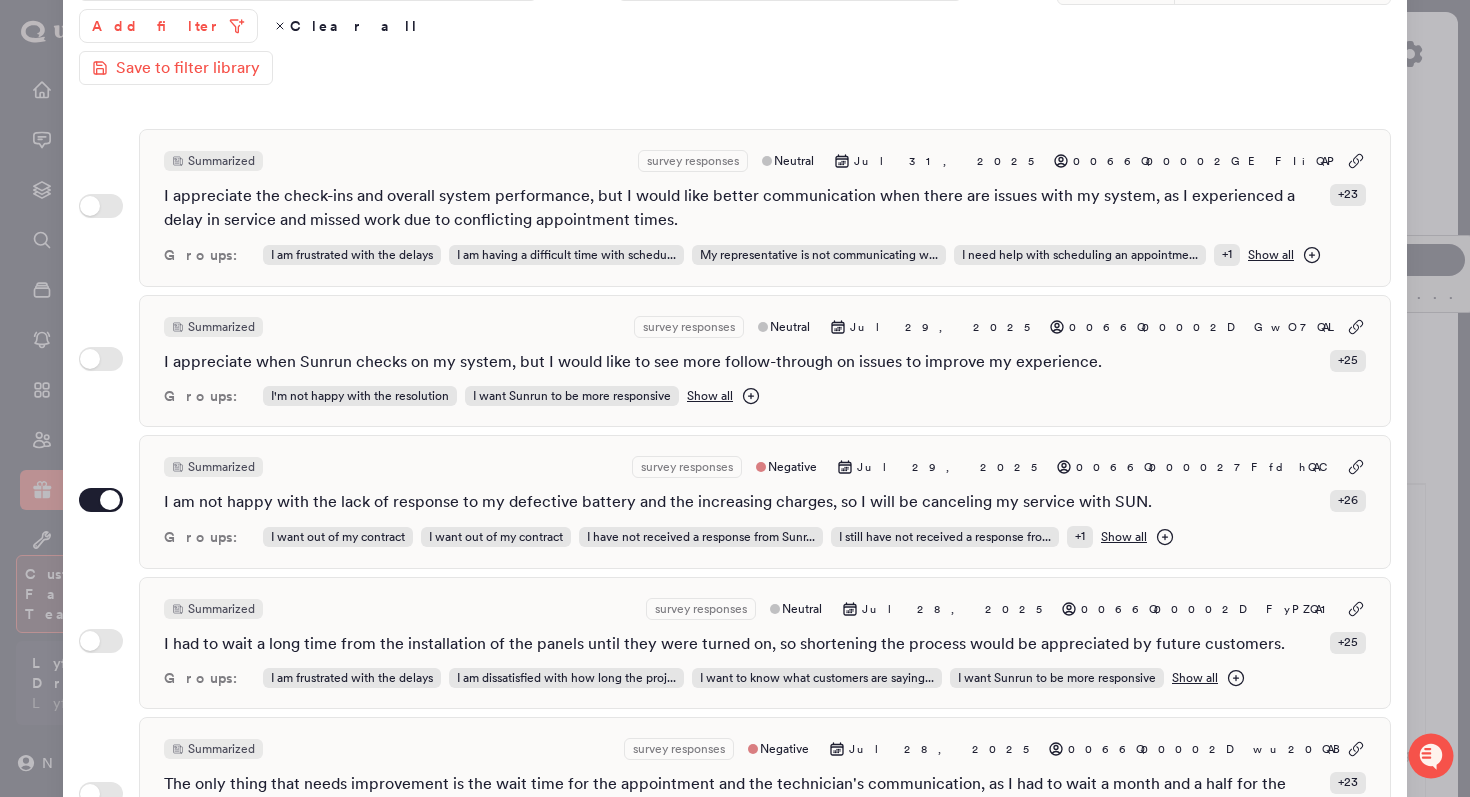 type on "**********" 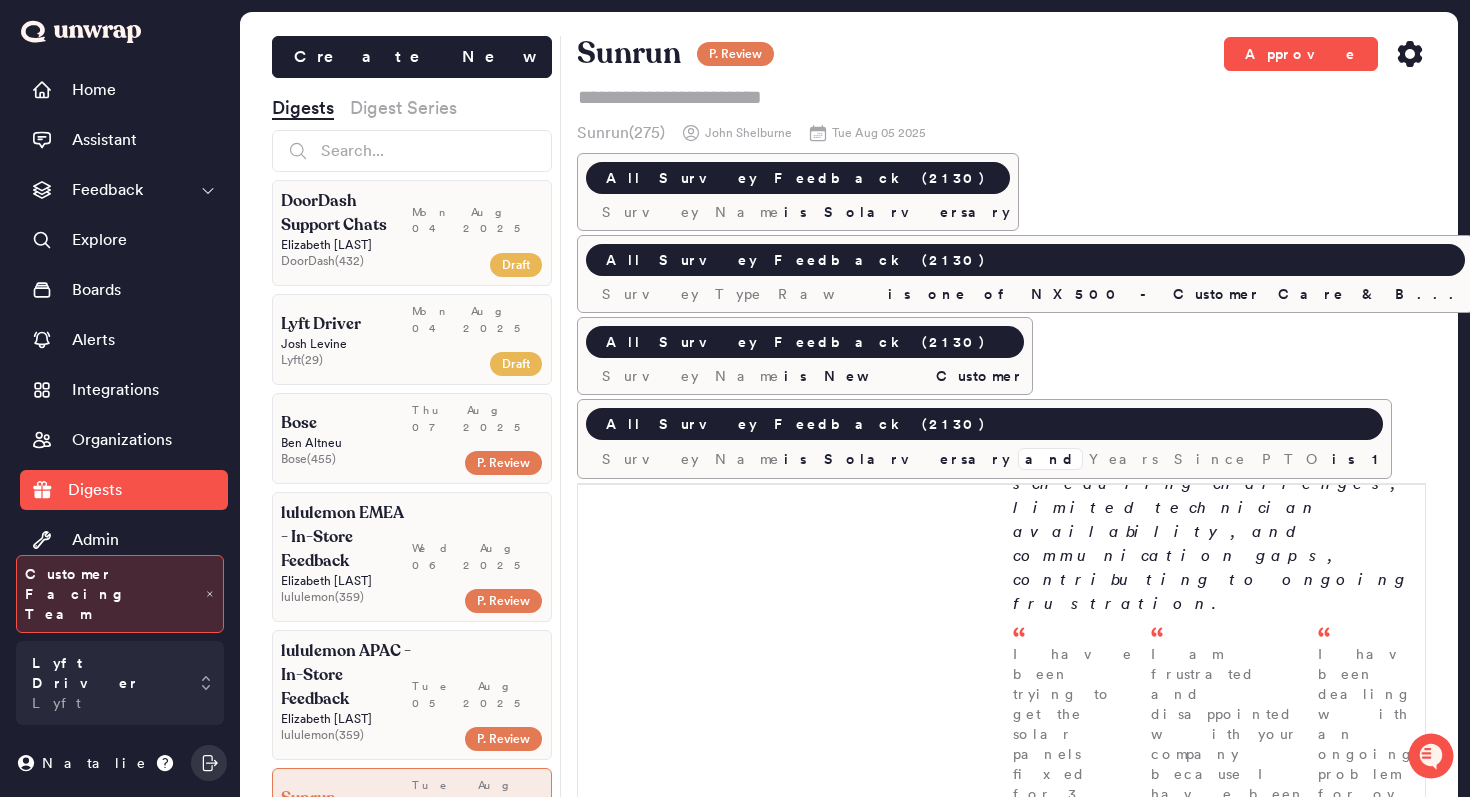scroll, scrollTop: 2225, scrollLeft: 0, axis: vertical 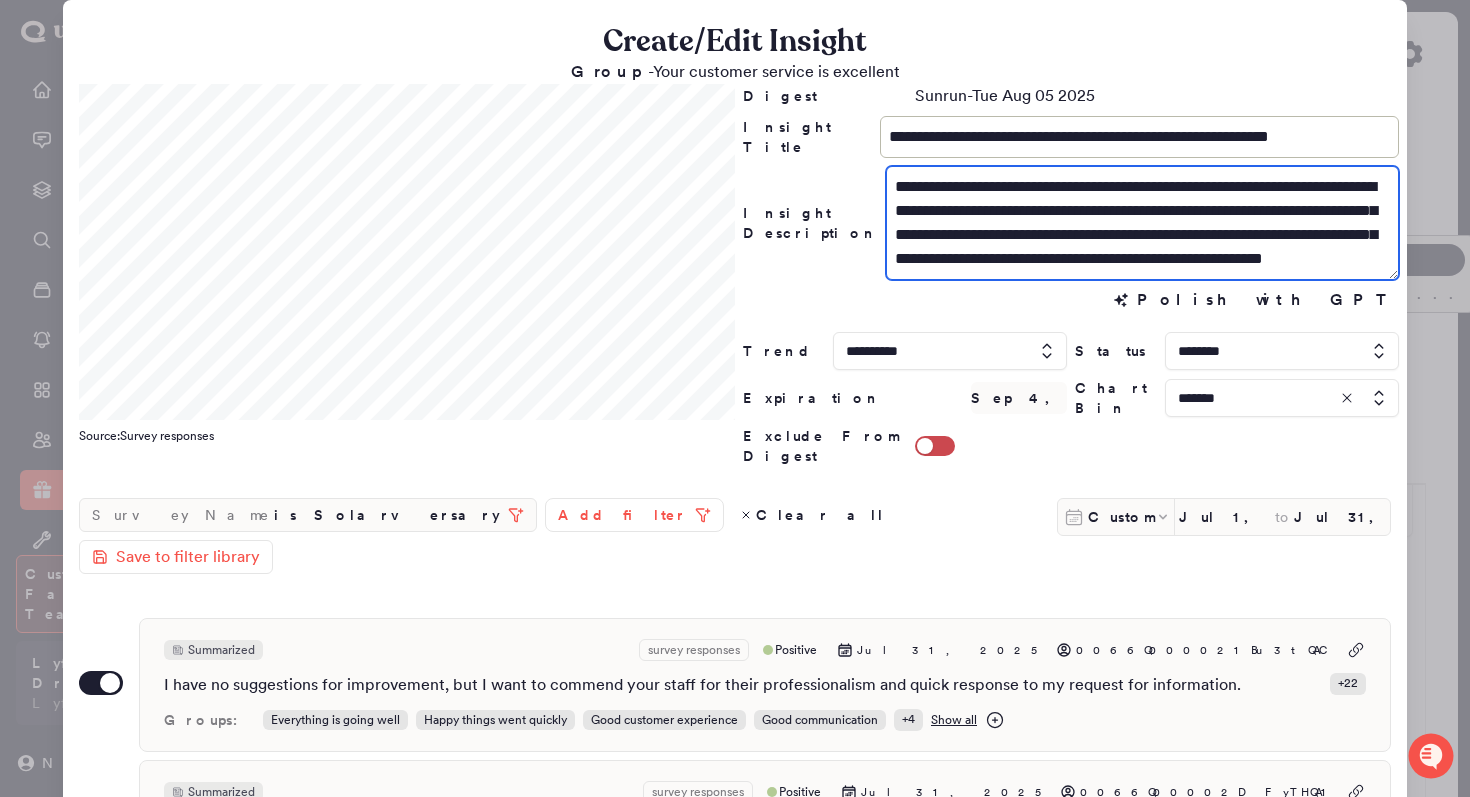 drag, startPoint x: 1010, startPoint y: 214, endPoint x: 984, endPoint y: 216, distance: 26.076809 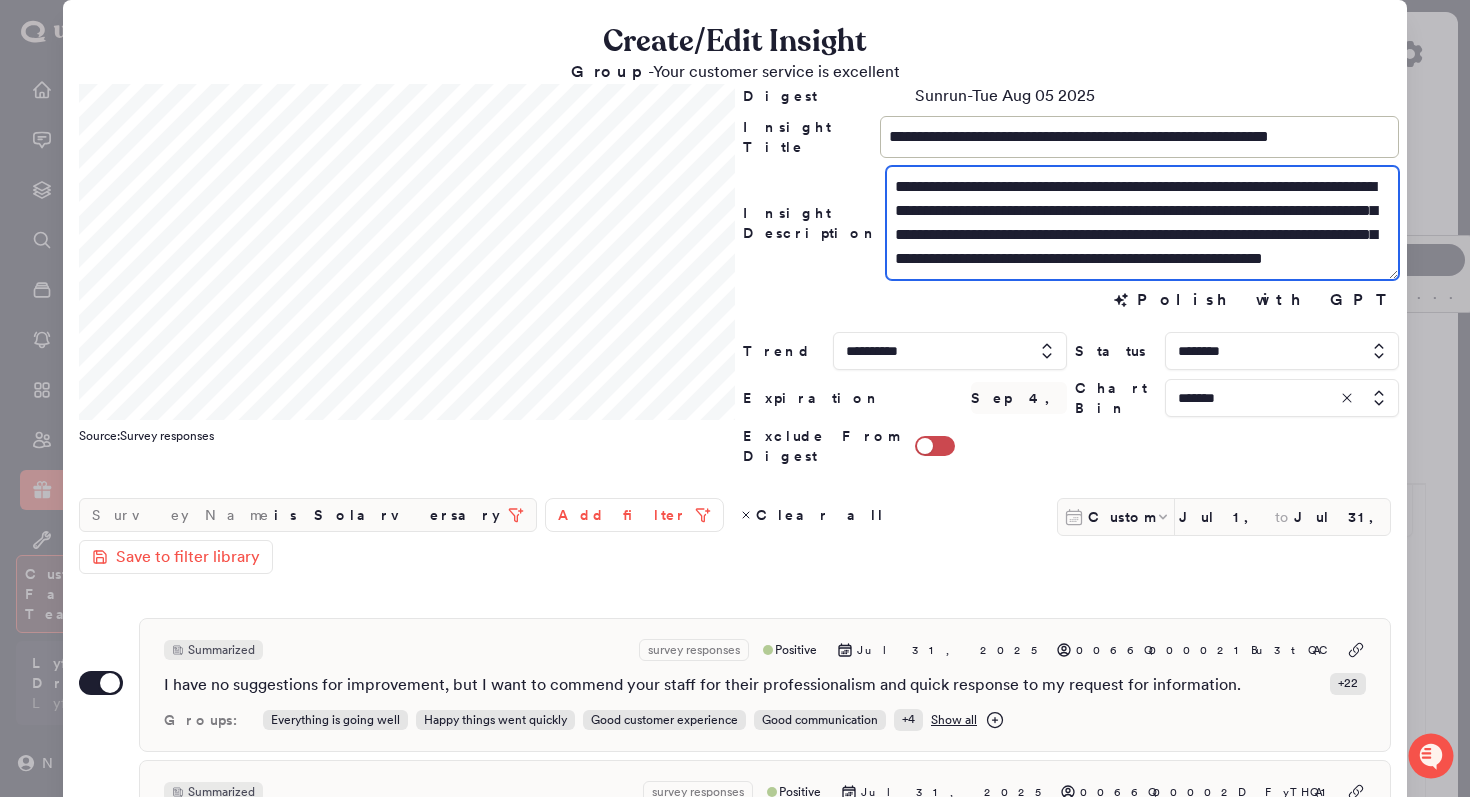 click on "**********" at bounding box center [1142, 223] 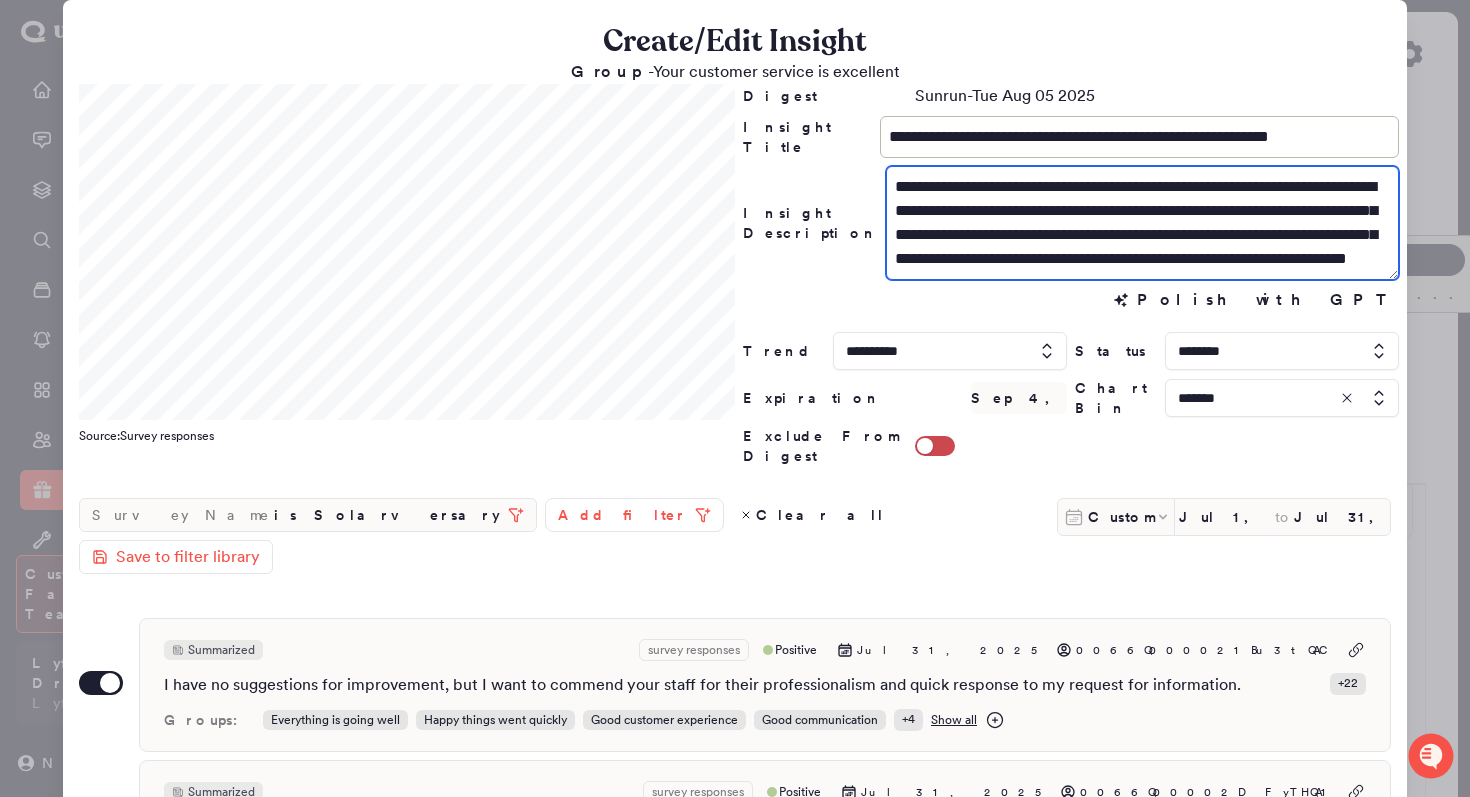 drag, startPoint x: 1250, startPoint y: 216, endPoint x: 1336, endPoint y: 214, distance: 86.023254 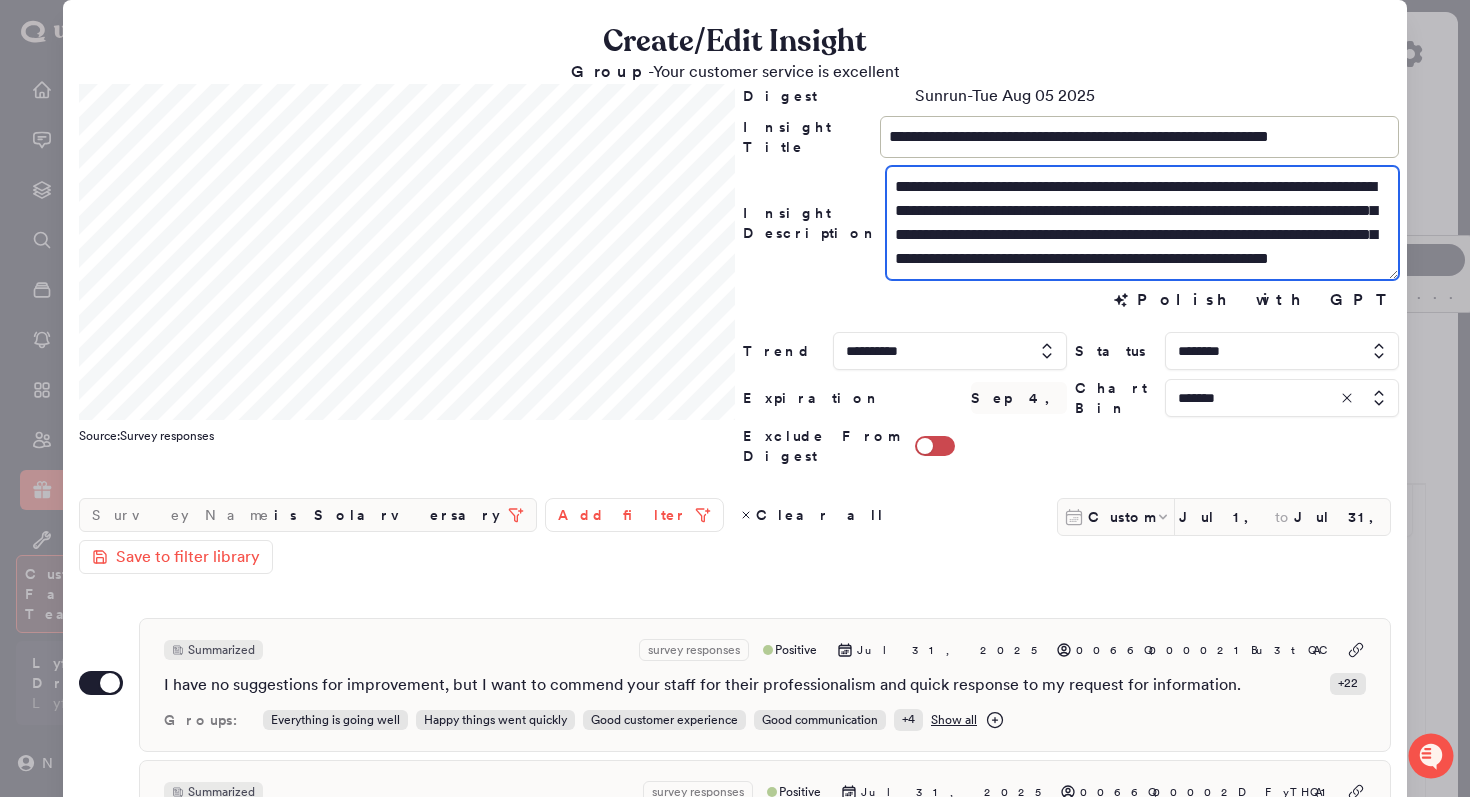 scroll, scrollTop: 24, scrollLeft: 0, axis: vertical 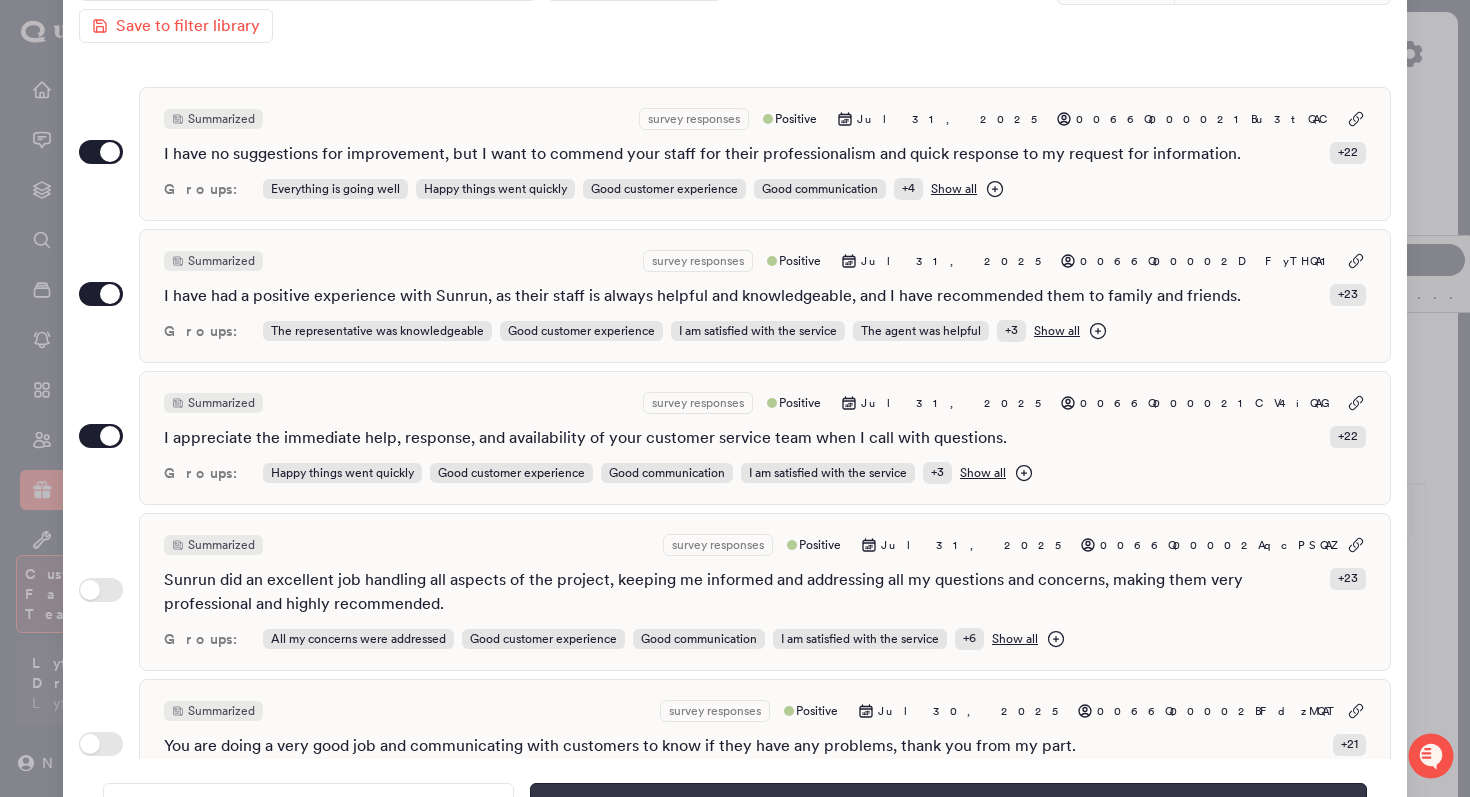 type on "**********" 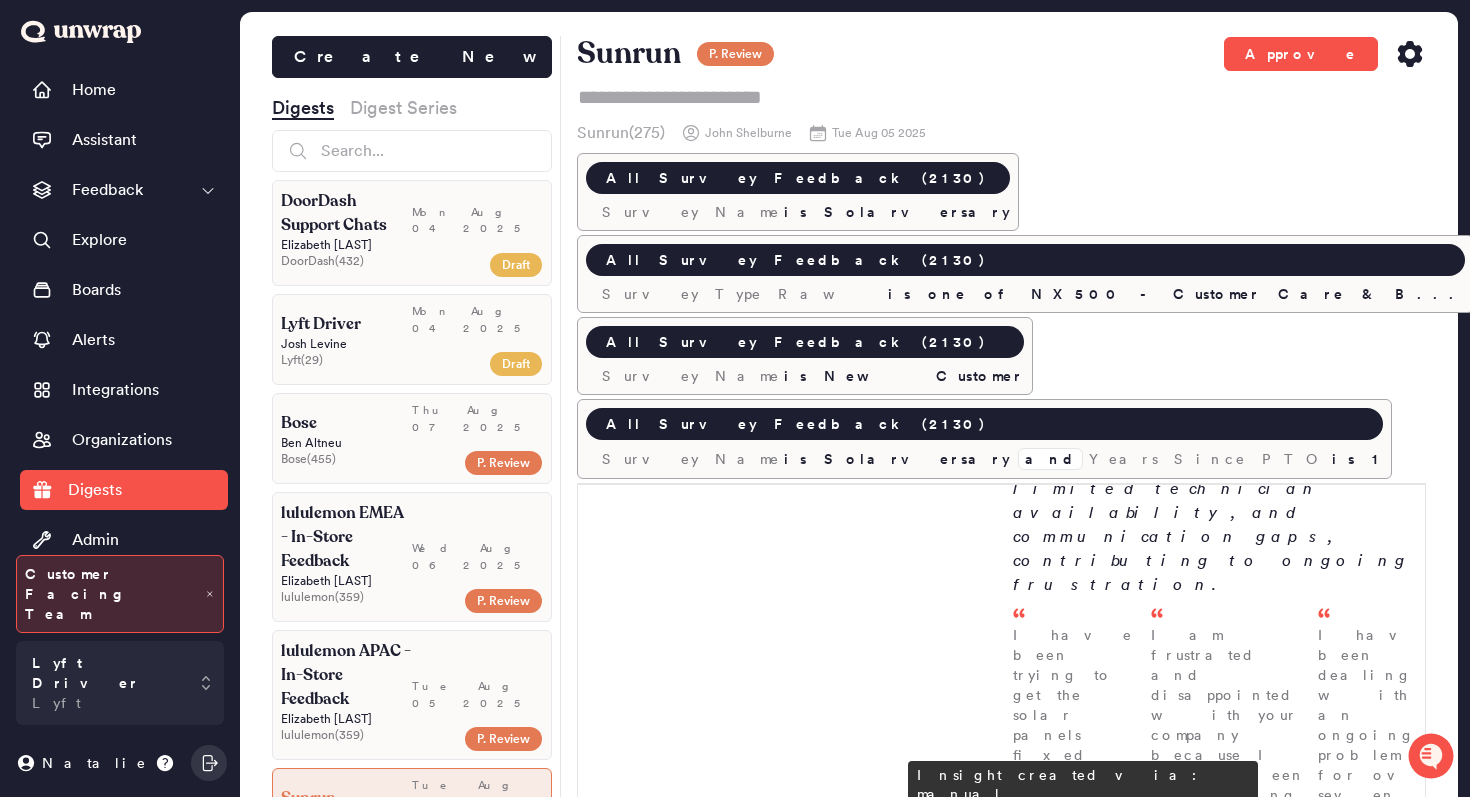 scroll, scrollTop: 0, scrollLeft: 0, axis: both 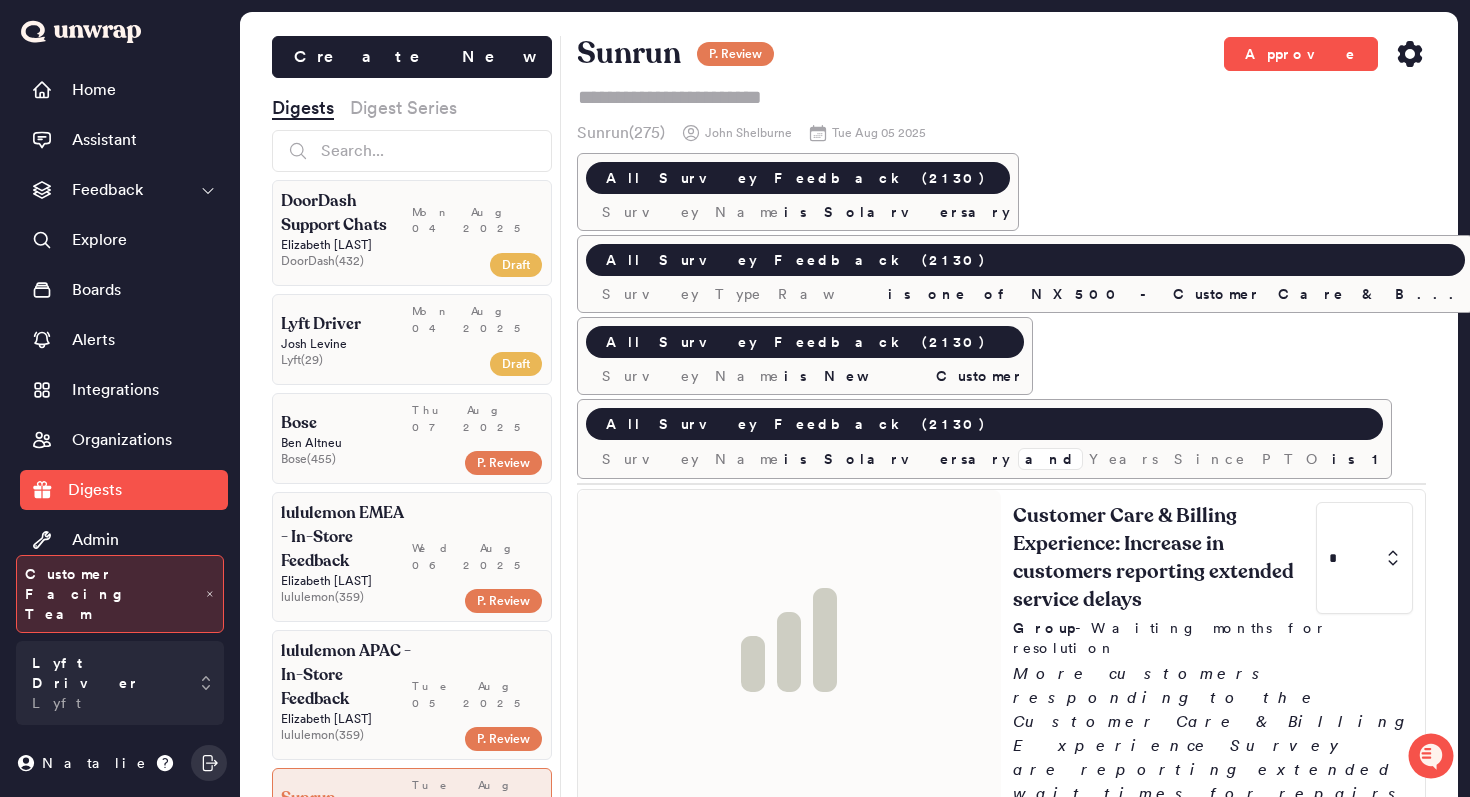 click 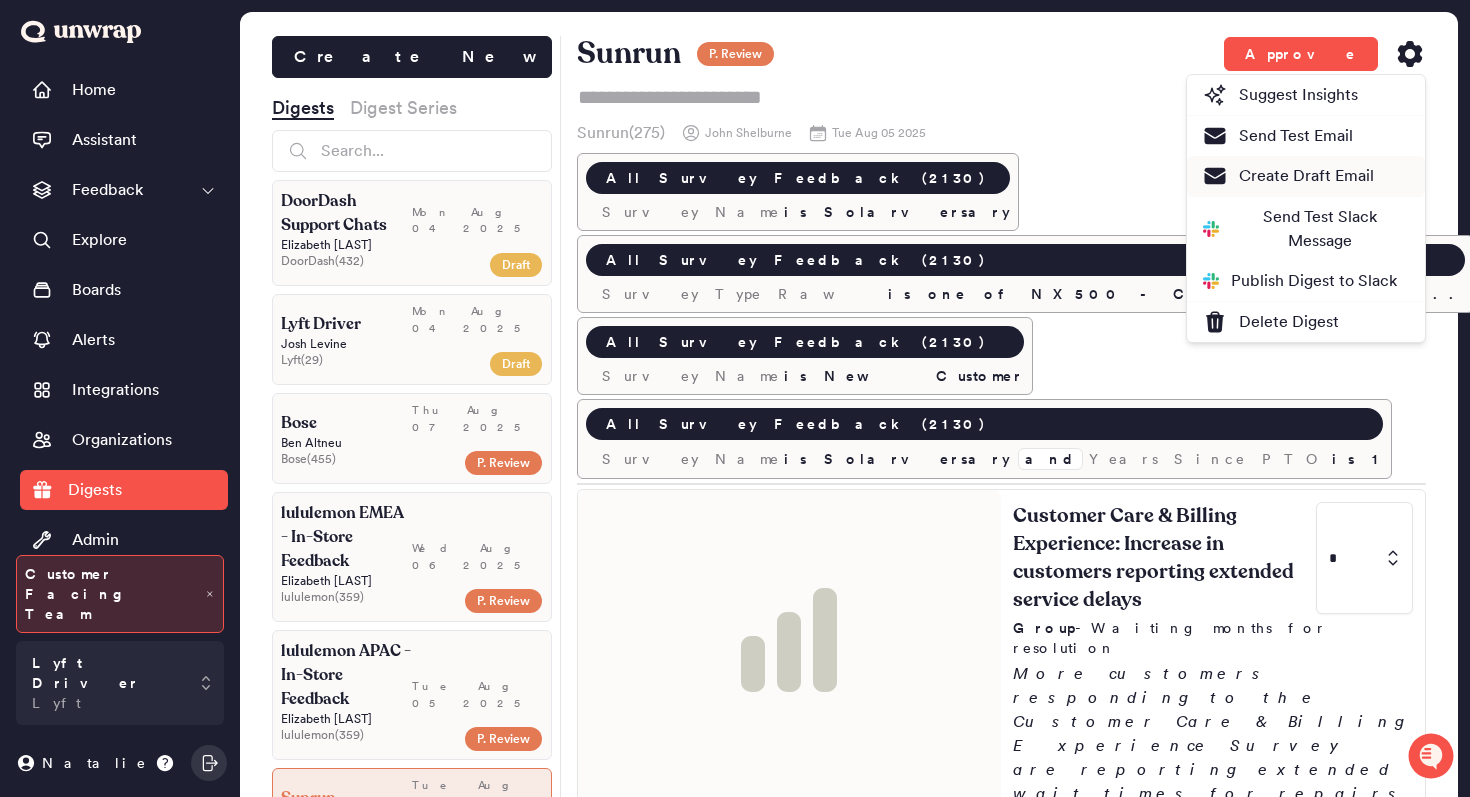 click on "Create Draft Email" at bounding box center [1288, 176] 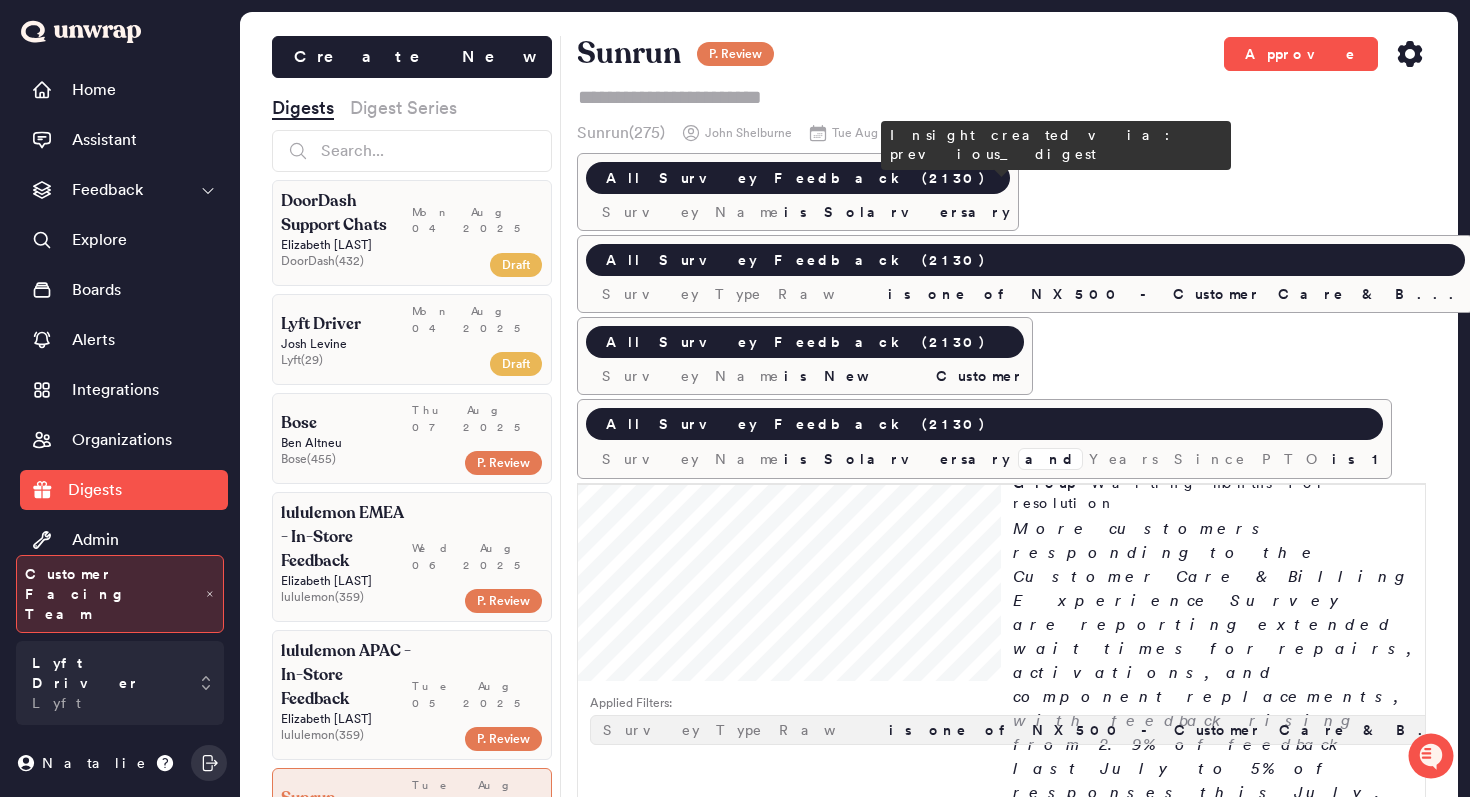 scroll, scrollTop: 0, scrollLeft: 0, axis: both 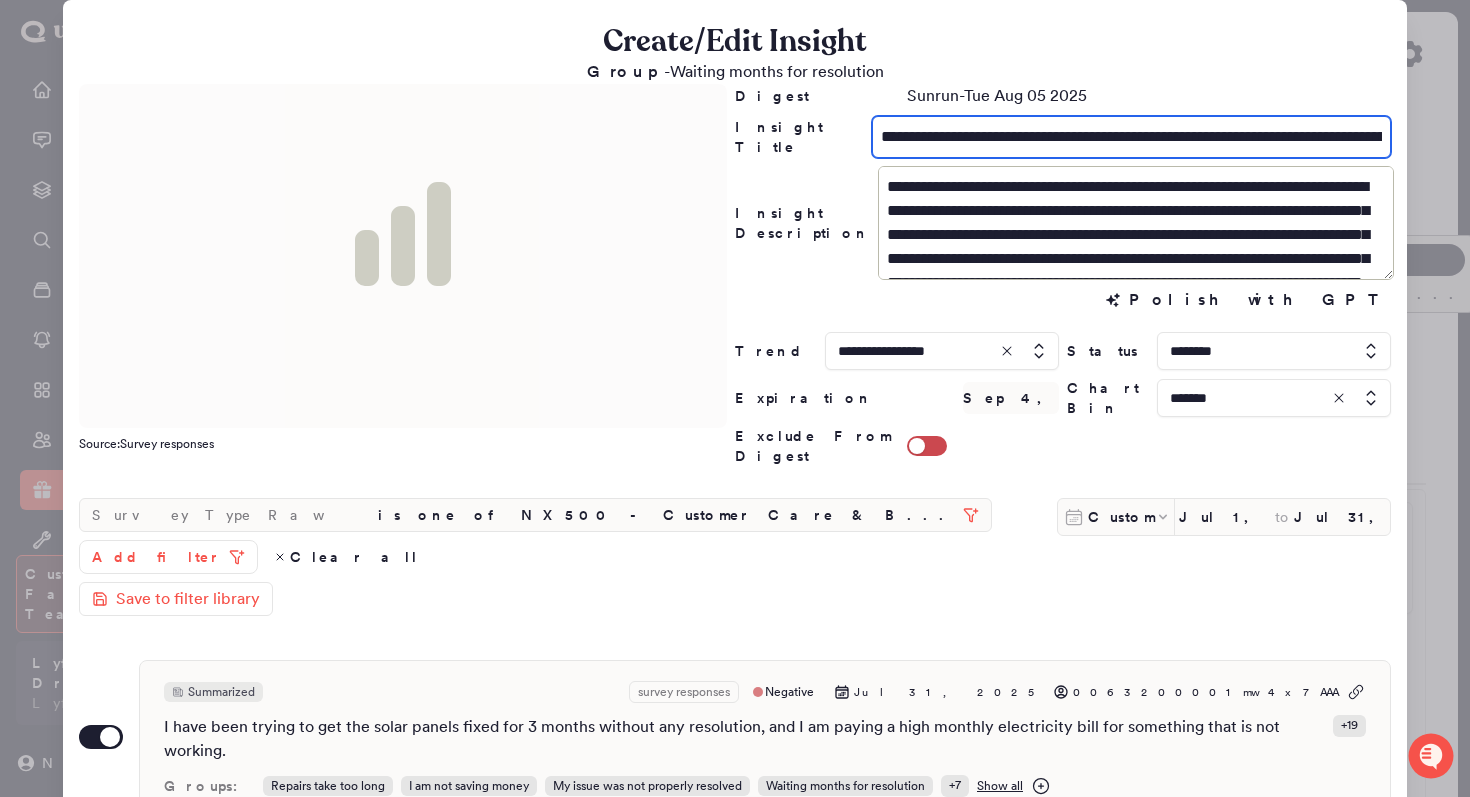 drag, startPoint x: 1235, startPoint y: 137, endPoint x: 1307, endPoint y: 137, distance: 72 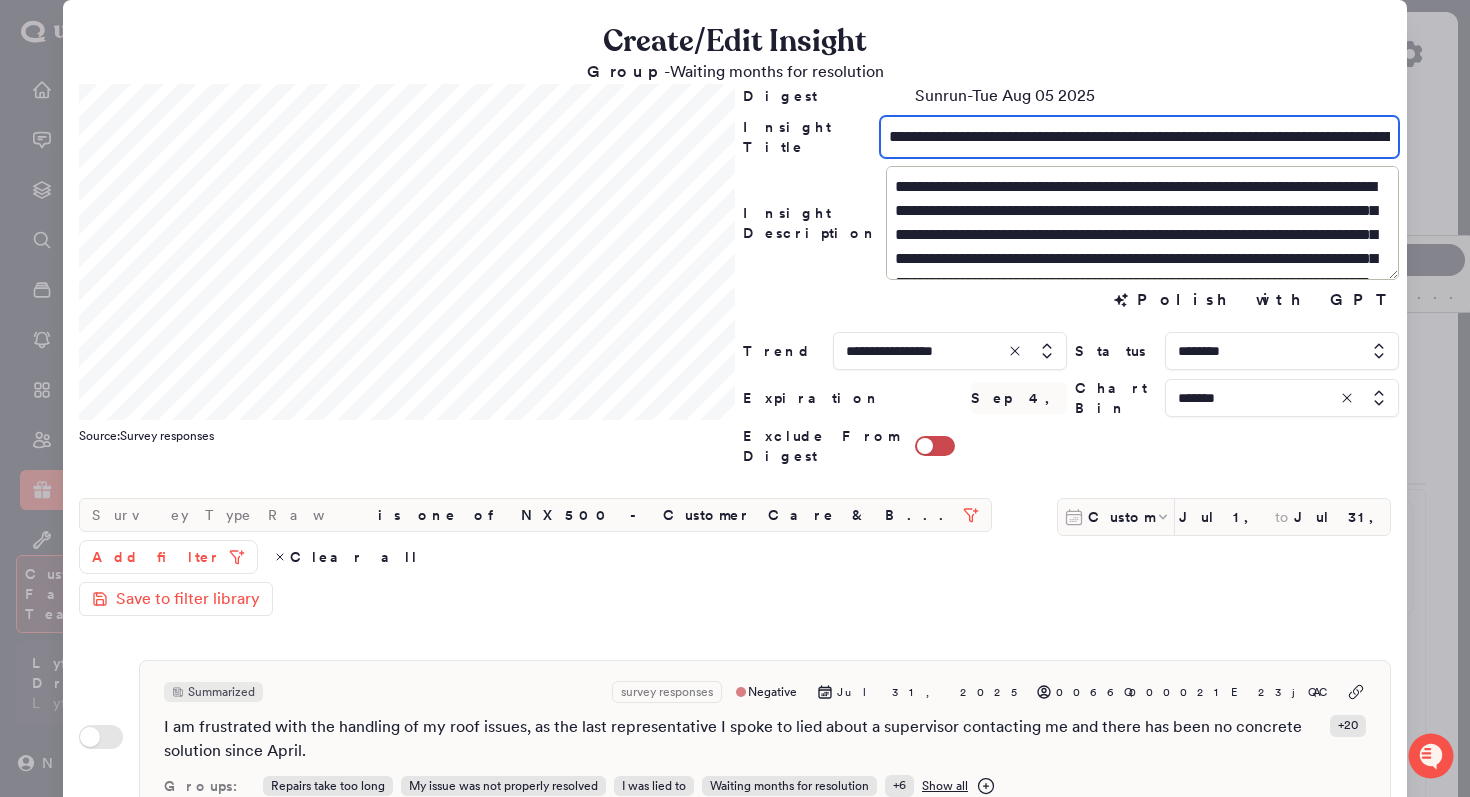 drag, startPoint x: 1303, startPoint y: 137, endPoint x: 1228, endPoint y: 141, distance: 75.10659 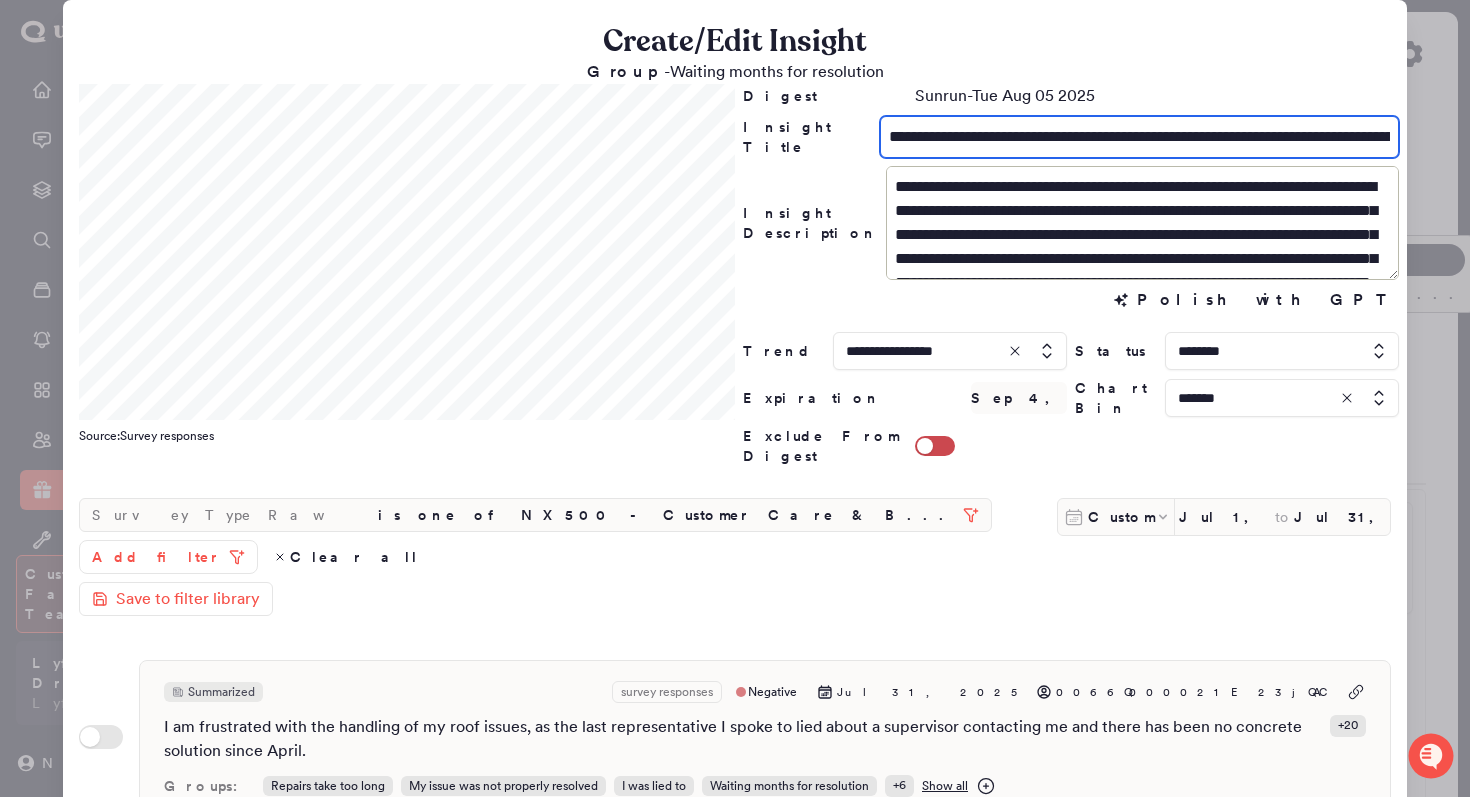 click on "**********" at bounding box center (1139, 137) 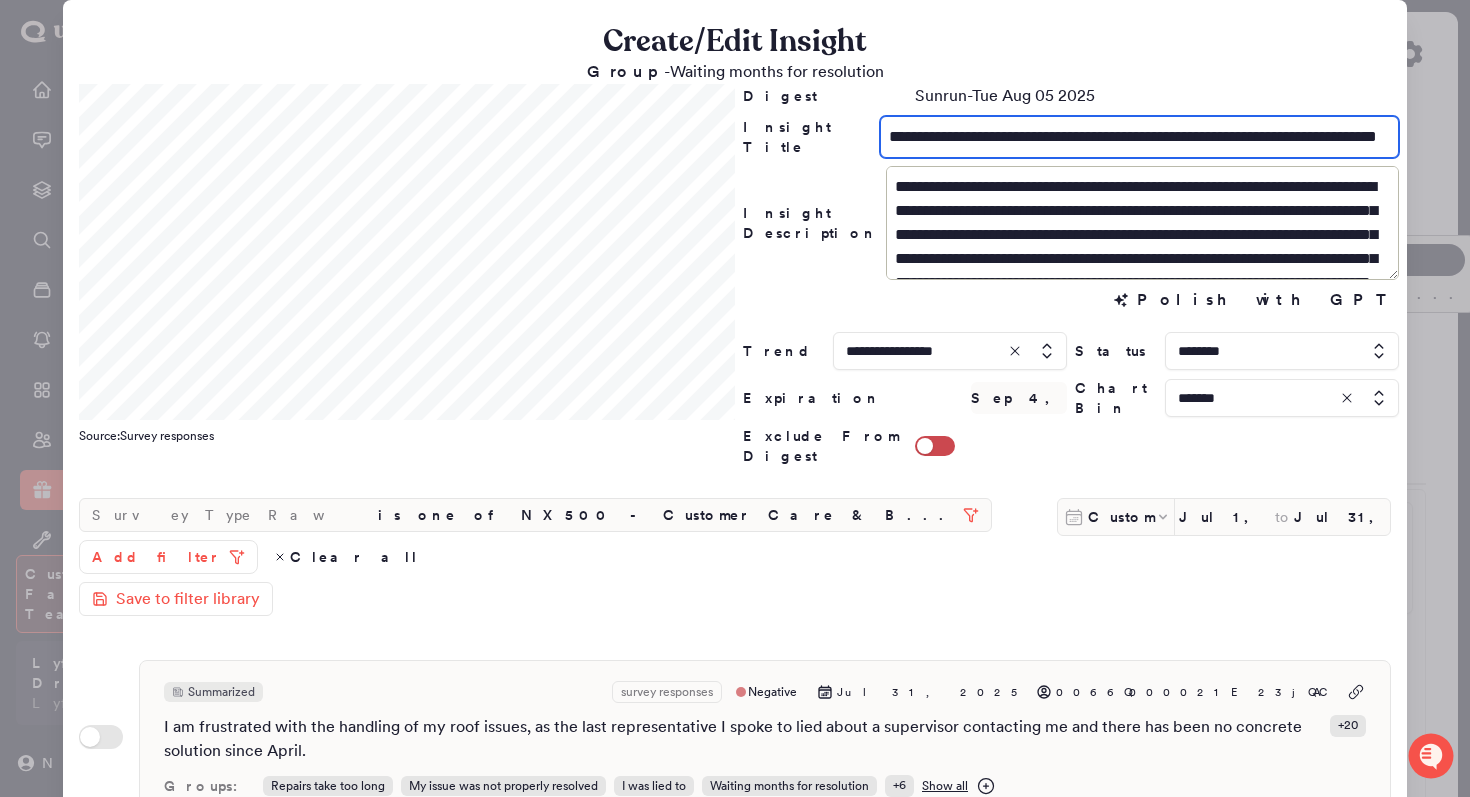 click on "**********" at bounding box center (1139, 137) 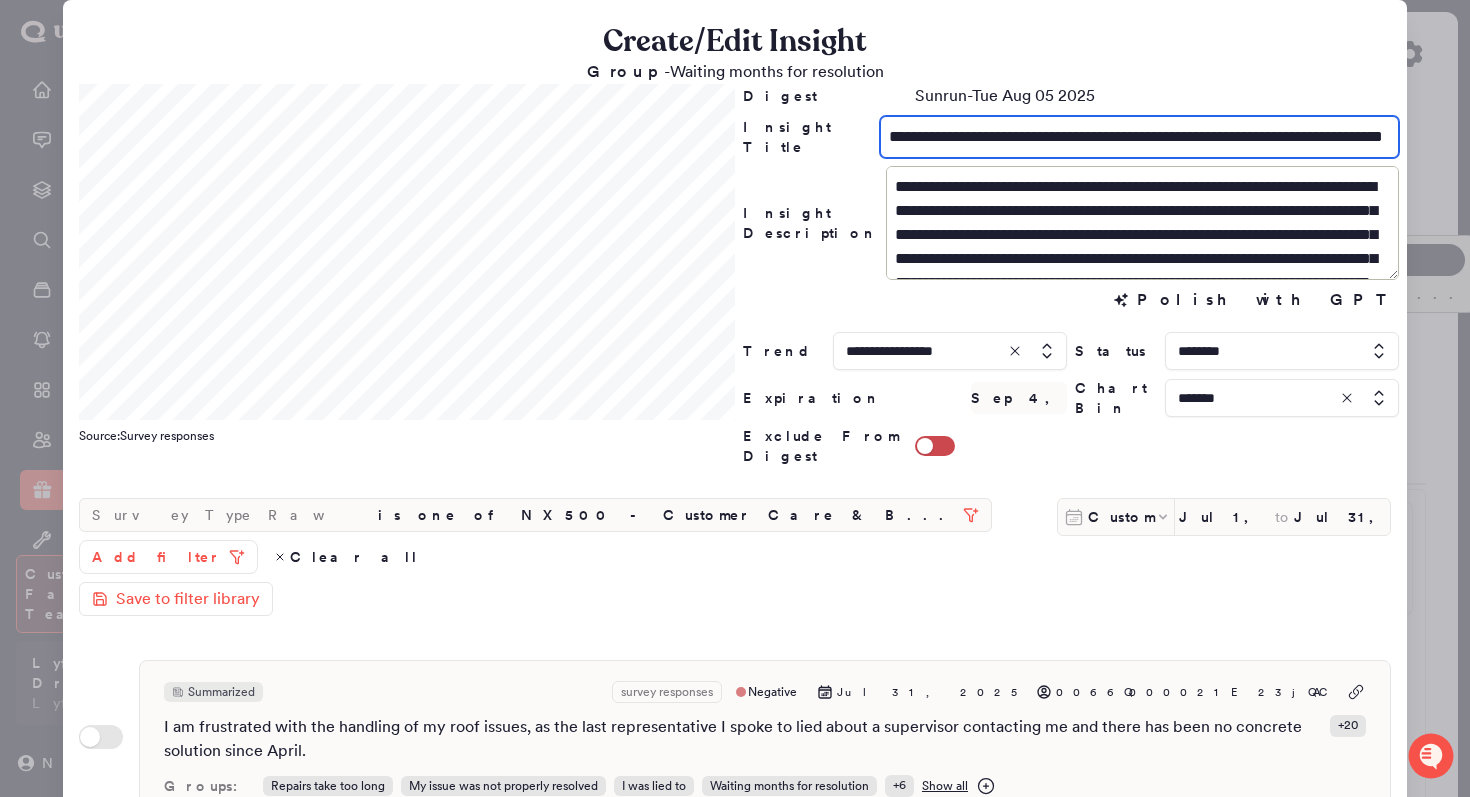 scroll, scrollTop: 0, scrollLeft: 99, axis: horizontal 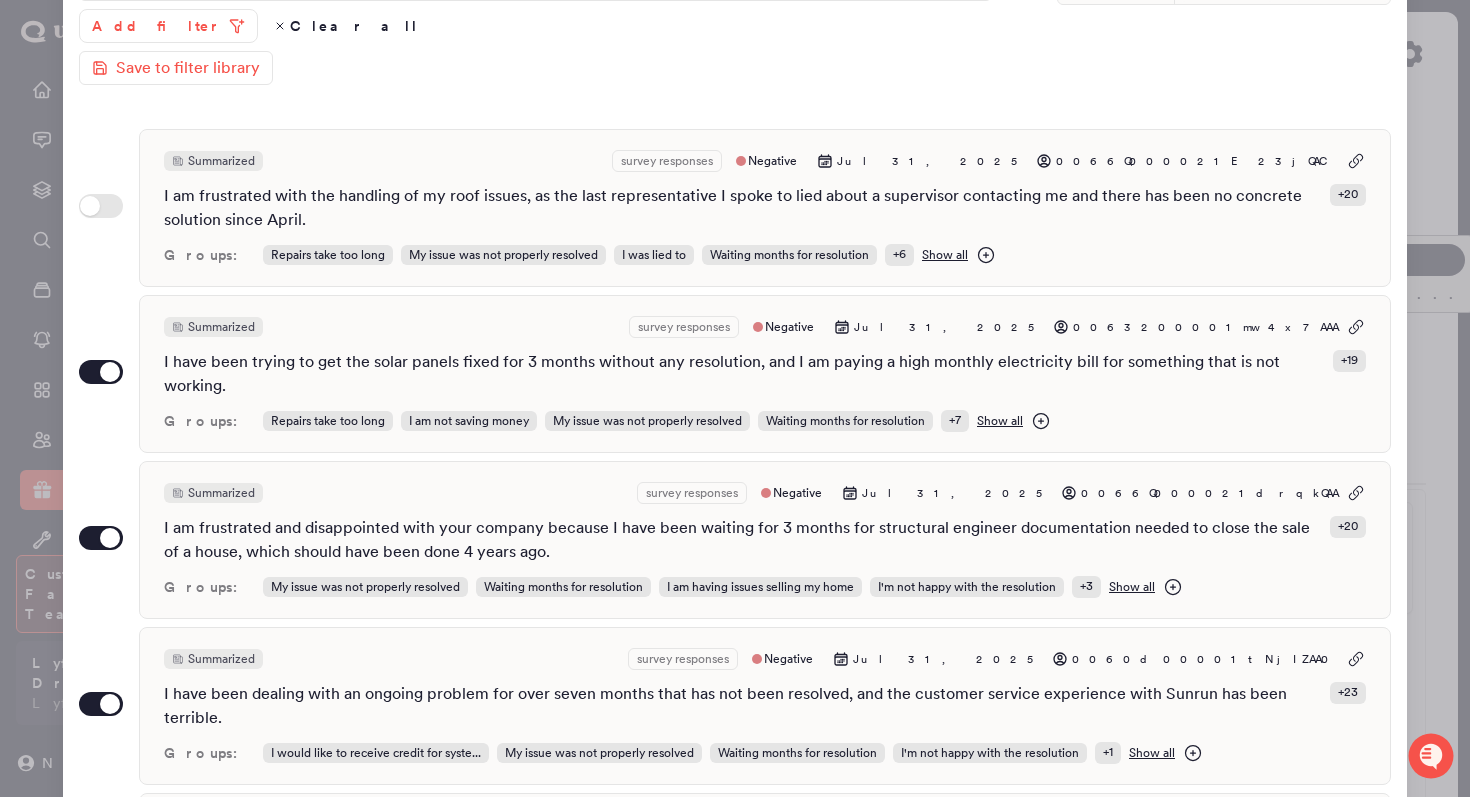 type on "**********" 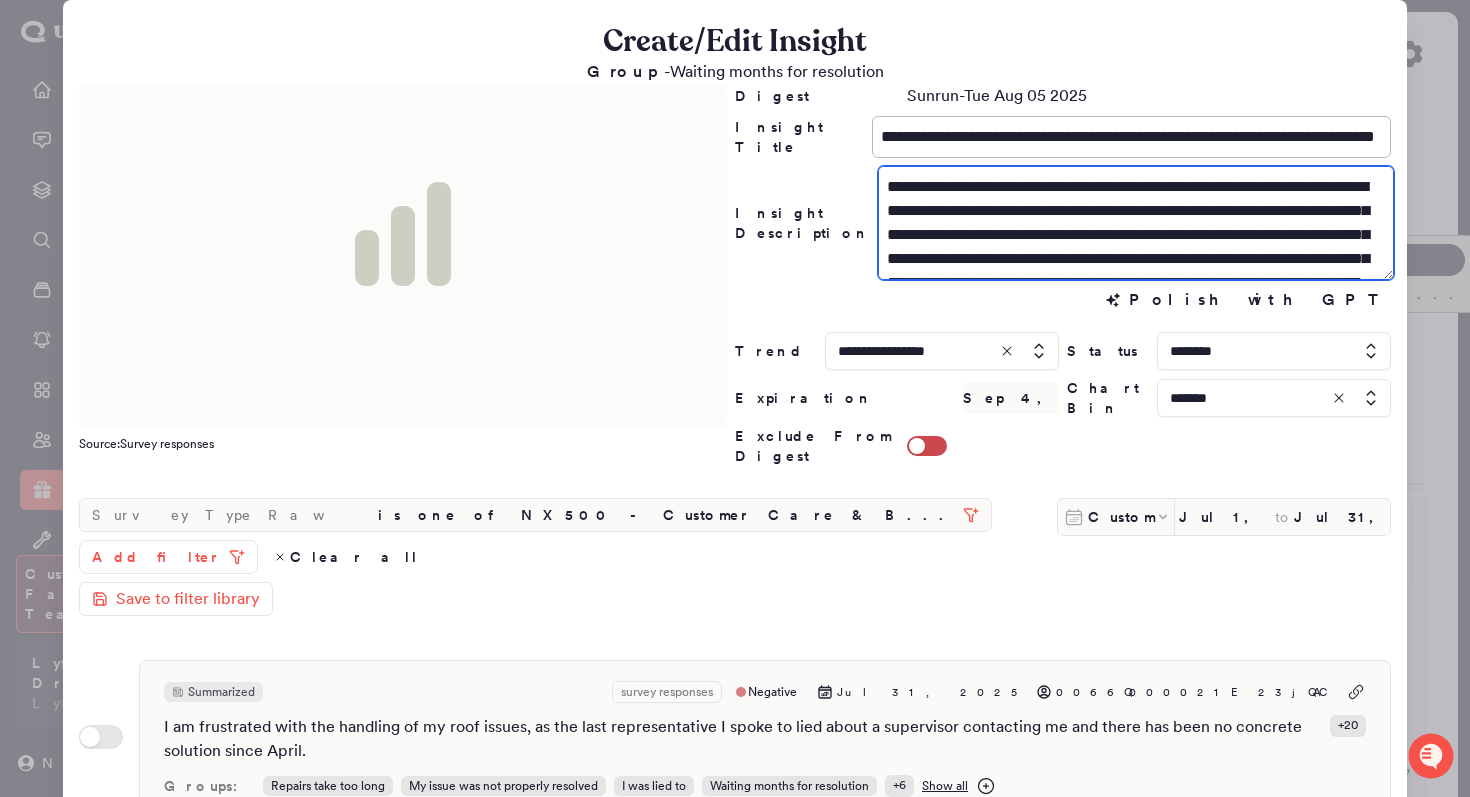 drag, startPoint x: 1005, startPoint y: 258, endPoint x: 946, endPoint y: 258, distance: 59 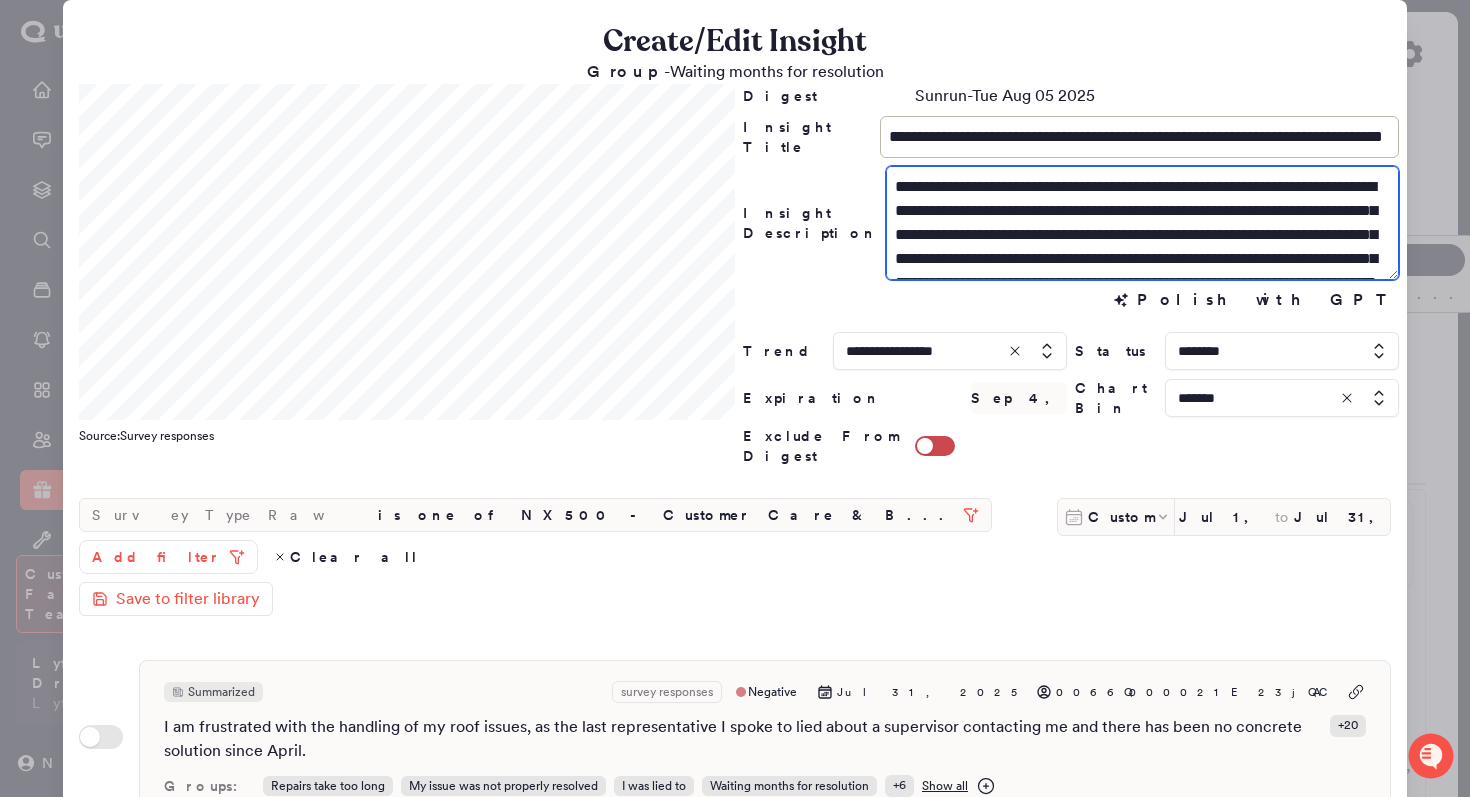 drag, startPoint x: 1222, startPoint y: 260, endPoint x: 1125, endPoint y: 259, distance: 97.00516 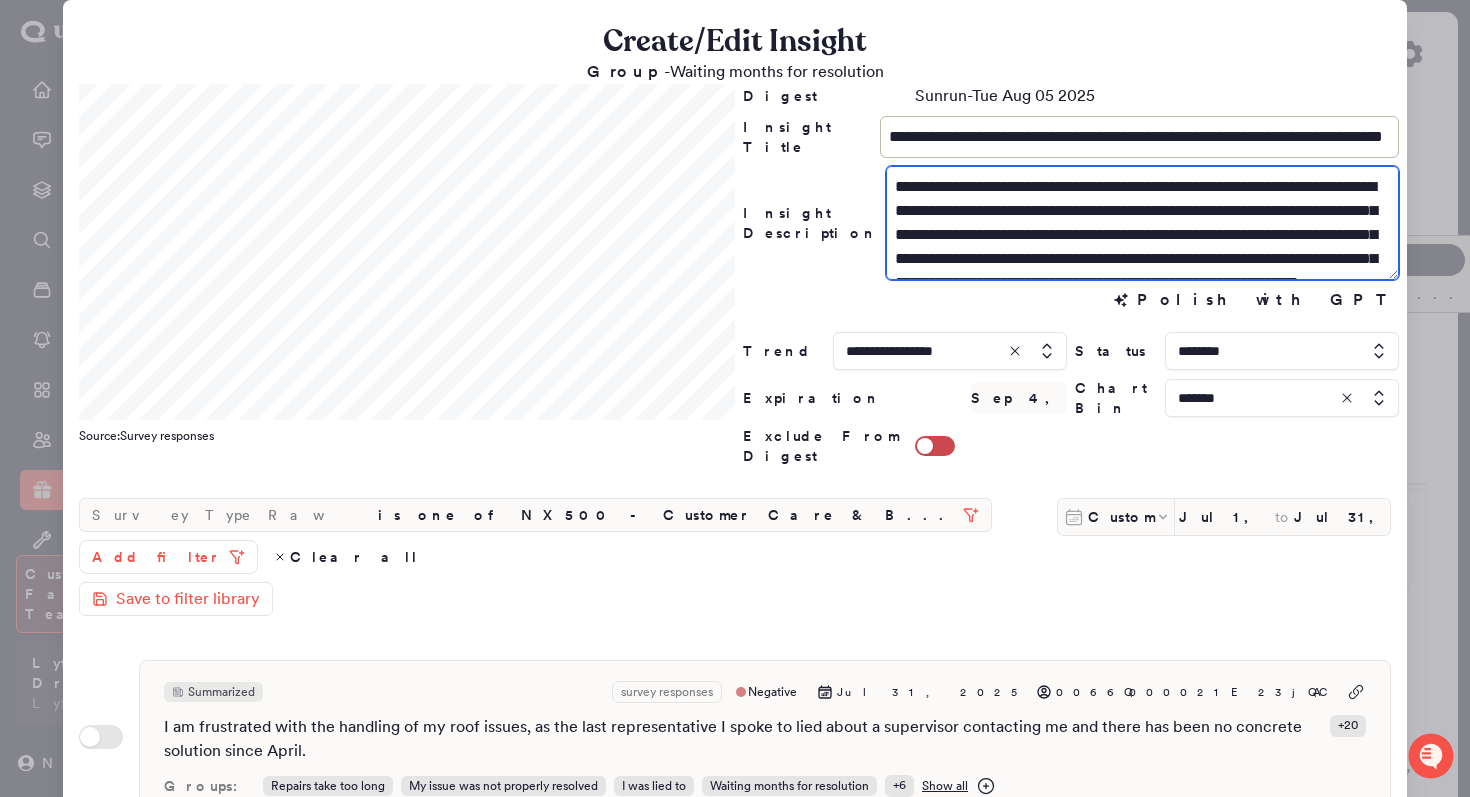 scroll, scrollTop: 48, scrollLeft: 0, axis: vertical 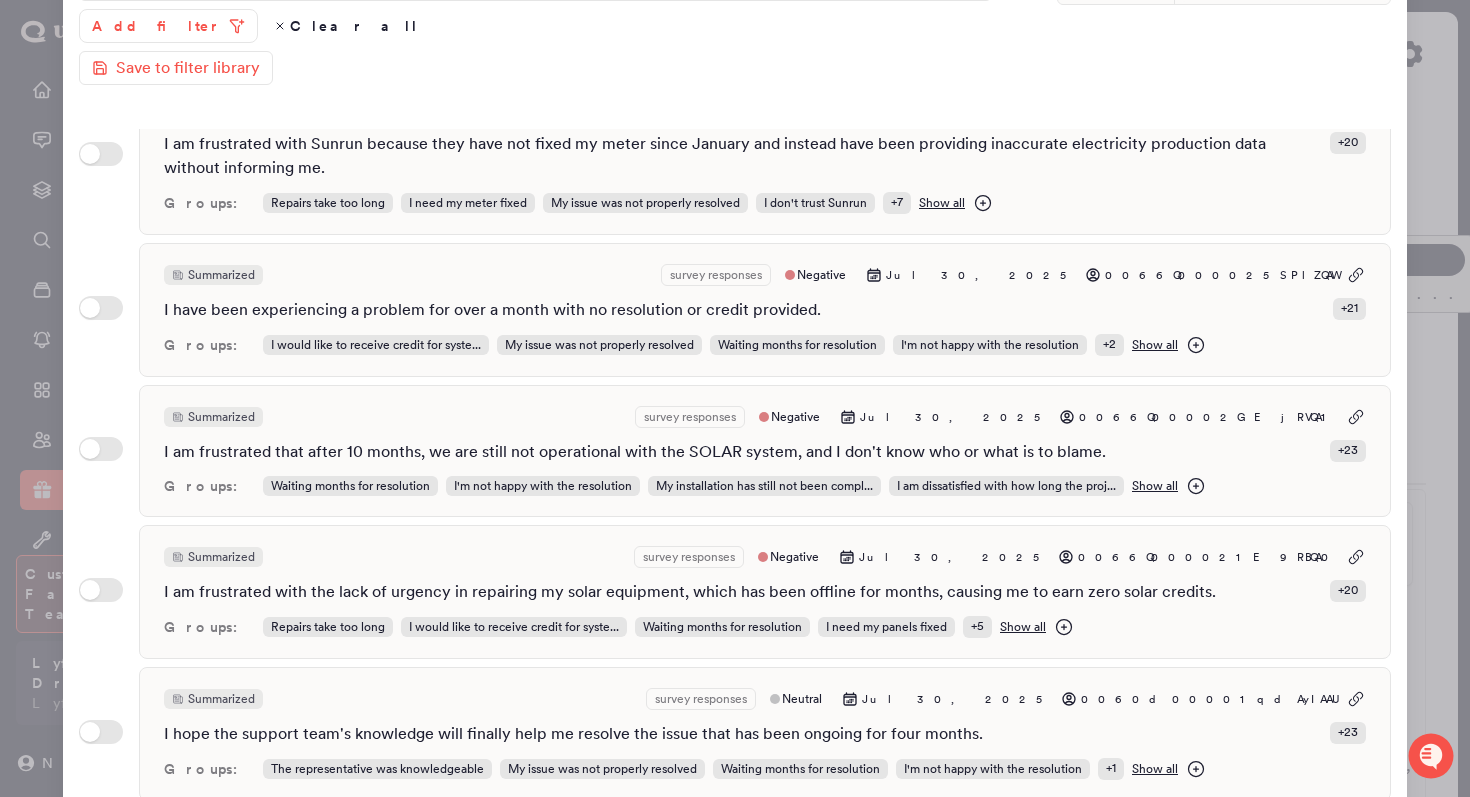 type on "**********" 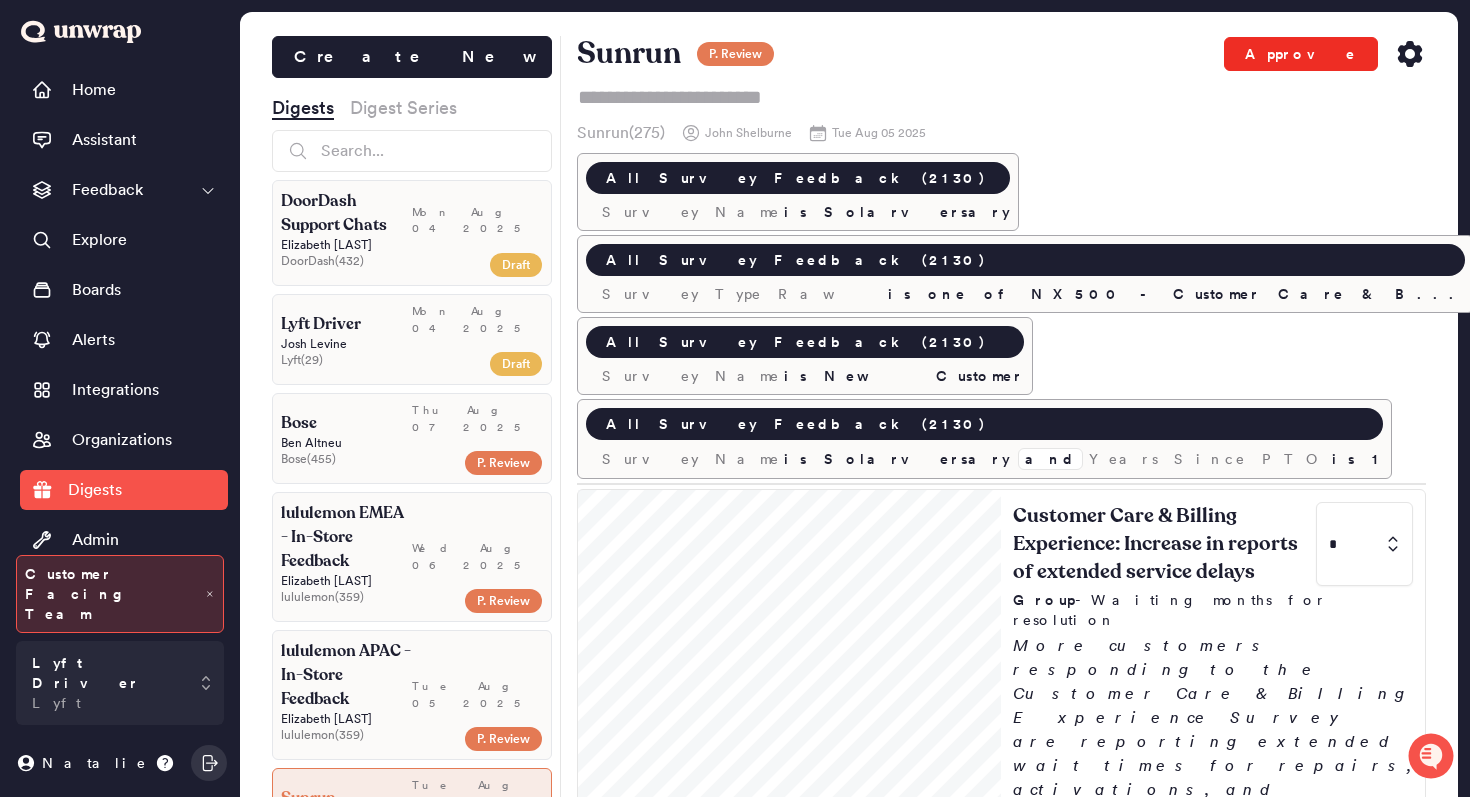 click on "Approve" at bounding box center [1301, 54] 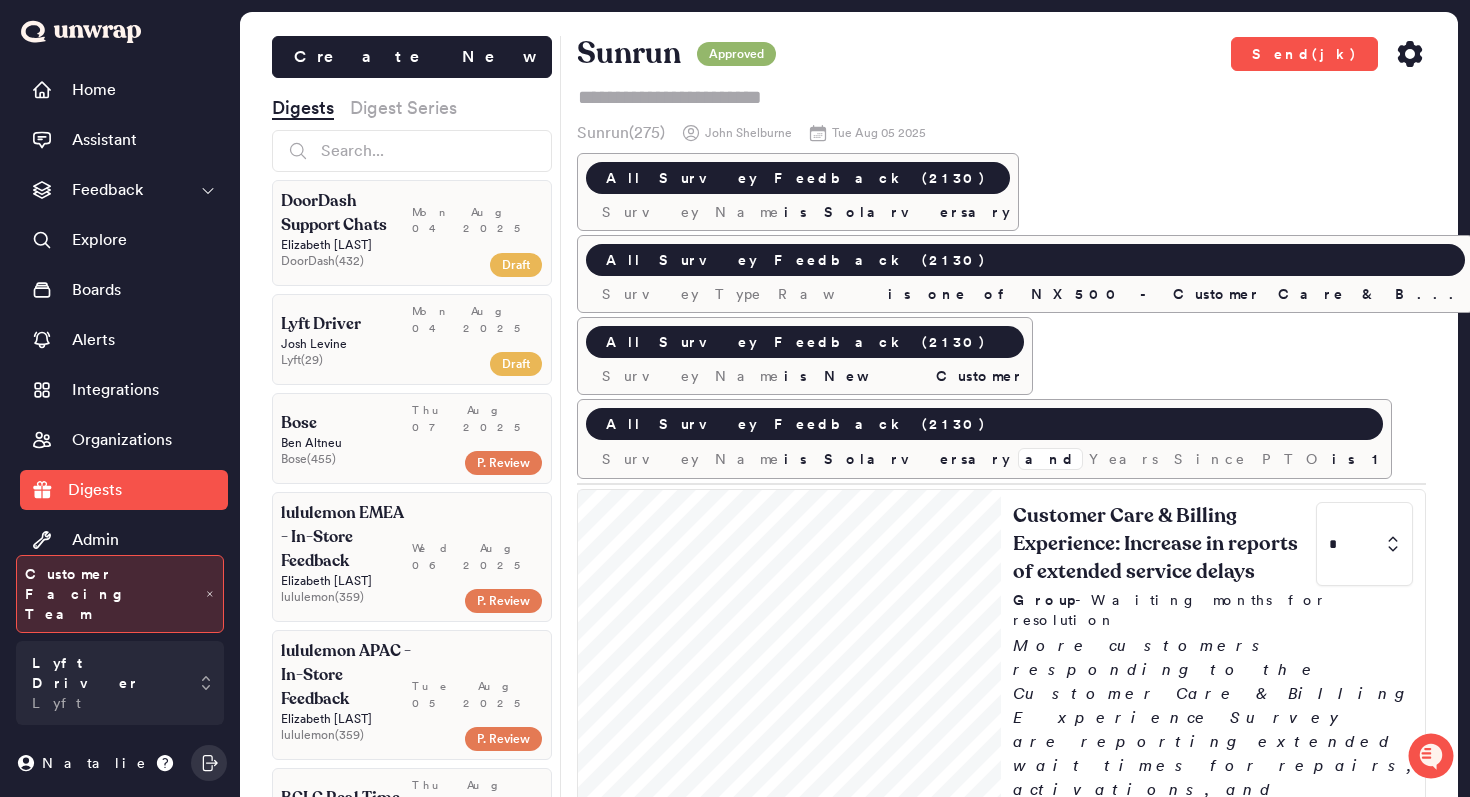 click on "Send(jk)" at bounding box center (1304, 54) 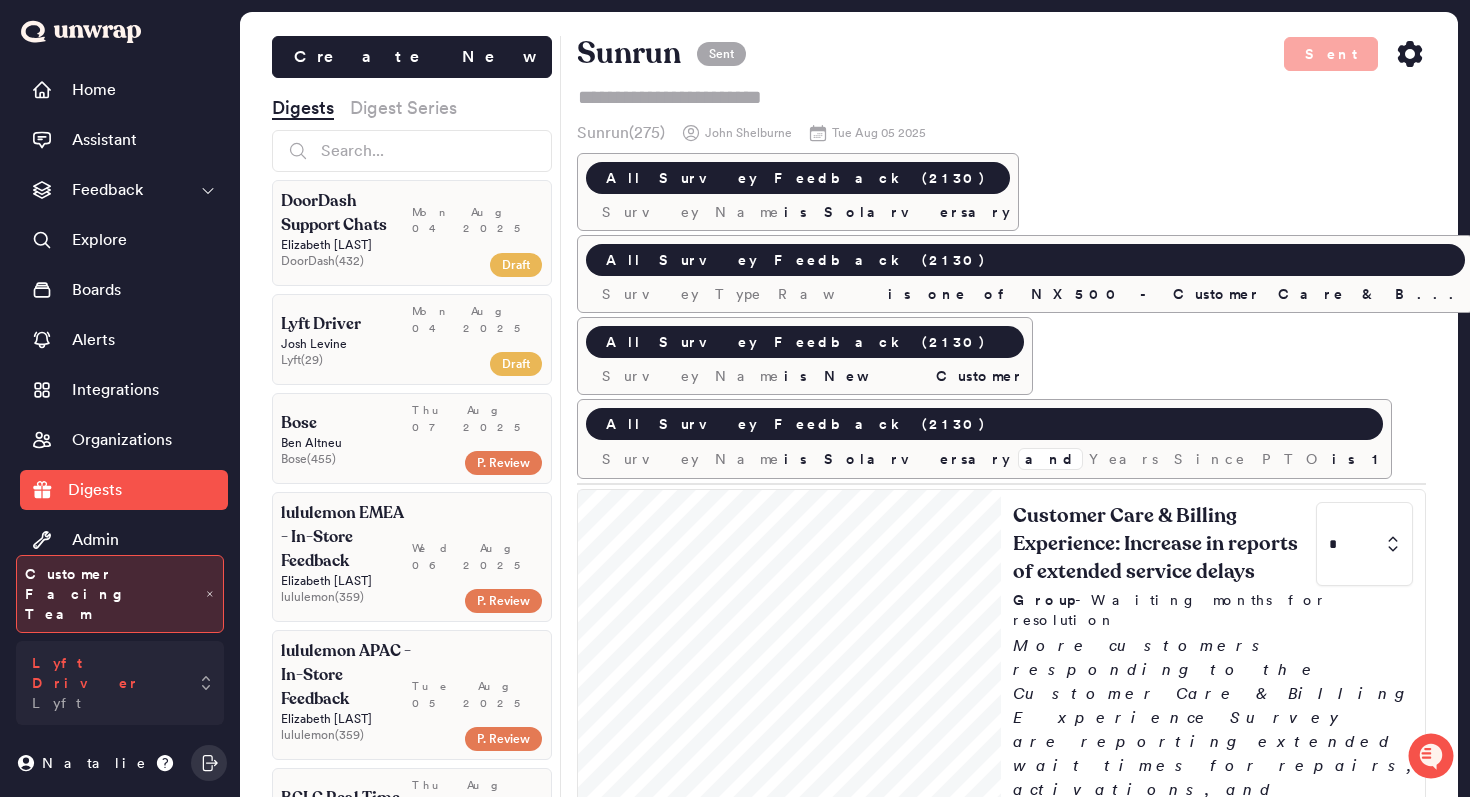 click on "Lyft Driver Lyft" at bounding box center [120, 683] 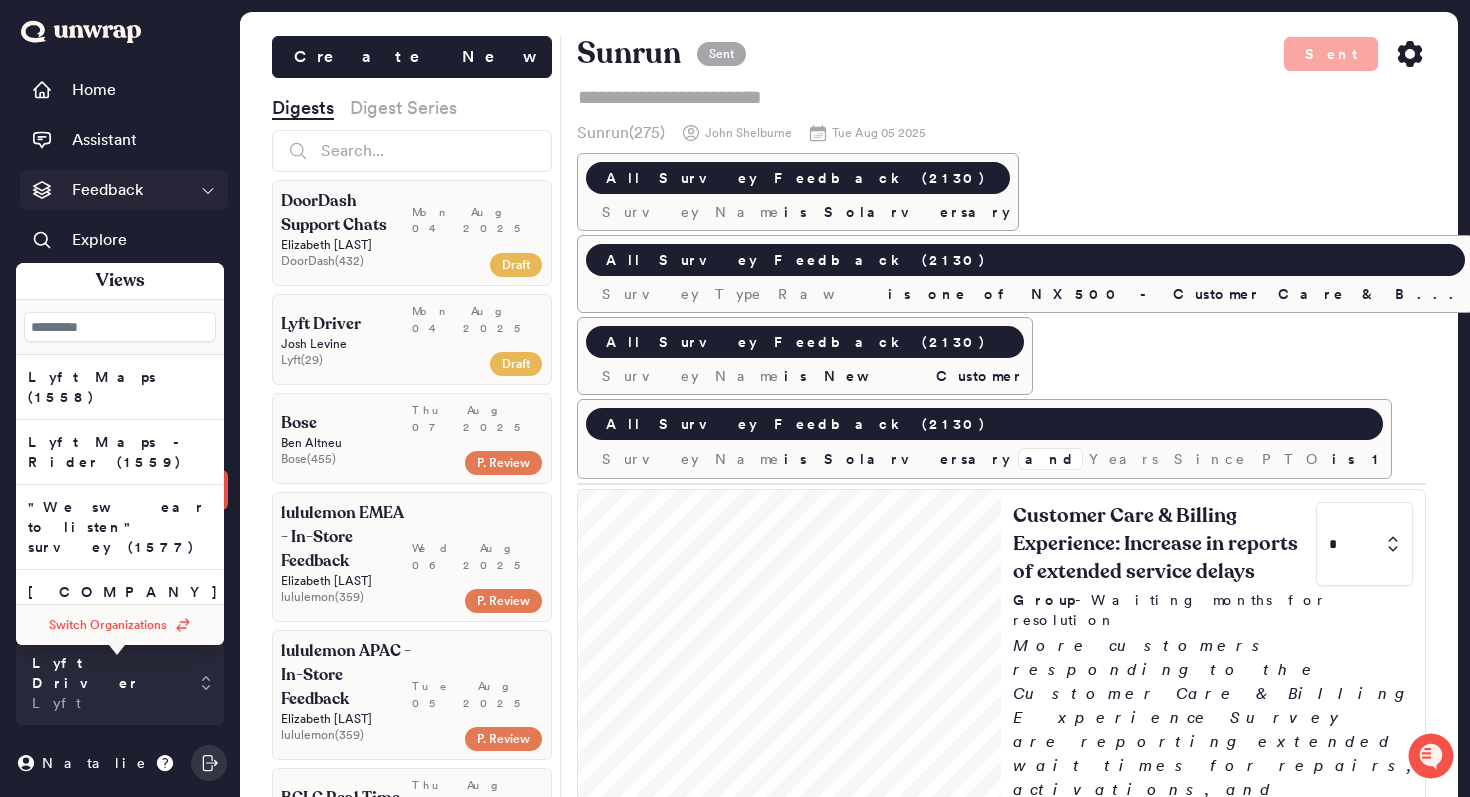 click on "Feedback" at bounding box center [107, 190] 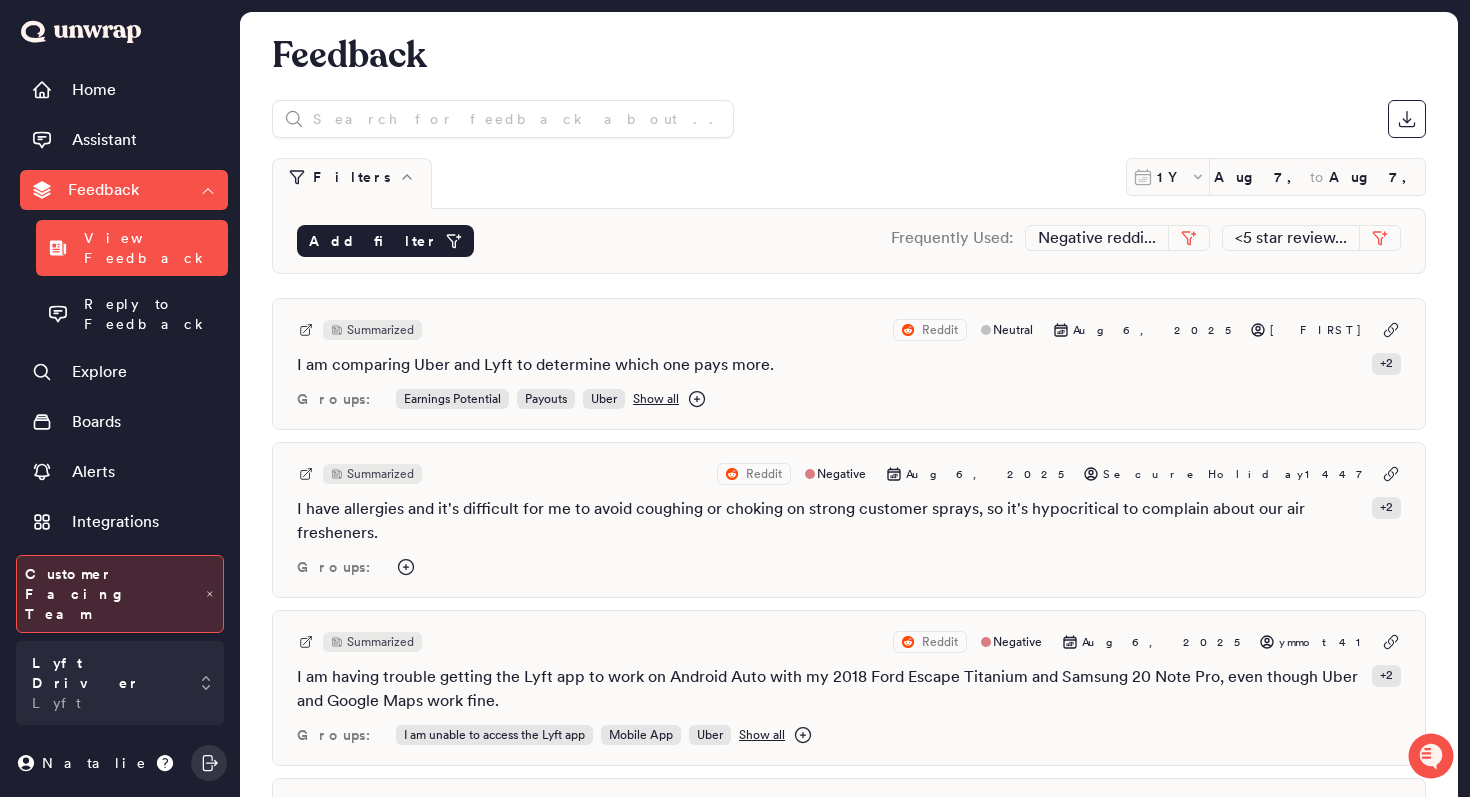 click on "Add filter" at bounding box center (373, 241) 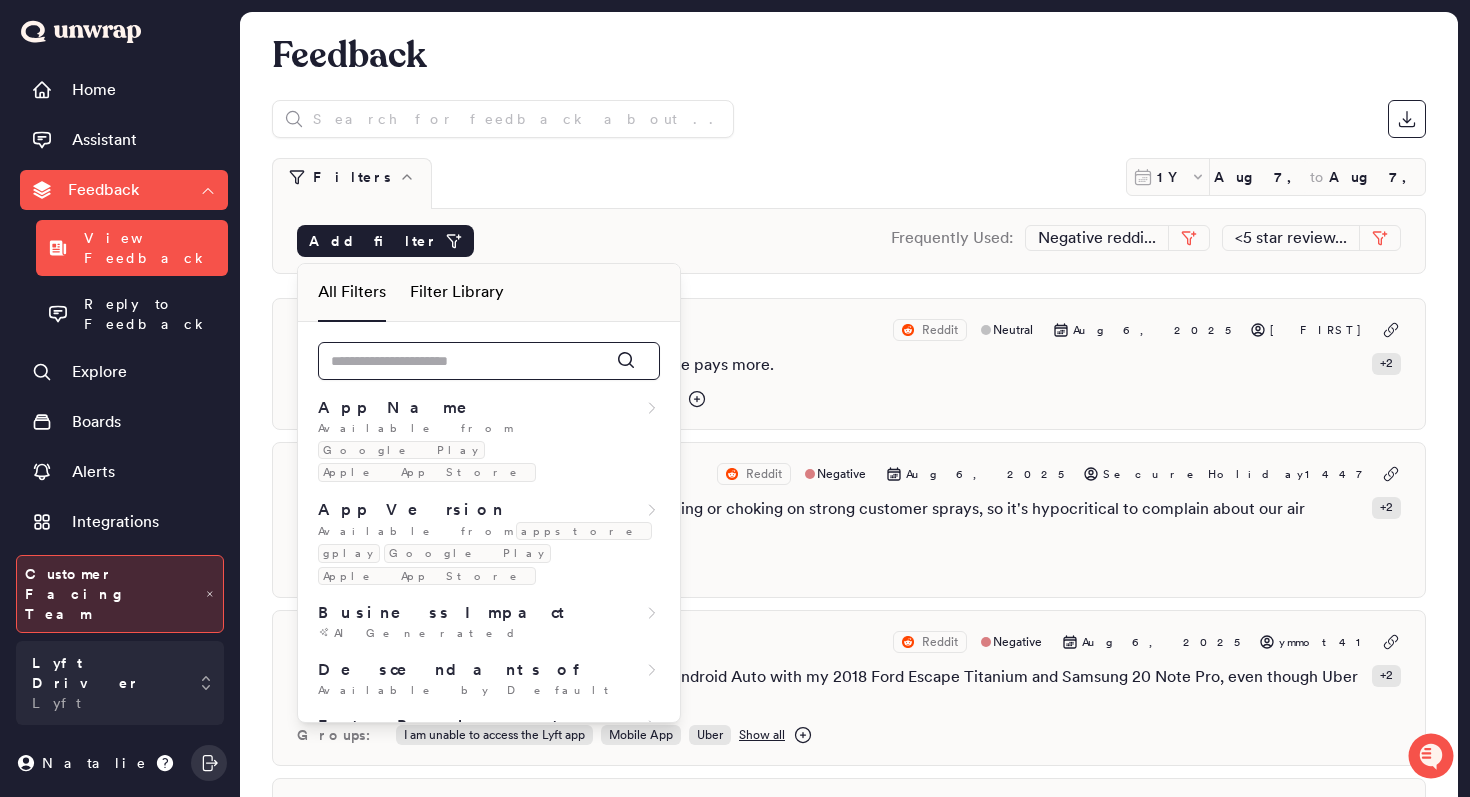 click at bounding box center [489, 361] 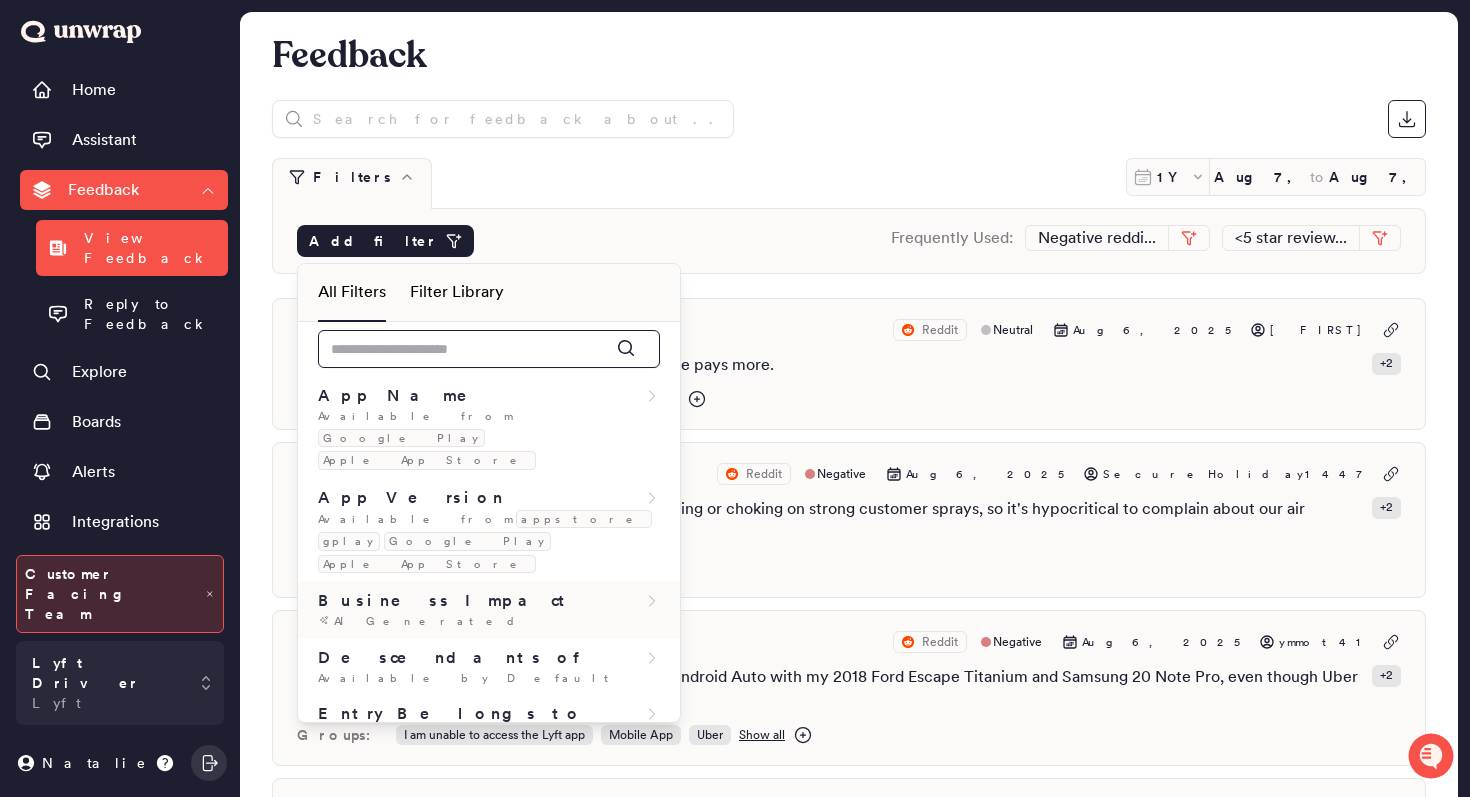 scroll, scrollTop: 0, scrollLeft: 0, axis: both 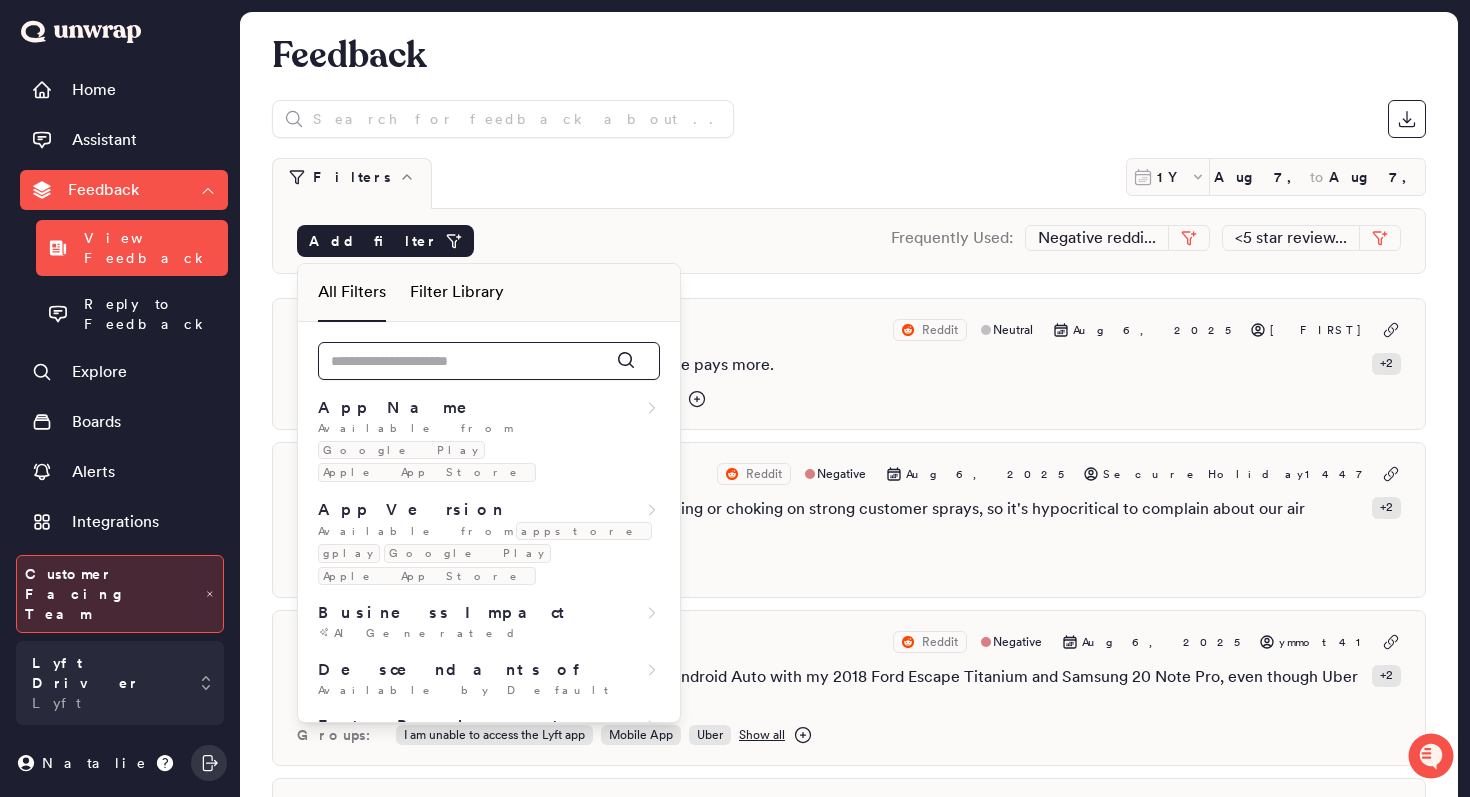 click at bounding box center [489, 361] 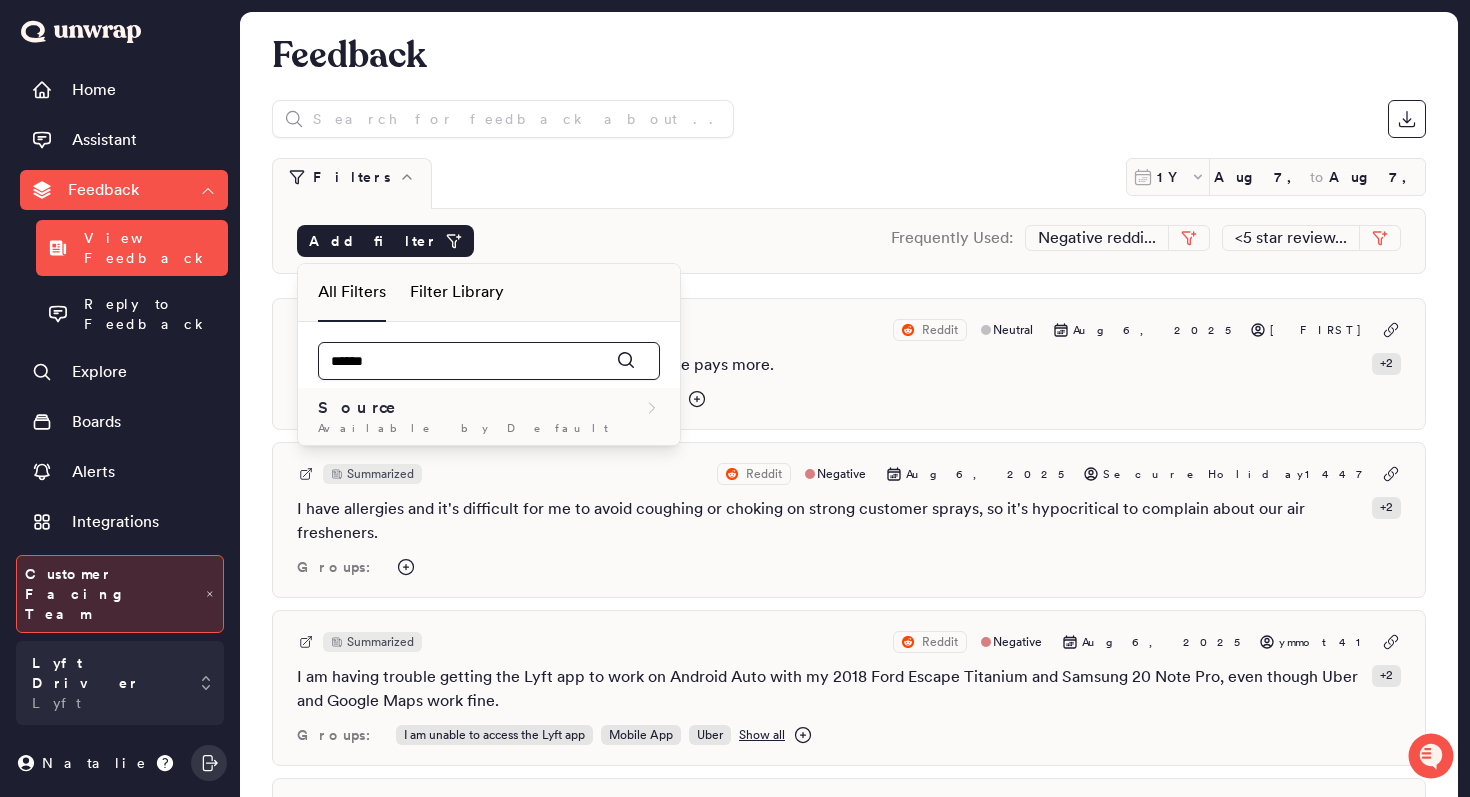type on "******" 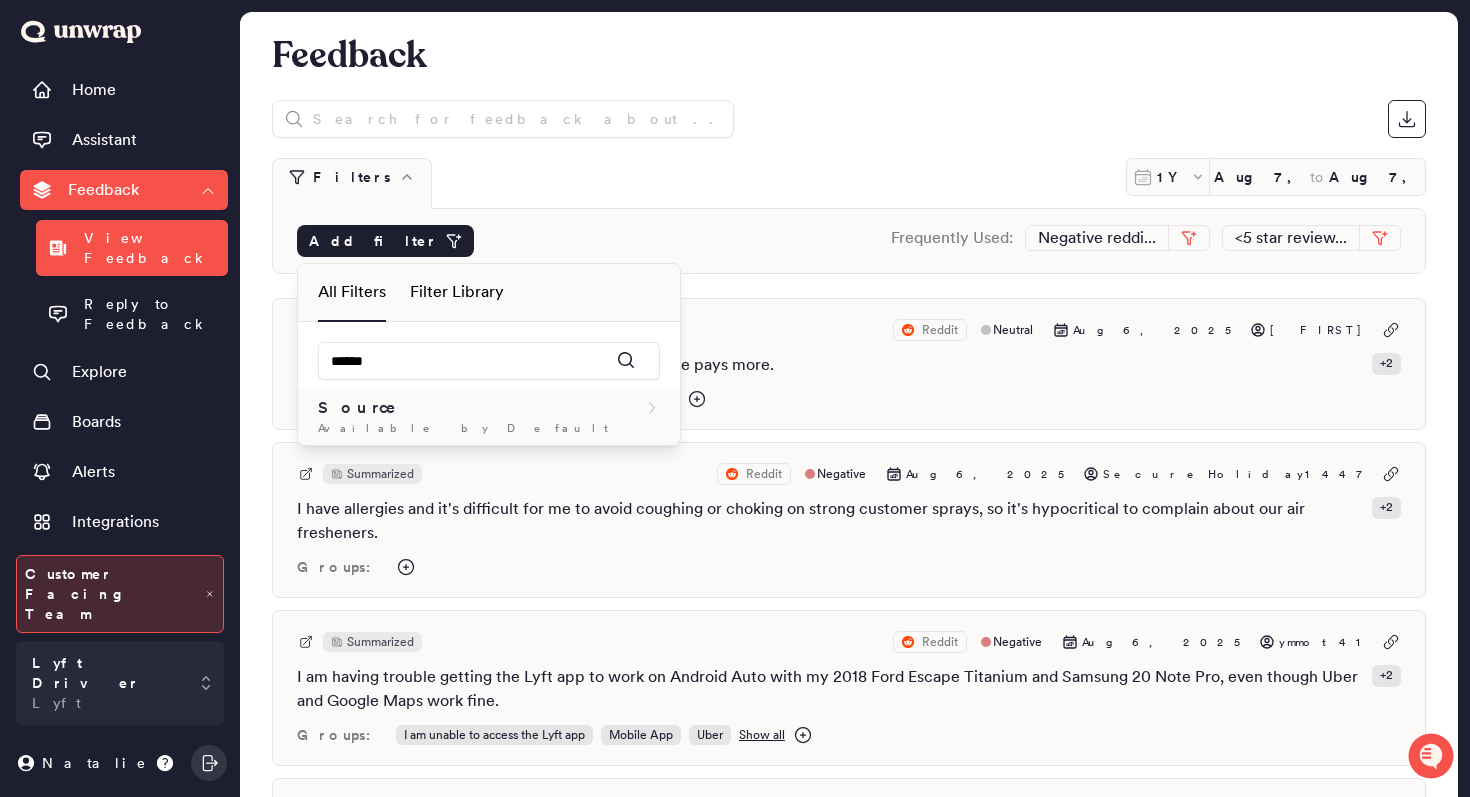 click on "Available by Default" at bounding box center (489, 428) 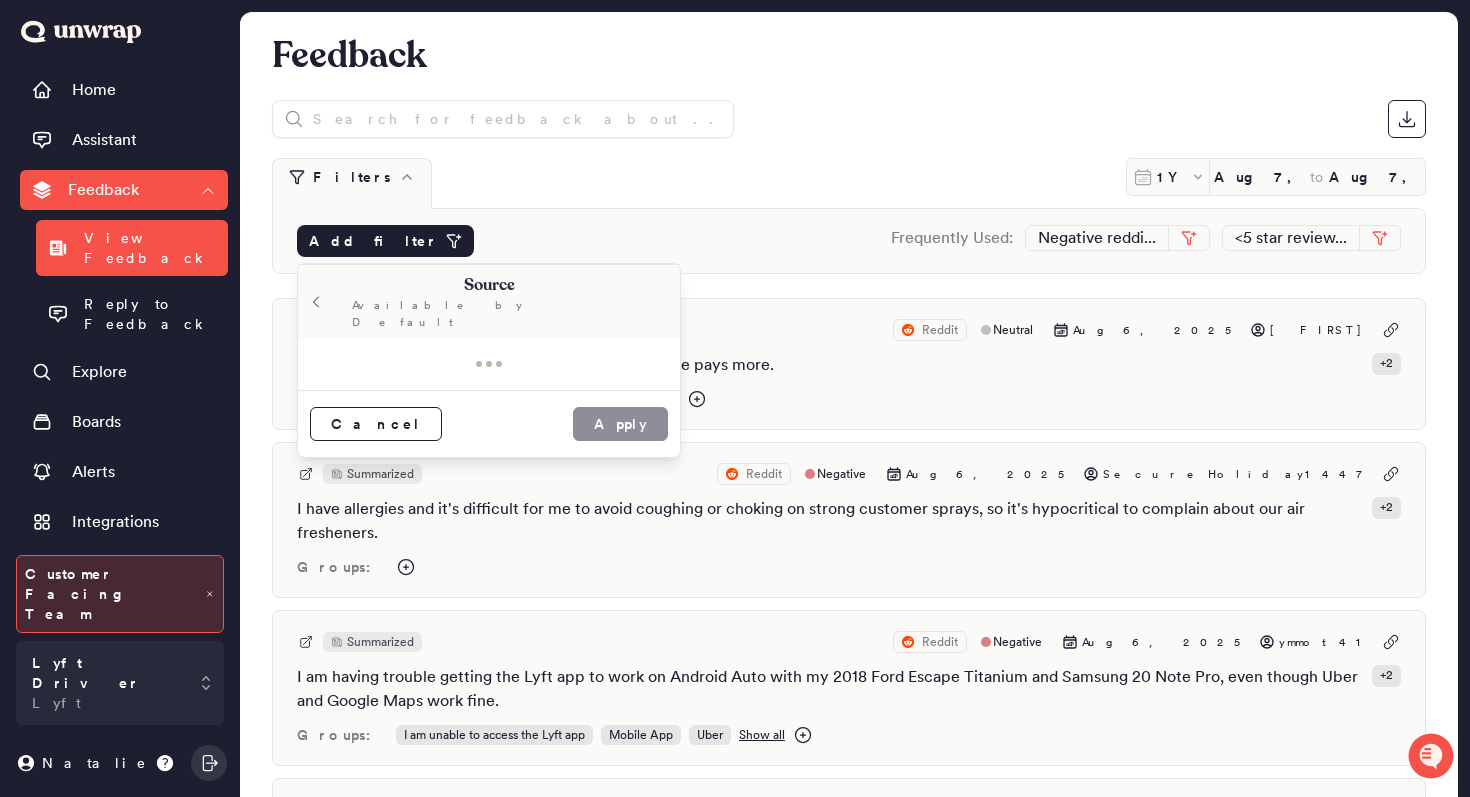 click at bounding box center [489, 364] 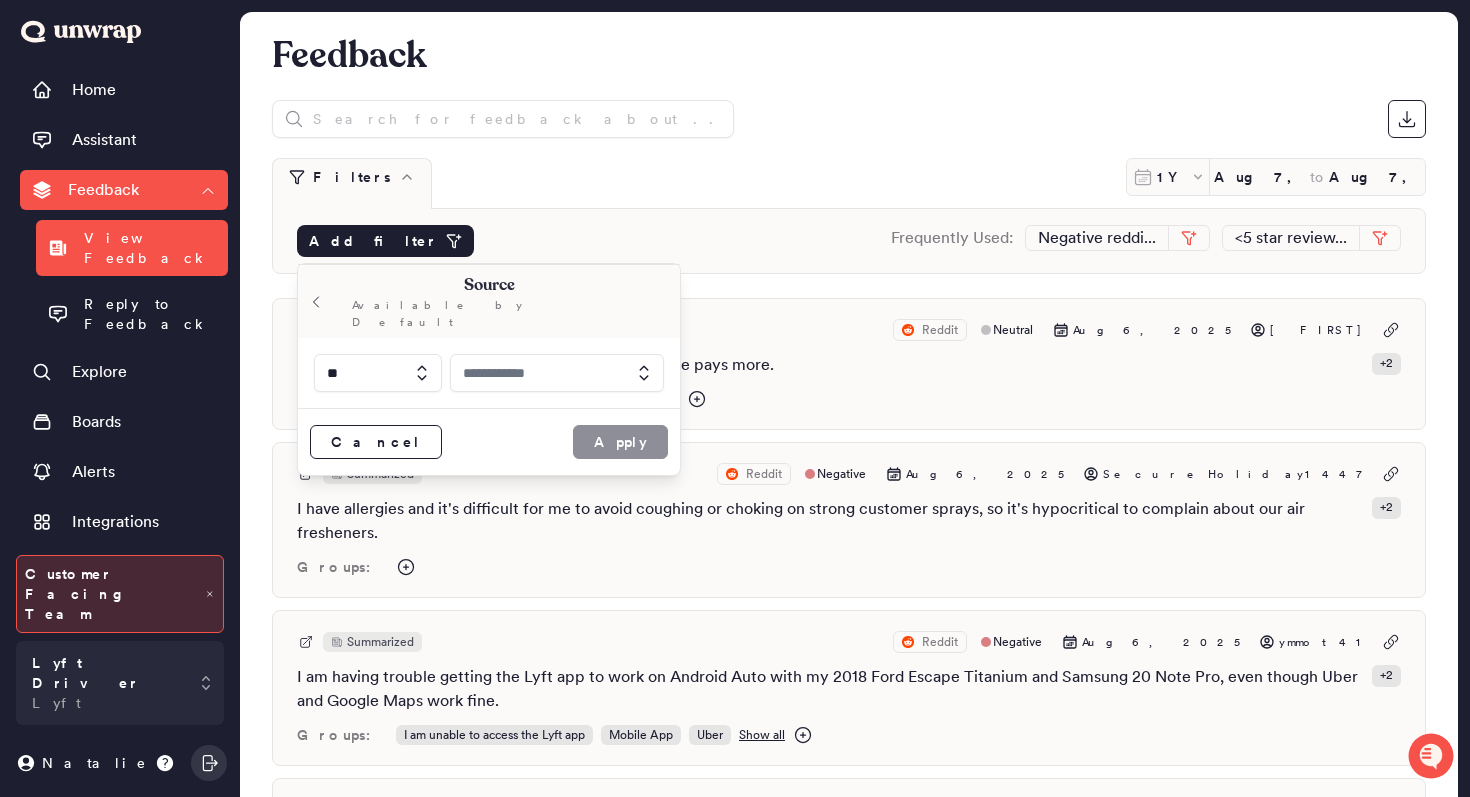 click at bounding box center [557, 373] 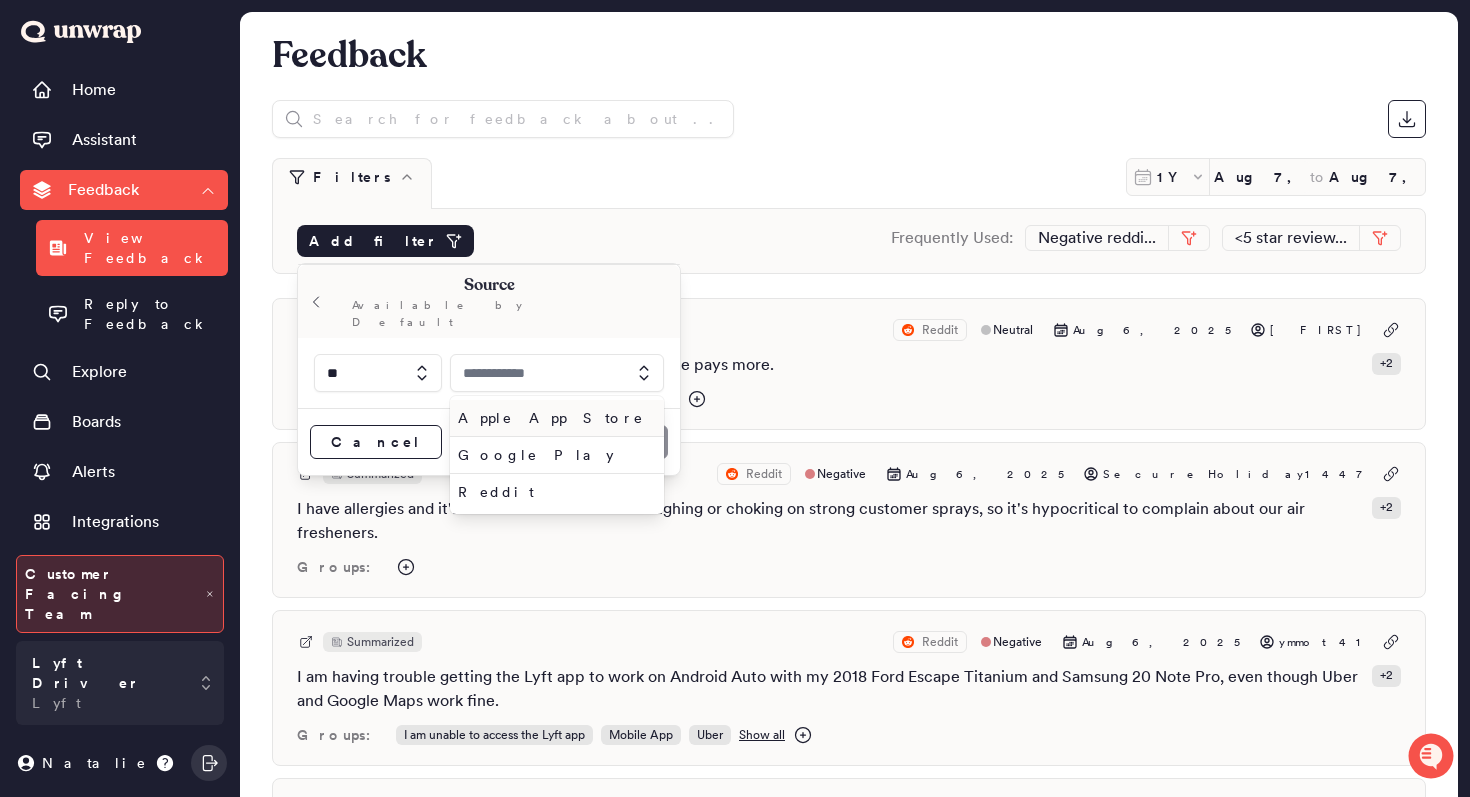 click on "Apple App Store" at bounding box center [553, 418] 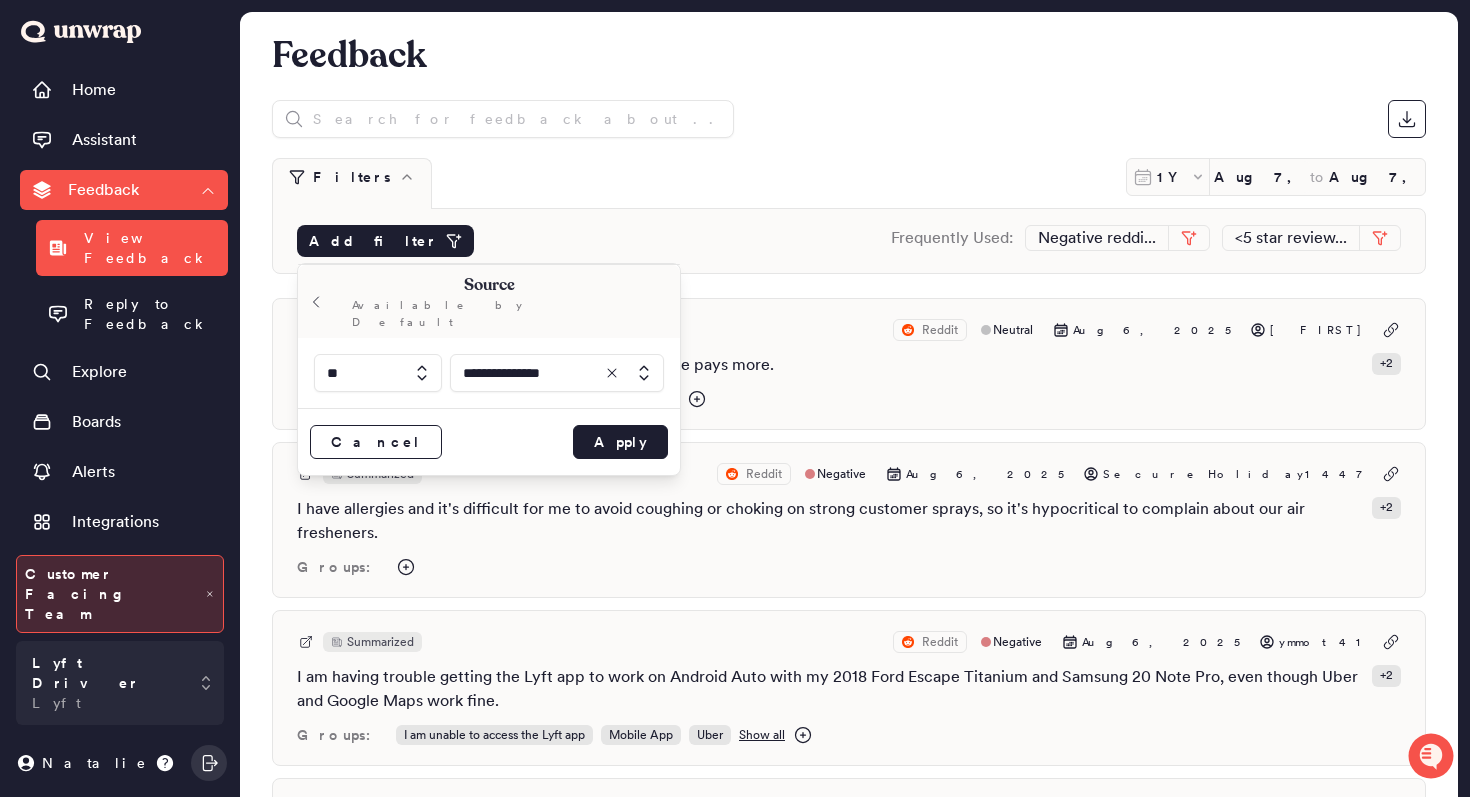 click at bounding box center [378, 373] 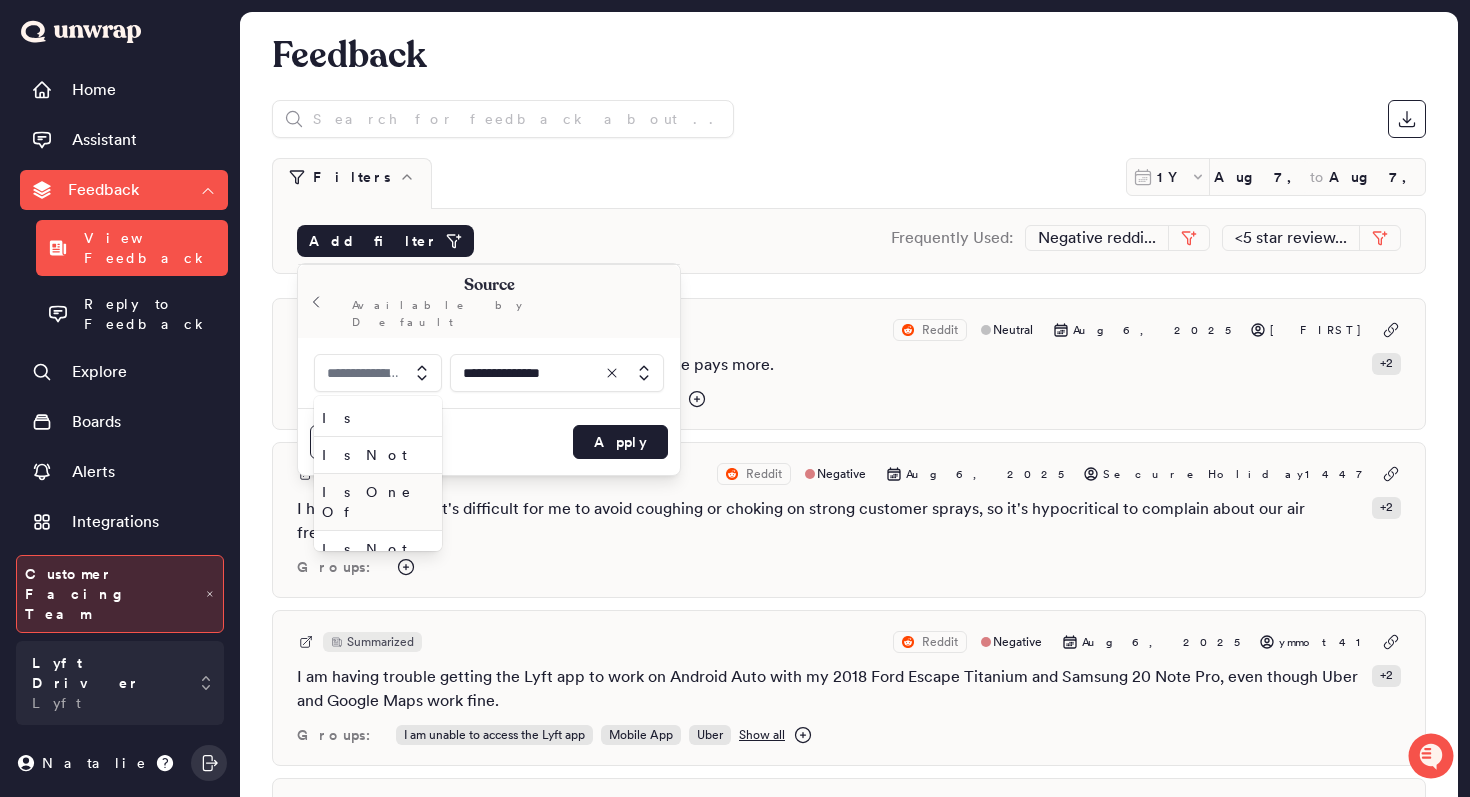 type on "**" 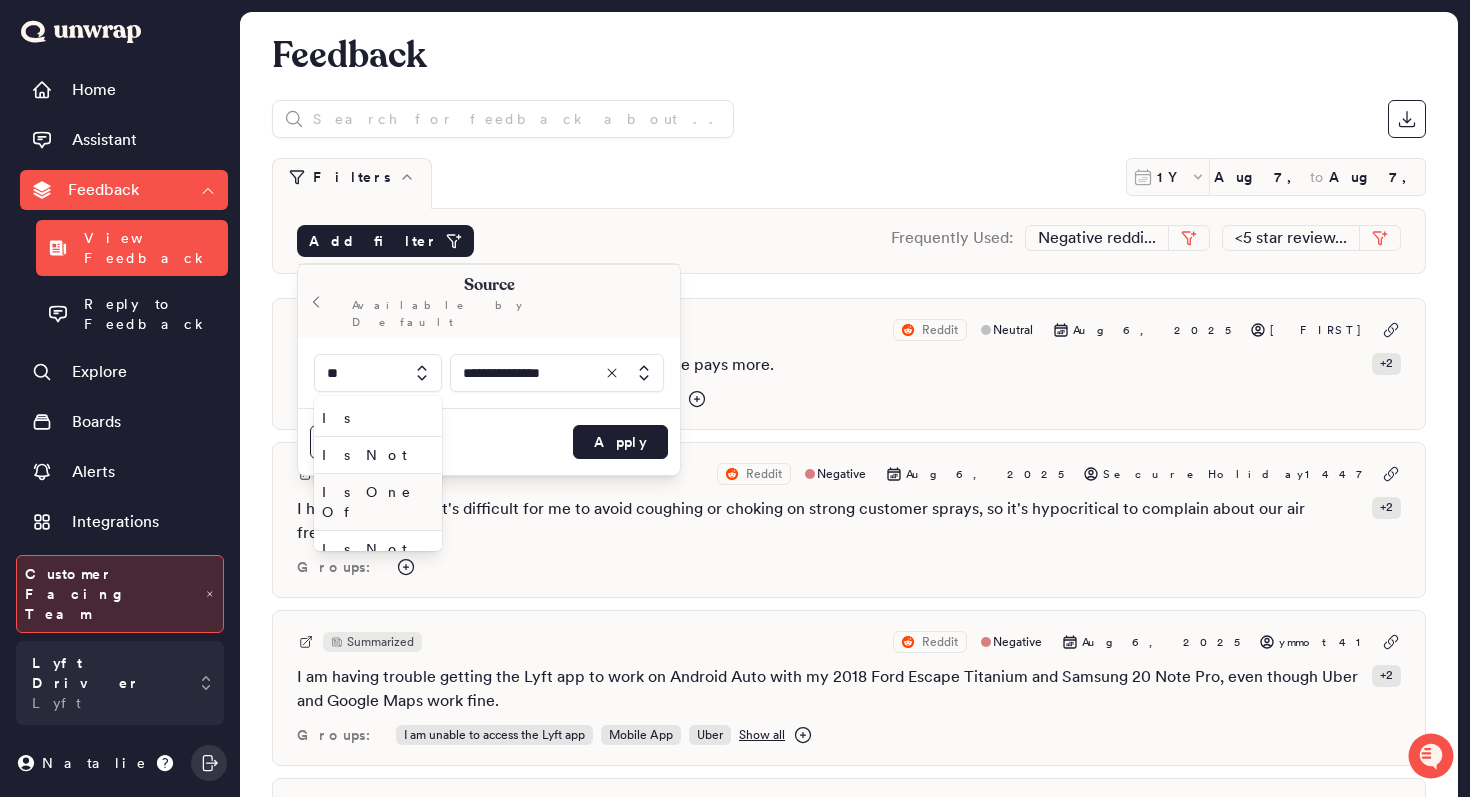 click on "Is One Of" at bounding box center [374, 502] 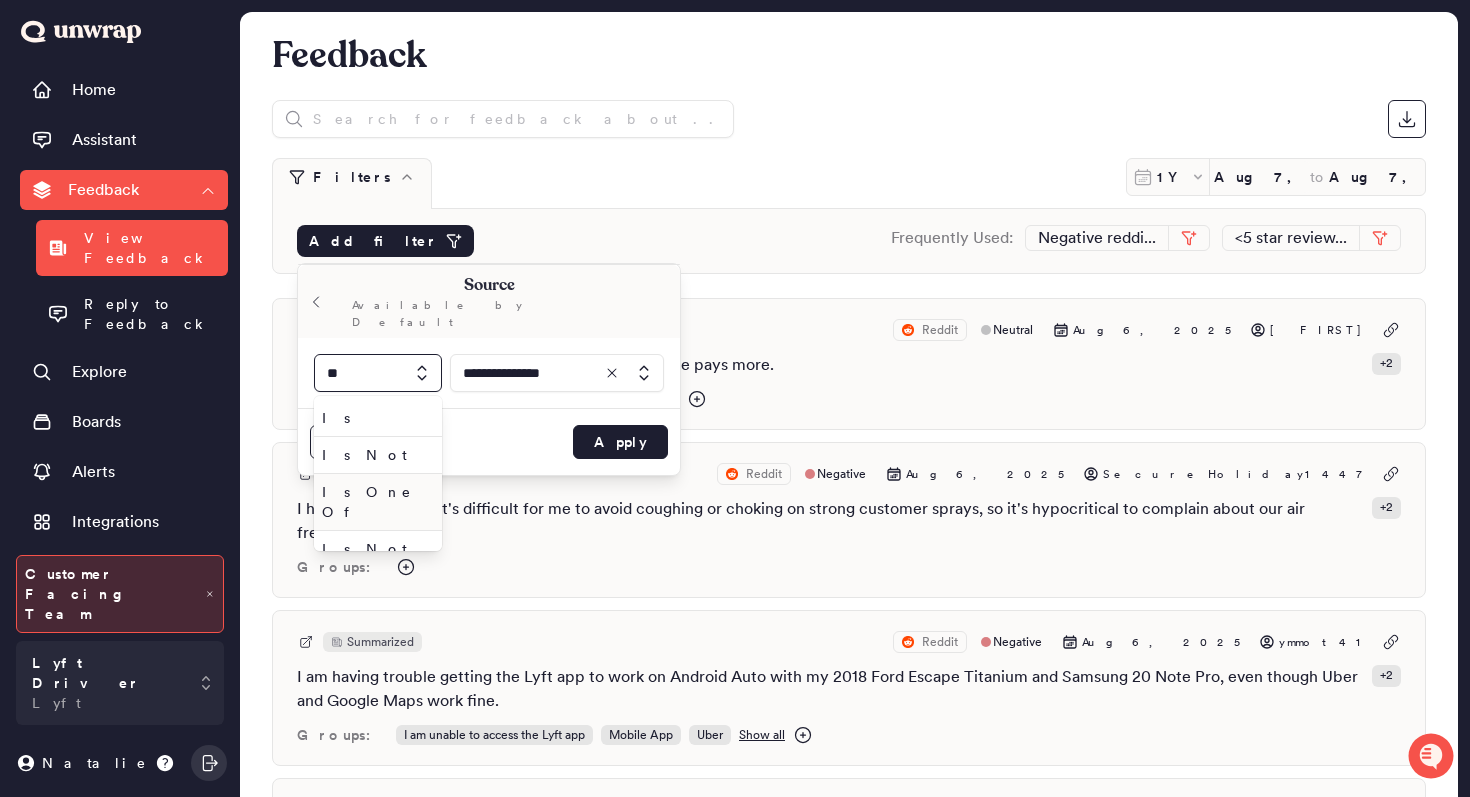 type 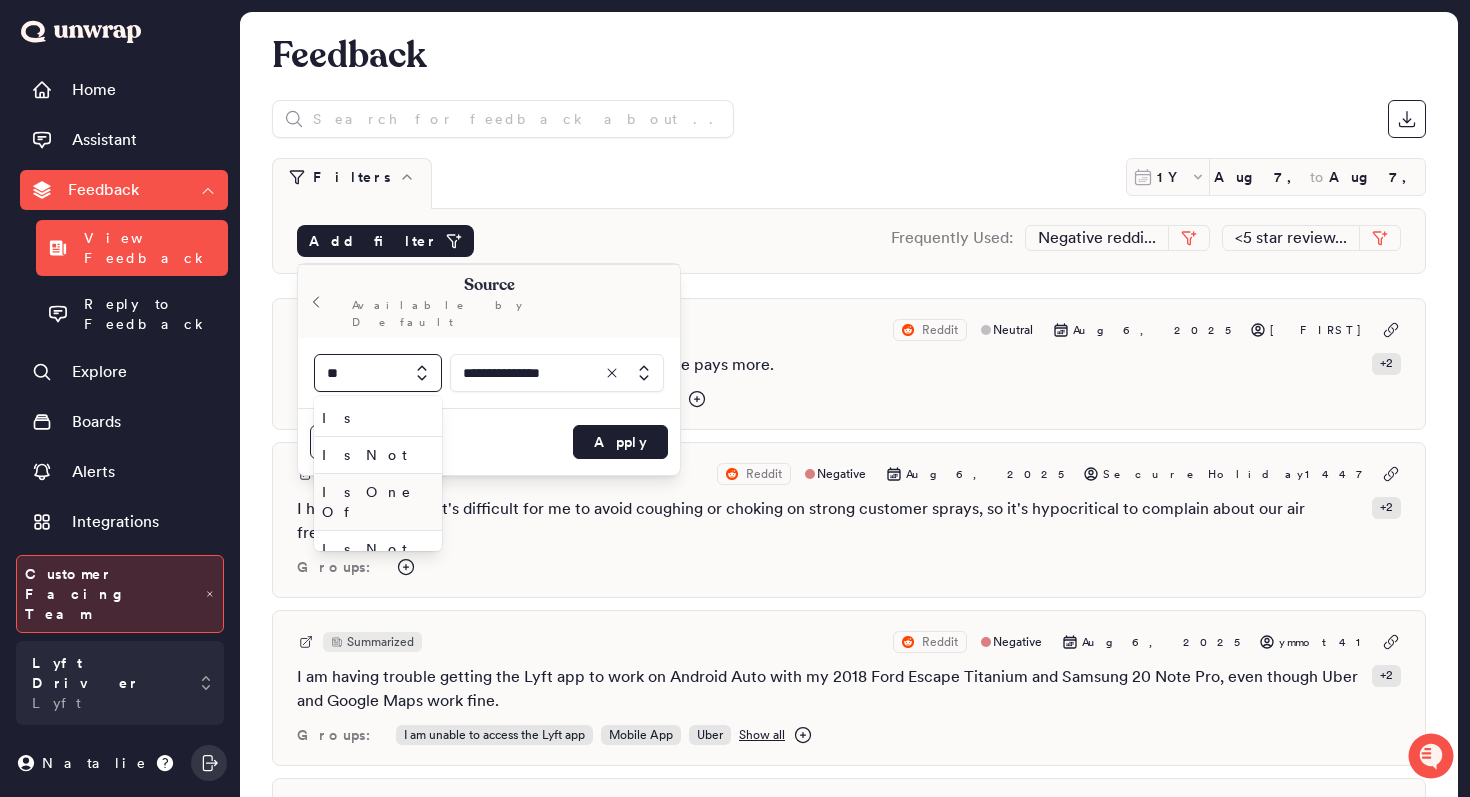 type 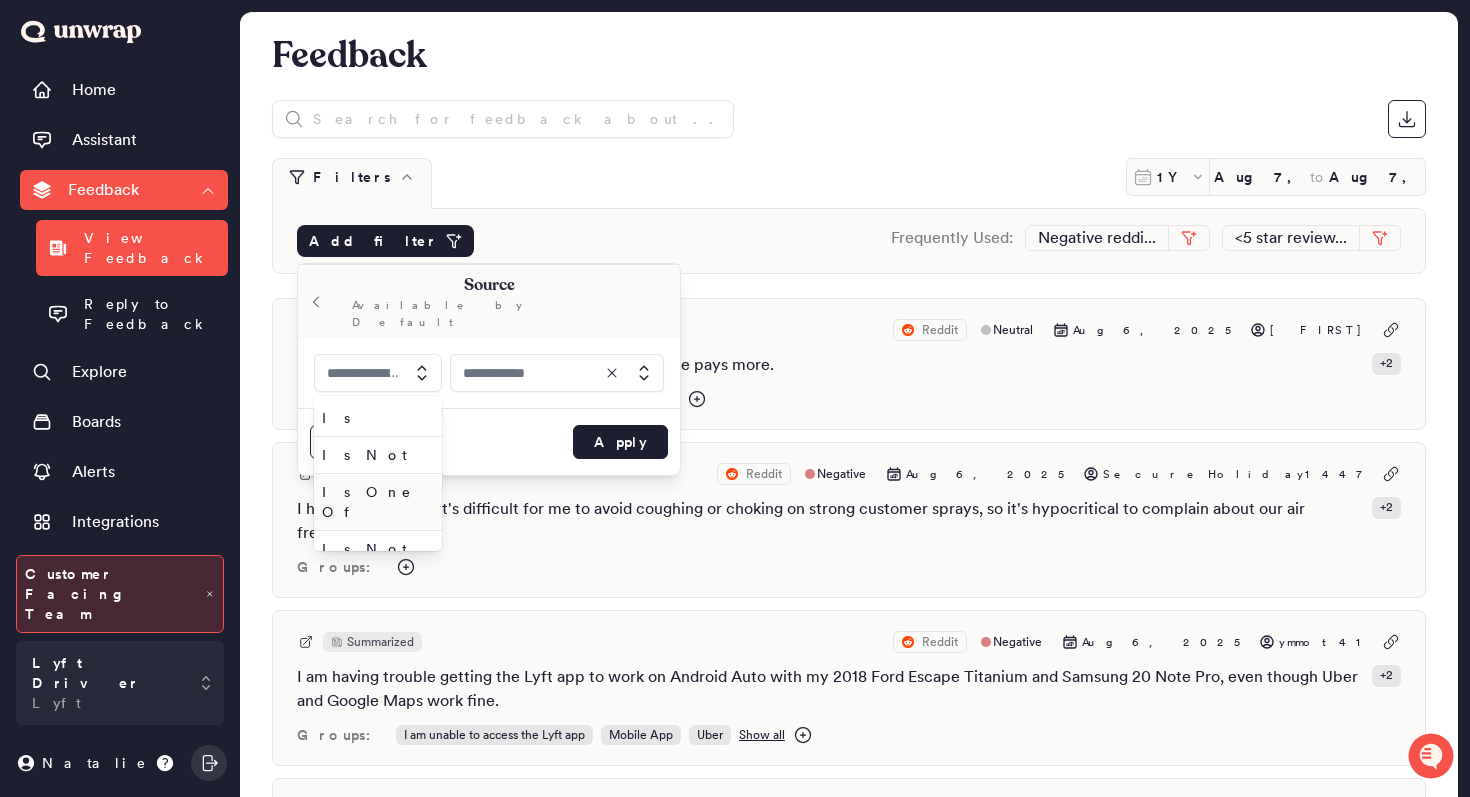 type on "*********" 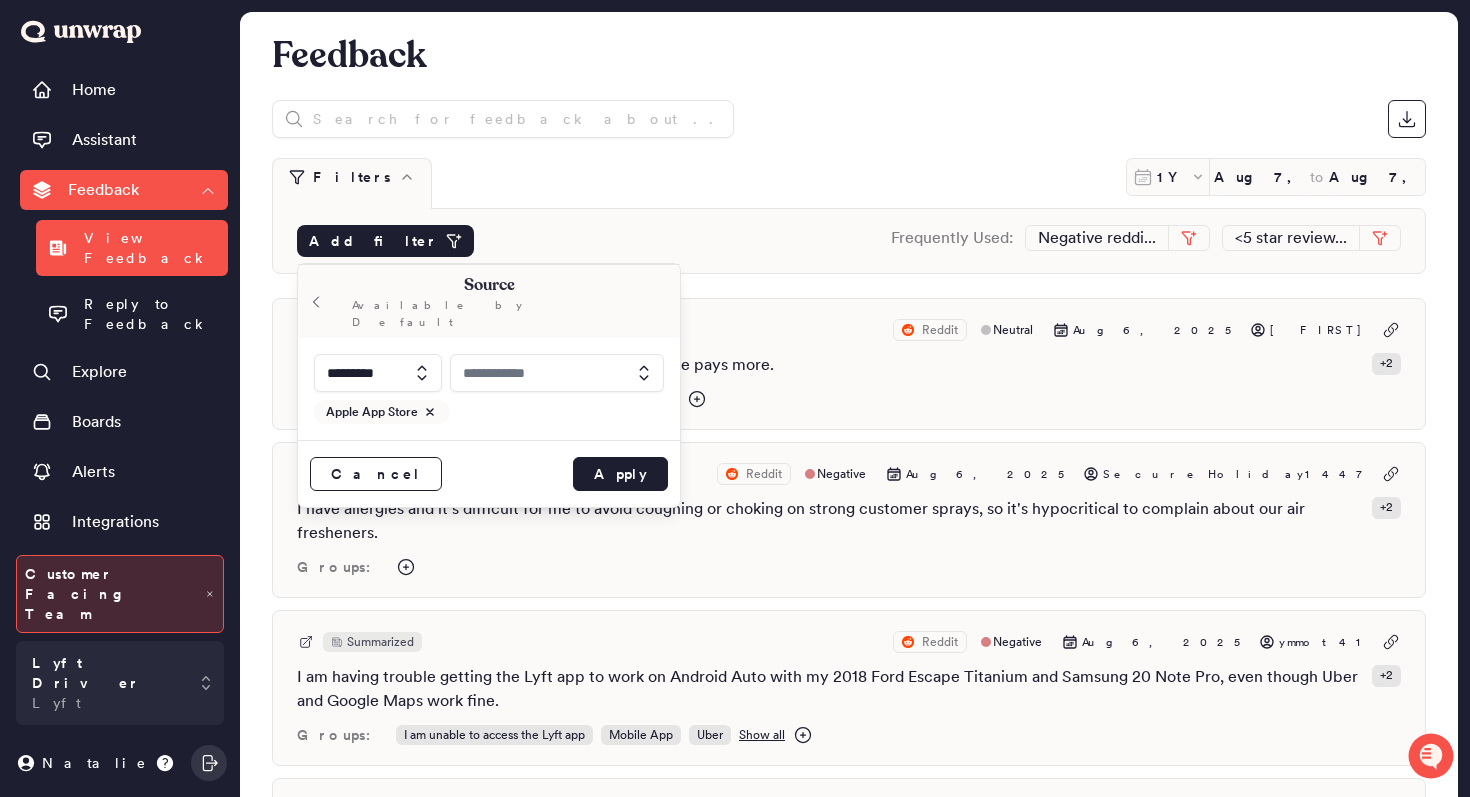 click at bounding box center (557, 373) 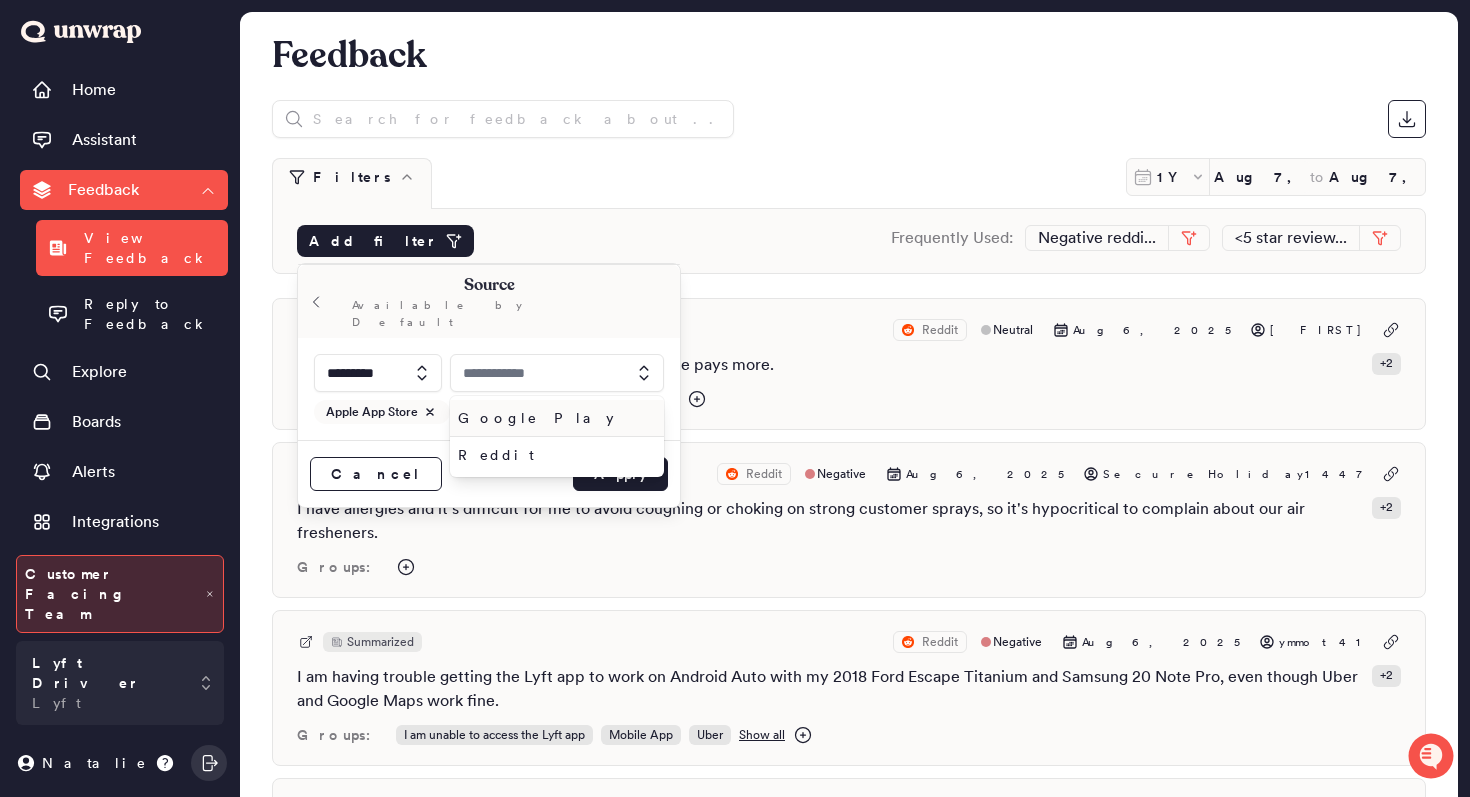 click on "Google Play" at bounding box center (557, 418) 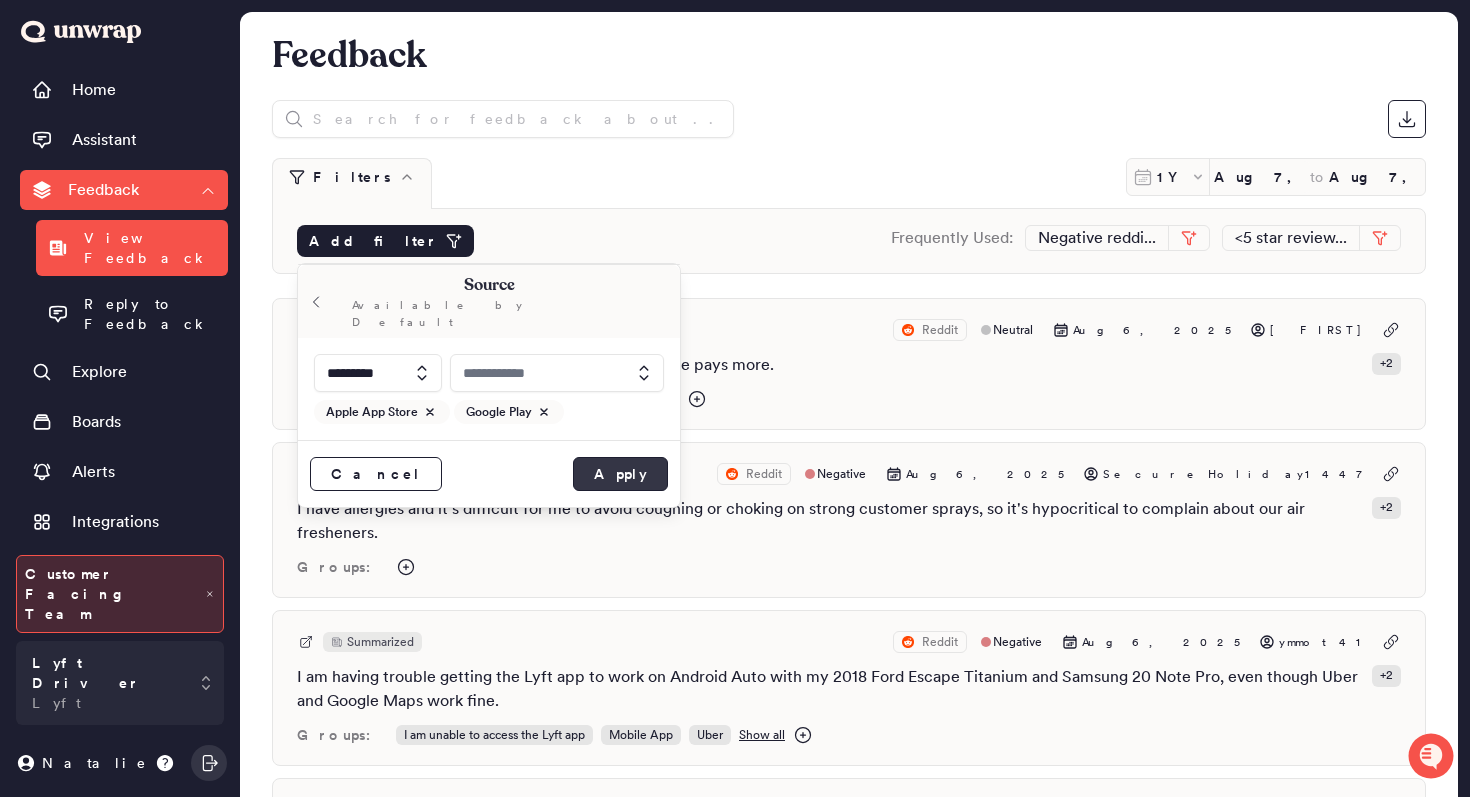 click on "Apply" at bounding box center (620, 474) 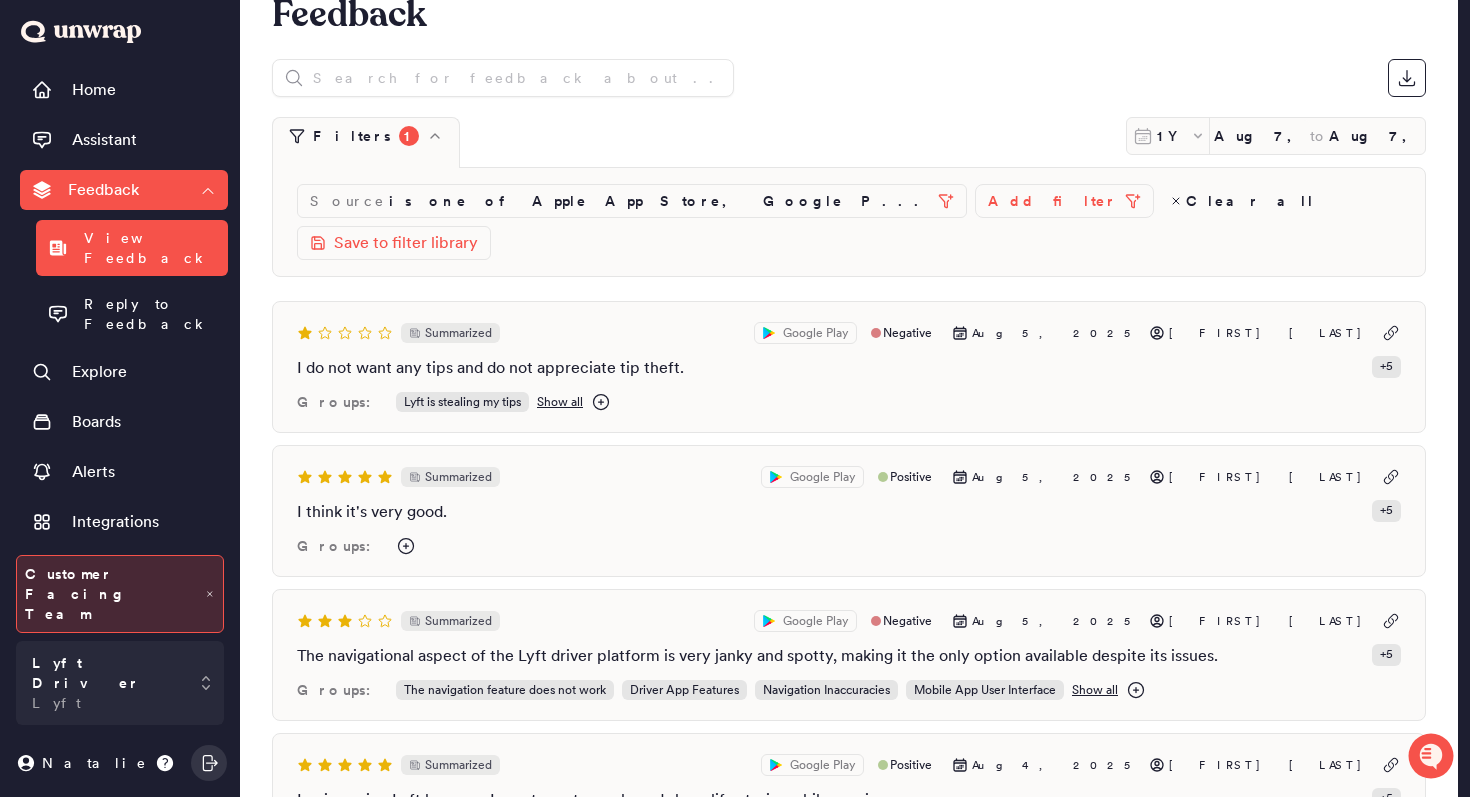 scroll, scrollTop: 68, scrollLeft: 0, axis: vertical 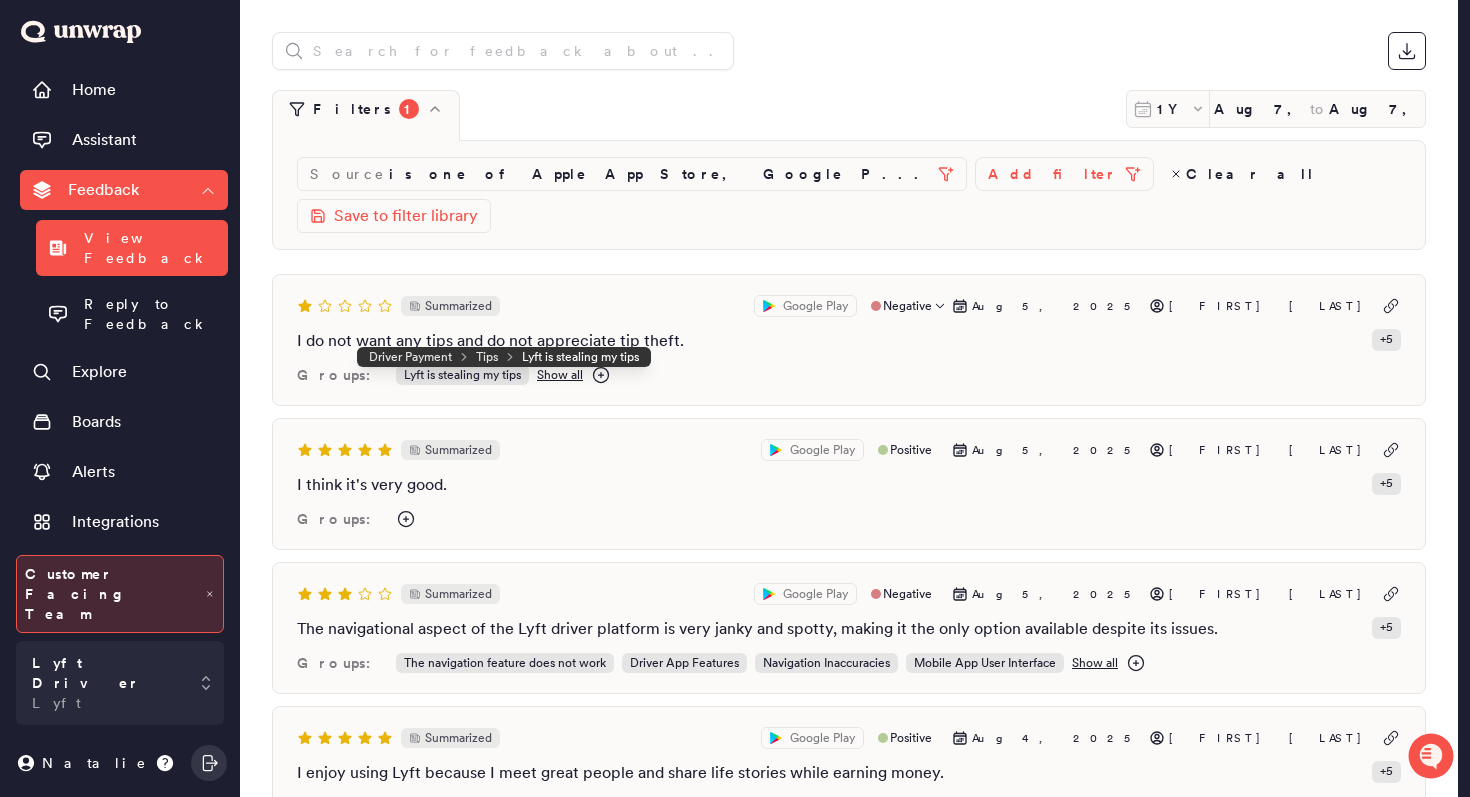 click on "Summarized Google Play Negative Aug 5, 2025 Kenneth Kolden" at bounding box center [849, 306] 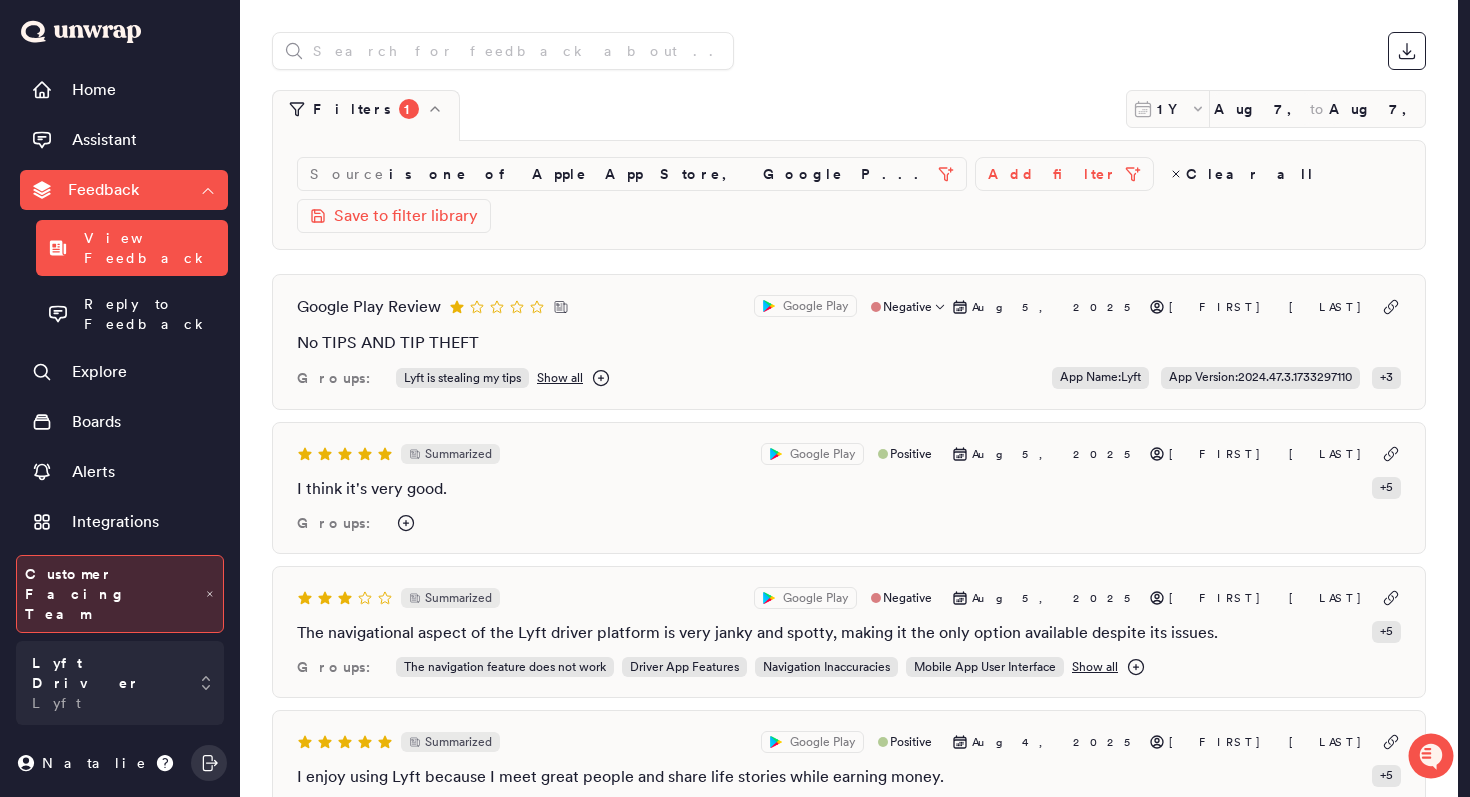 click on "Google Play Review Google Play Negative Aug 5, 2025 Kenneth Kolden No TIPS AND TIP THEFT Groups: Lyft is stealing my tips Show all App Name :  Lyft App Version :  2024.47.3.1733297110  + 3" at bounding box center (849, 342) 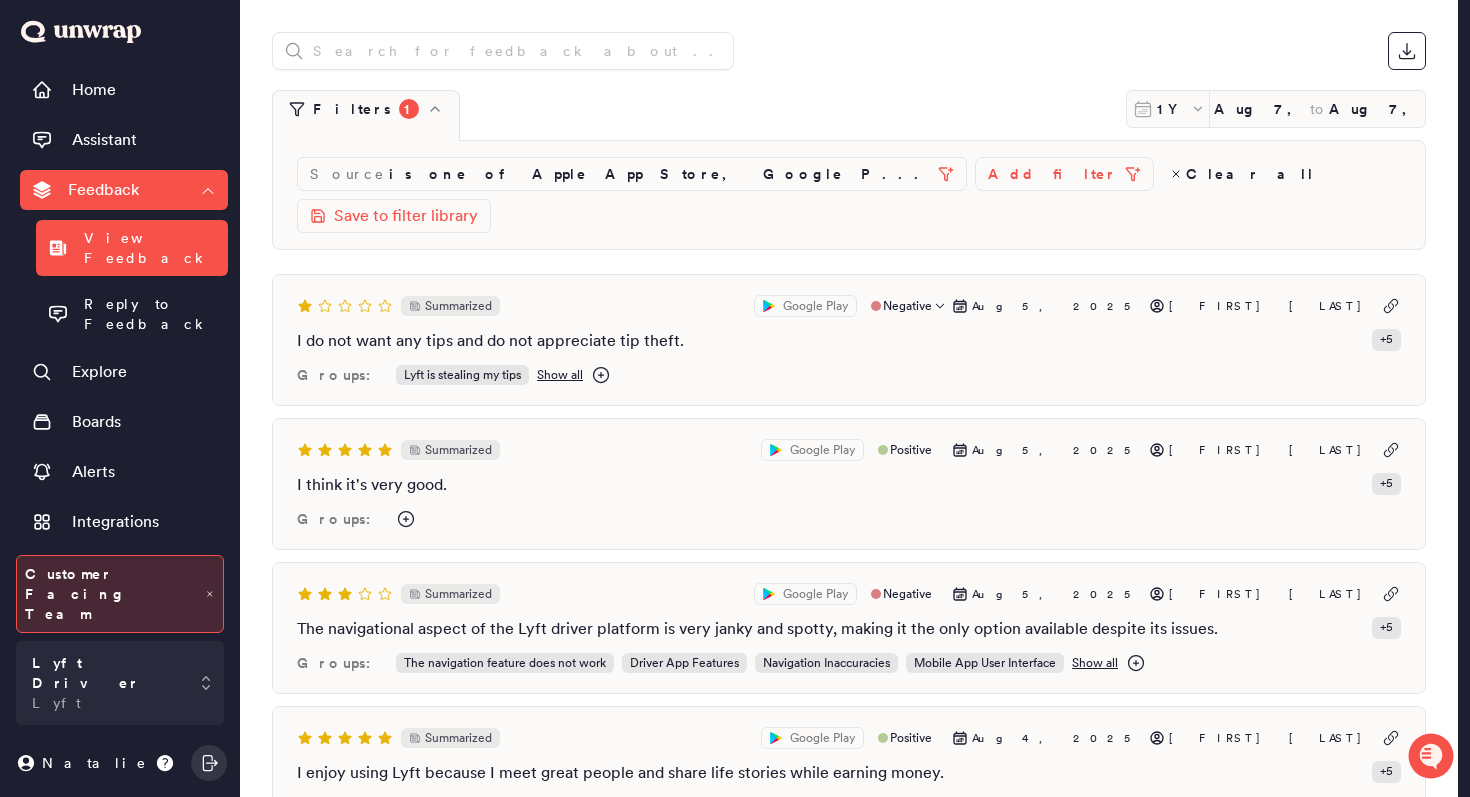 click on "Summarized Google Play Negative Aug 5, 2025 Kenneth Kolden I do not want any tips and do not appreciate tip theft.    + 5 Groups: Lyft is stealing my tips Show all" at bounding box center [849, 340] 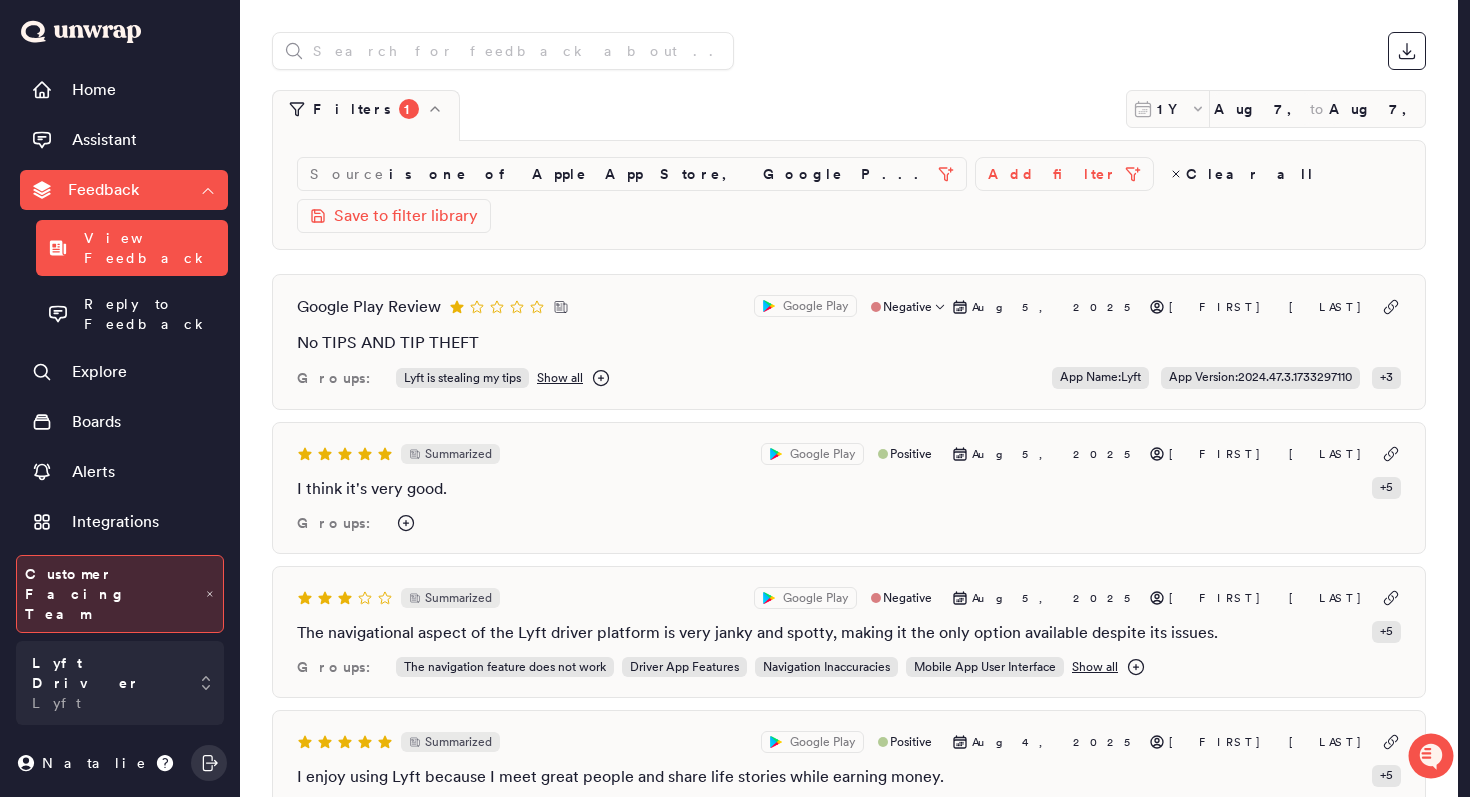 click on "Google Play Review Google Play Negative Aug 5, 2025 Kenneth Kolden No TIPS AND TIP THEFT Groups: Lyft is stealing my tips Show all App Name :  Lyft App Version :  2024.47.3.1733297110  + 3" at bounding box center (849, 342) 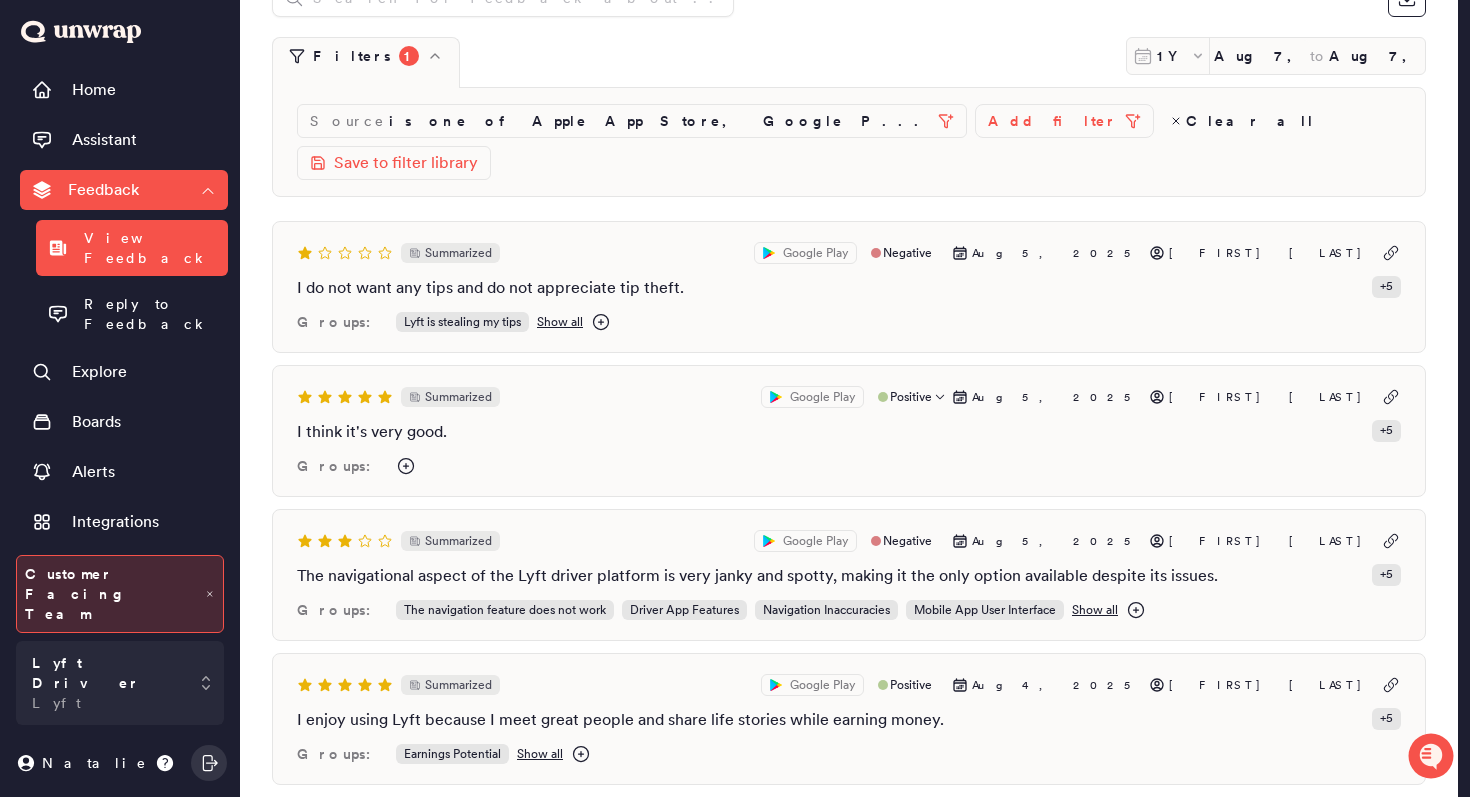 scroll, scrollTop: 154, scrollLeft: 0, axis: vertical 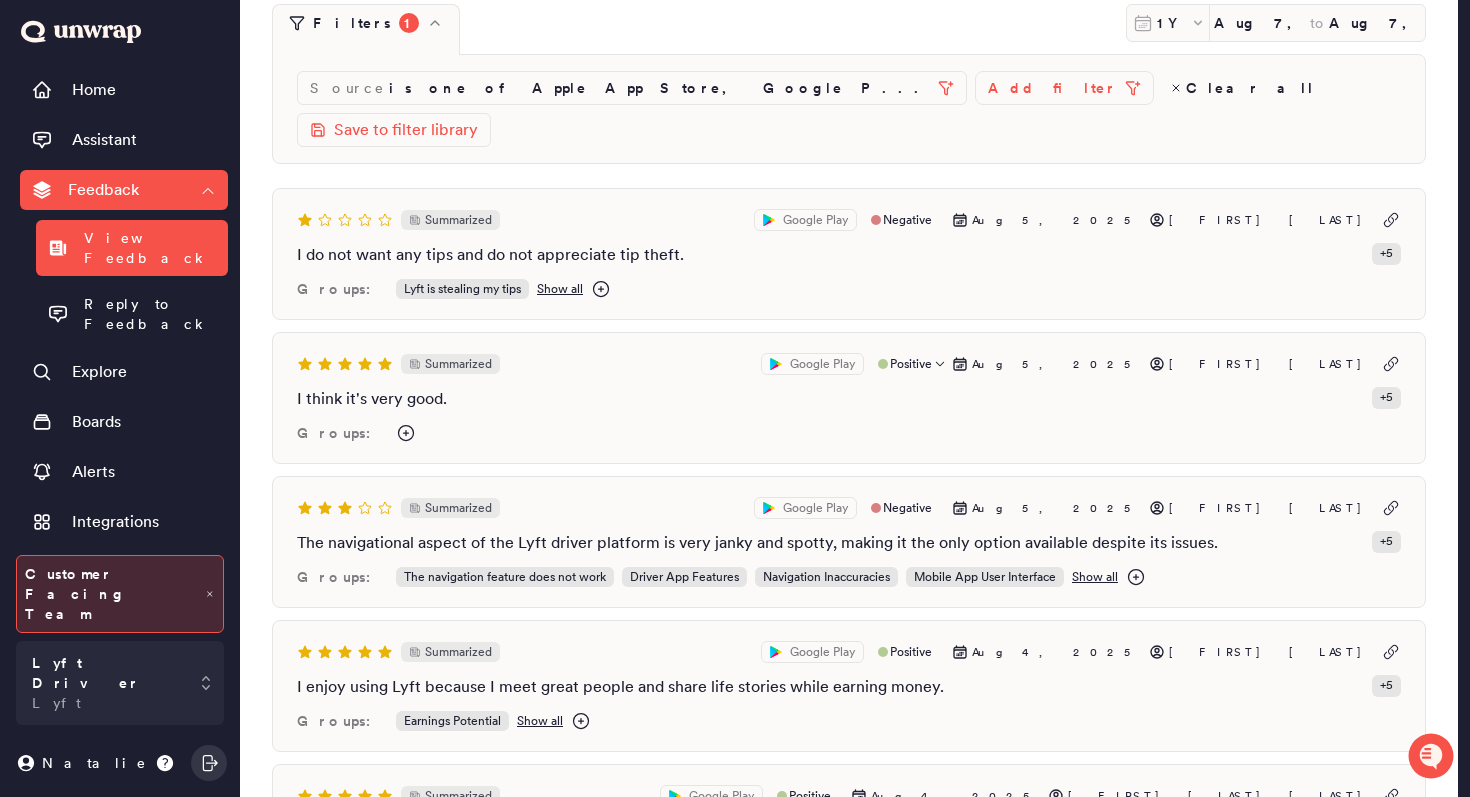click on "I think it's very good.    + 5" at bounding box center [849, 399] 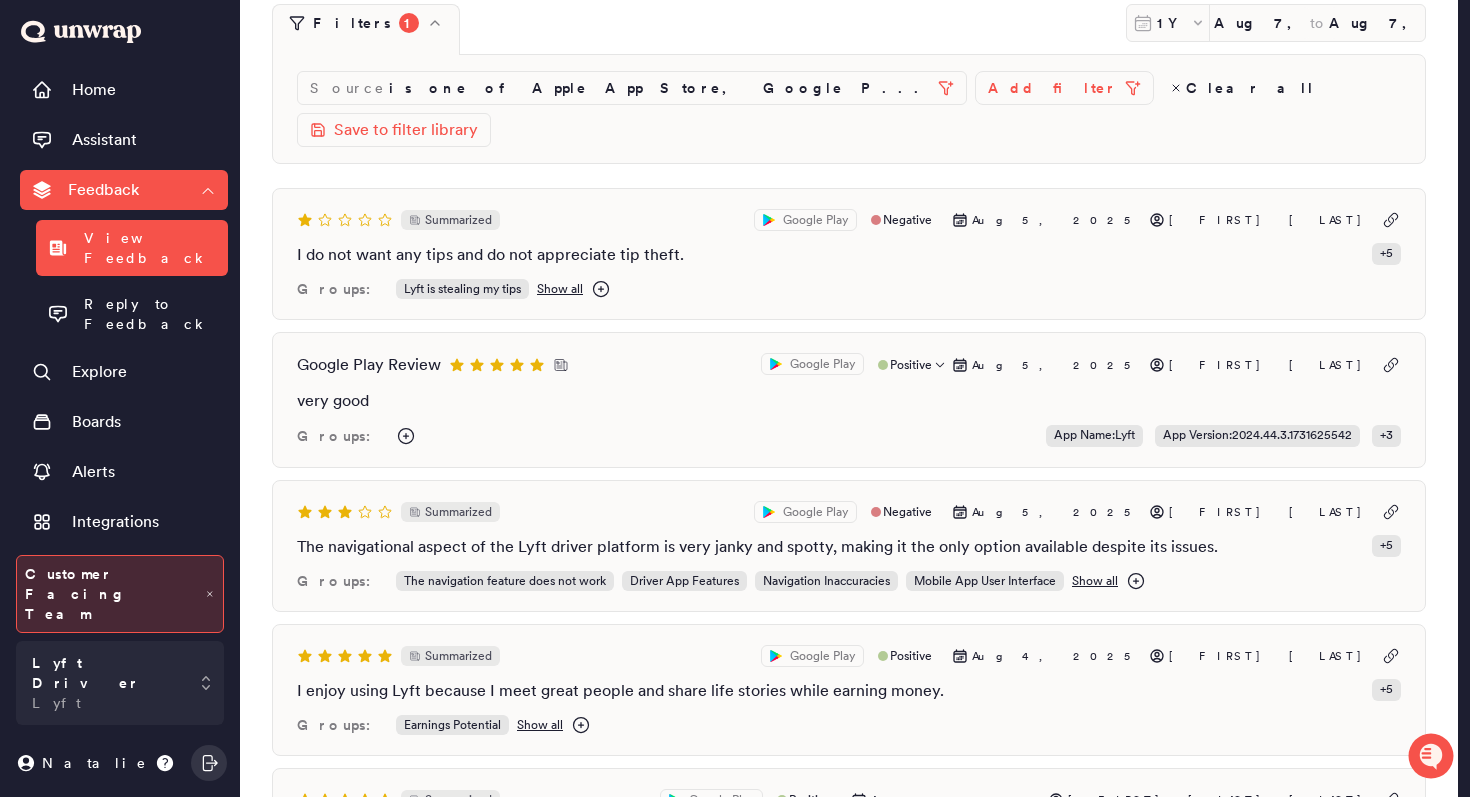 click on "Google Play Review Google Play Positive Aug 5, 2025 Tanvir m very good Groups: App Name :  Lyft App Version :  2024.44.3.1731625542  + 3" at bounding box center [849, 400] 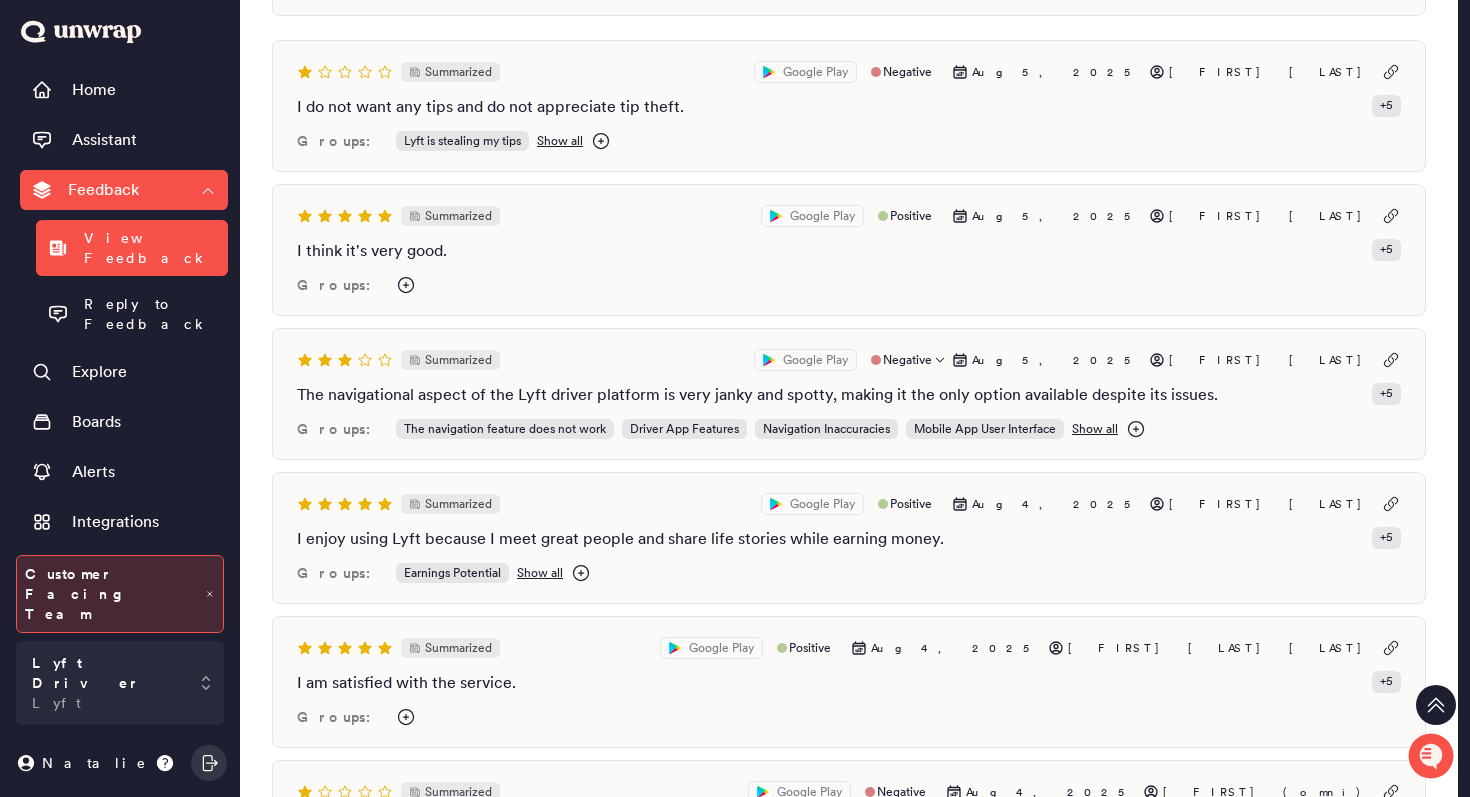 scroll, scrollTop: 303, scrollLeft: 0, axis: vertical 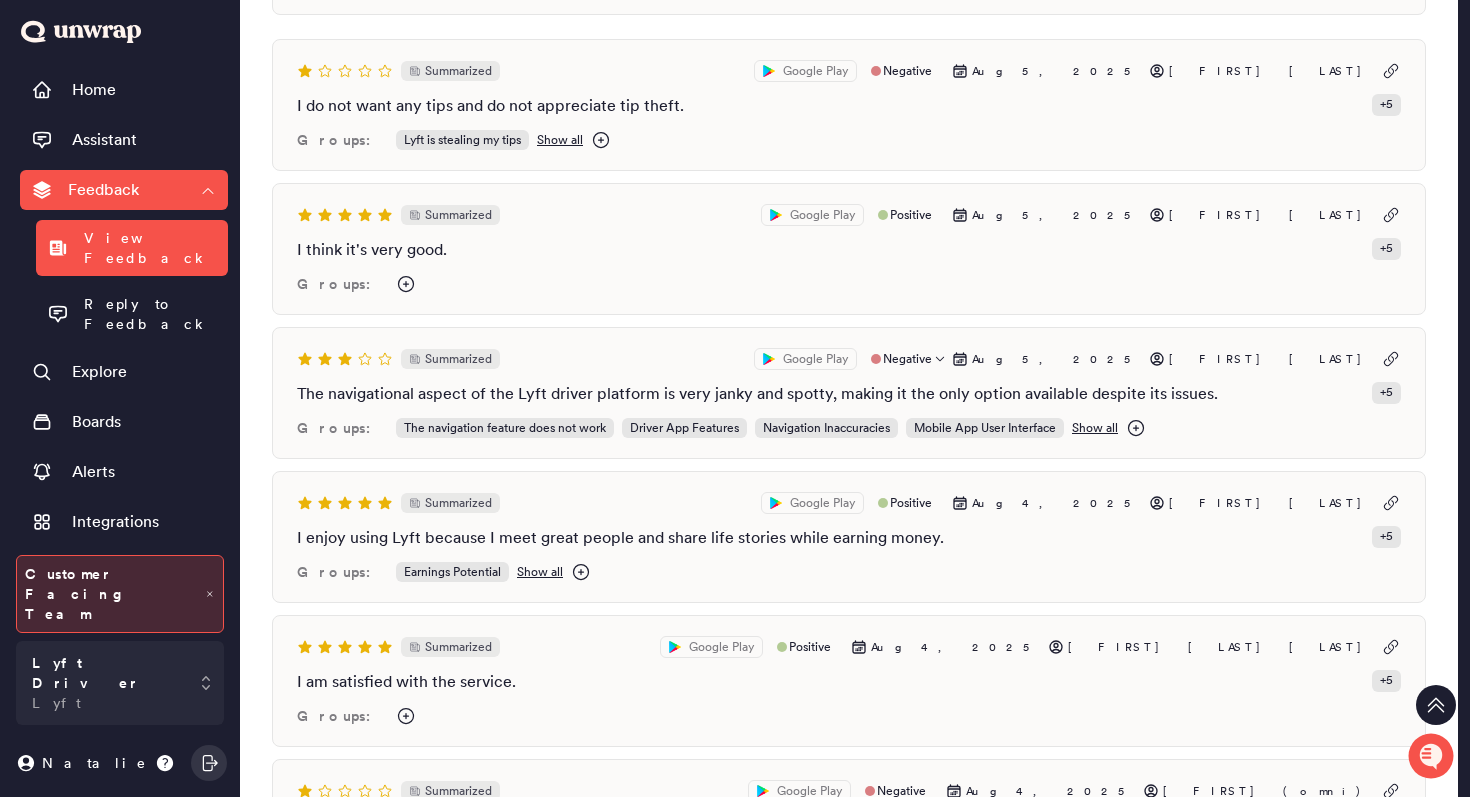 click on "The navigational aspect of the Lyft driver platform is very janky and spotty, making it the only option available despite its issues." at bounding box center [757, 394] 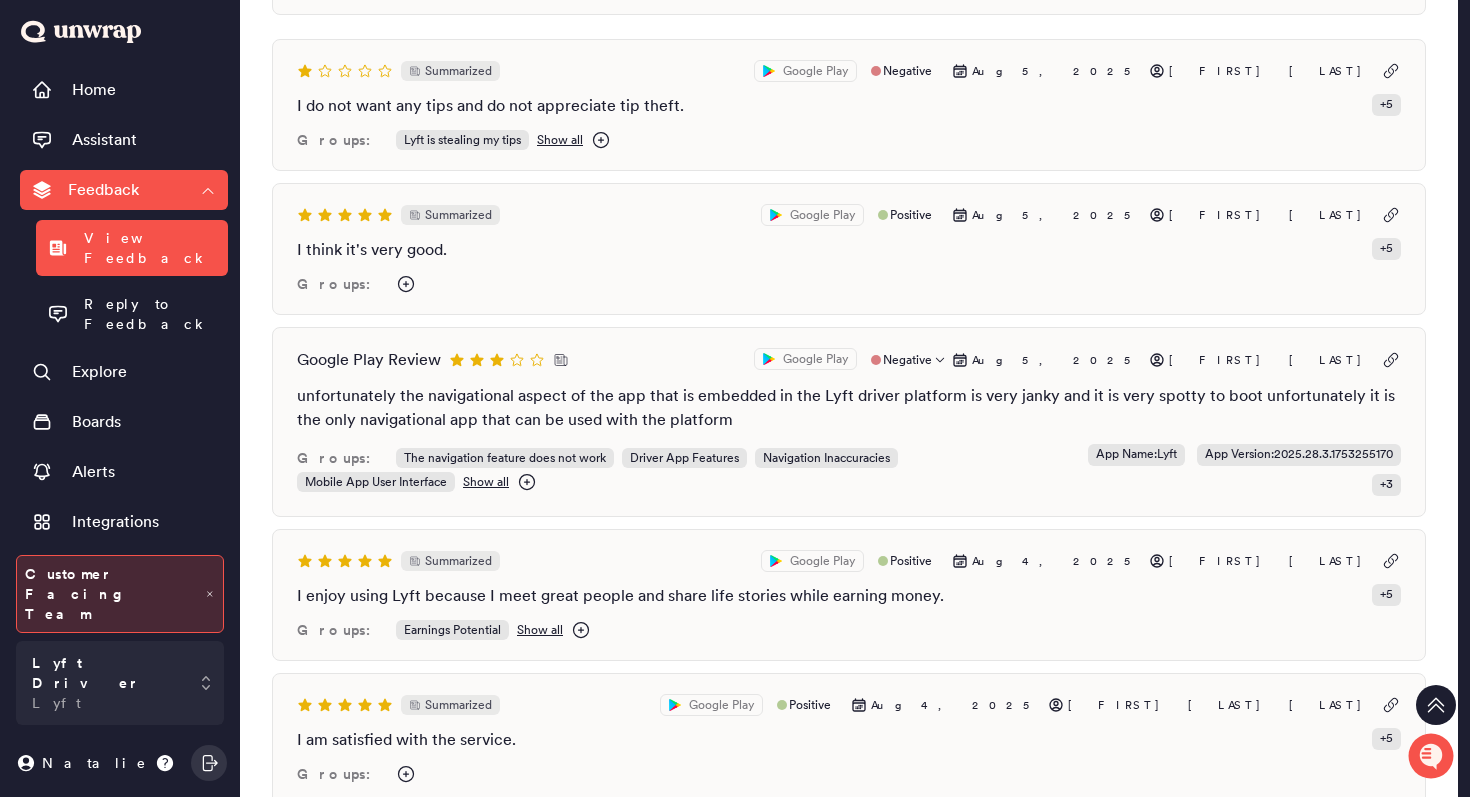 click on "Google Play Review Google Play Negative Aug 5, 2025 BIGGIE Martin" at bounding box center [849, 360] 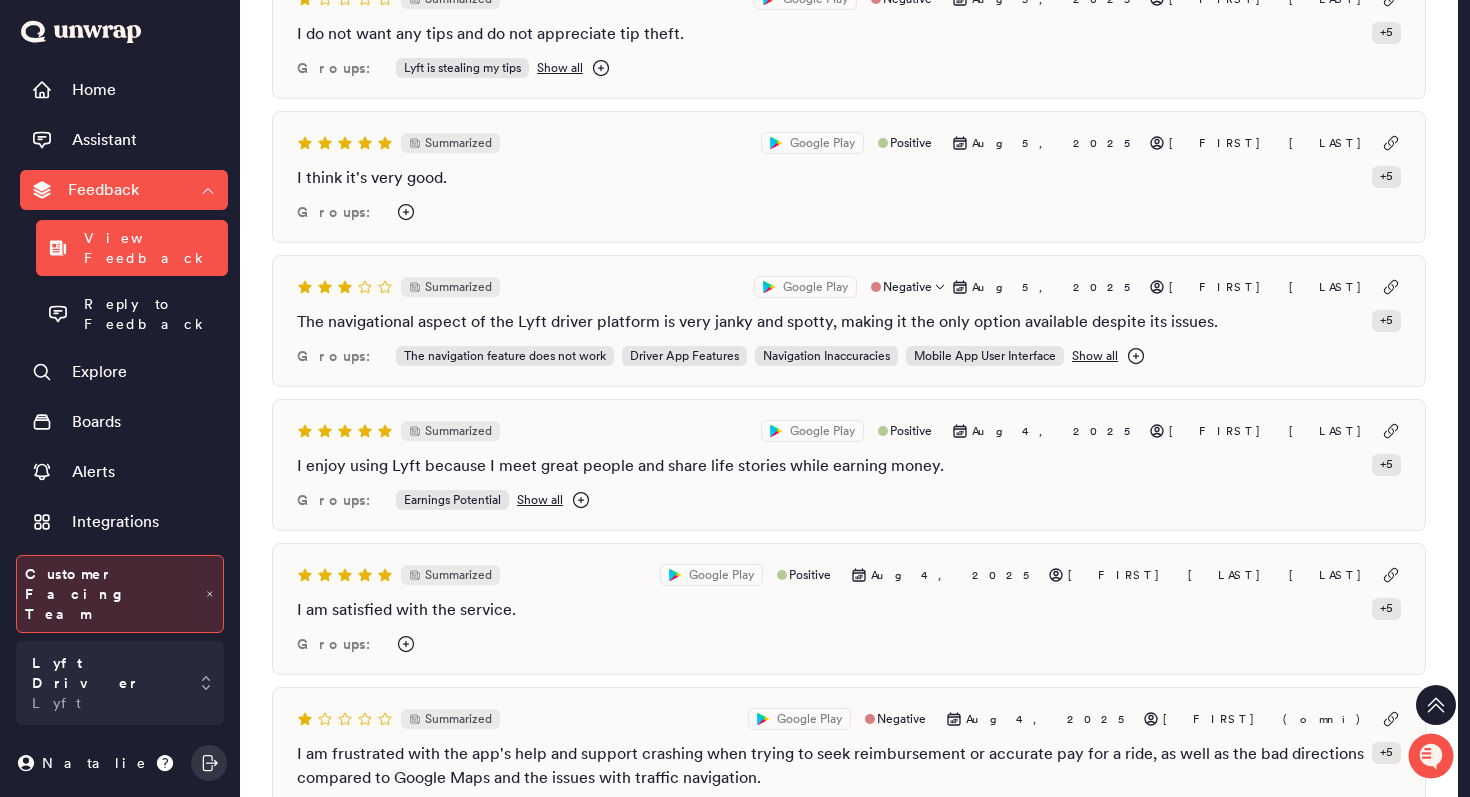 scroll, scrollTop: 379, scrollLeft: 0, axis: vertical 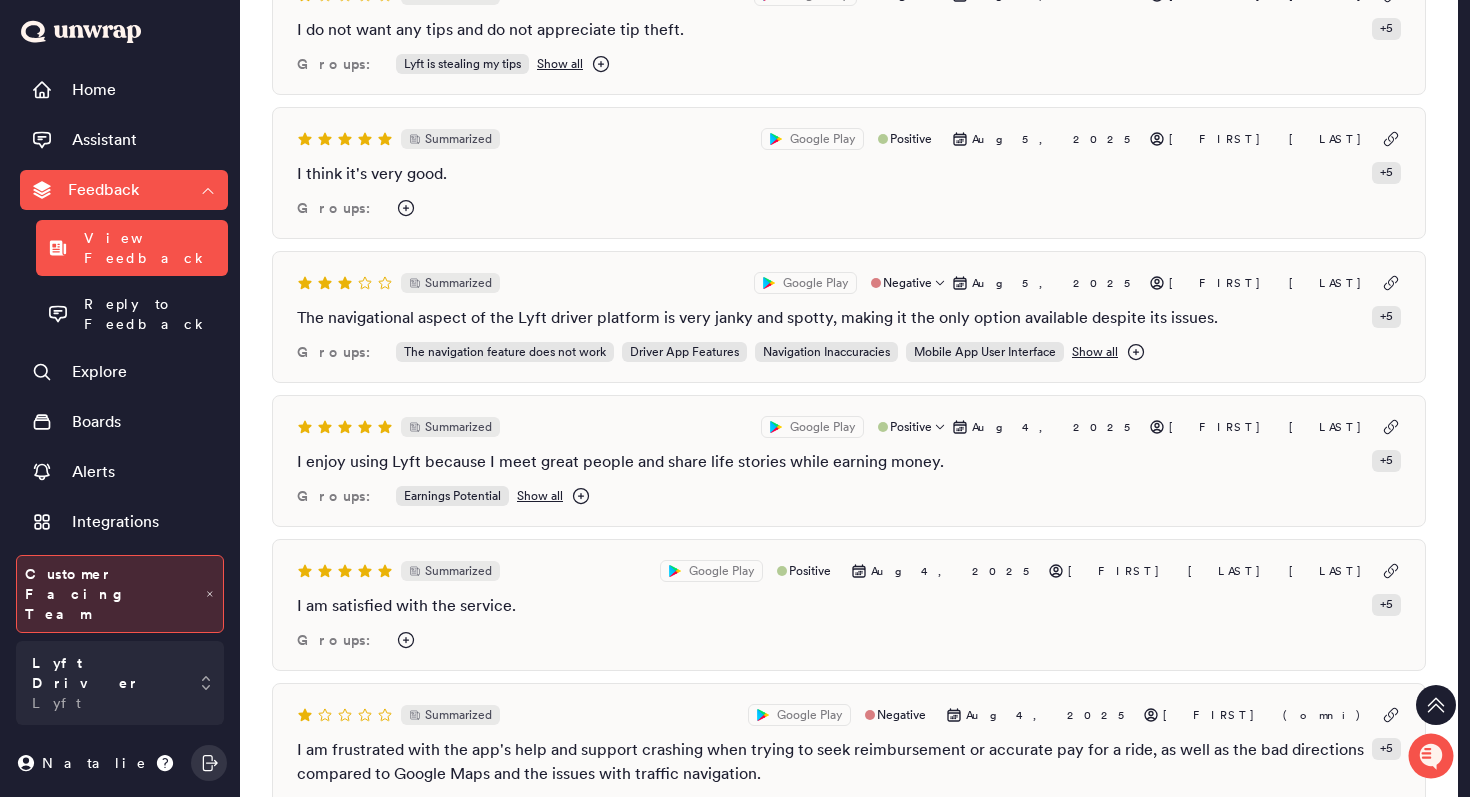 click on "I enjoy using Lyft because I meet great people and share life stories while earning money." at bounding box center [620, 462] 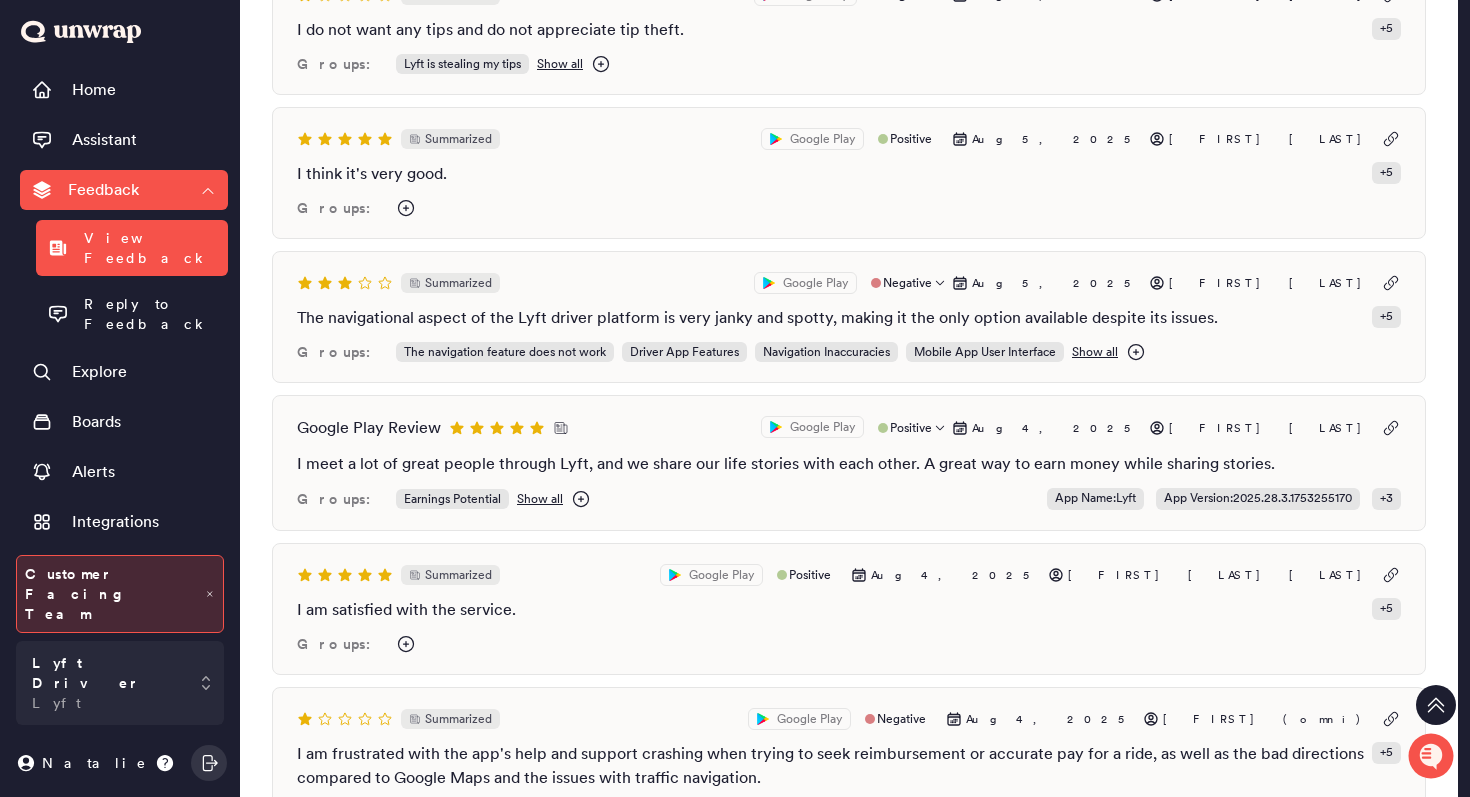 click on "Google Play Review Google Play Positive Aug 4, 2025 Jevan Subramaniam" at bounding box center [849, 428] 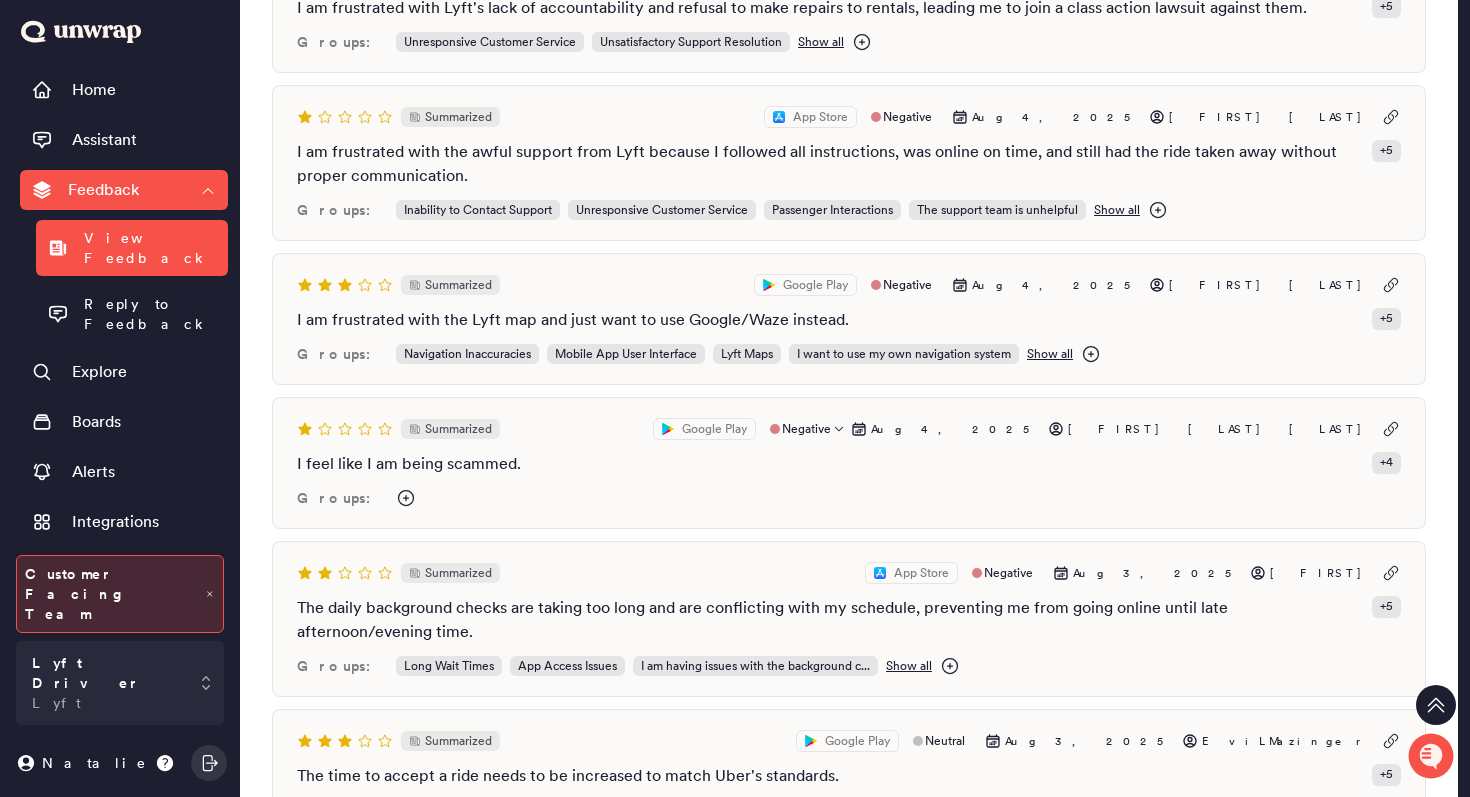scroll, scrollTop: 1312, scrollLeft: 0, axis: vertical 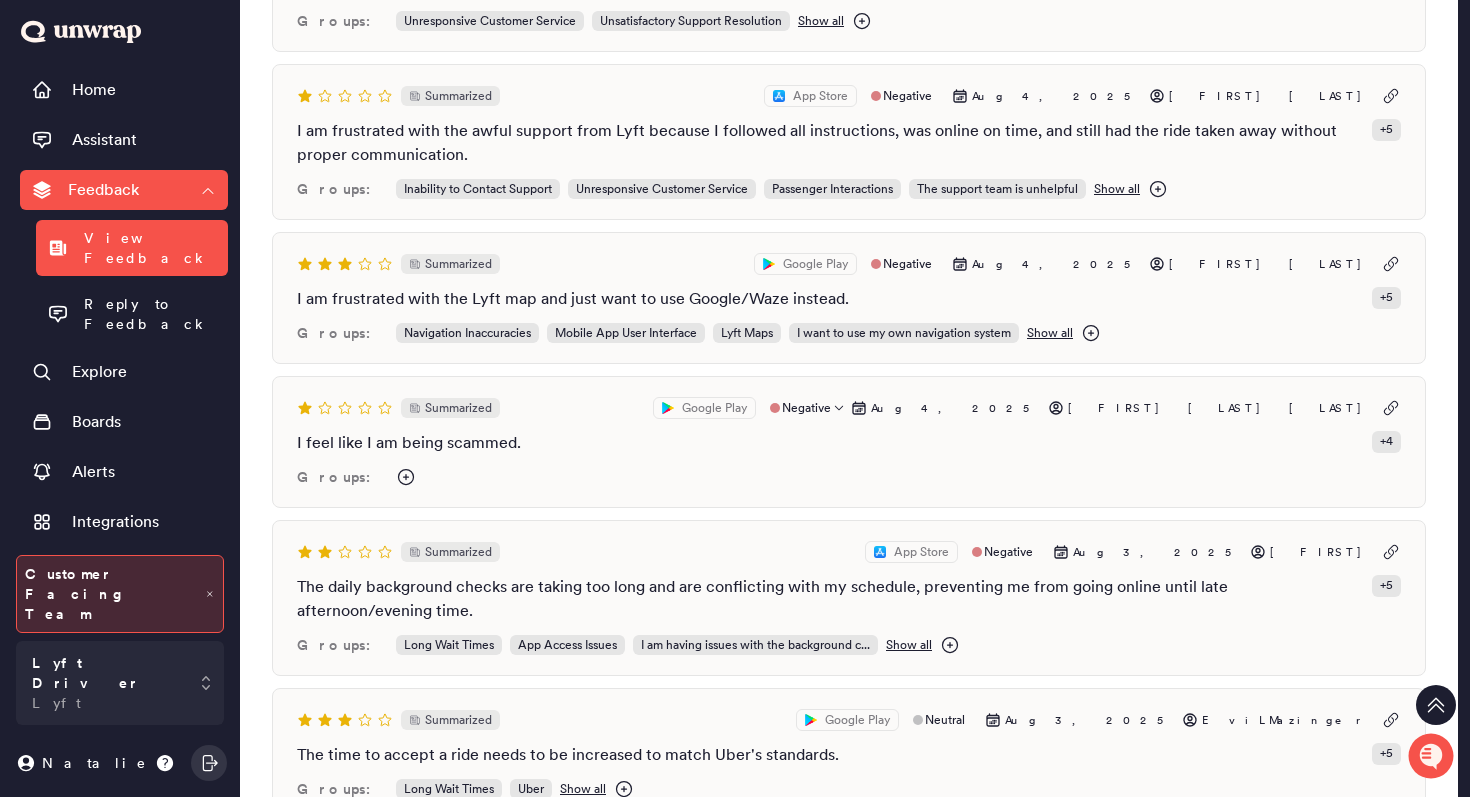 click on "I feel like I am being scammed.    + 4" at bounding box center (849, 443) 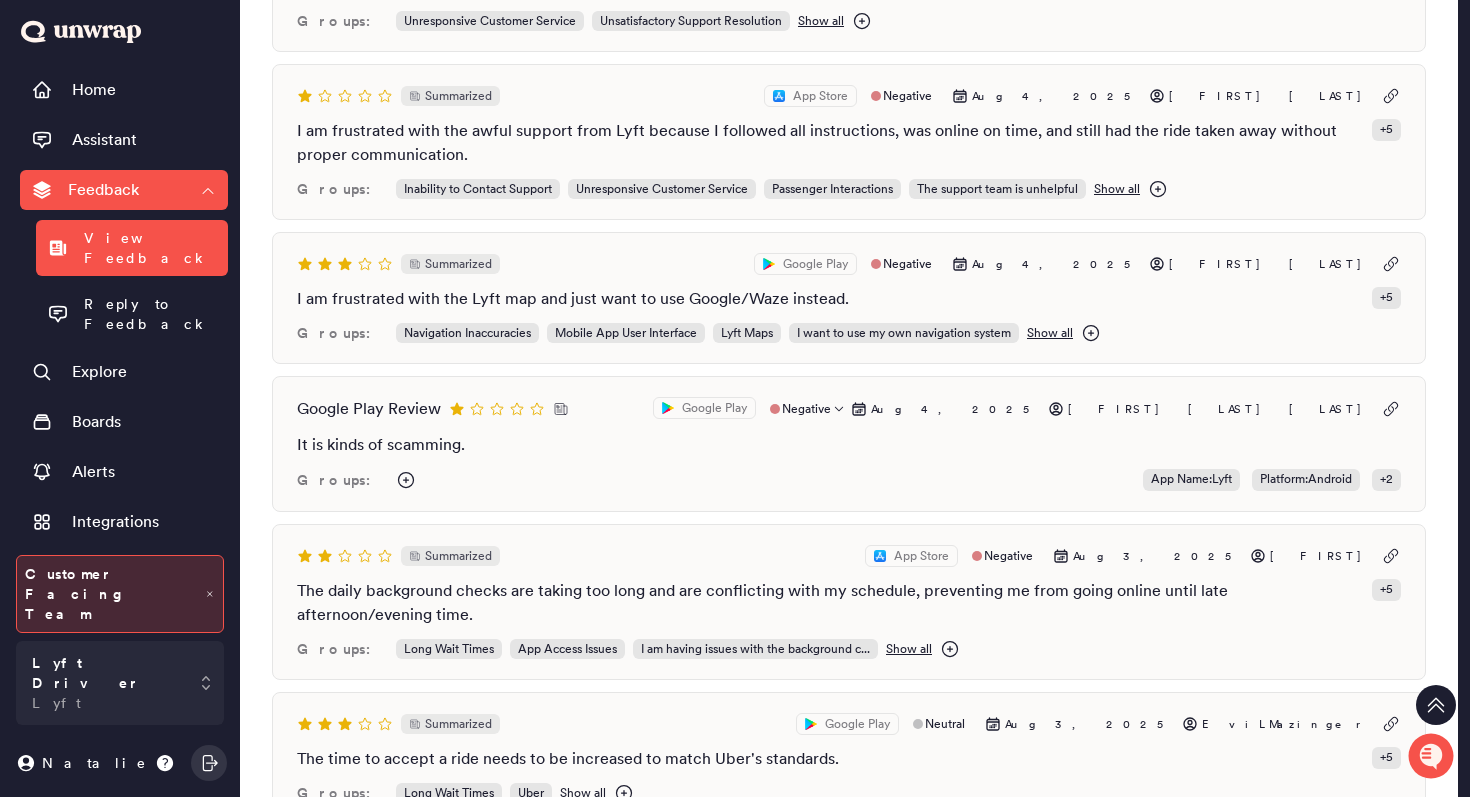 click on "It is kinds of scamming." at bounding box center [849, 445] 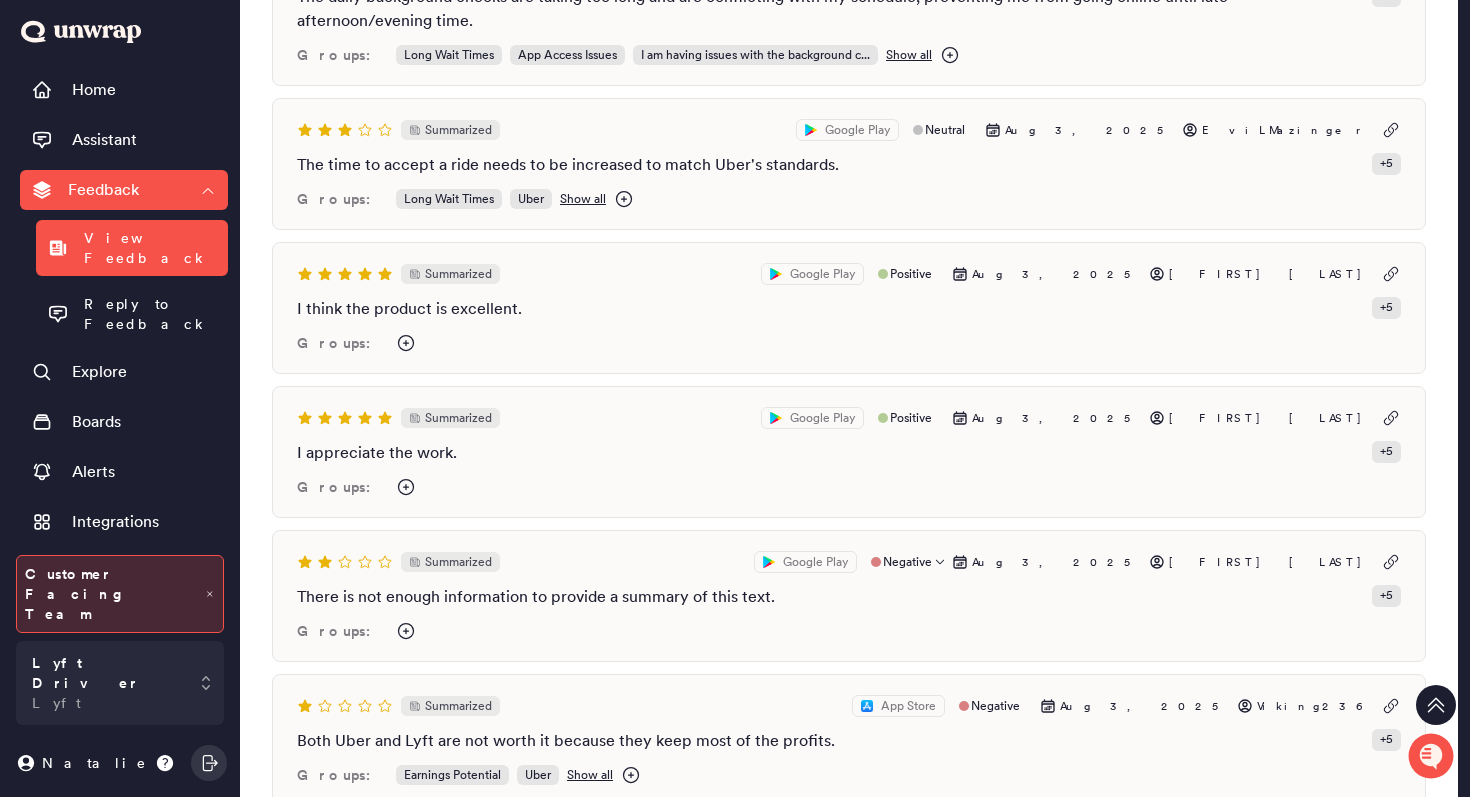 scroll, scrollTop: 1920, scrollLeft: 0, axis: vertical 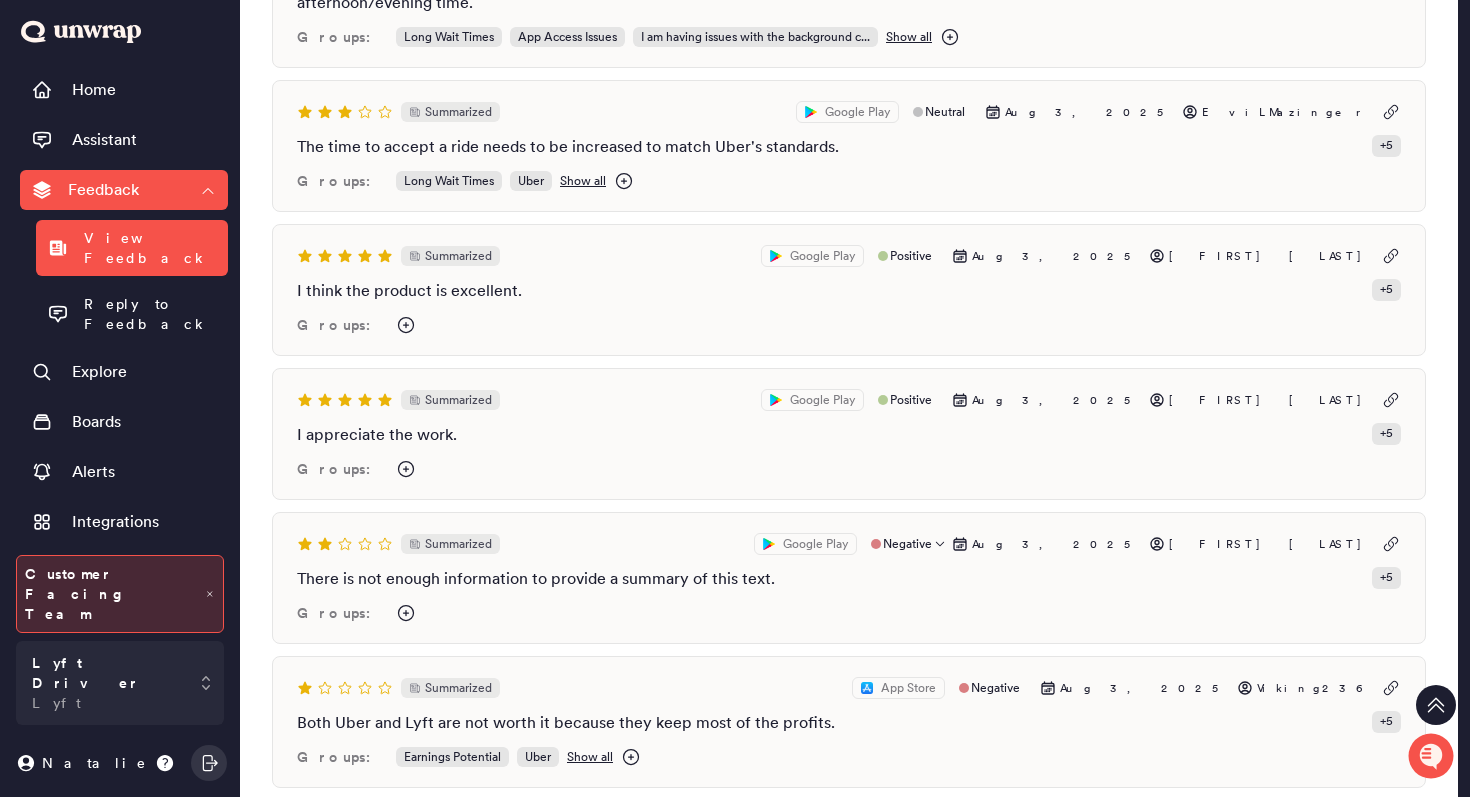 click on "There is not enough information to provide a summary of this text." at bounding box center (536, 579) 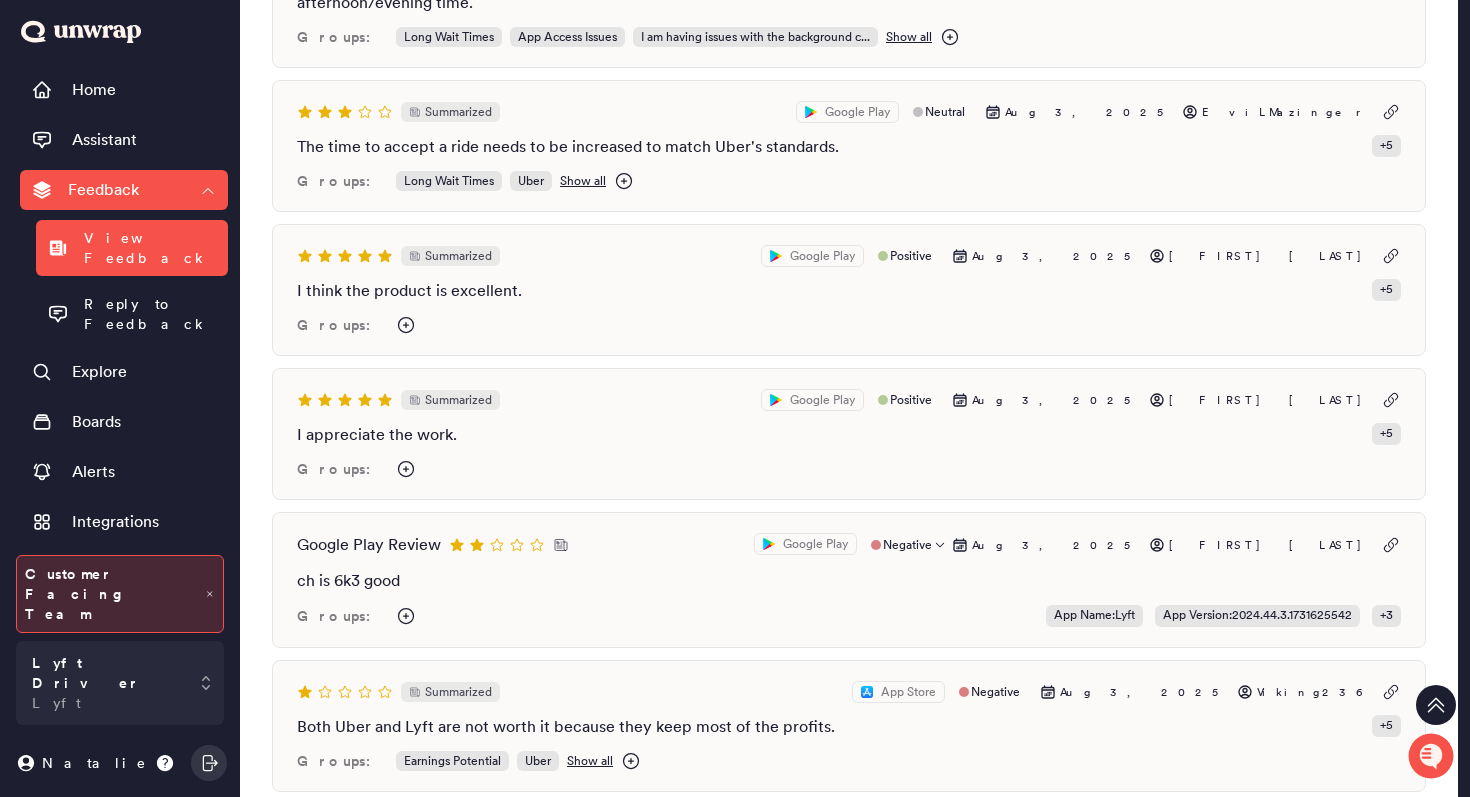 click on "ch is 6k3 good" at bounding box center [849, 581] 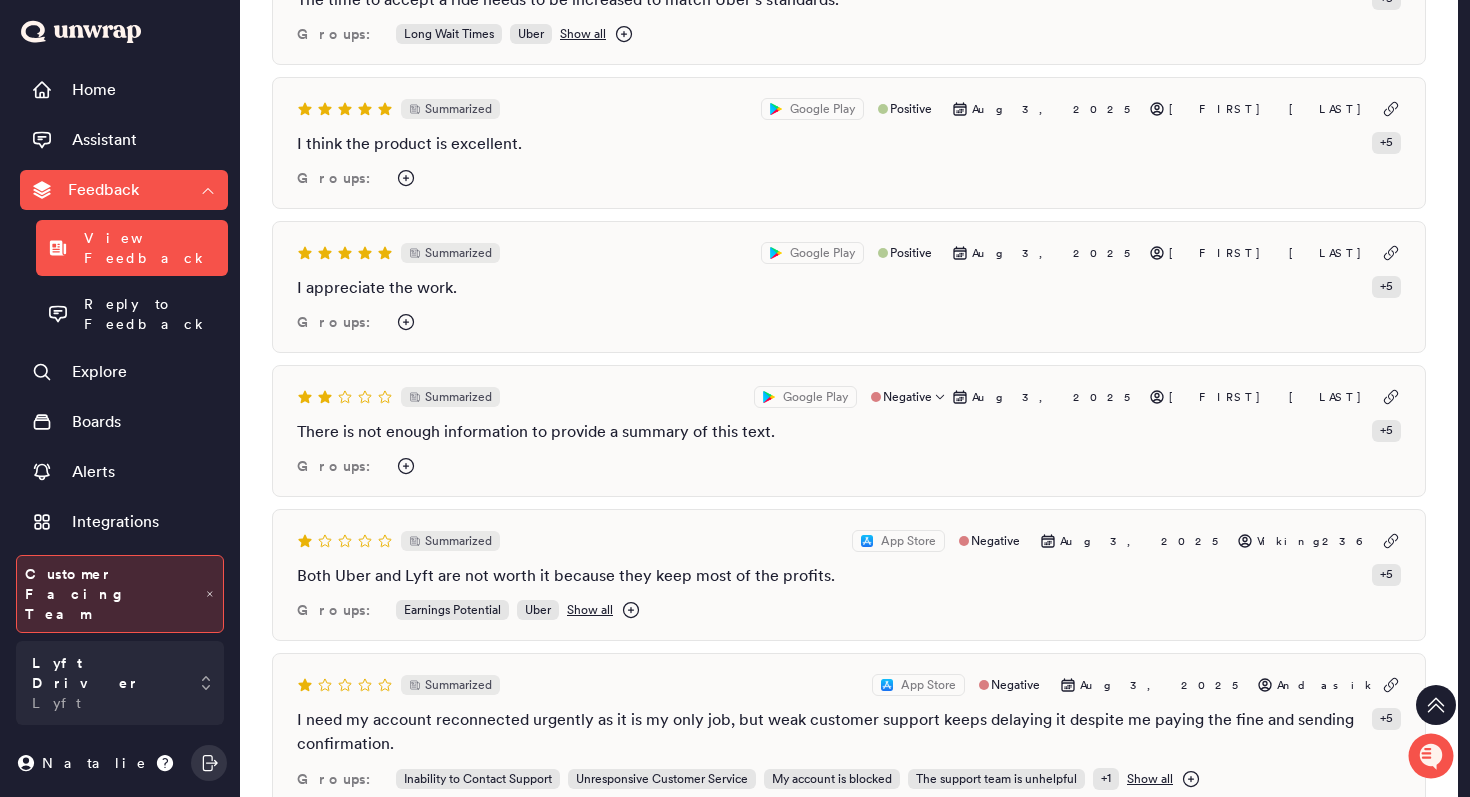 scroll, scrollTop: 2075, scrollLeft: 0, axis: vertical 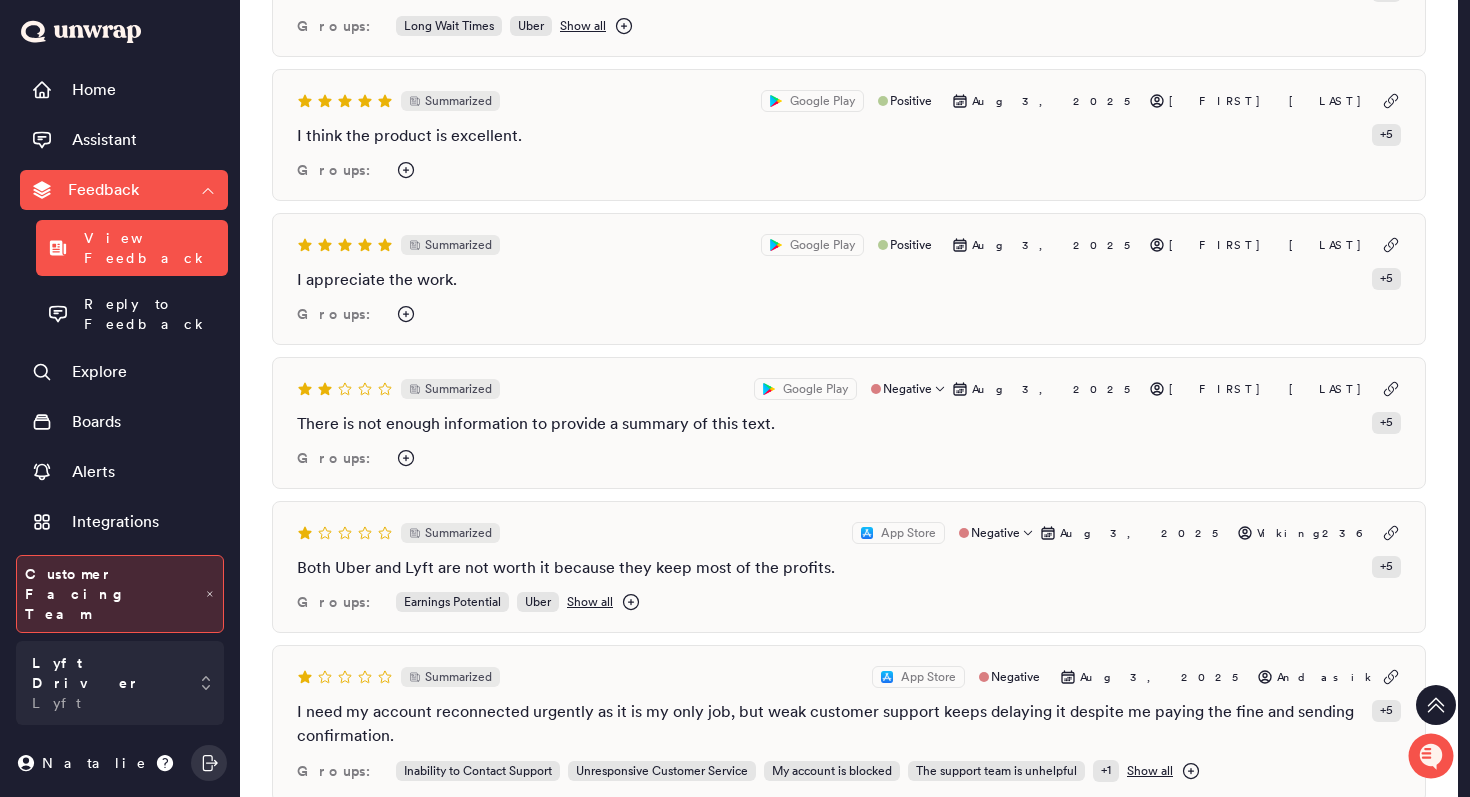 click on "Both Uber and Lyft are not worth it because they keep most of the profits." at bounding box center [566, 568] 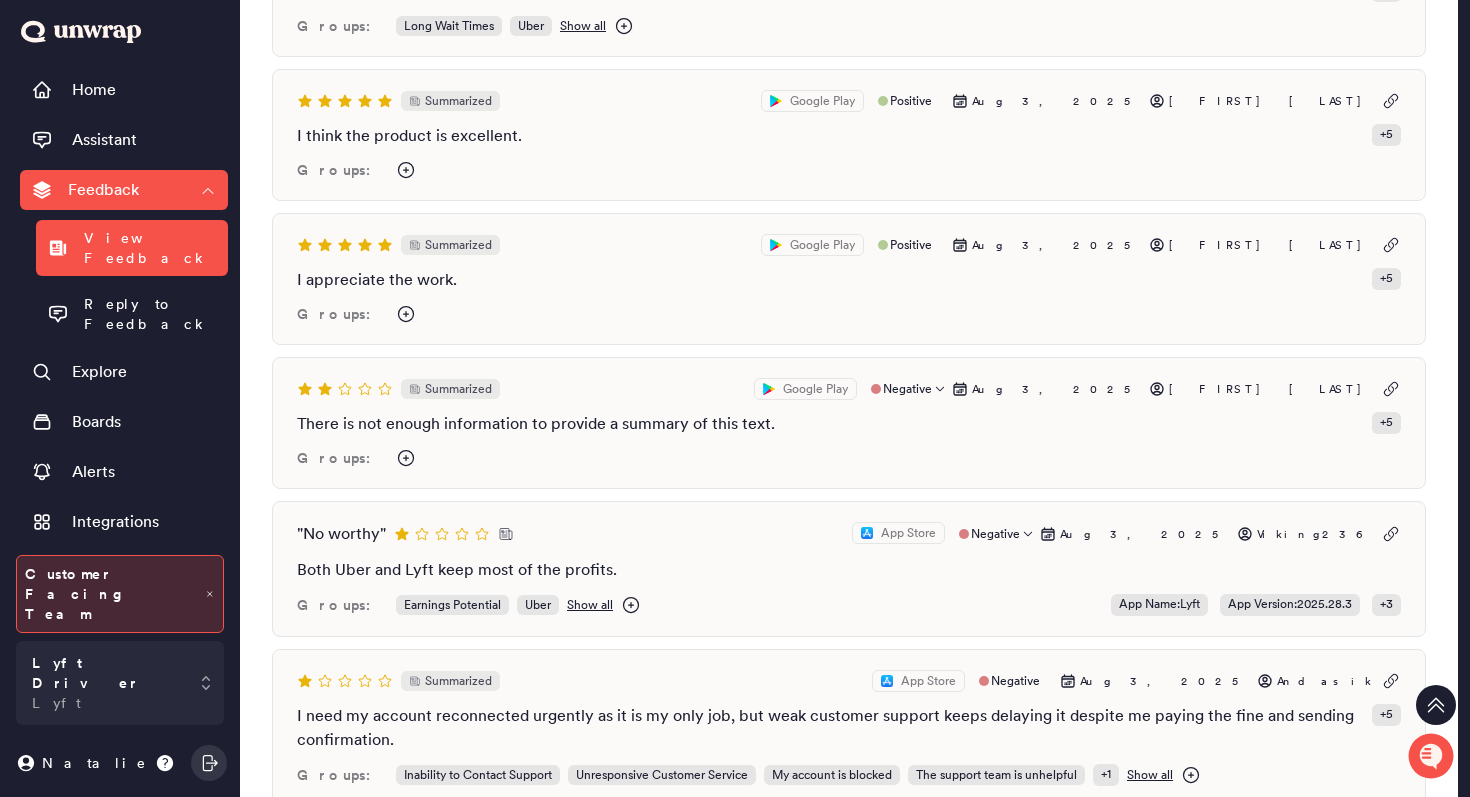 click on "" No worthy " App Store Negative Aug 3, 2025 Viking236" at bounding box center [849, 534] 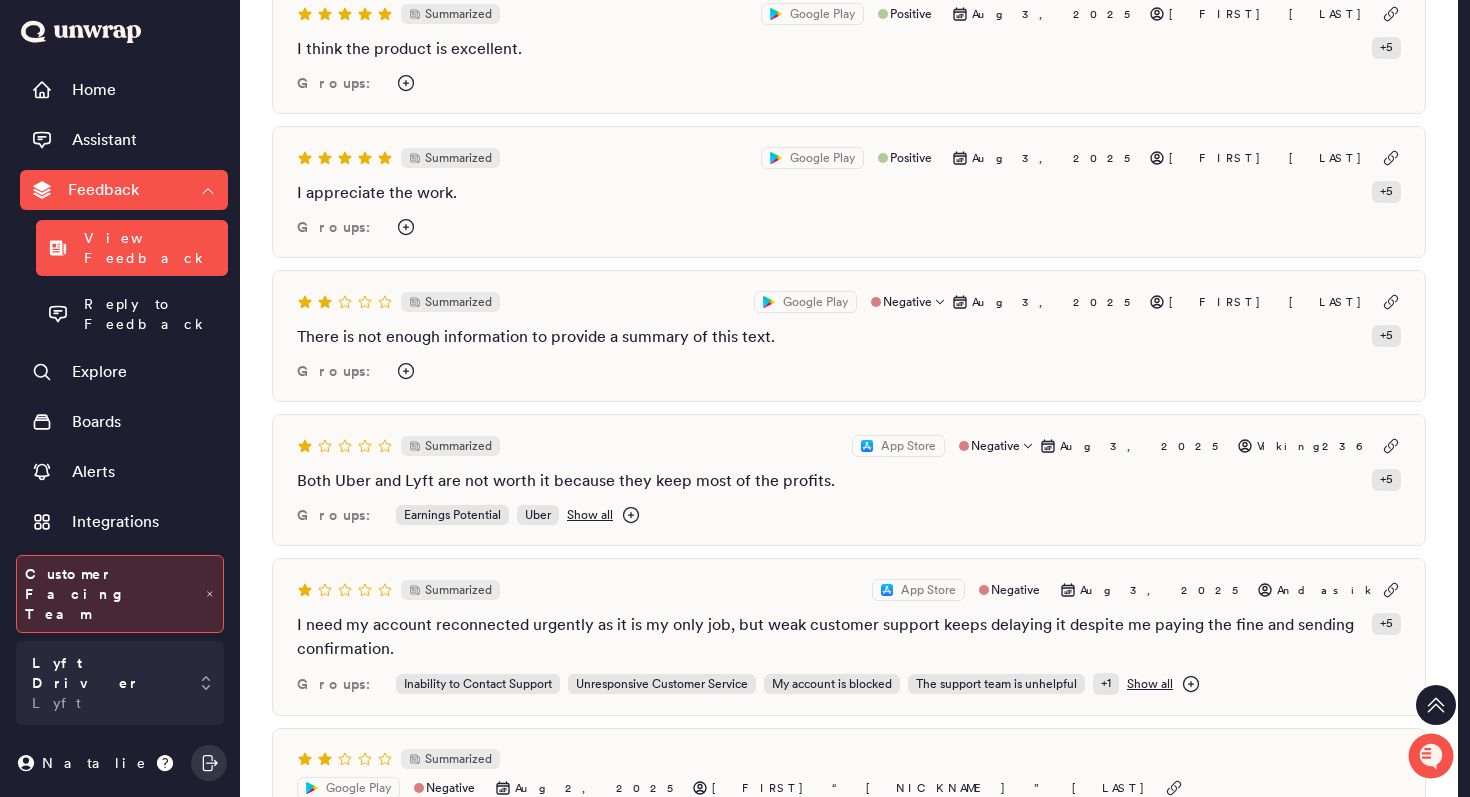 scroll, scrollTop: 2172, scrollLeft: 0, axis: vertical 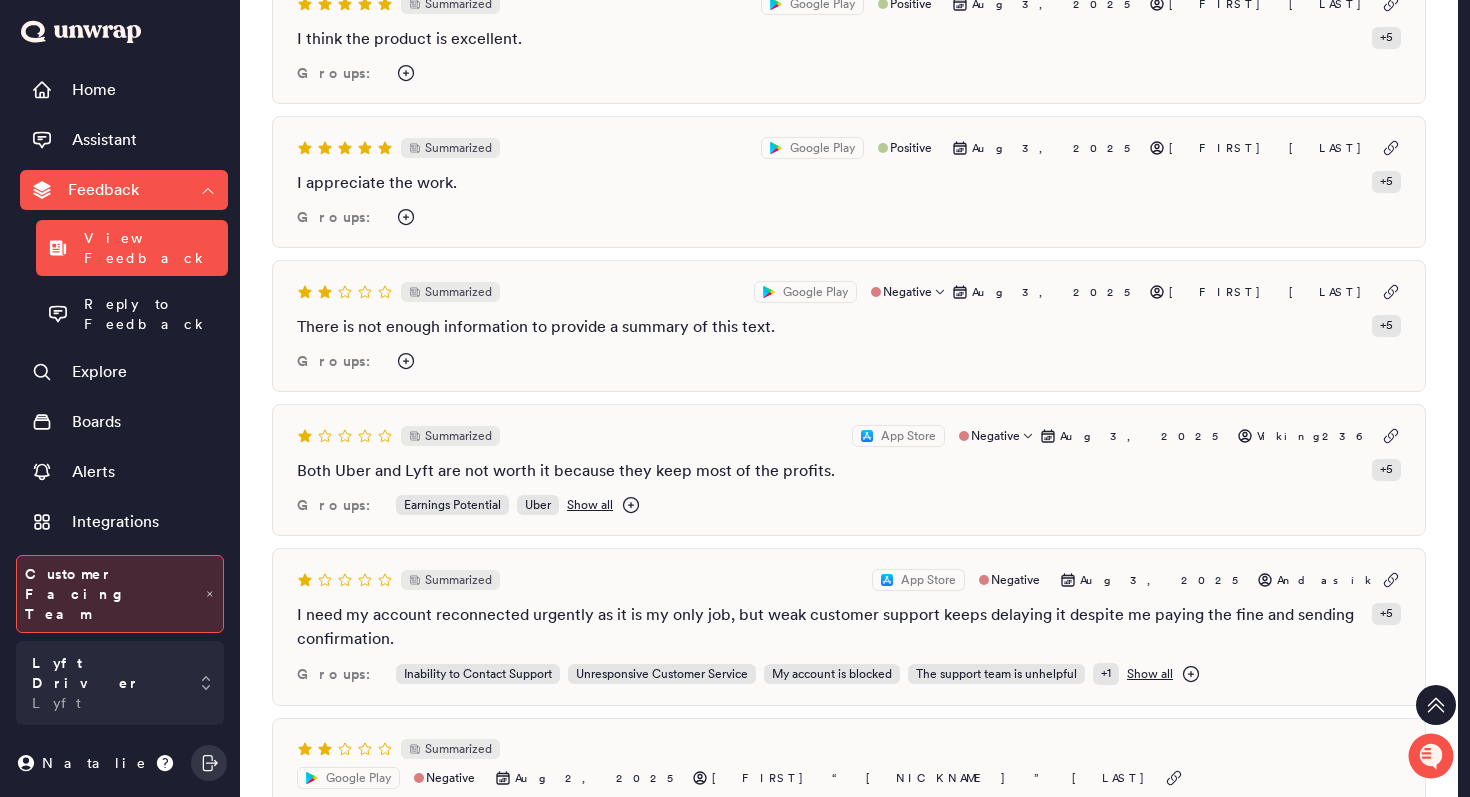 click on "Show all" at bounding box center [590, 505] 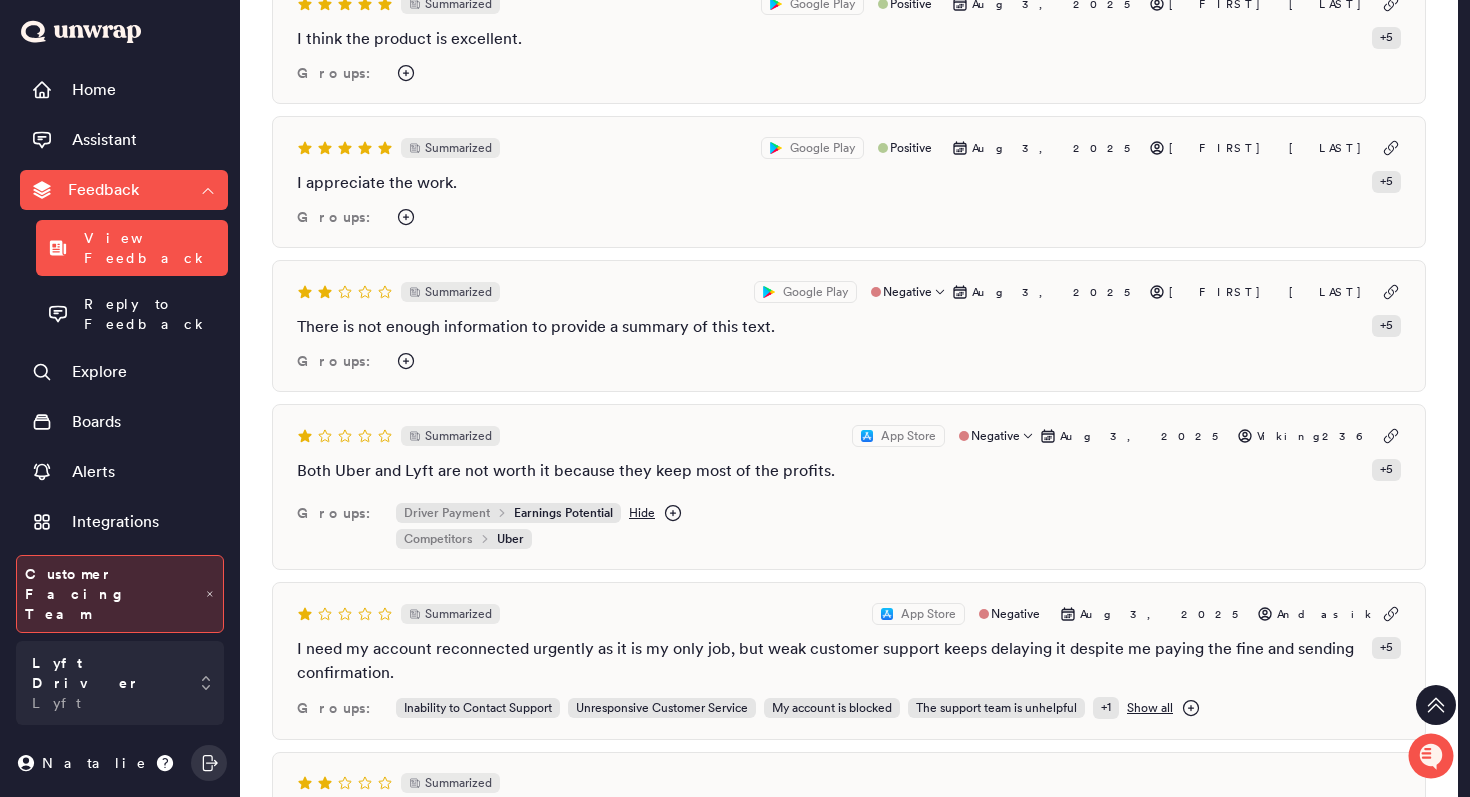click on "Hide" at bounding box center [642, 512] 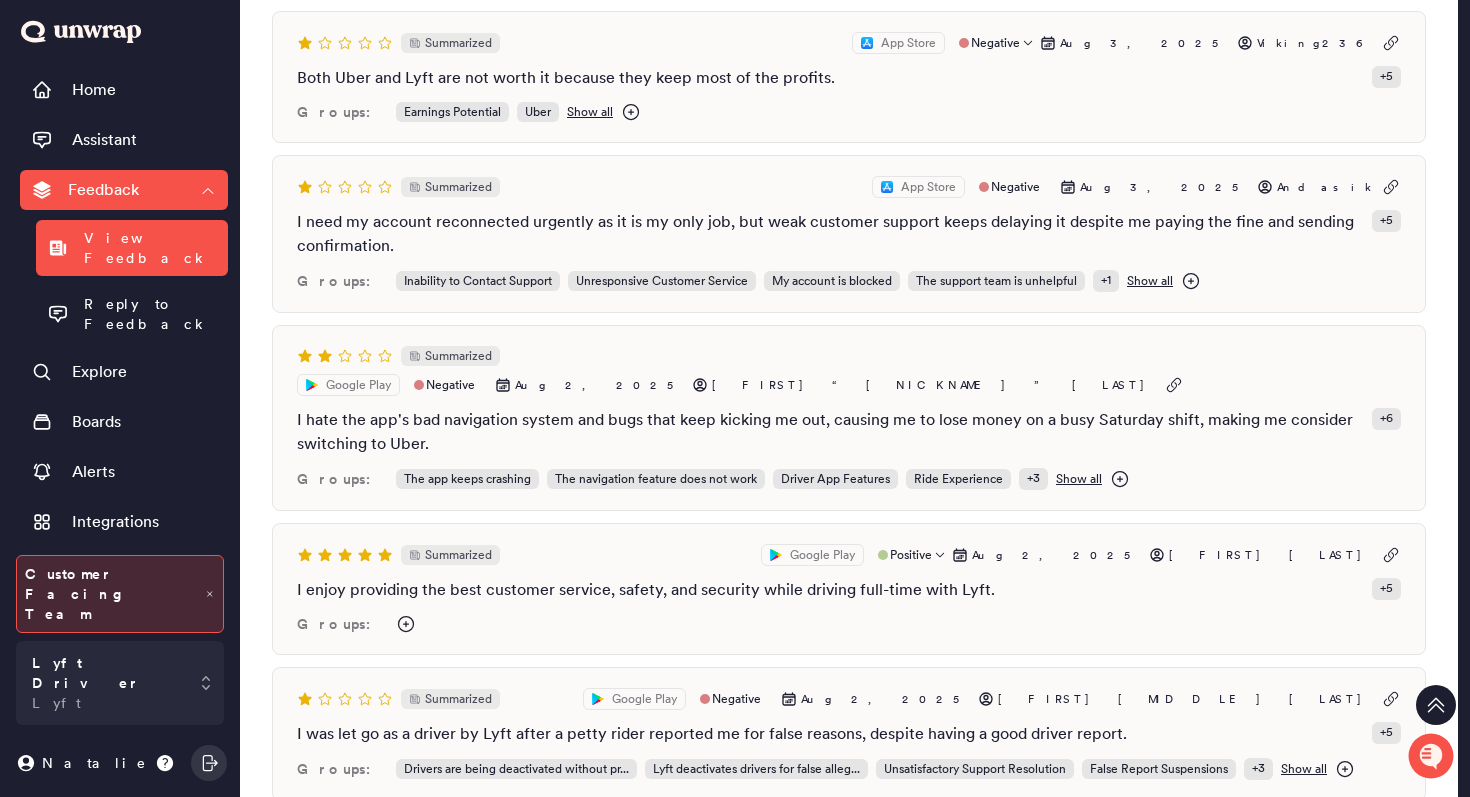 scroll, scrollTop: 2569, scrollLeft: 0, axis: vertical 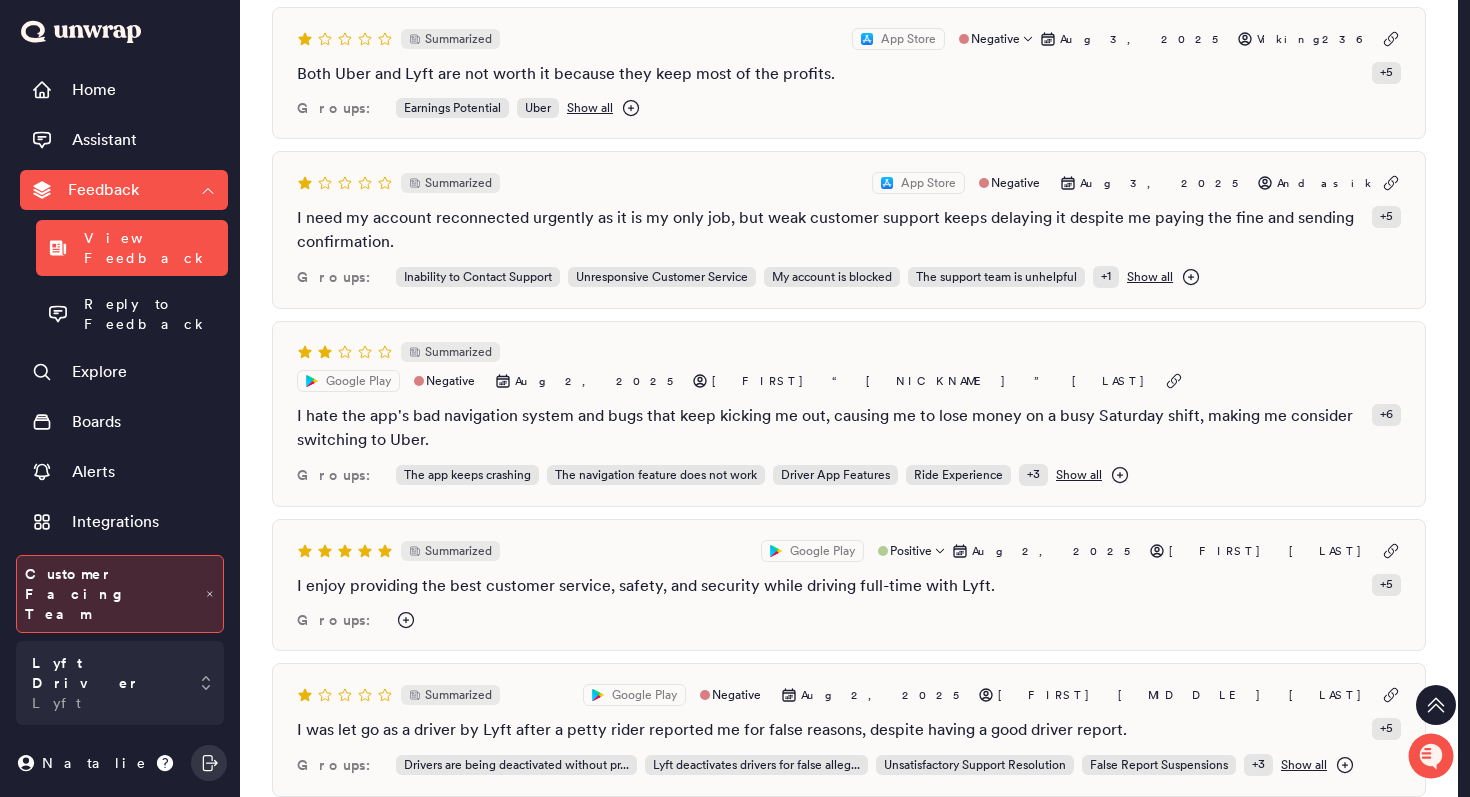 click on "Summarized Google Play Positive Aug 2, 2025 L Daniel I enjoy providing the best customer service, safety, and security while driving full-time with Lyft.    + 5 Groups:" at bounding box center (849, 585) 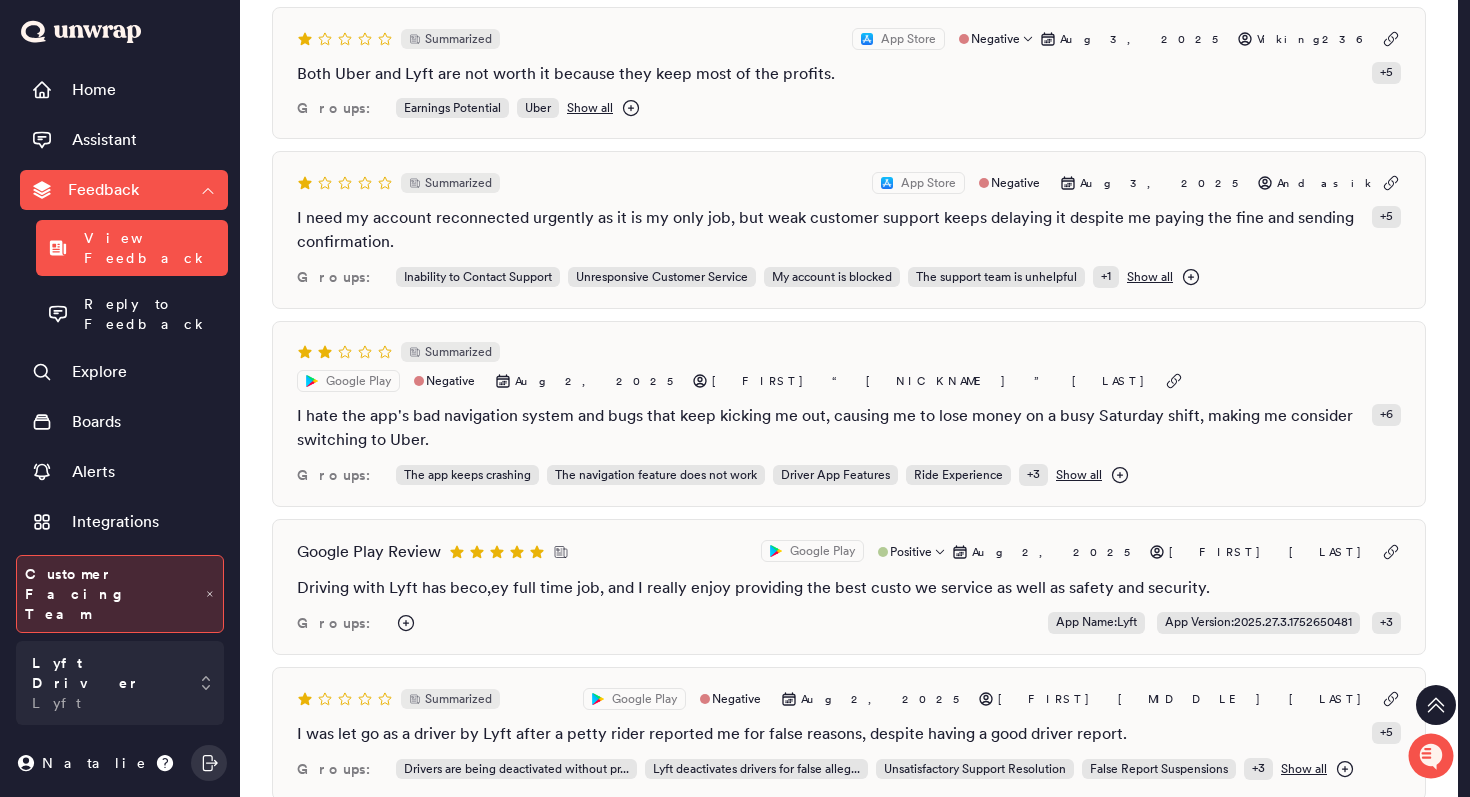 click on "Groups: App Name :  Lyft App Version :  2025.27.3.1752650481  + 3" at bounding box center (849, 623) 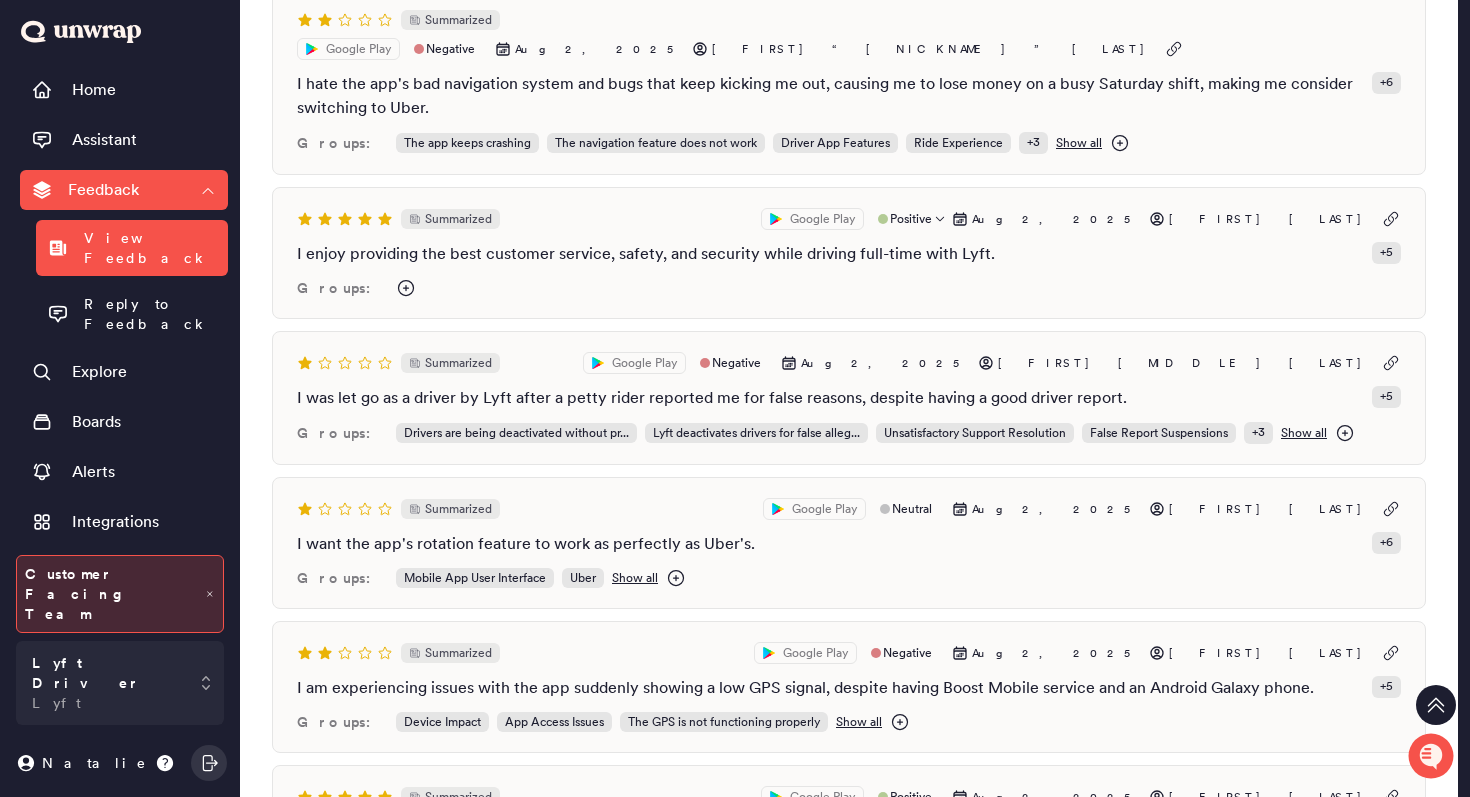 scroll, scrollTop: 2904, scrollLeft: 0, axis: vertical 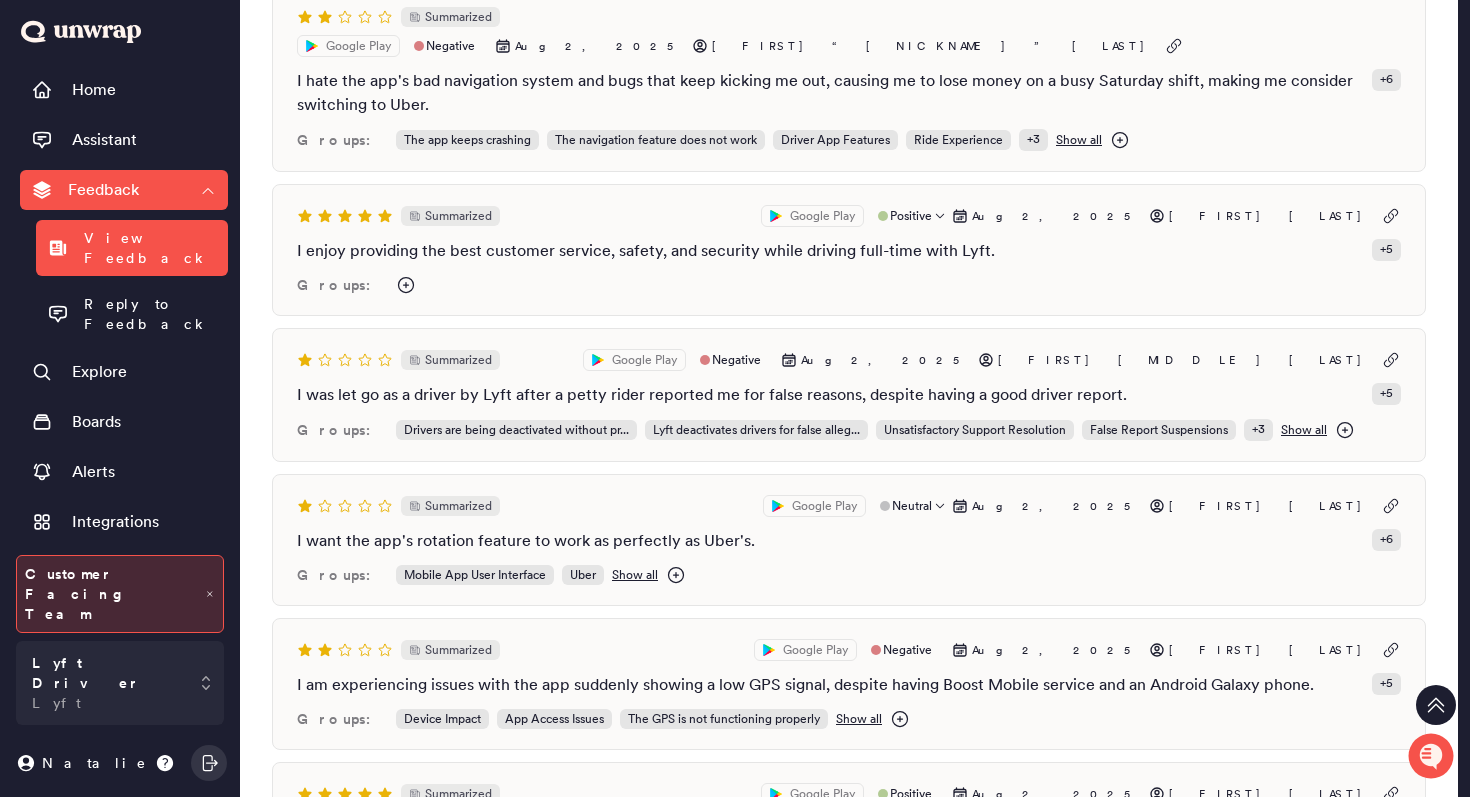 click on "Summarized Google Play Neutral Aug 2, 2025 Suren Jewels" at bounding box center (849, 506) 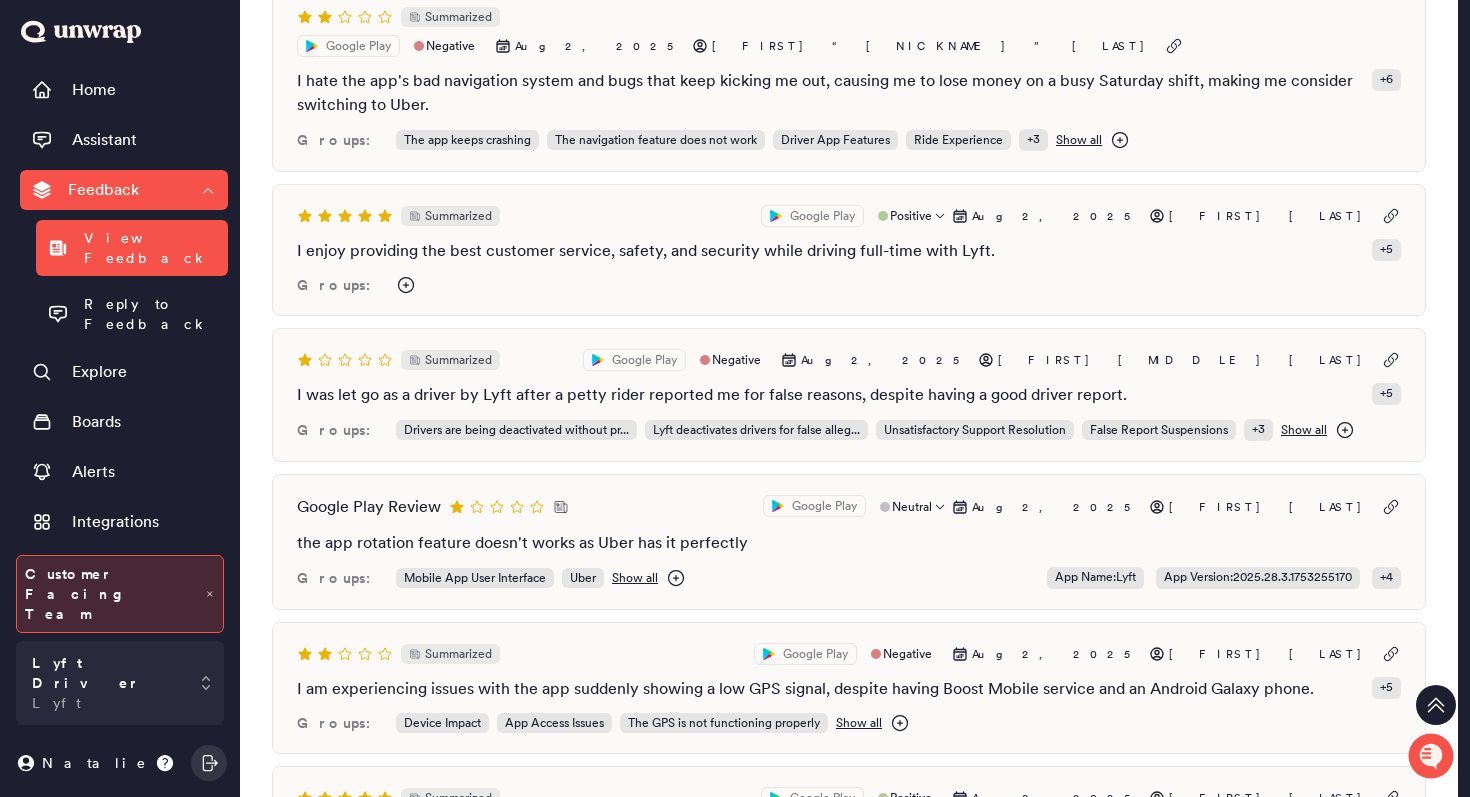 click on "Google Play Review Google Play Neutral Aug 2, 2025 Suren Jewels" at bounding box center [849, 507] 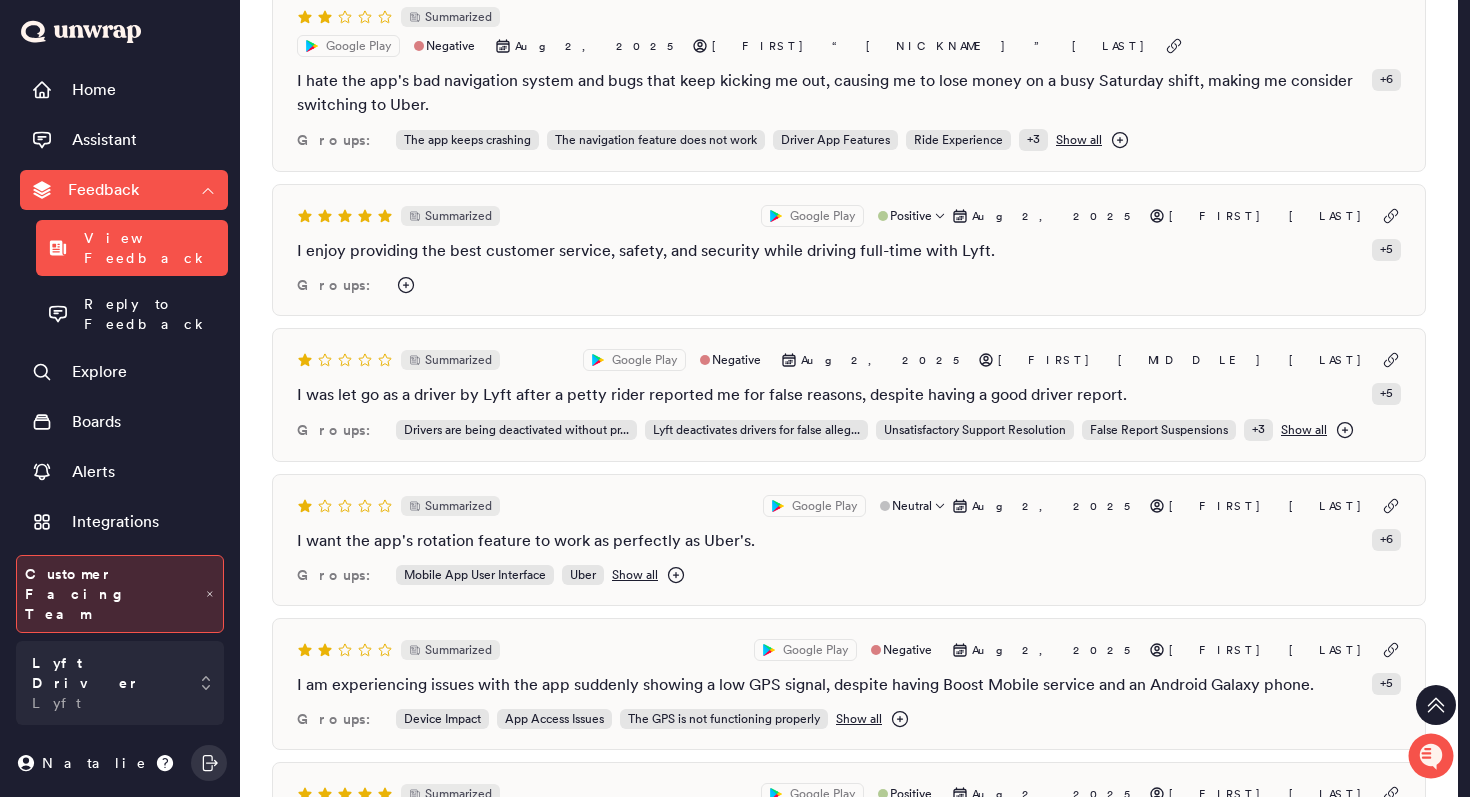click on "Summarized Google Play Neutral Aug 2, 2025 Suren Jewels" at bounding box center (849, 506) 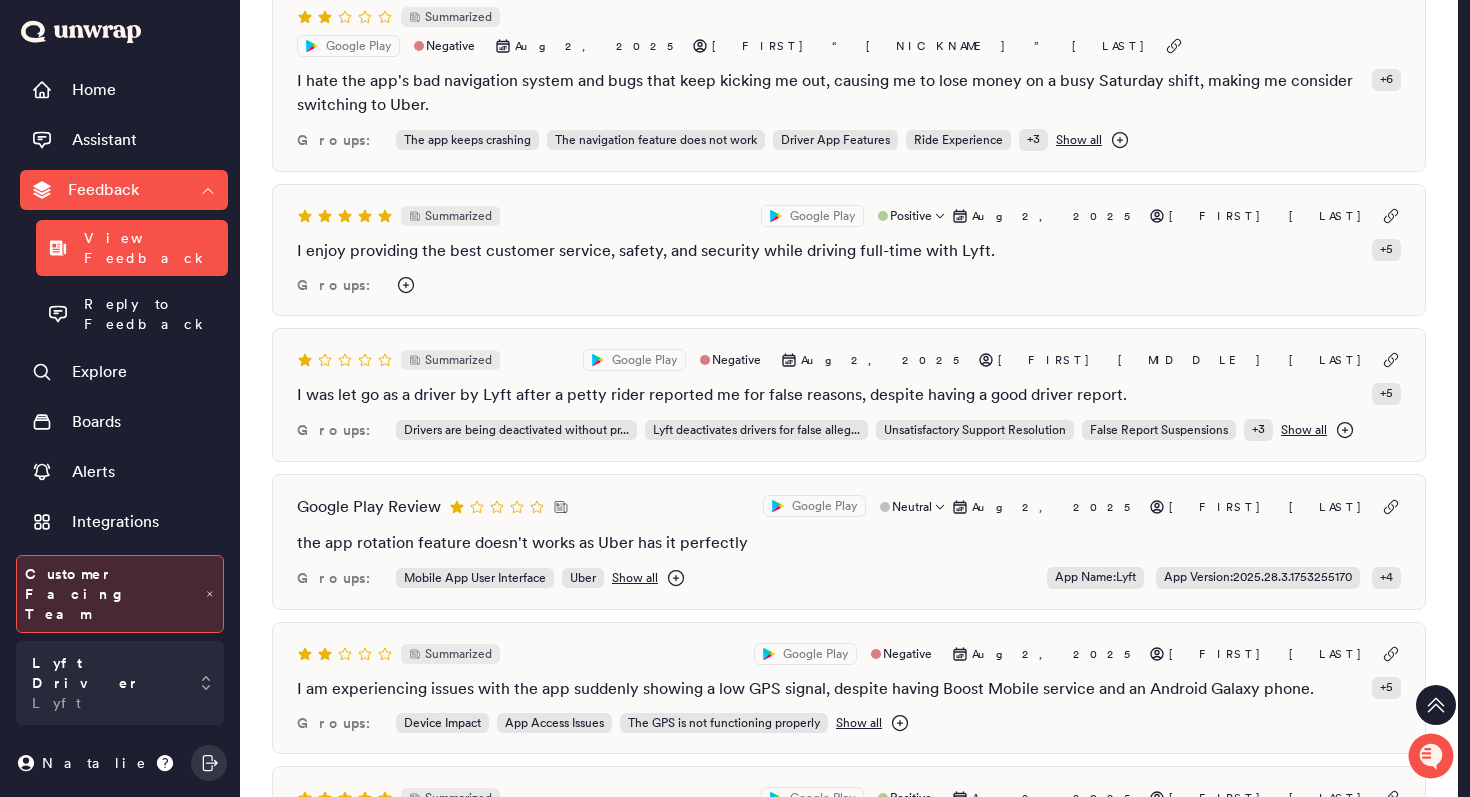click on "Google Play Review Google Play Neutral Aug 2, 2025 Suren Jewels" at bounding box center [849, 507] 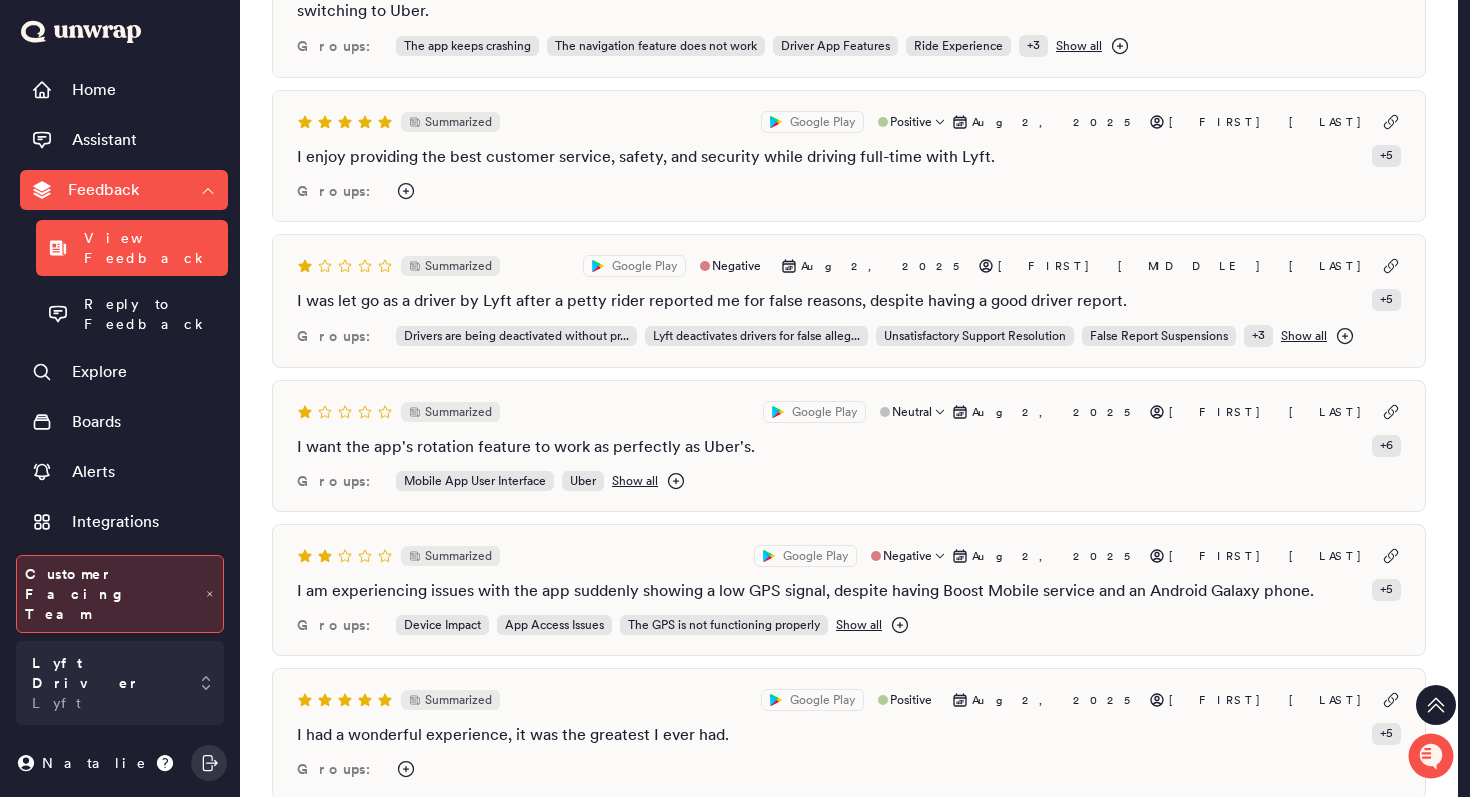 scroll, scrollTop: 3002, scrollLeft: 0, axis: vertical 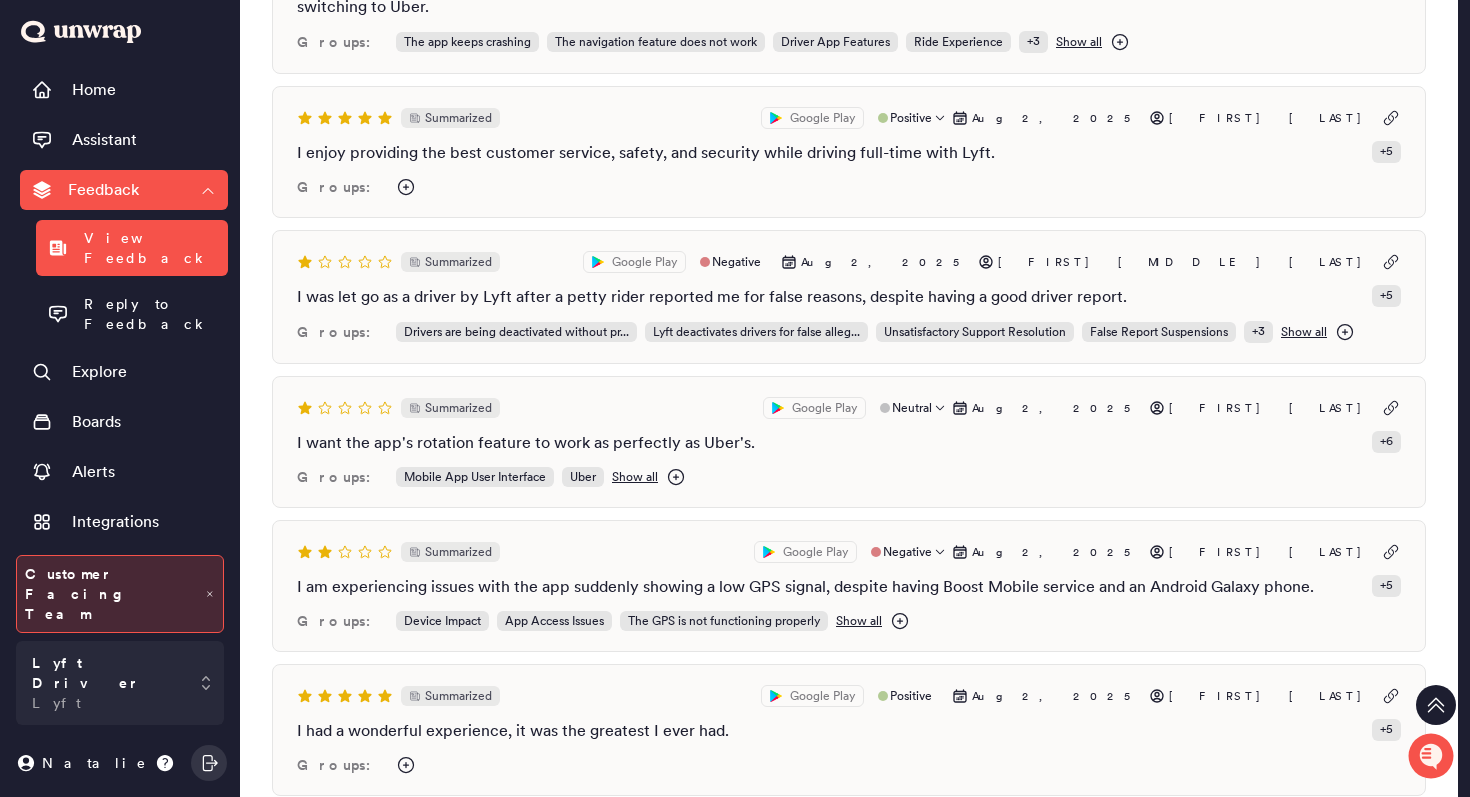 click on "Summarized Google Play Negative Aug 2, 2025 Olivia Johnson" at bounding box center [849, 552] 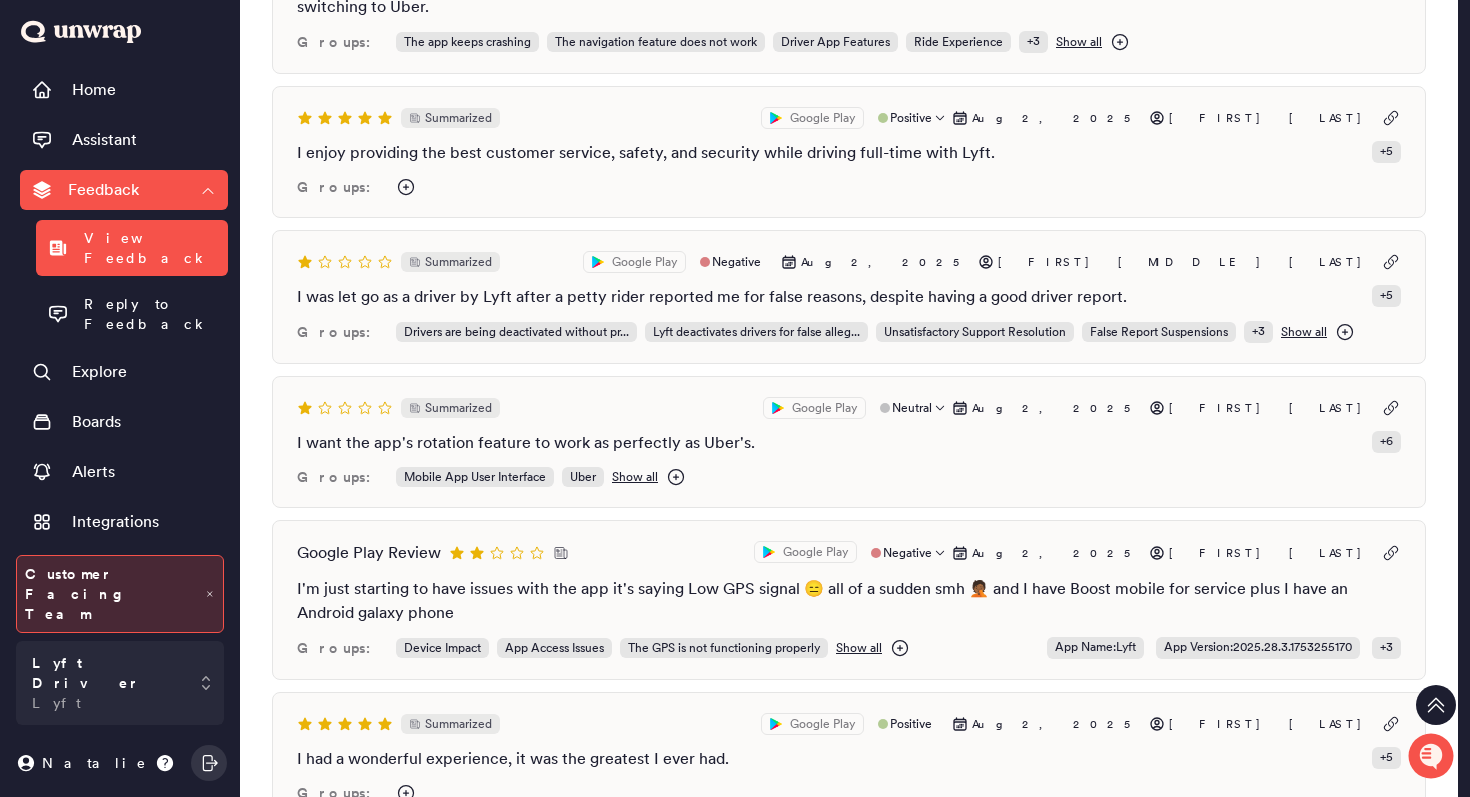 click on "Google Play Review Google Play Negative Aug 2, 2025 Olivia Johnson" at bounding box center (849, 553) 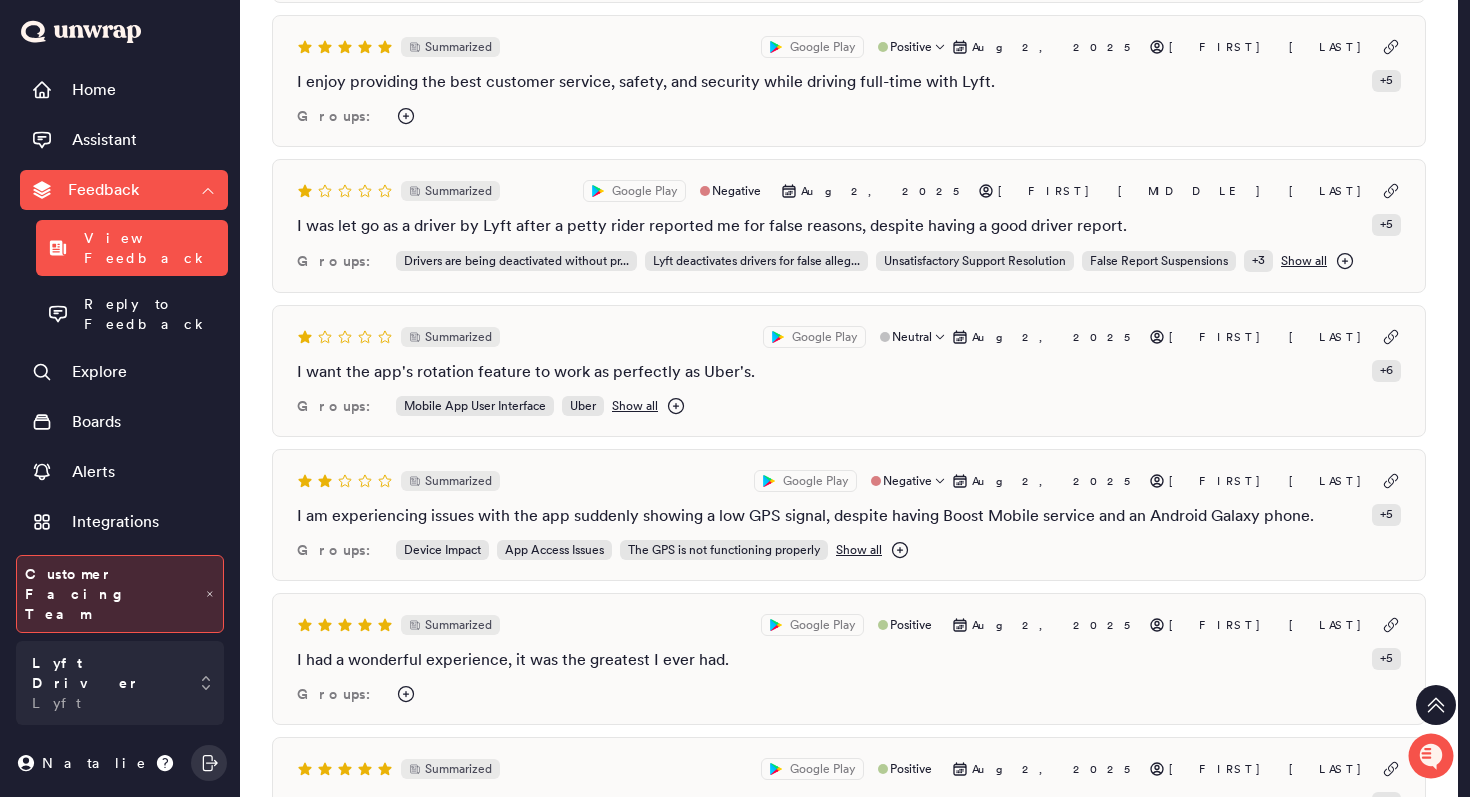 scroll, scrollTop: 3091, scrollLeft: 0, axis: vertical 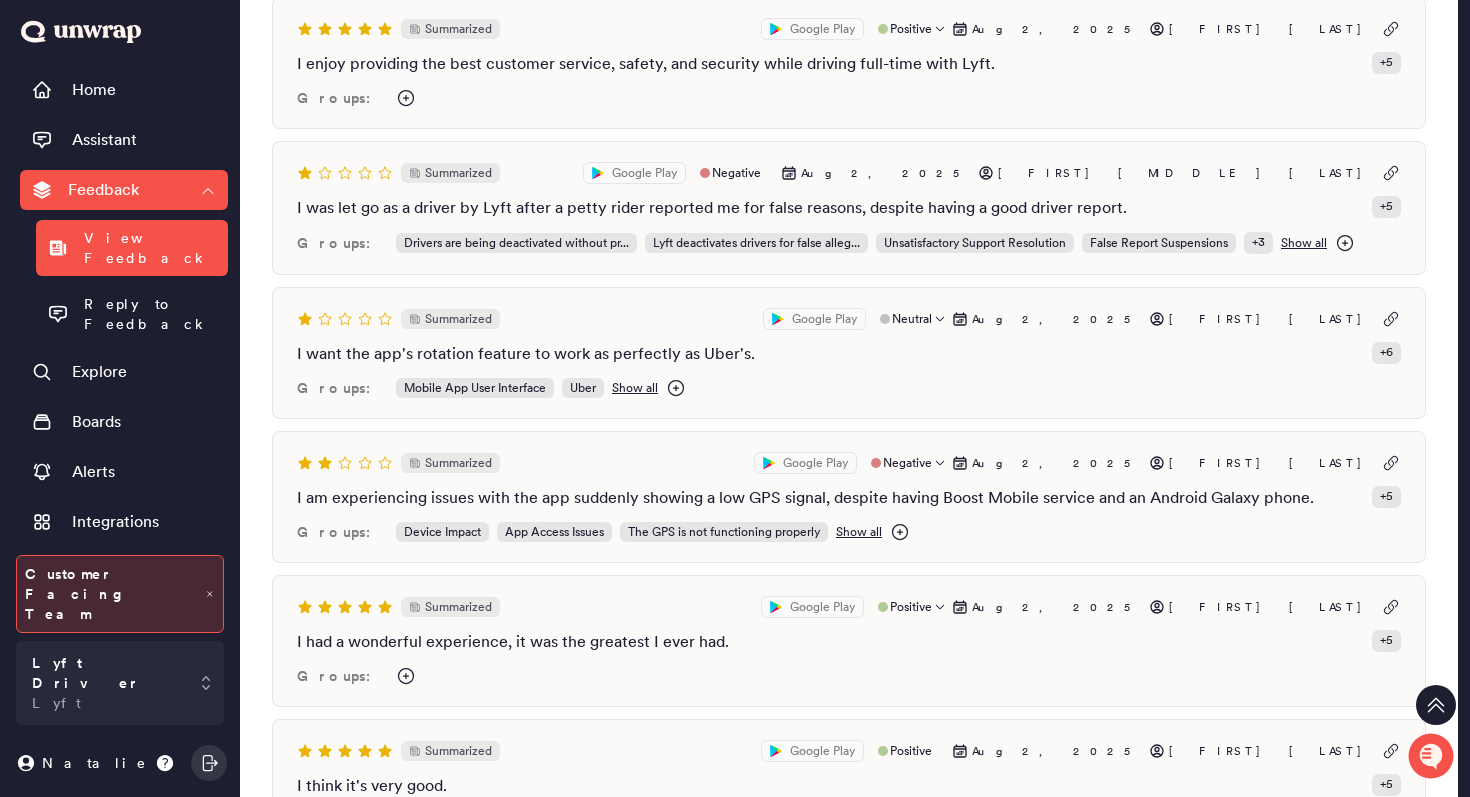 click on "Summarized Google Play Positive Aug 2, 2025 Jeffrey Eisenberg" at bounding box center [849, 607] 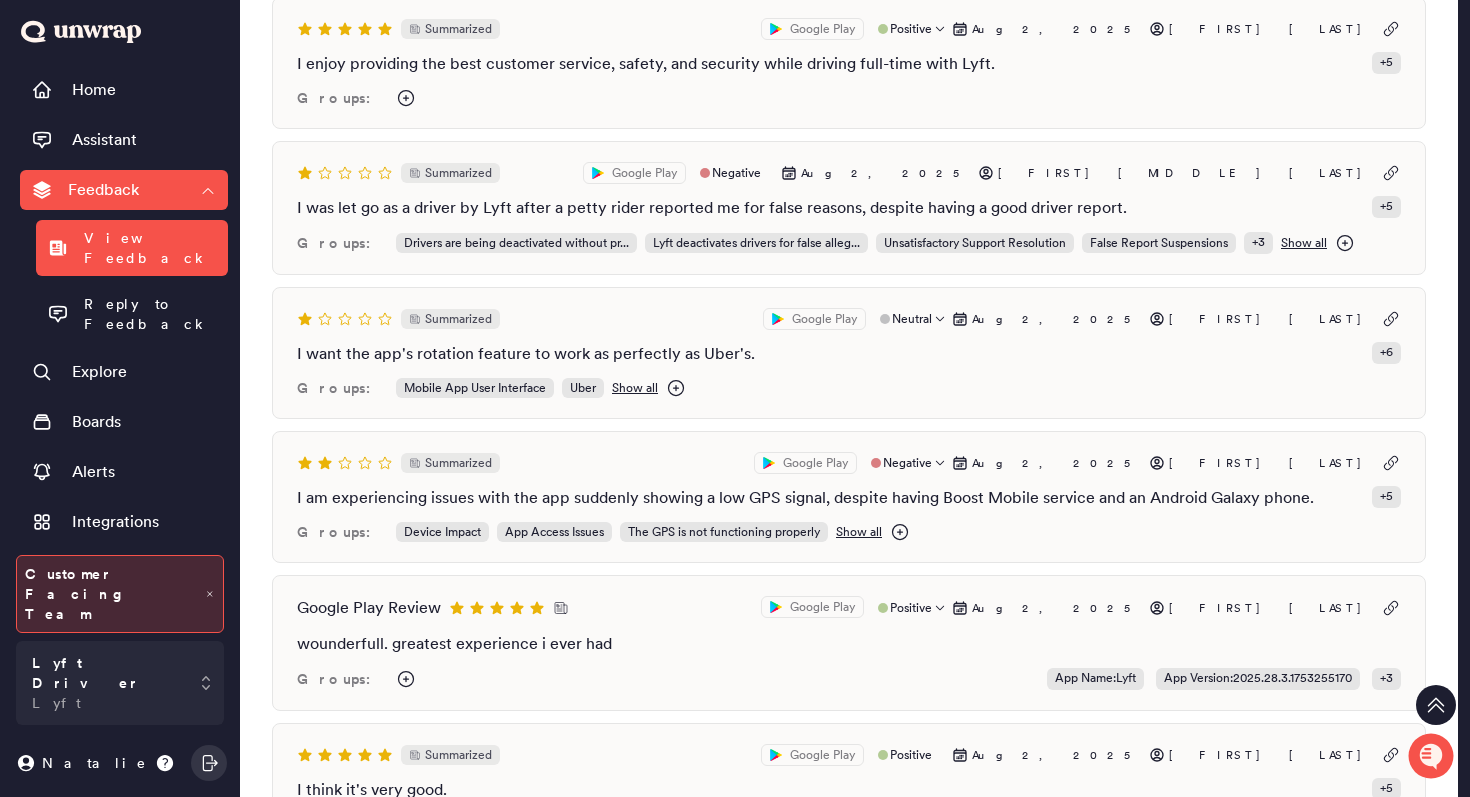 click on "Google Play Review Google Play Positive Aug 2, 2025 Jeffrey Eisenberg" at bounding box center [849, 608] 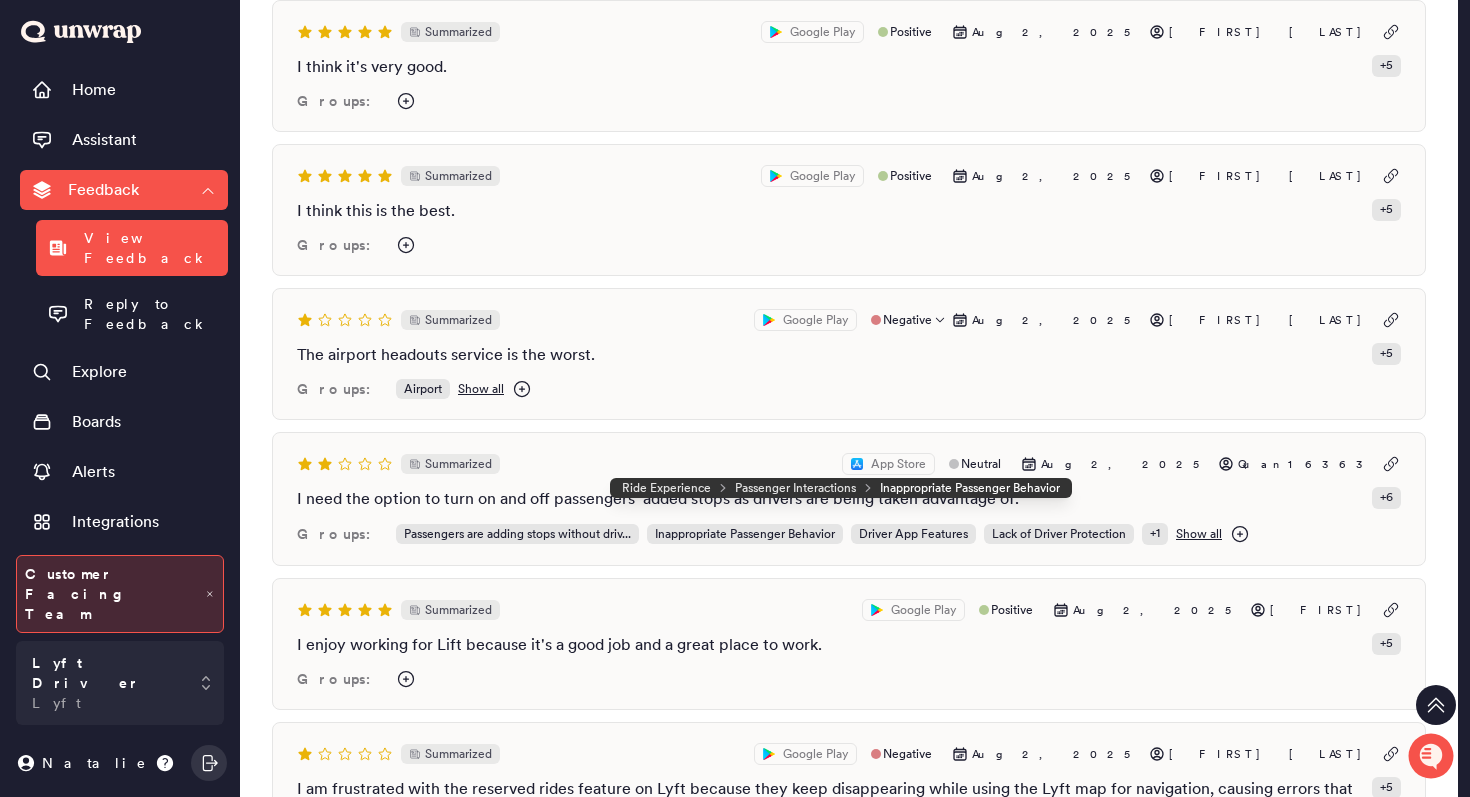 scroll, scrollTop: 3811, scrollLeft: 0, axis: vertical 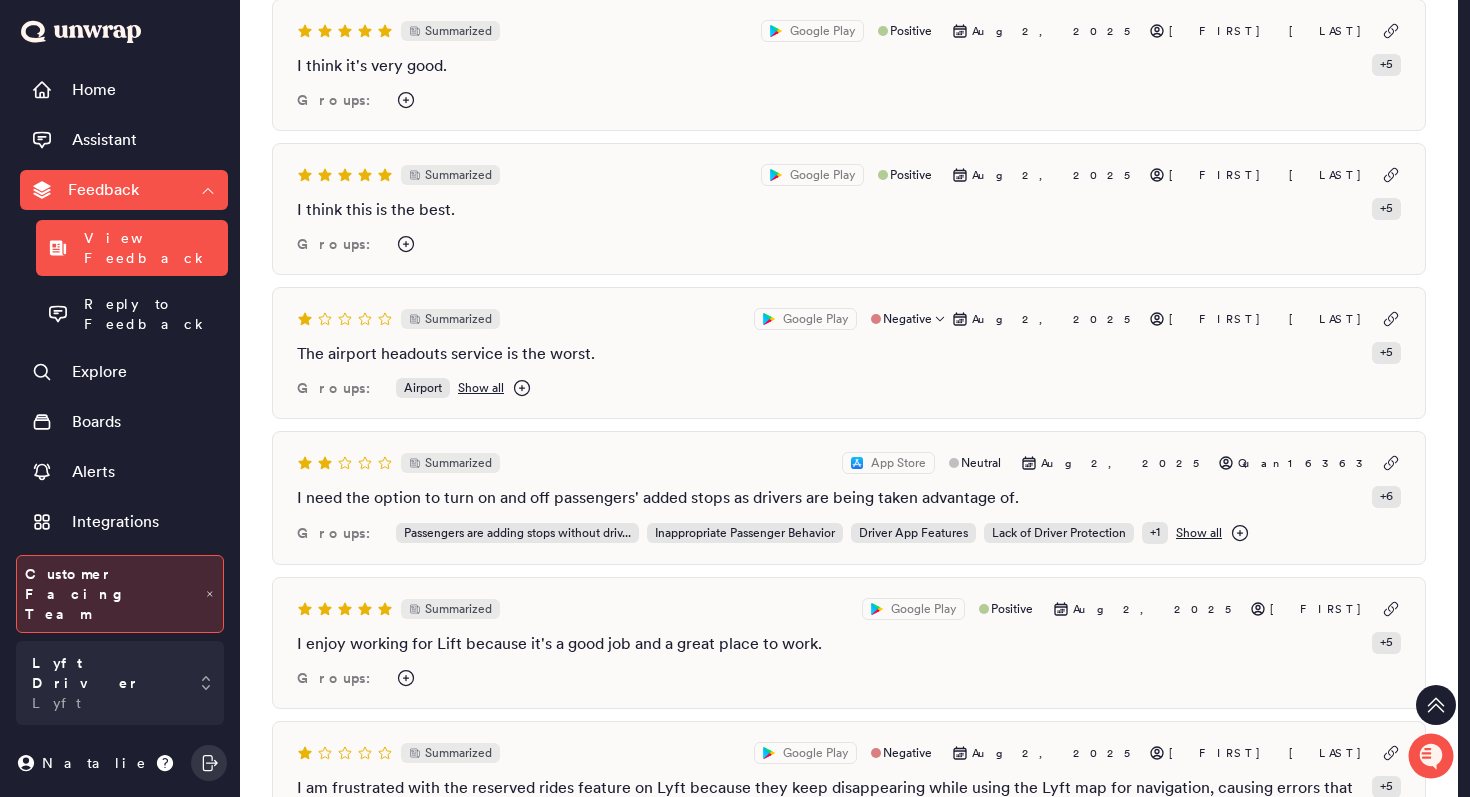 click on "Summarized Google Play Negative Aug 2, 2025 galden Chophel" at bounding box center (849, 319) 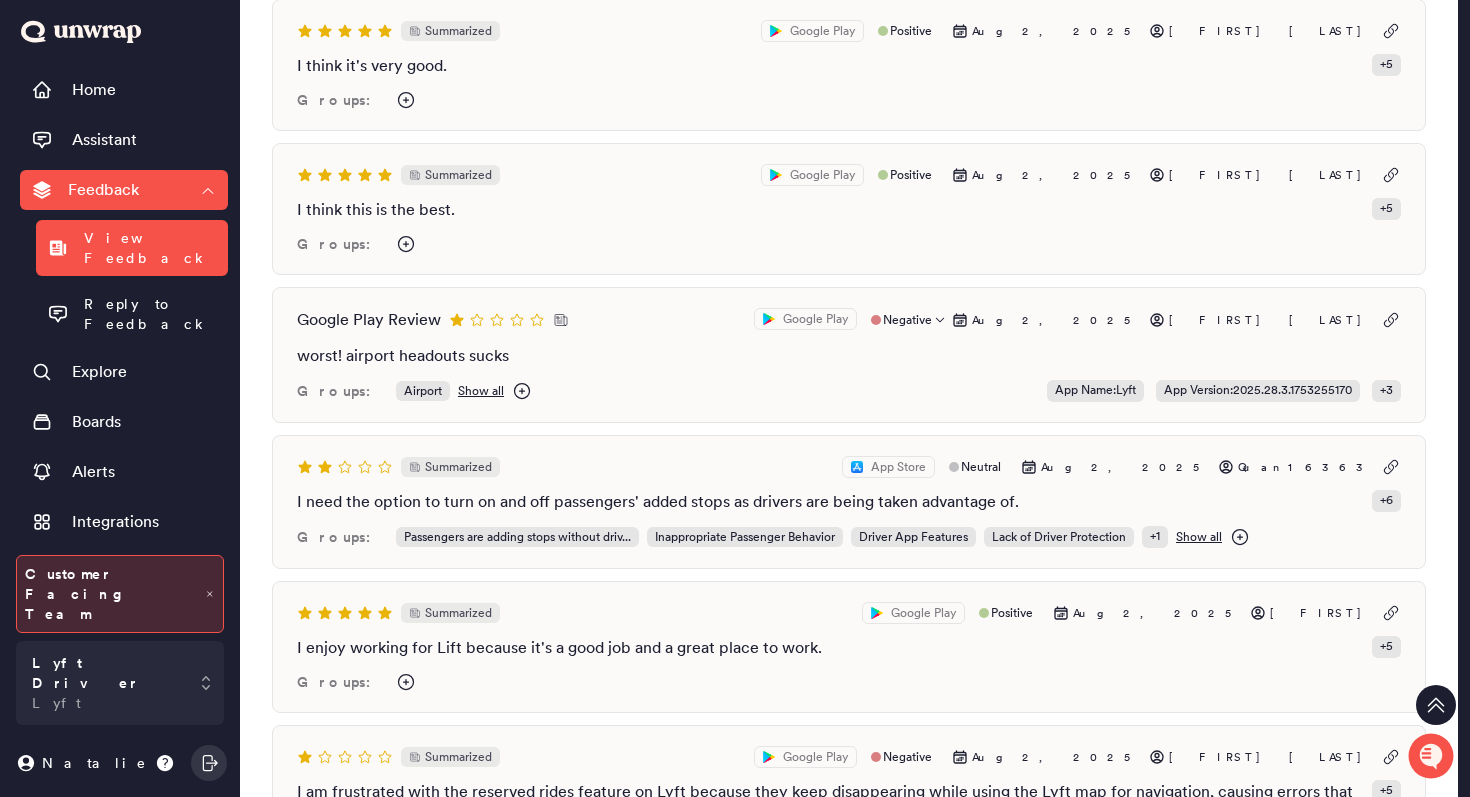 click on "Google Play Review Google Play Negative Aug 2, 2025 galden Chophel worst! airport headouts sucks Groups: Airport Show all App Name :  Lyft App Version :  2025.28.3.1753255170  + 3" at bounding box center (849, 355) 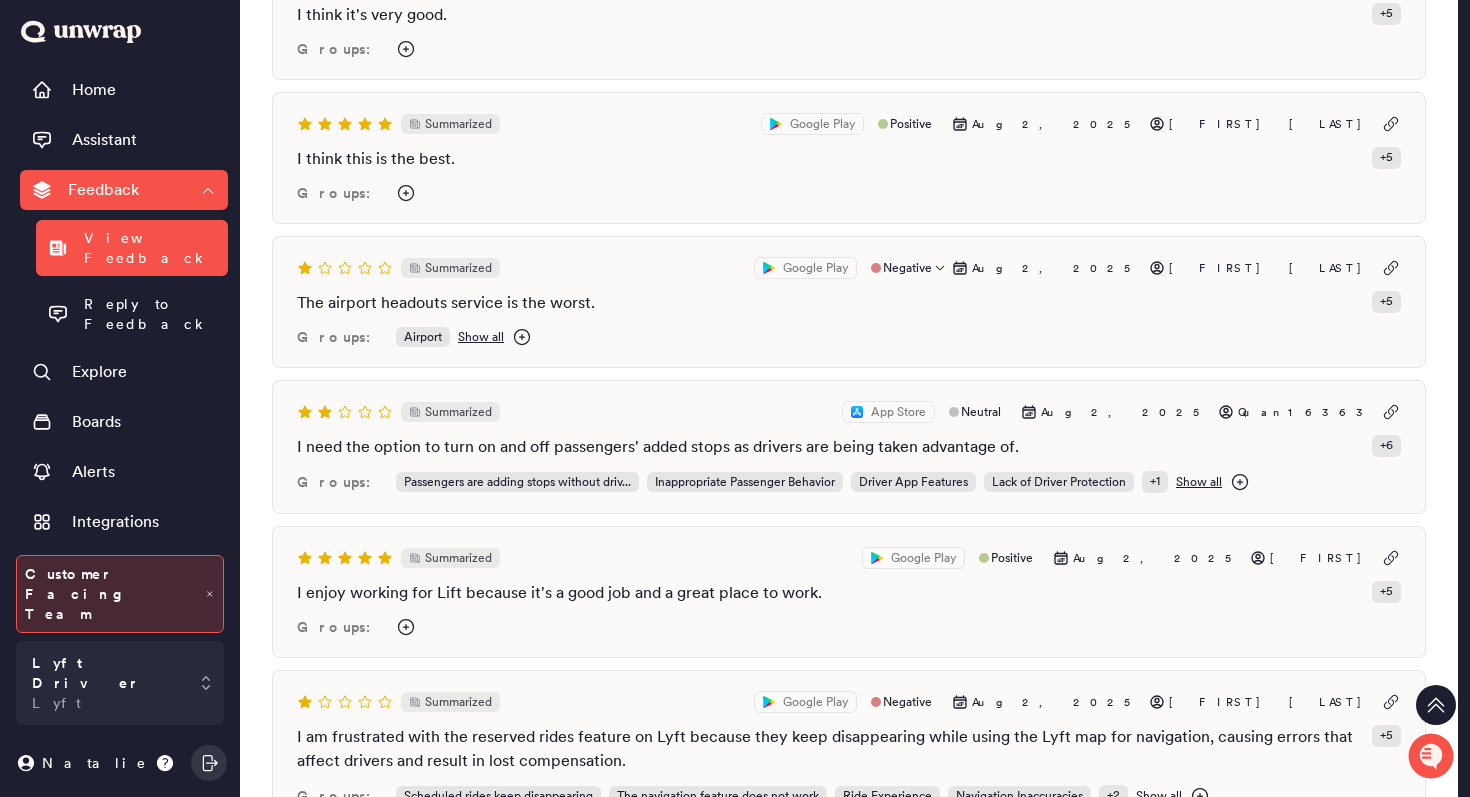 scroll, scrollTop: 3865, scrollLeft: 0, axis: vertical 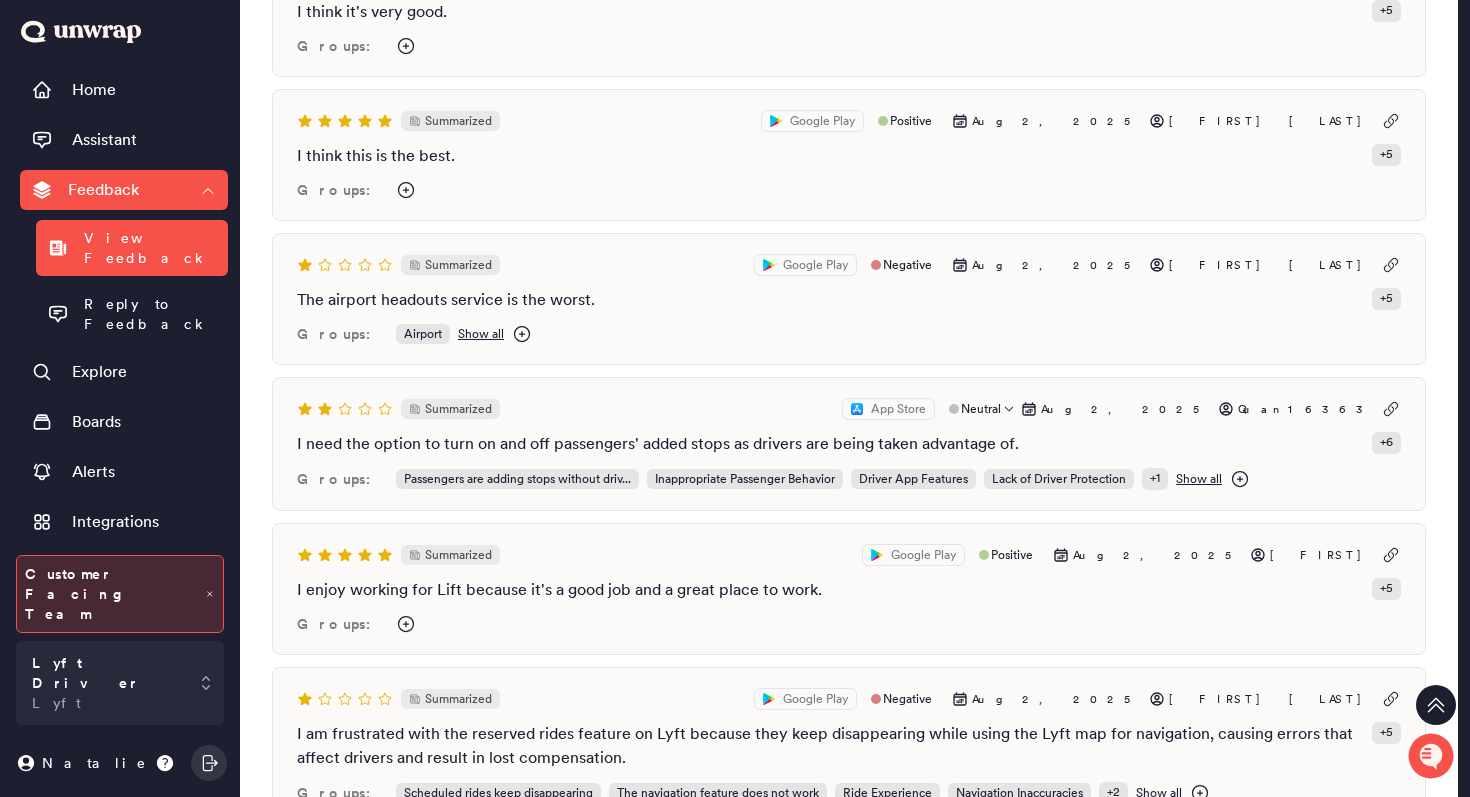 click on "Summarized App Store Neutral Aug 2, 2025 Quan16363" at bounding box center [849, 409] 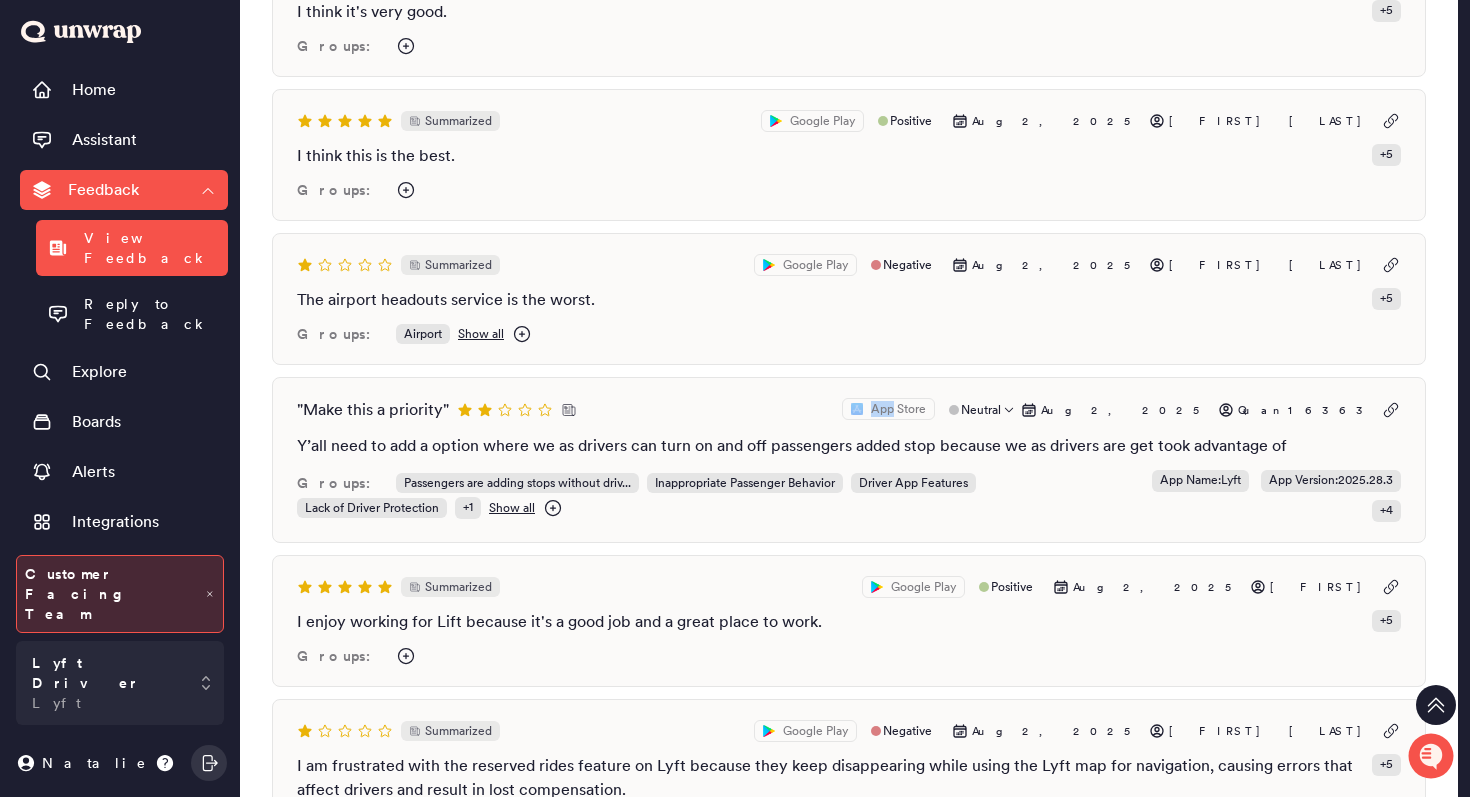 click on "" Make this a priority " App Store Neutral Aug 2, 2025 Quan16363" at bounding box center [849, 410] 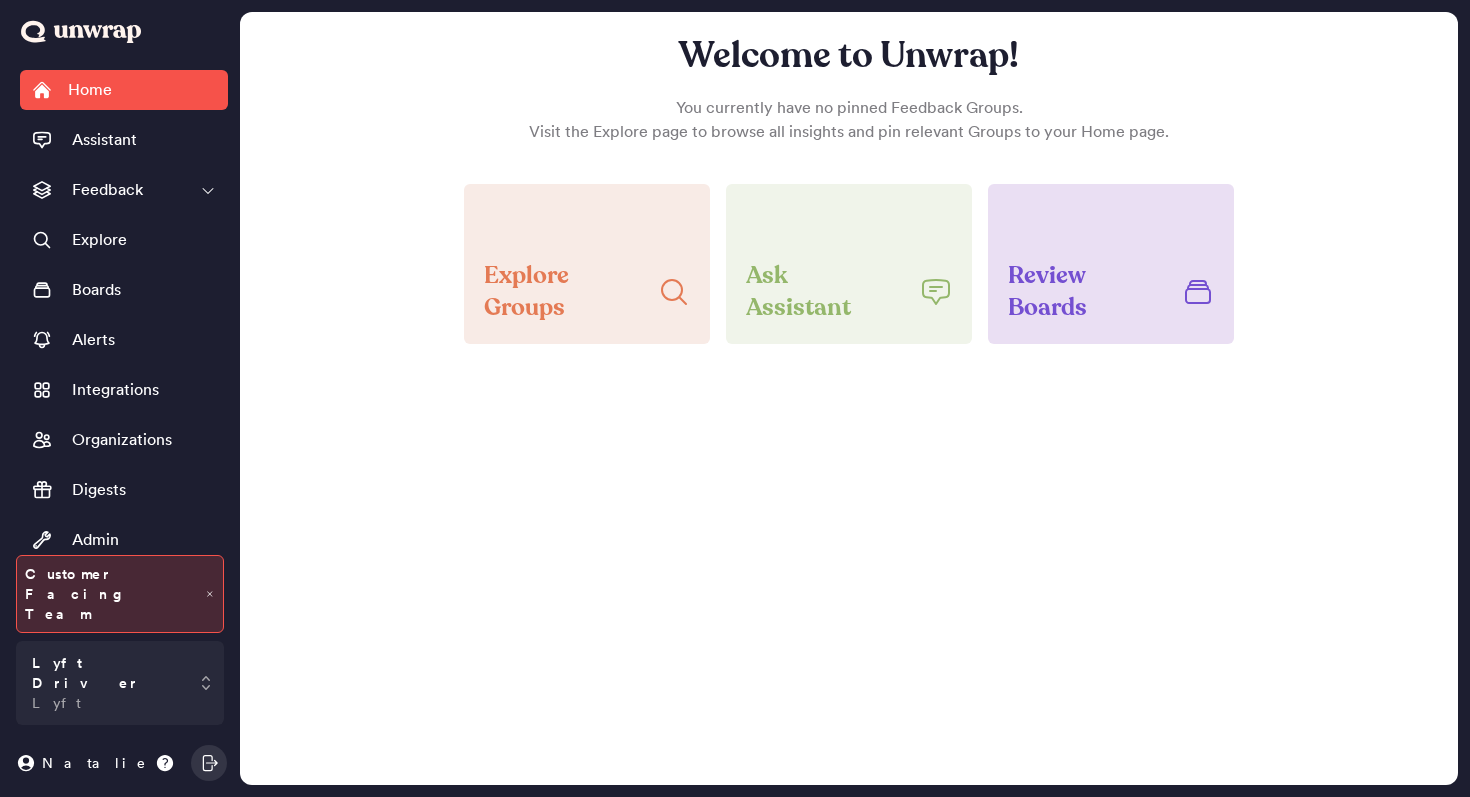 scroll, scrollTop: 0, scrollLeft: 0, axis: both 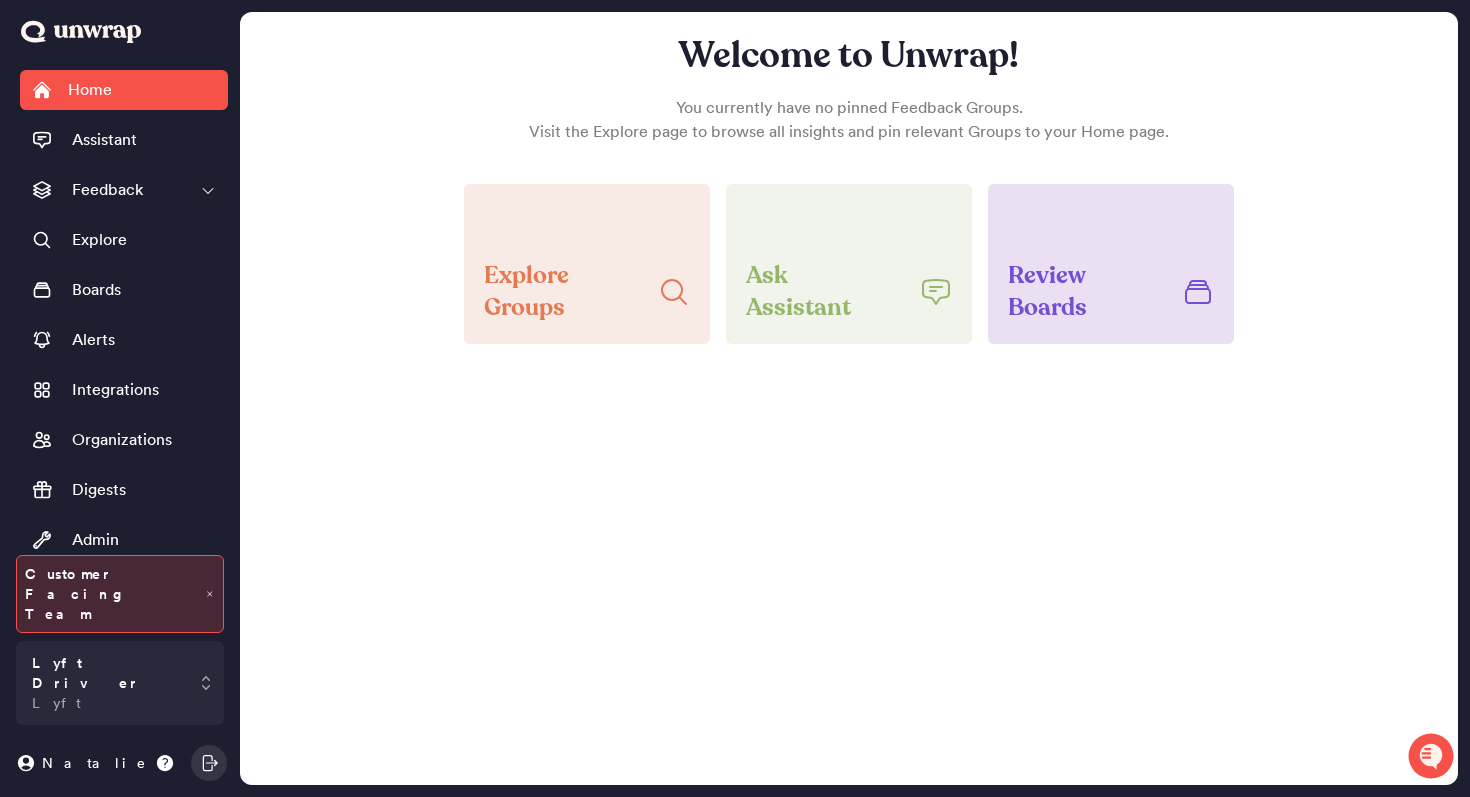 click on "Welcome to Unwrap! You currently have no pinned Feedback Groups. Visit the Explore page to browse all insights and pin relevant Groups to your Home page." at bounding box center [849, 90] 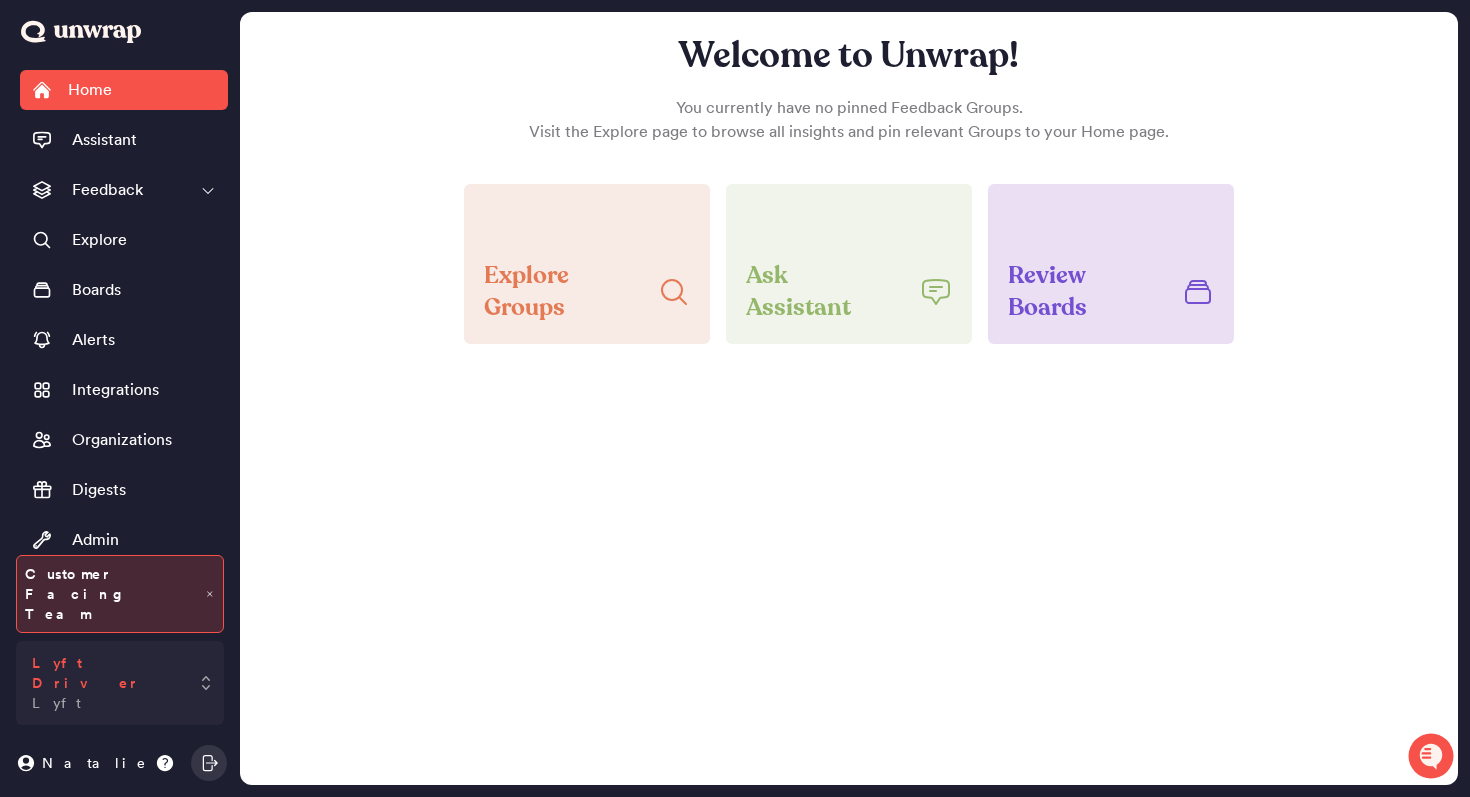 click on "Lyft Driver Lyft" at bounding box center [120, 683] 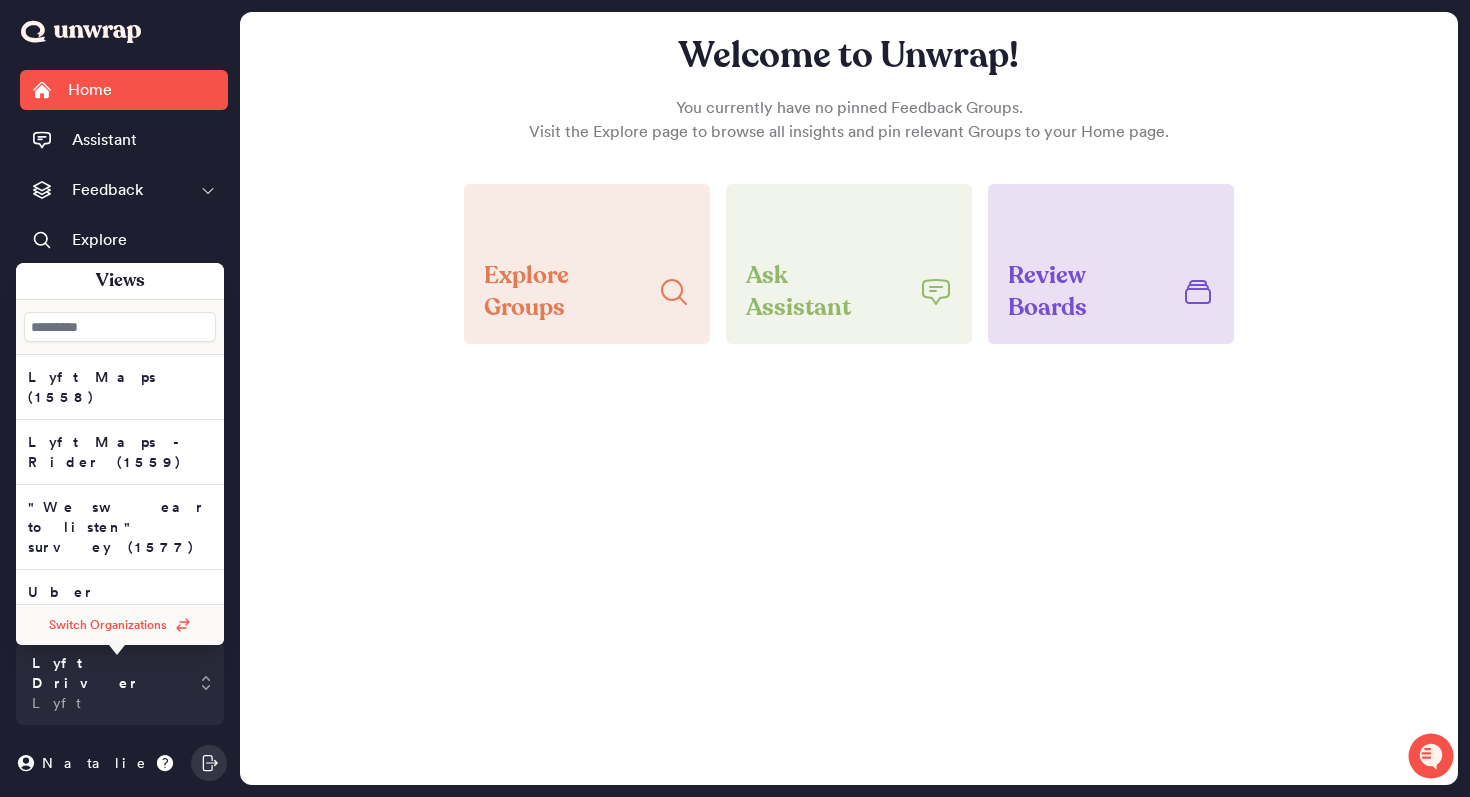 click on "Switch Organizations" at bounding box center [108, 625] 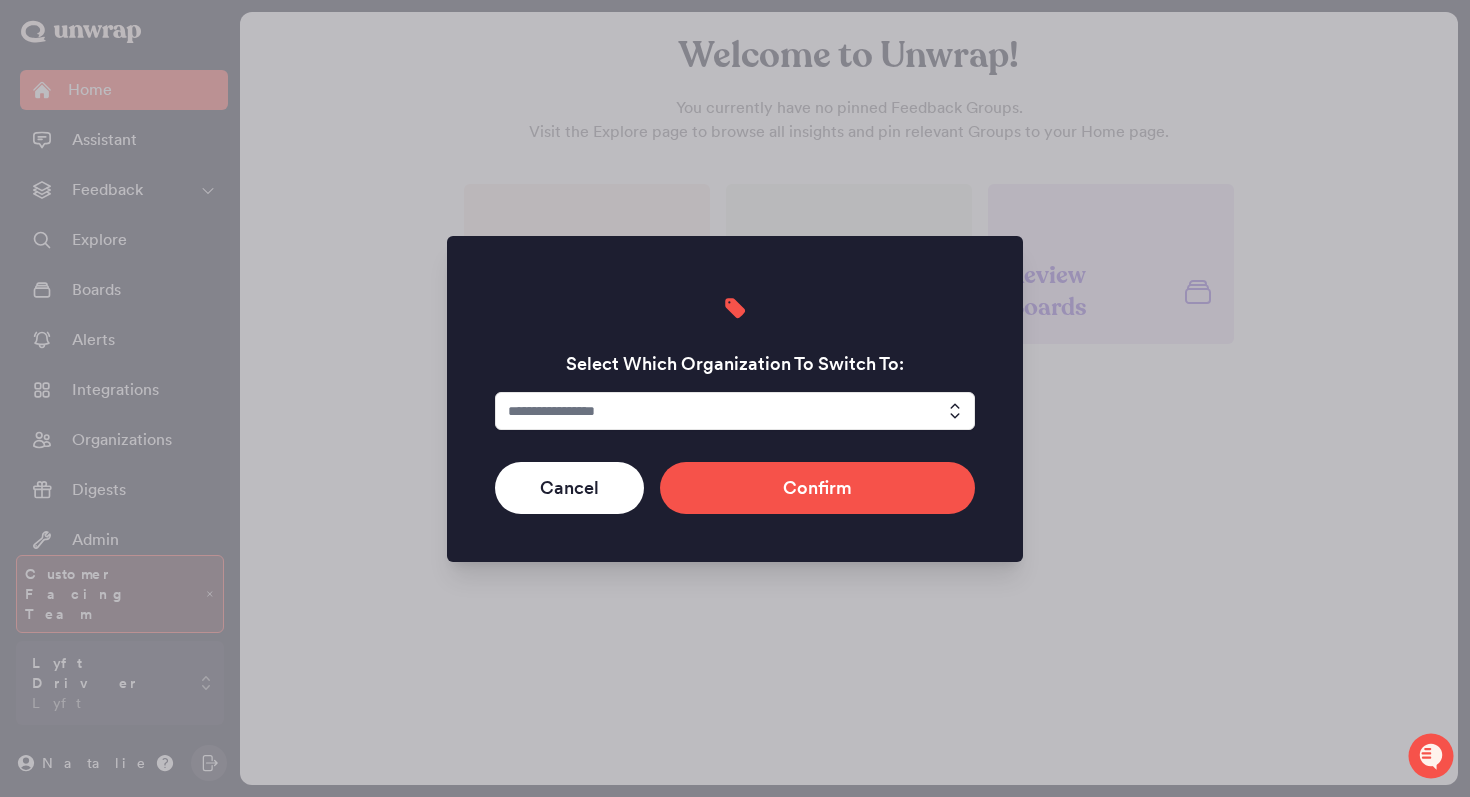 click at bounding box center [735, 411] 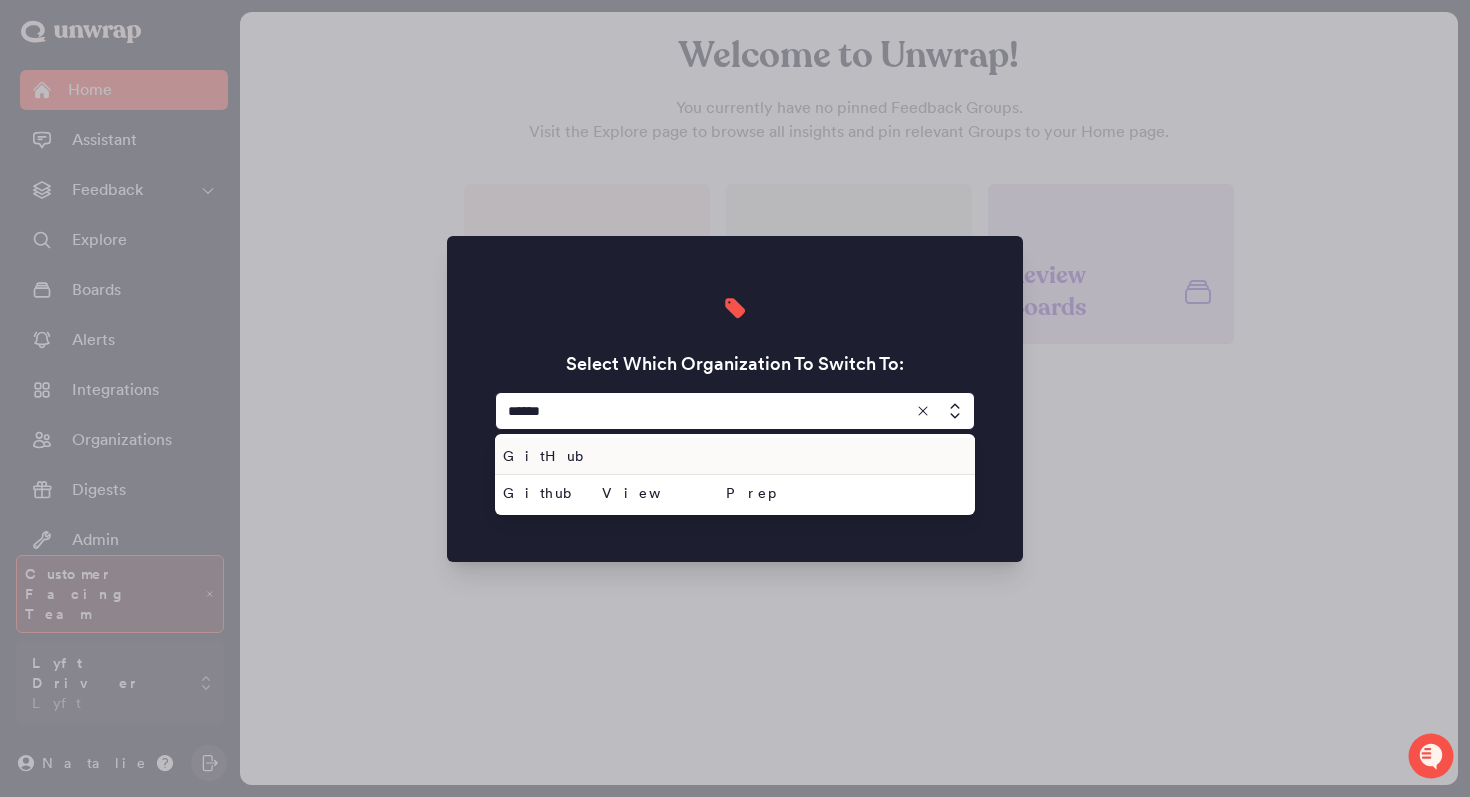 type on "******" 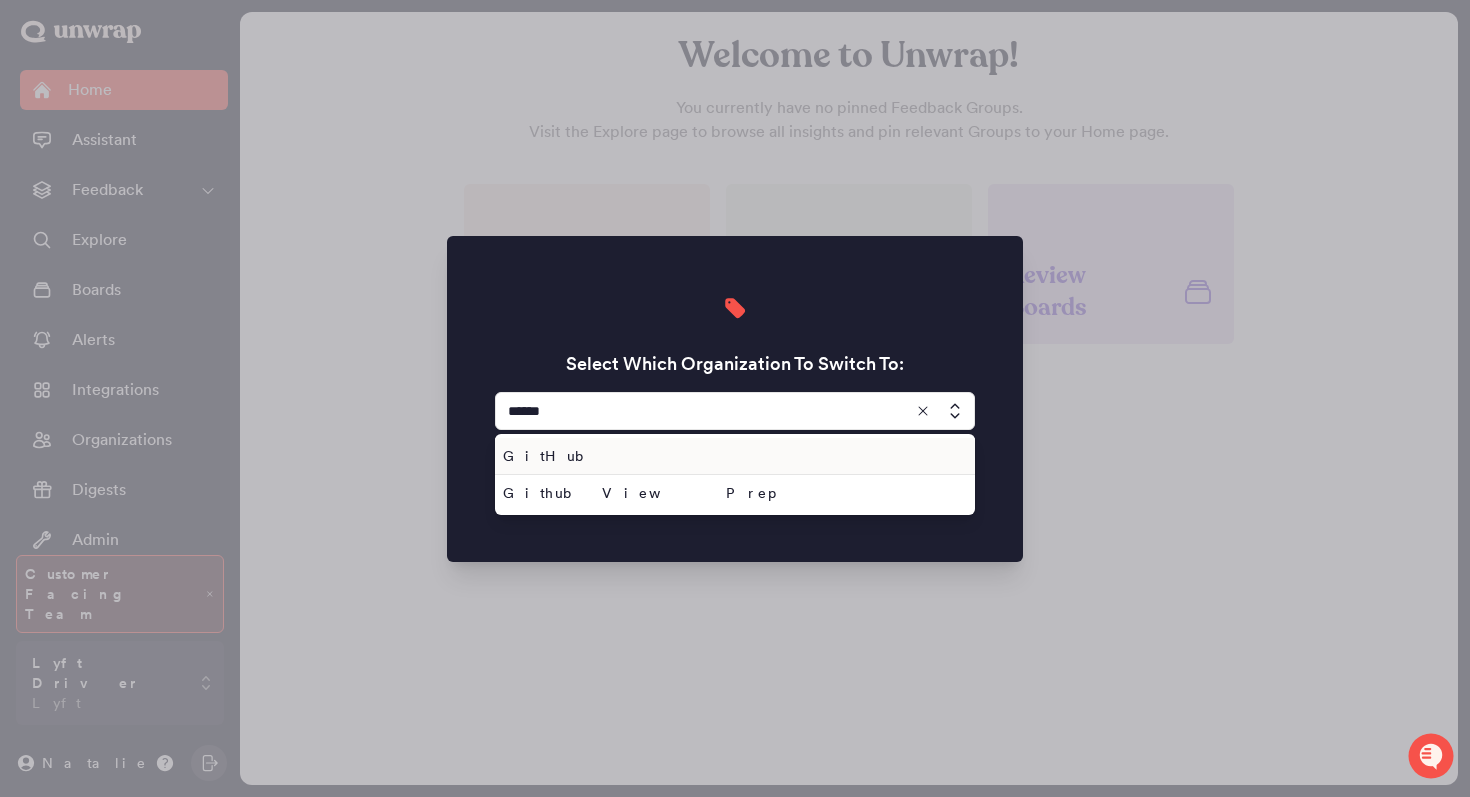 click on "GitHub" at bounding box center [731, 456] 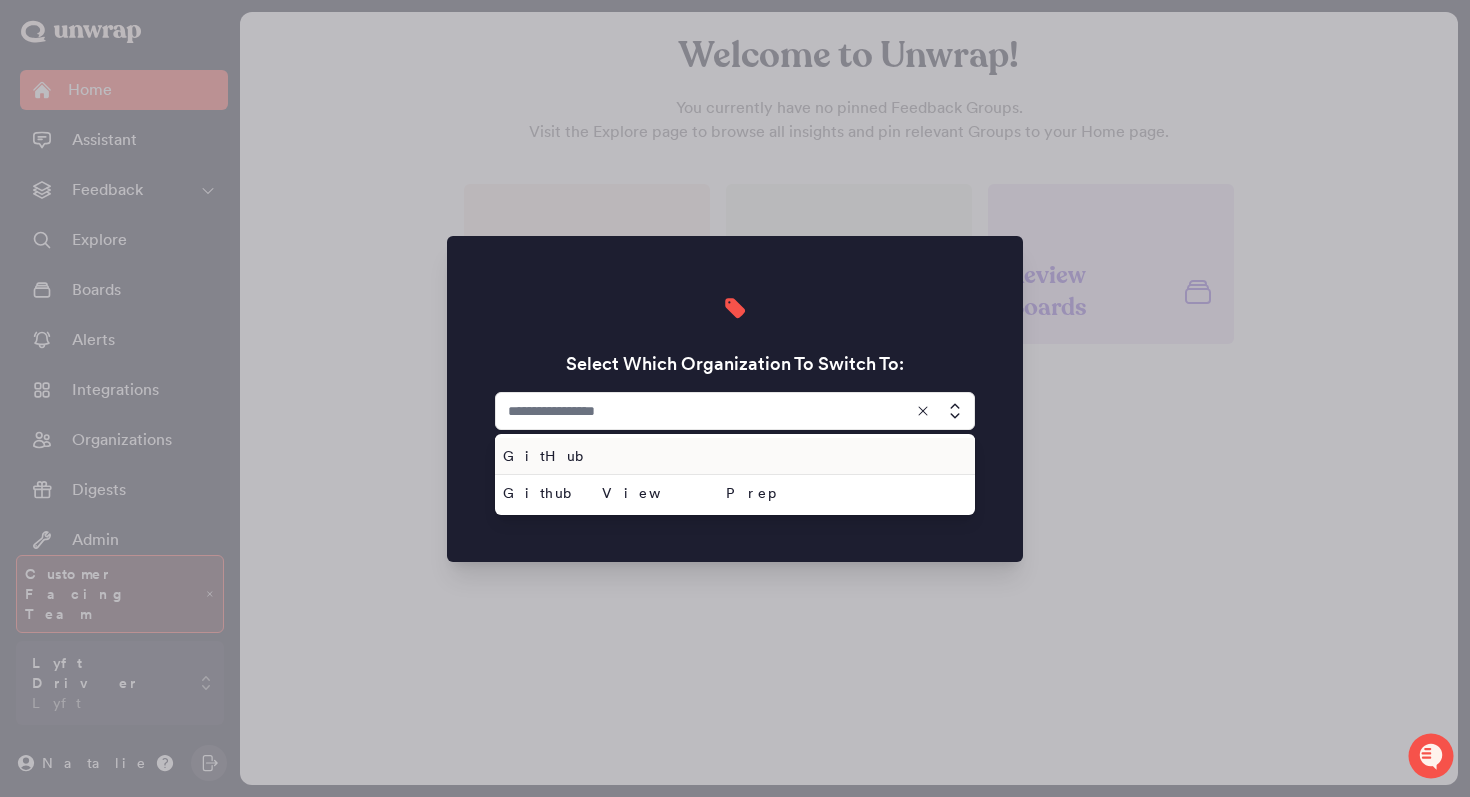 type on "******" 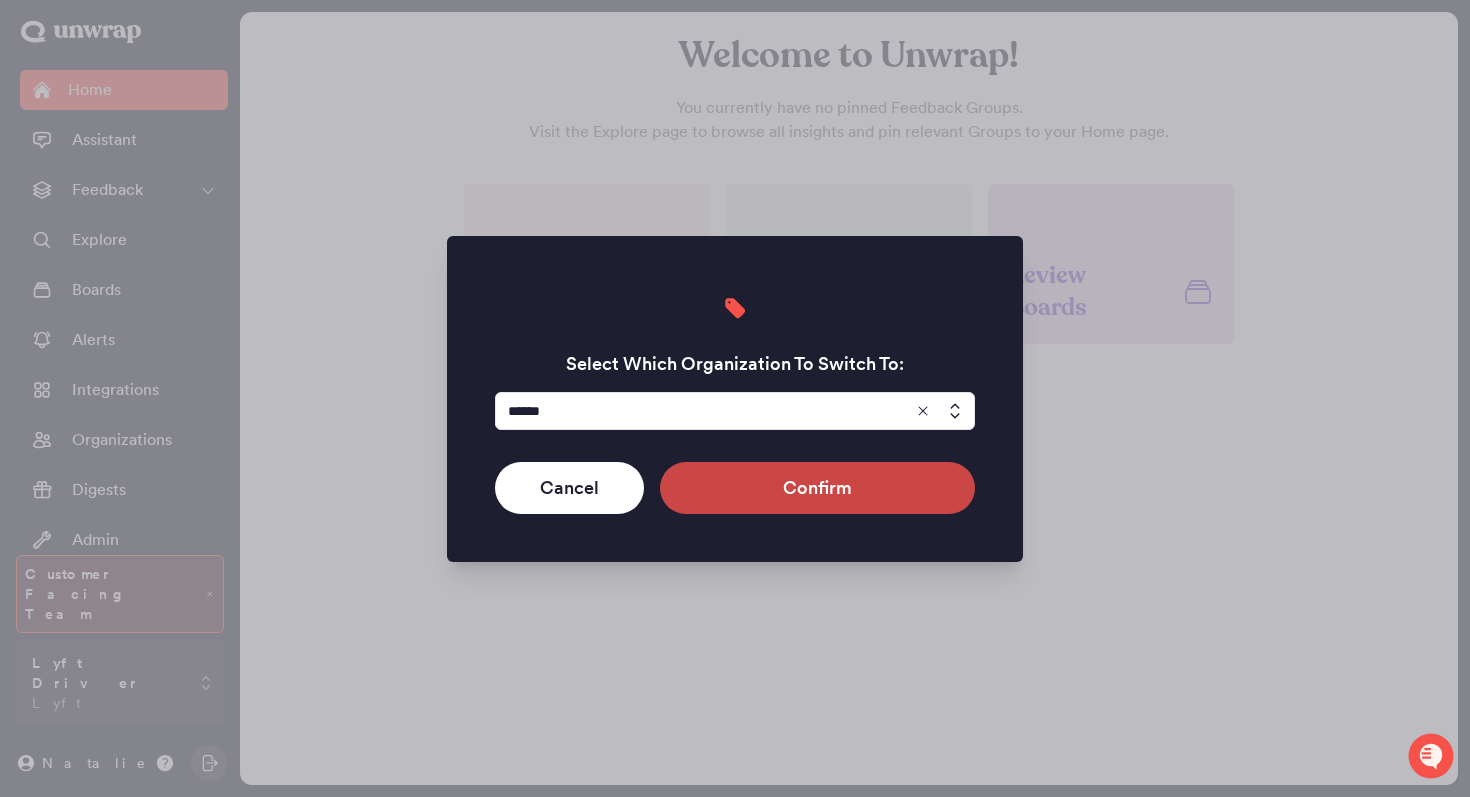 click on "Confirm" at bounding box center [817, 488] 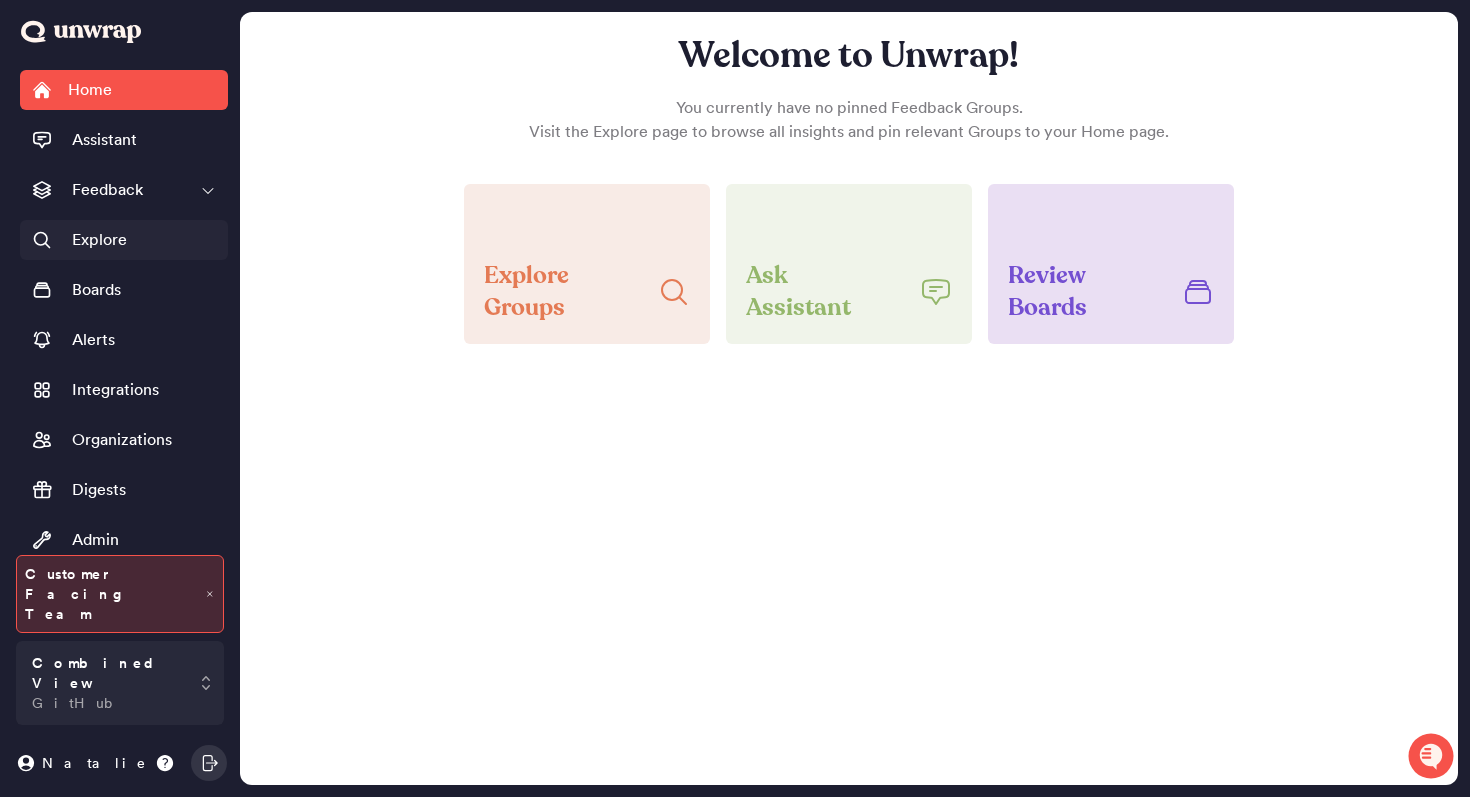 click on "Explore" at bounding box center (124, 240) 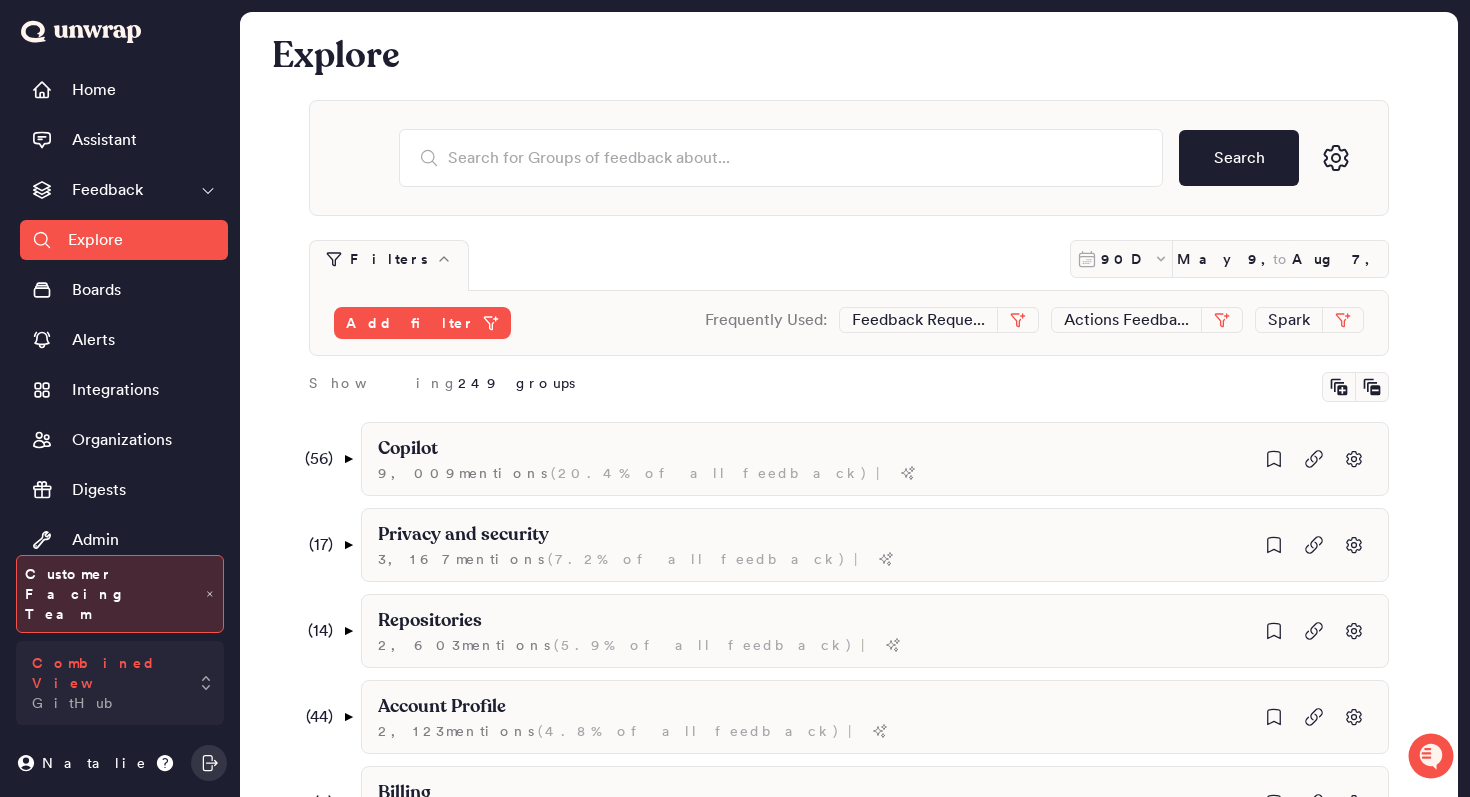 click on "Combined View GitHub" at bounding box center (120, 683) 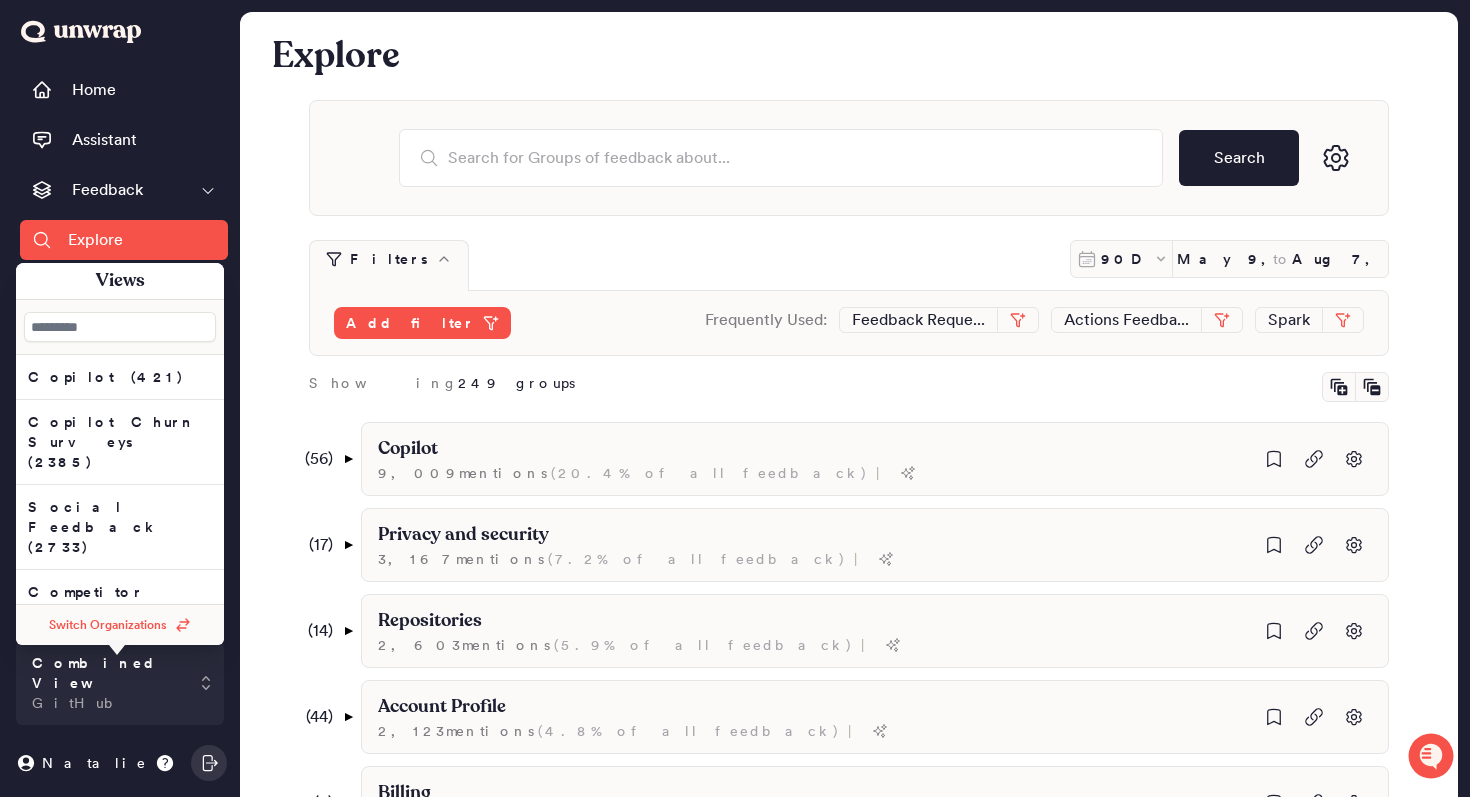 click on "Search Filters 90D May 9, 2025 to Aug 7, 2025 Add filter Frequently Used: Feedback Reque... Actions Feedba... Spark Showing  249 groups ( 56 ) ▼ Copilot 9,009  mention s   ( 20.4% of all feedback ) | ( 6 ) ▼ Copilot on specific IDEs 1,253  mention s   ( 2.8% of all feedback ) | ( 4 ) ▼ Using Copilot on VS Code 1,208  mention s   ( 2.7% of all feedback ) | I am unable to connect my Copilot to VS Code 129  mention s   ( 0.3% of all feedback ) | Copilot is not responsive in VS Code 74  mention s   ( 0.2% of all feedback ) | I am unable to use Copilot in VSCode due to an incomplete setup 43  mention s   ( 0.1% of all feedback ) | The plugin lacks important features compared to the VSCode plugin 6  mention s   ( 0.0% of all feedback ) | Using Copilot on Jetbrains 40  mention s   ( 0.1% of all feedback ) | ( 14 ) ▼ I am unable to access Copilot 1,154  mention s   ( 2.6% of all feedback ) | ( 4 ) ▼ I cannot access Copilot Pro benefits 599  mention s   ( 1.4% of all feedback ) | 417  mention s   ( ) | ( 1 )" at bounding box center [849, 1393] 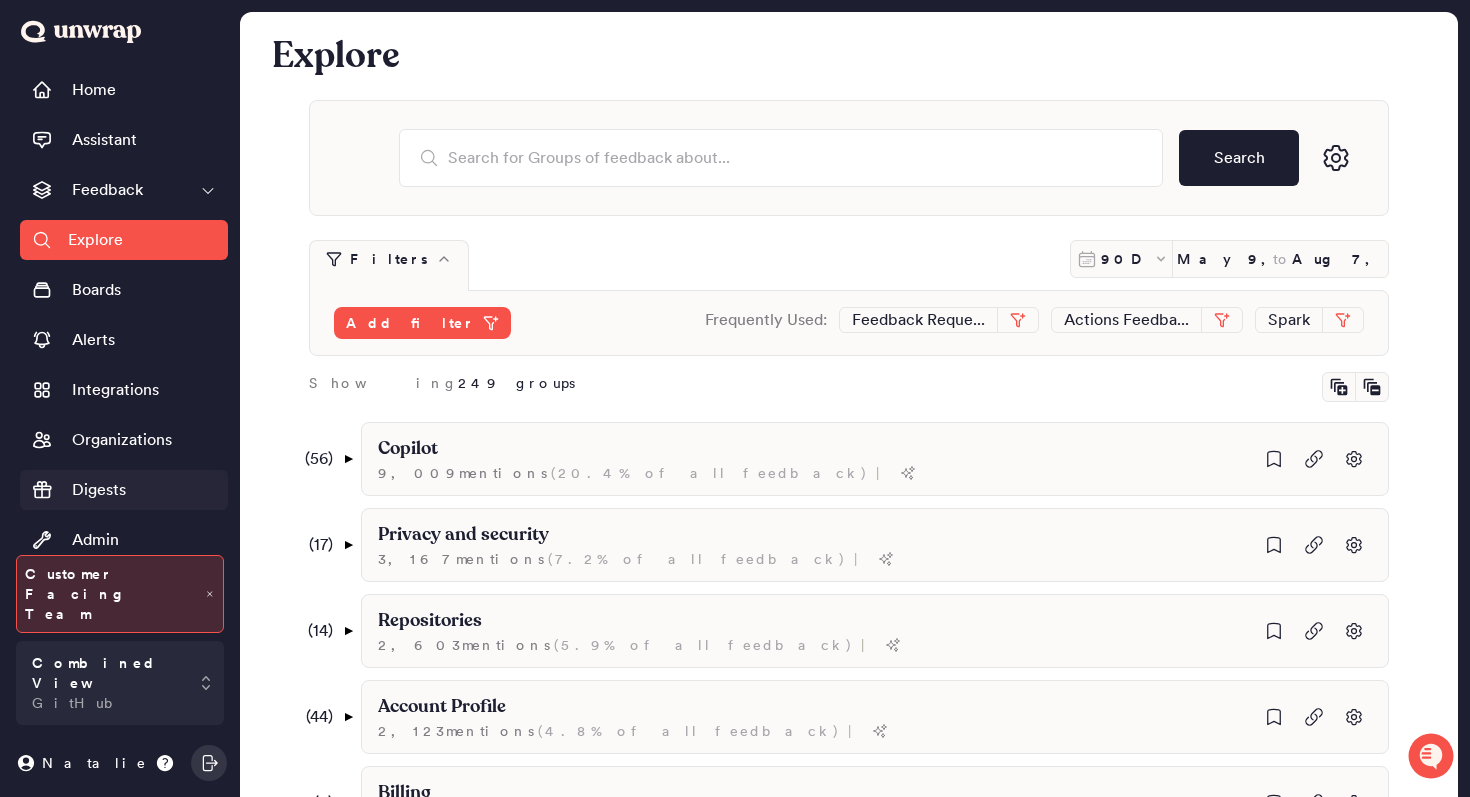 click on "Digests" at bounding box center (124, 490) 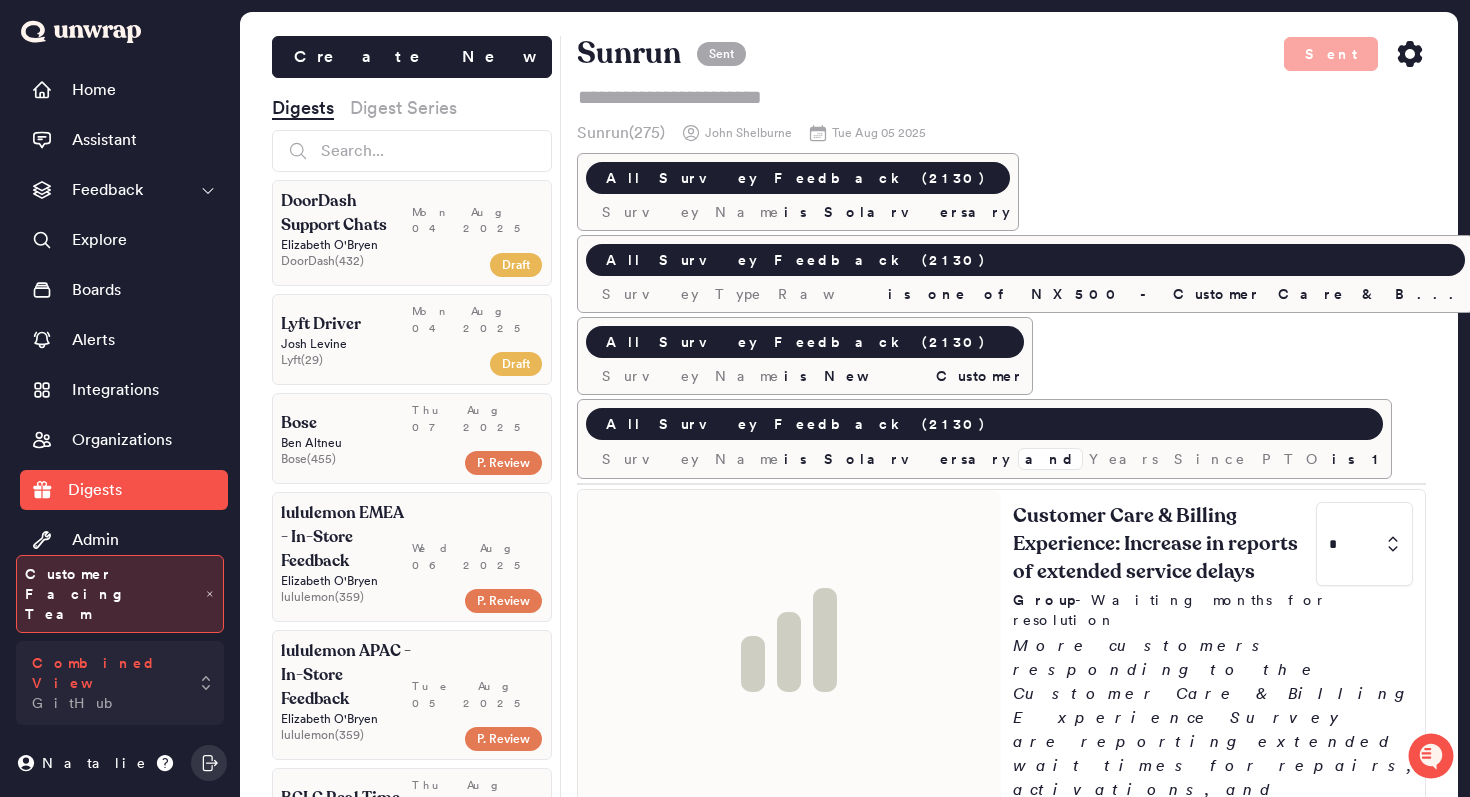 click on "Combined View GitHub" at bounding box center (120, 683) 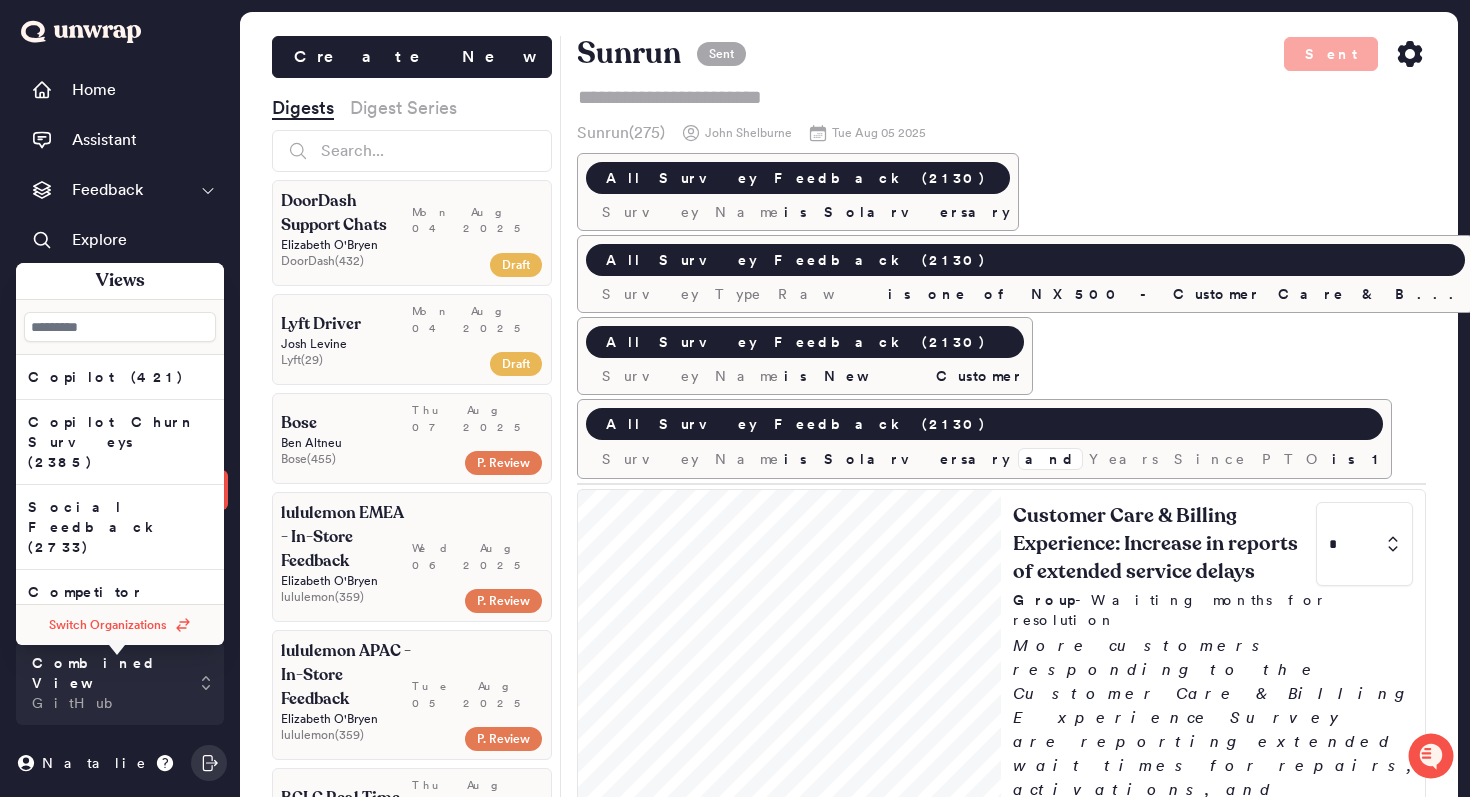 click on "Create New Digests Digest Series DoorDash Support Chats Mon Aug 04 2025 Elizabeth   O'Bryen DoorDash  ( 432 ) Draft Lyft Driver Mon Aug 04 2025 Josh   Levine Lyft  ( 29 ) Draft Bose Thu Aug 07 2025 Ben   Altneu Bose  ( 455 ) P. Review lululemon EMEA - In-Store Feedback Wed Aug 06 2025 Elizabeth   O'Bryen lululemon  ( 359 ) P. Review lululemon APAC - In-Store Feedback Tue Aug 05 2025 Elizabeth   O'Bryen lululemon  ( 359 ) P. Review BCLC Real Time Thu Aug 07 2025 Natalie   Hubbard BCLC  ( 416 ) Approved HoneyBook Real Time Thu Aug 07 2025 Natalie   Hubbard HoneyBook  ( 295 ) Approved GitHub Real Time Wed Aug 06 2025 Ashwin   Singhania GitHub  ( 24 ) Approved Deckers Real Time Wed Aug 06 2025 Natalie   Hubbard Deckers  ( 381 ) Approved BCLC Real Time Wed Aug 06 2025 Natalie   Hubbard BCLC  ( 416 ) Approved Procore Real Time Wed Aug 06 2025 Ashwin   Singhania Procore  ( 272 ) Approved Deckers Real Time Tue Aug 05 2025 Natalie   Hubbard Deckers  ( 381 ) Approved Perplexity Real Time Tue Aug 05 2025 Natalie    ( )" at bounding box center [849, 430] 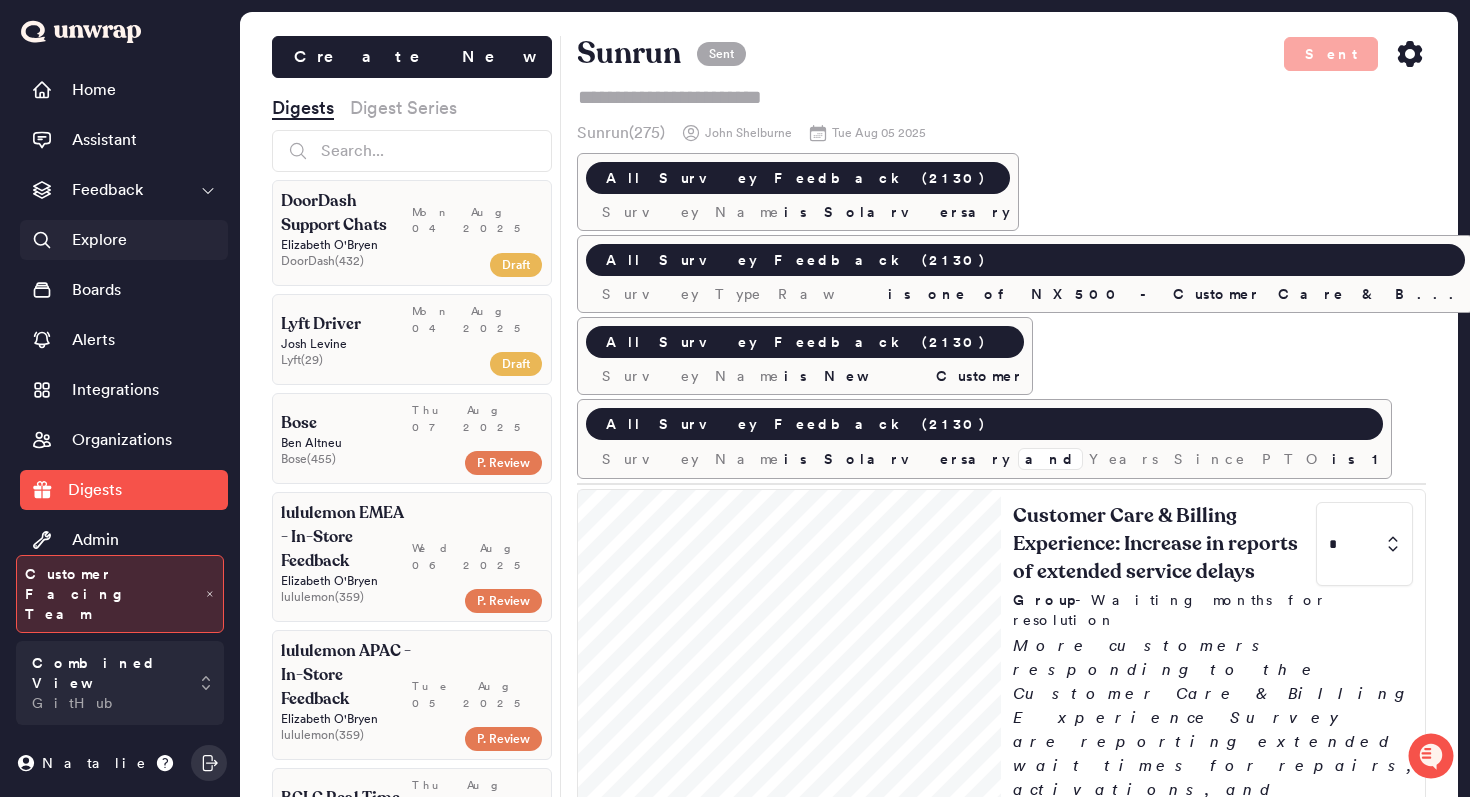 click on "Explore" at bounding box center [99, 240] 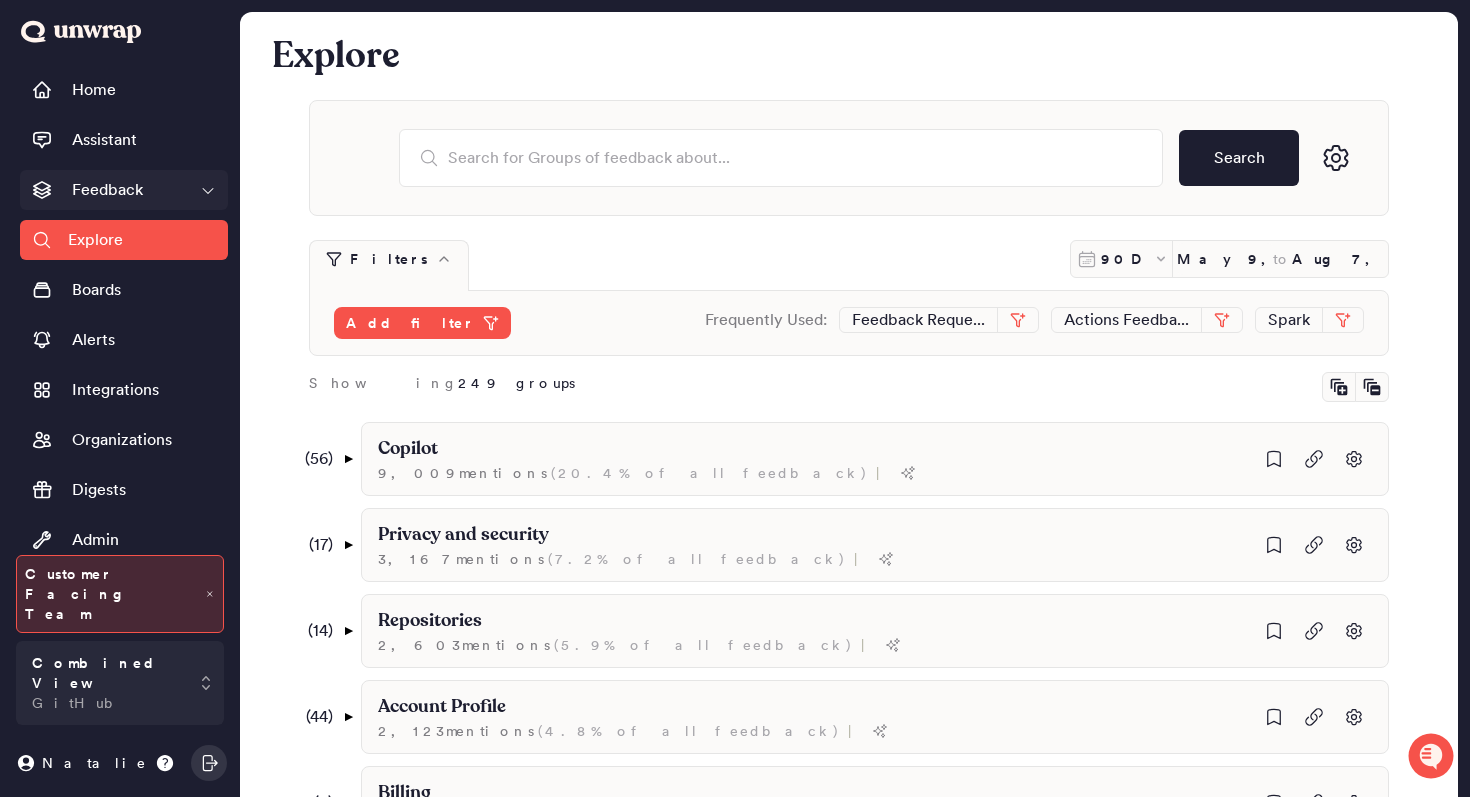 click on "Feedback" at bounding box center (107, 190) 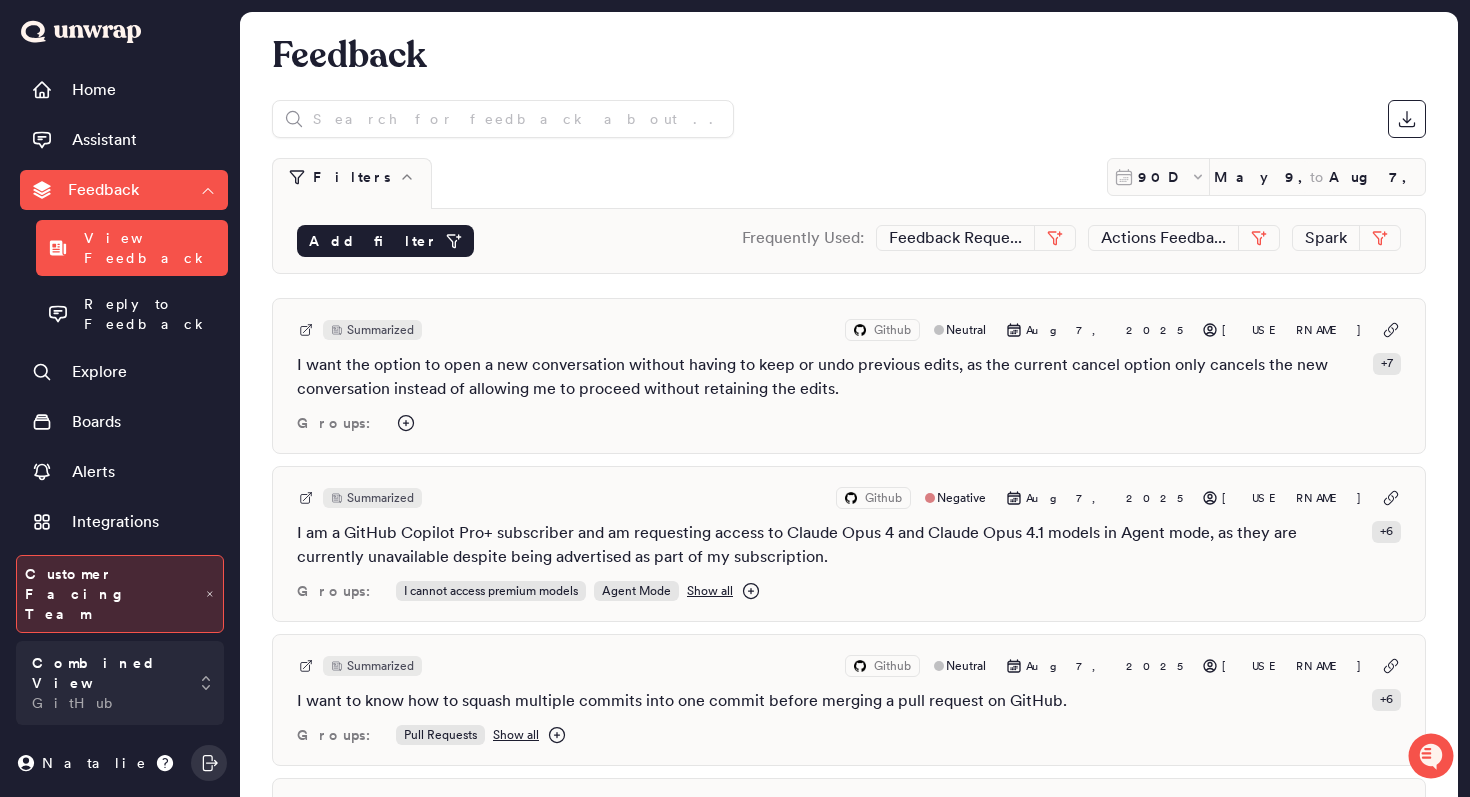 click on "Add filter" at bounding box center (373, 241) 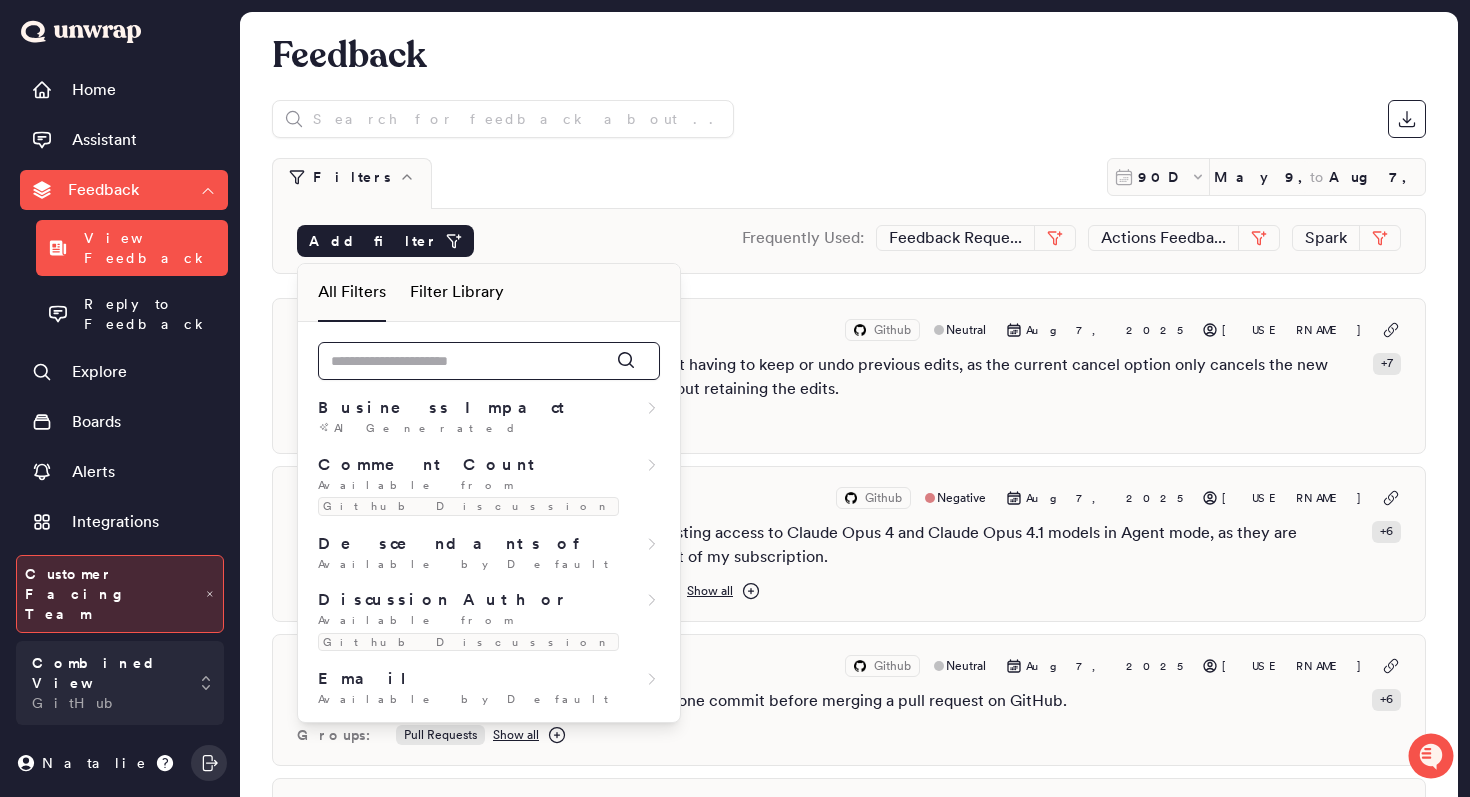click at bounding box center [489, 361] 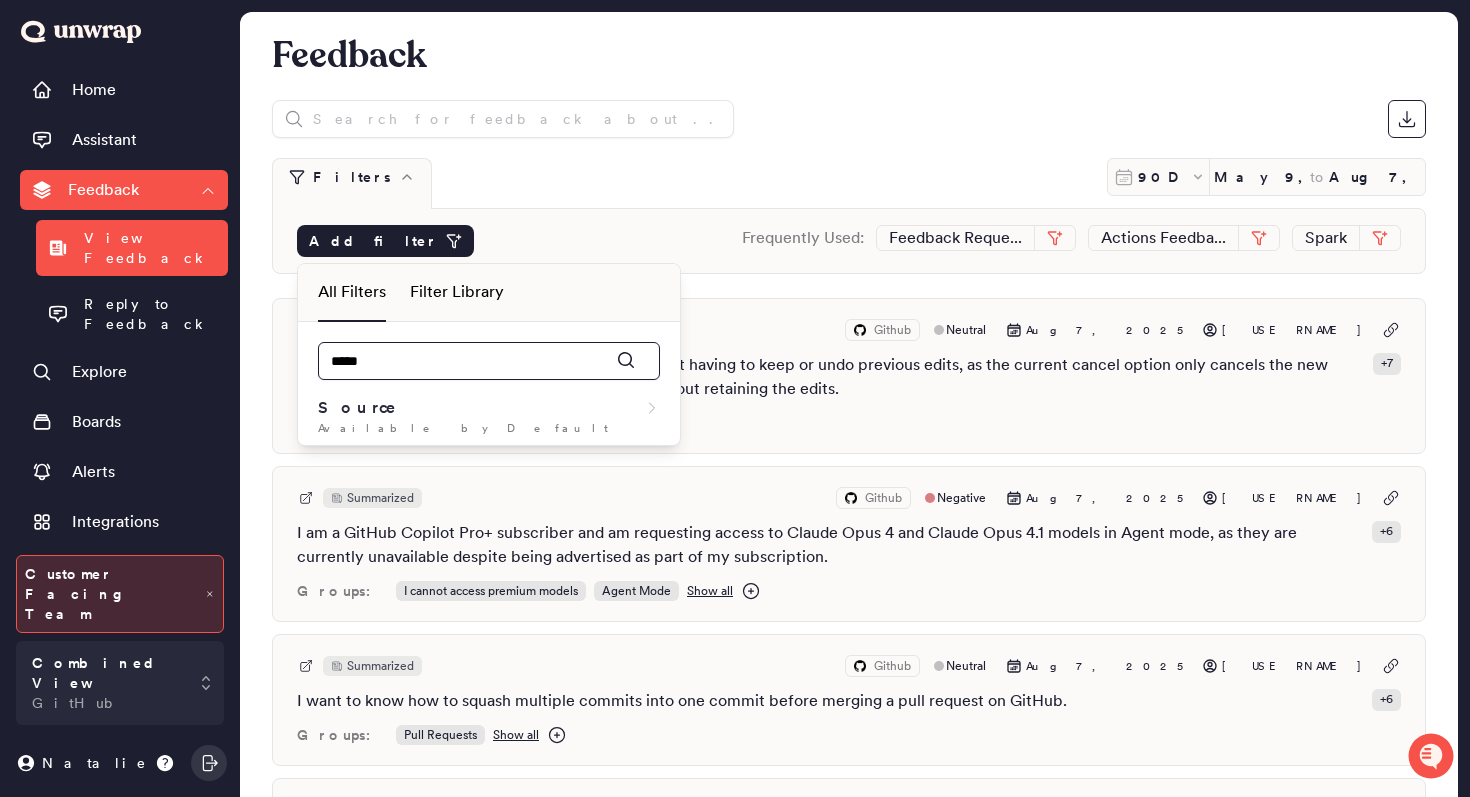 type on "******" 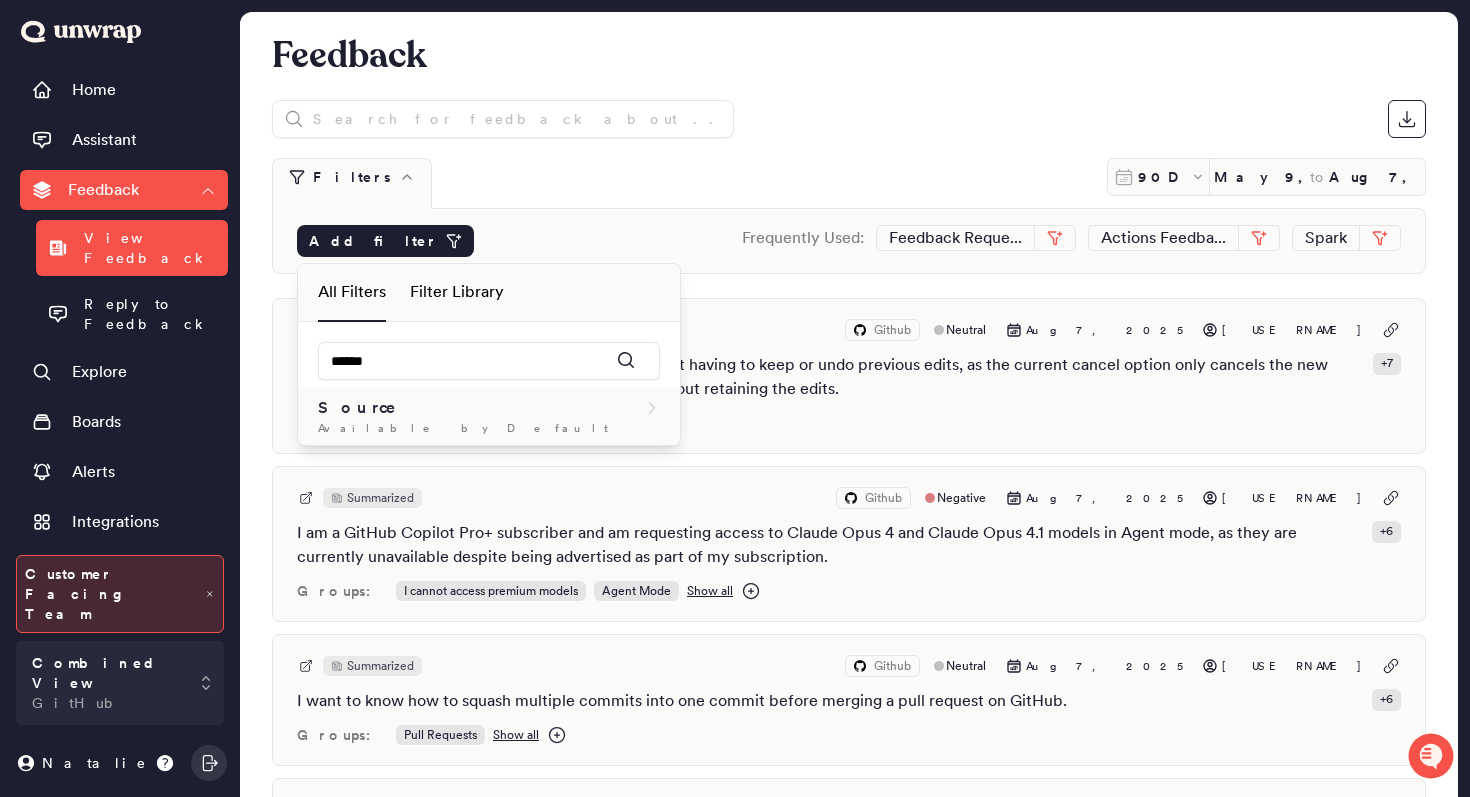 click on "Available by Default" at bounding box center (489, 428) 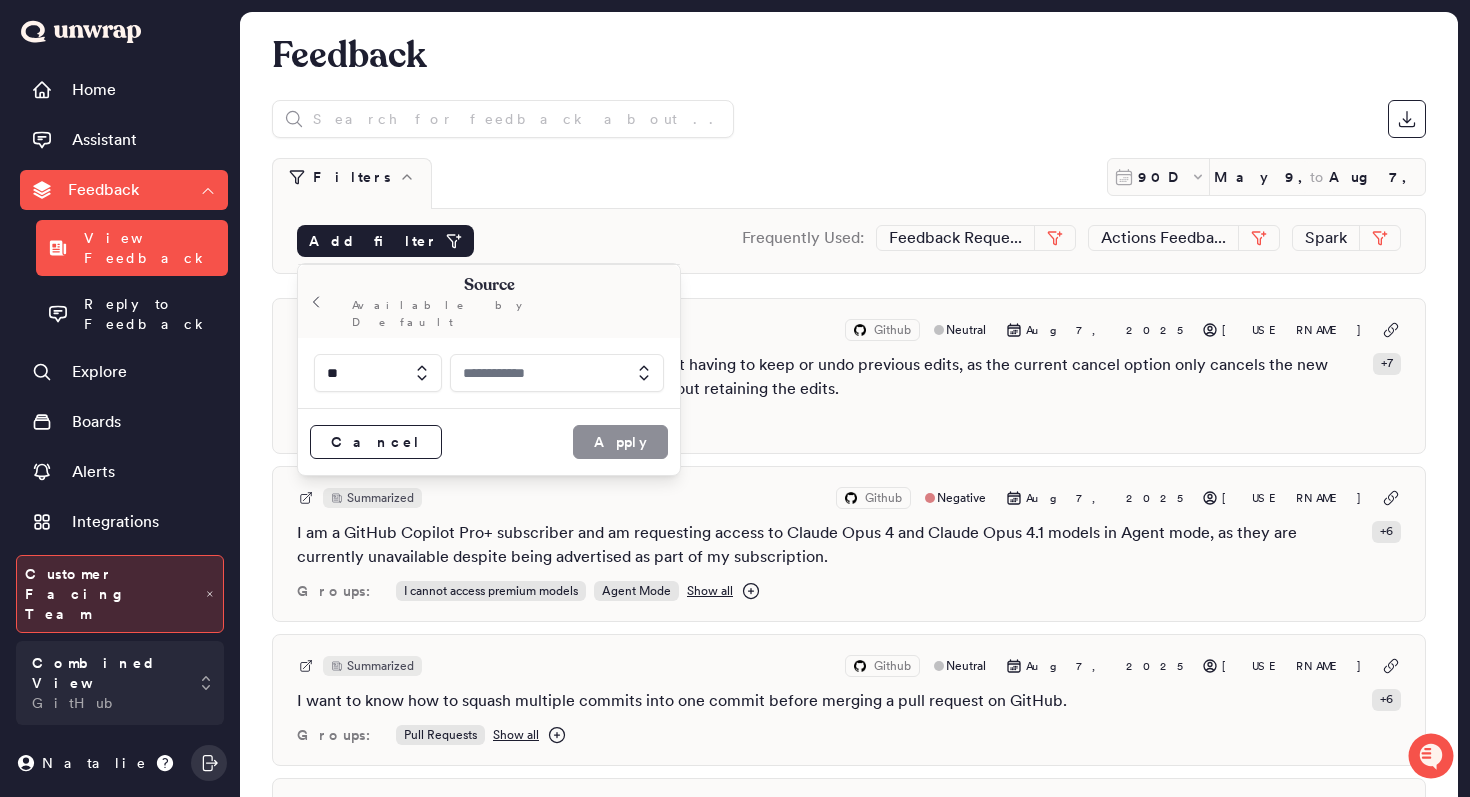 click at bounding box center (557, 373) 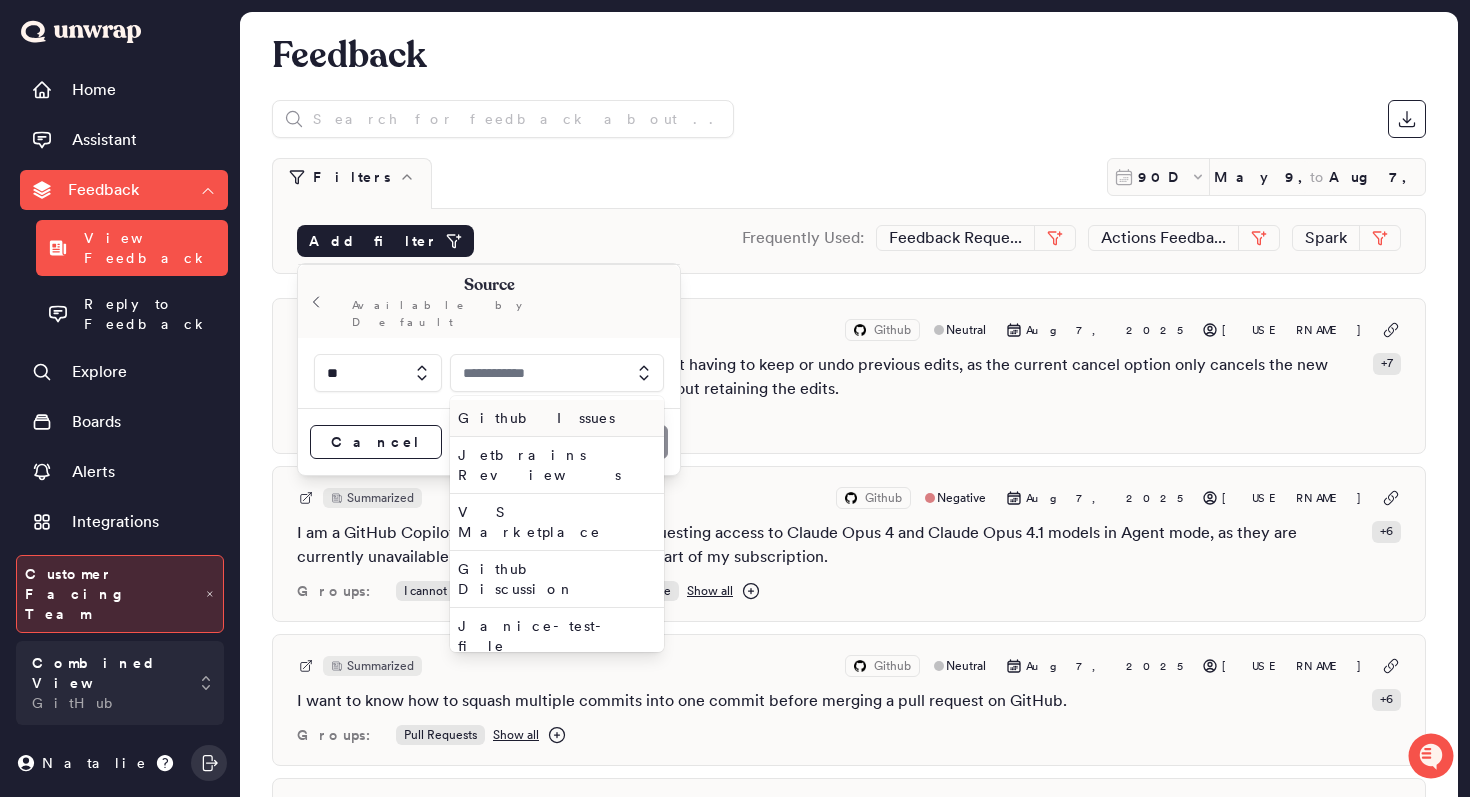 click on "Github  Issues" at bounding box center (553, 418) 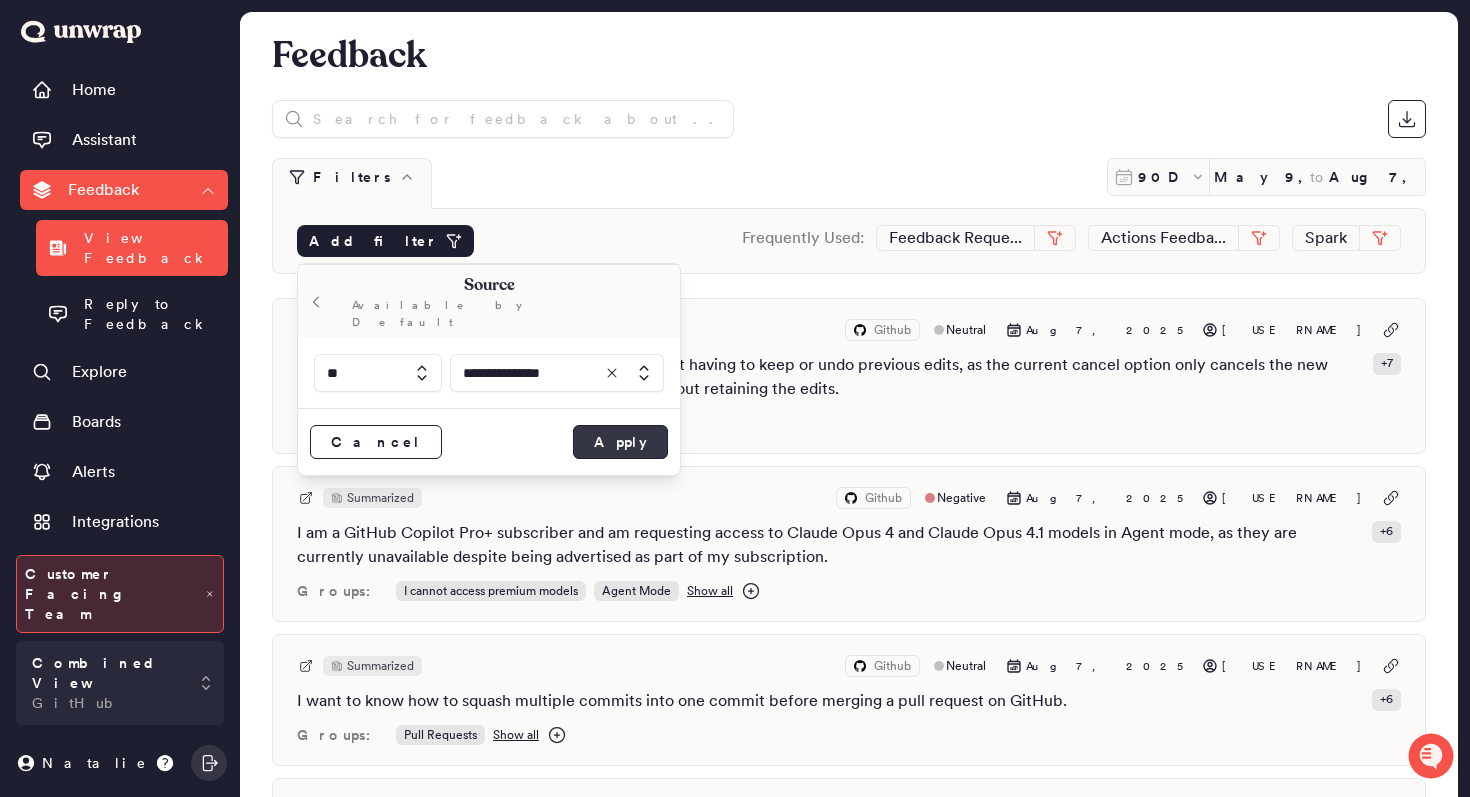 click on "Apply" at bounding box center (620, 442) 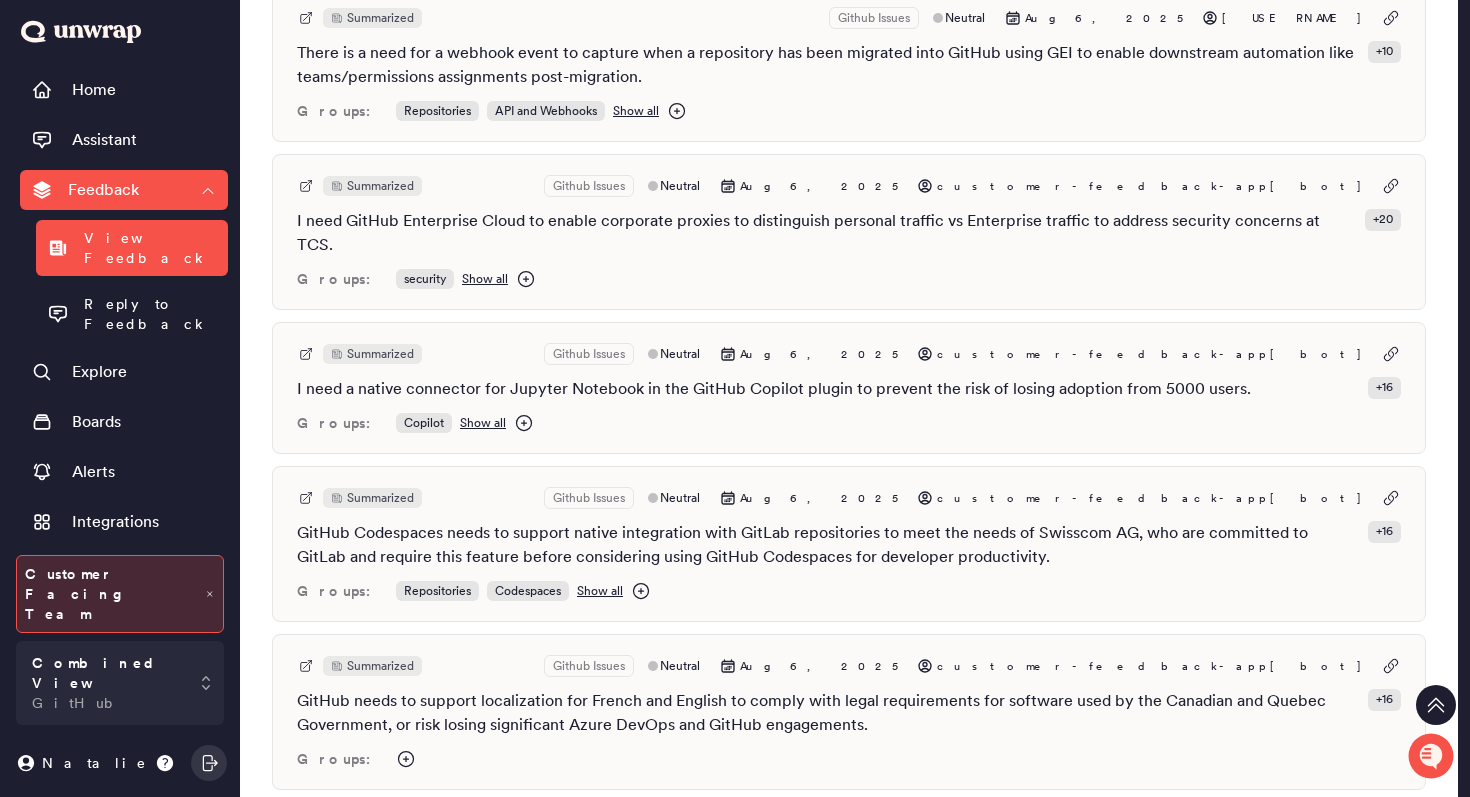 scroll, scrollTop: 0, scrollLeft: 0, axis: both 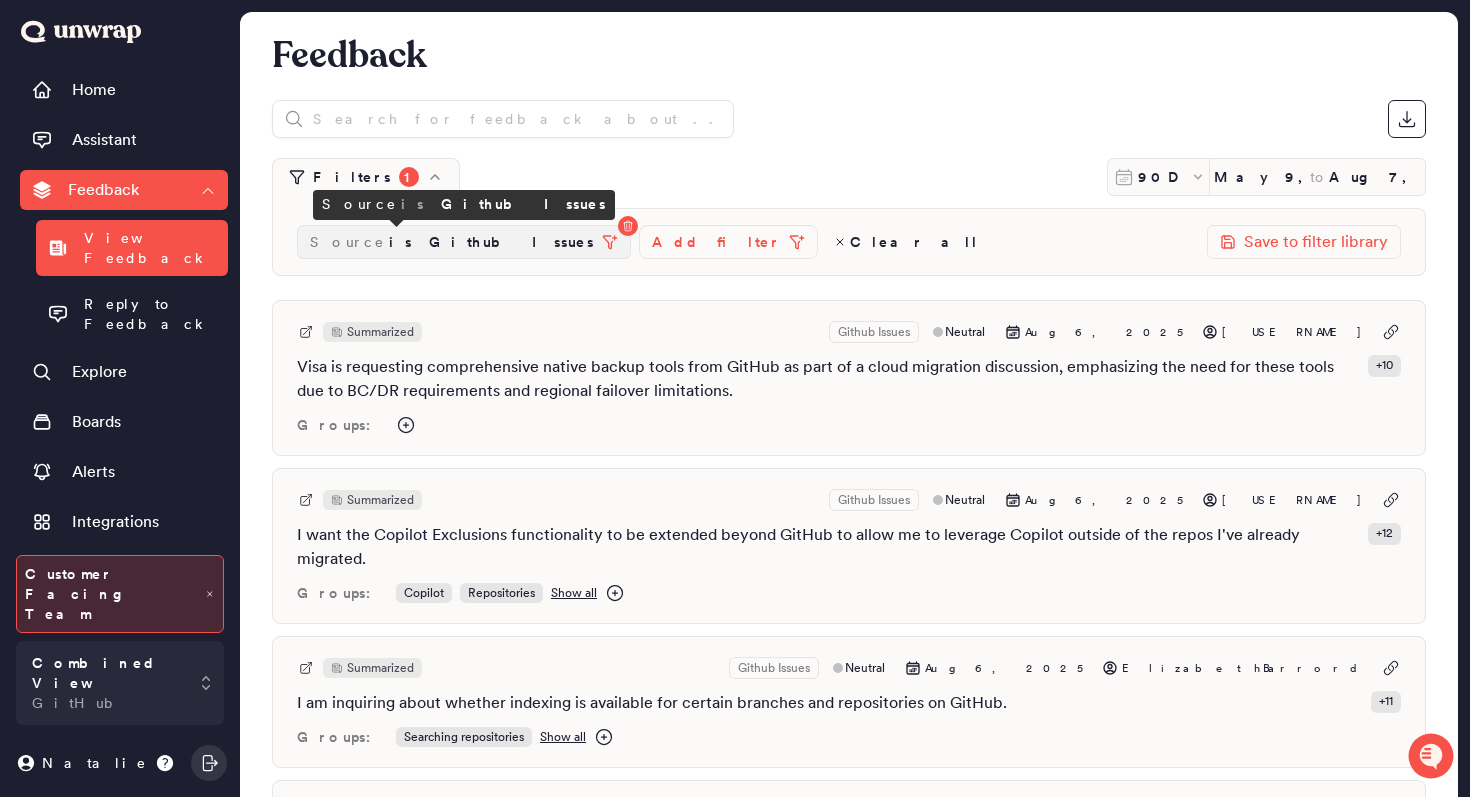 click on "is    Github  Issues" at bounding box center (491, 242) 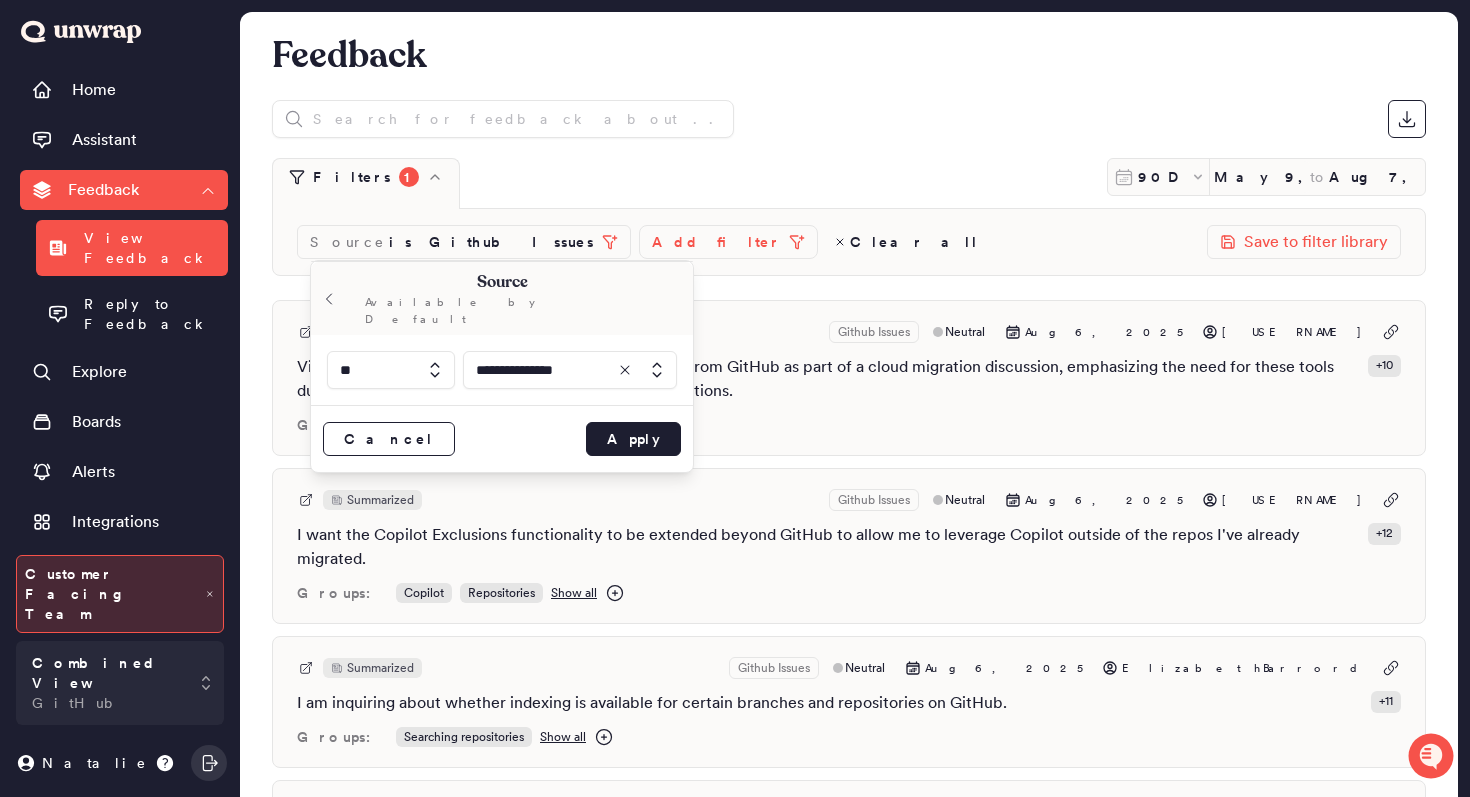 click on "Filters 1 90D May 9, 2025 to Aug 7, 2025" at bounding box center [849, 183] 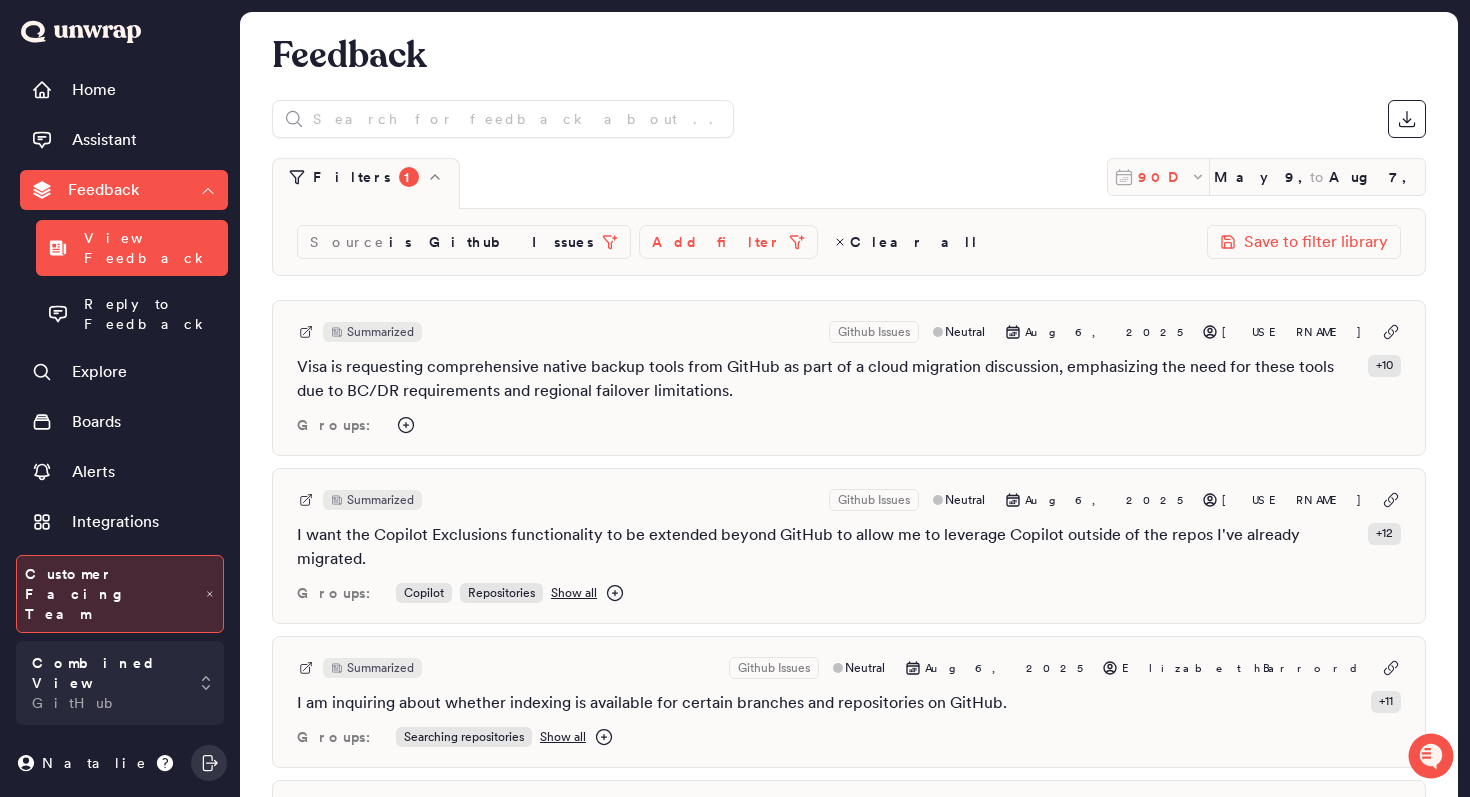click on "90D" at bounding box center [1164, 177] 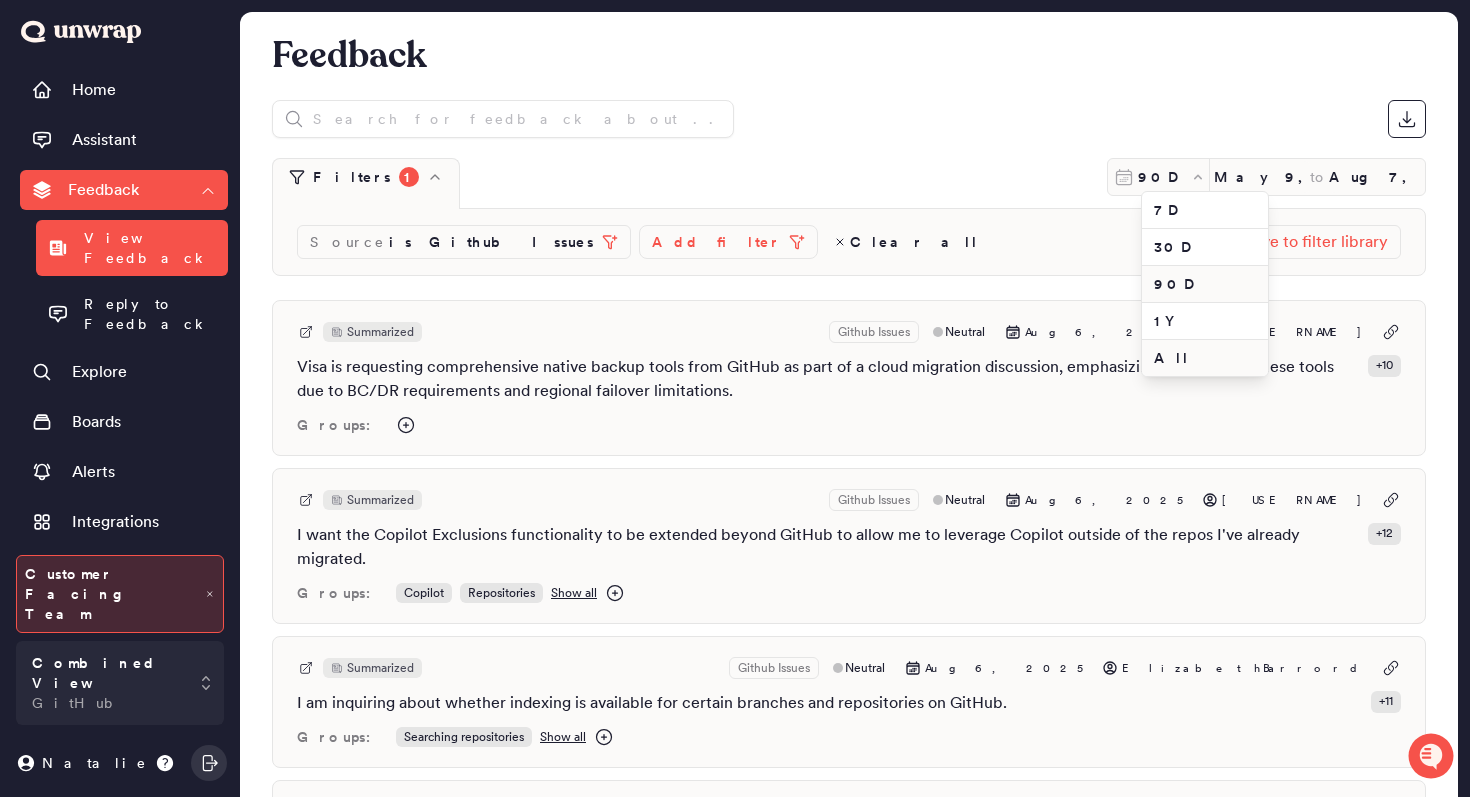 click on "All" at bounding box center [1205, 358] 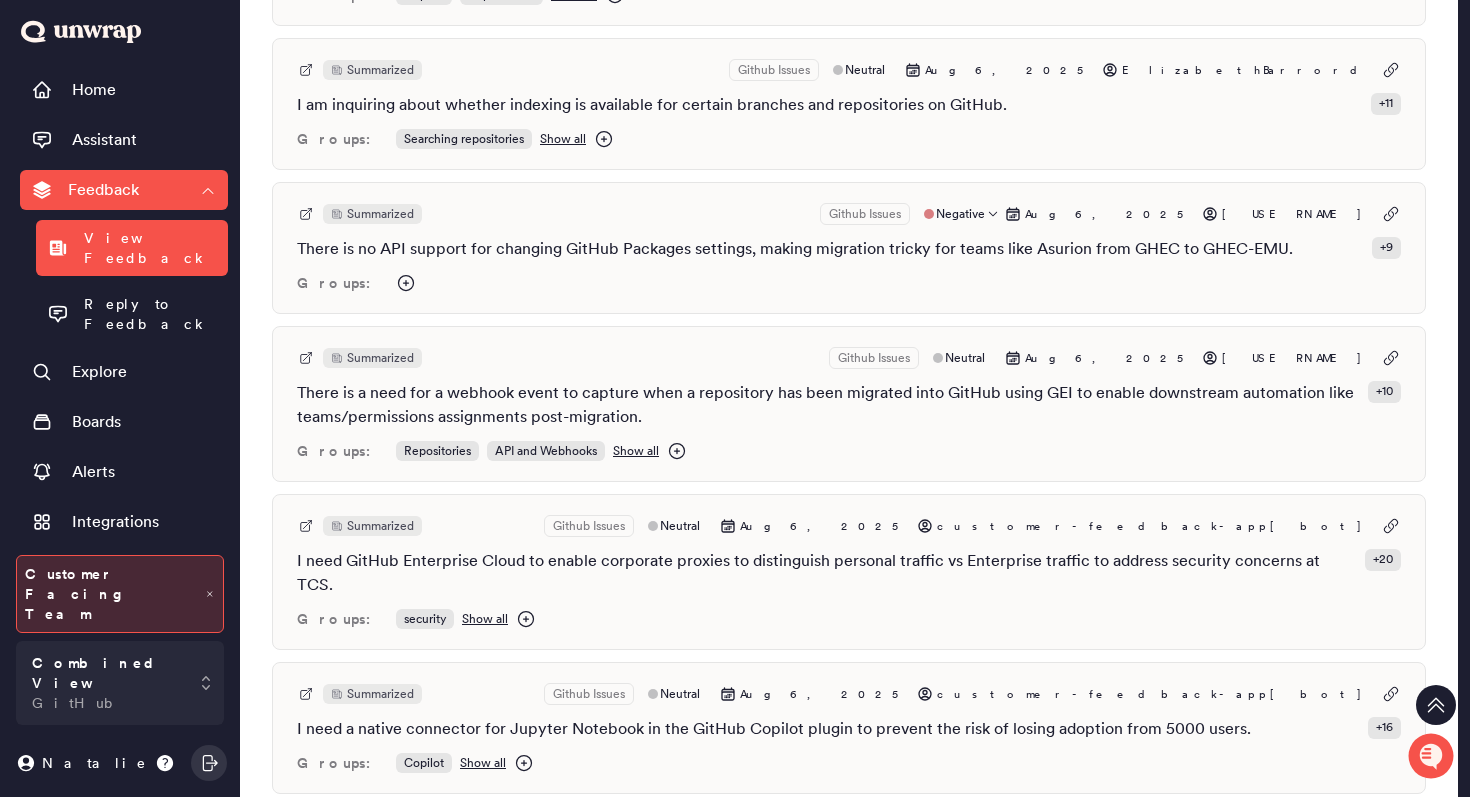 scroll, scrollTop: 0, scrollLeft: 0, axis: both 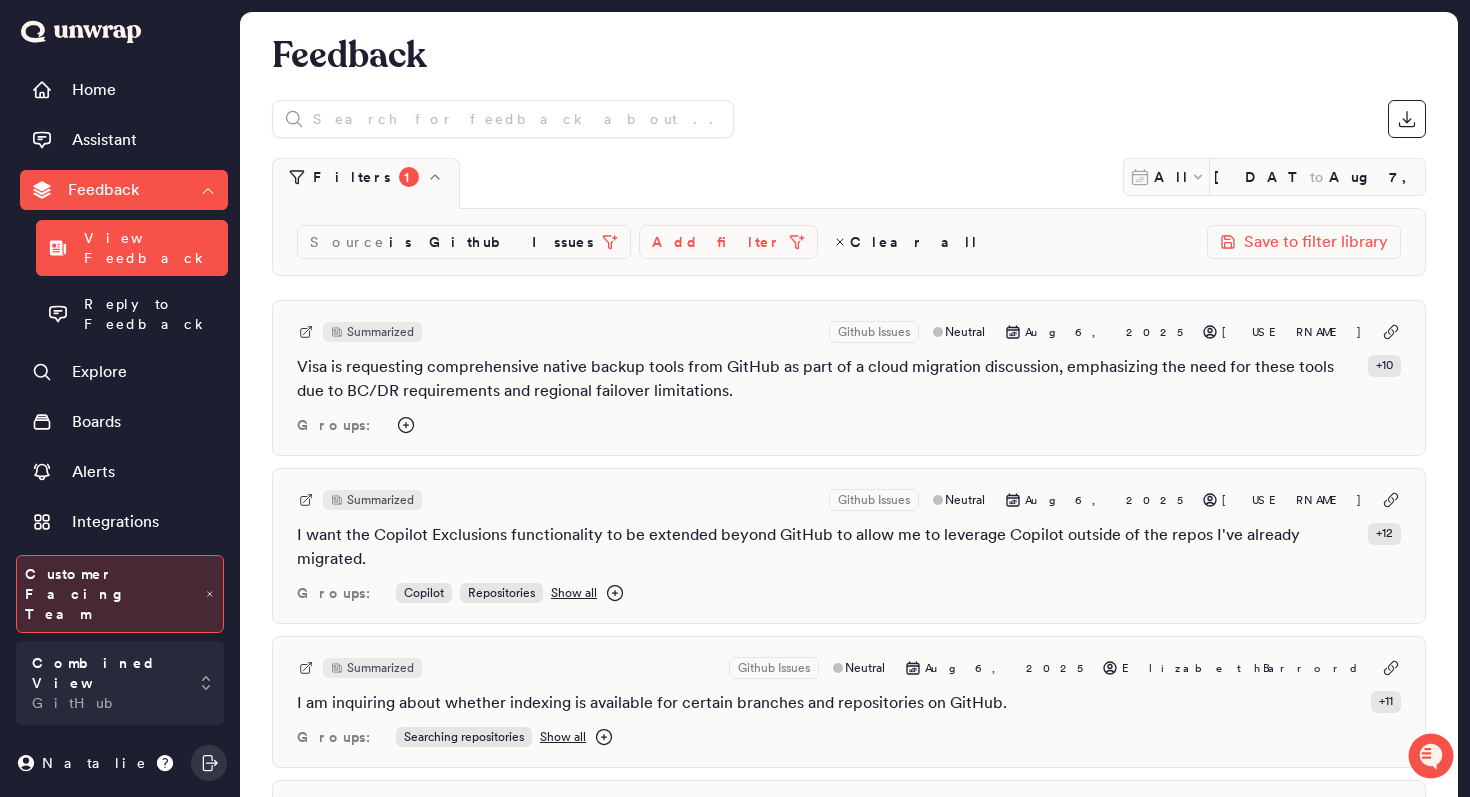 click on "Add filter" at bounding box center (716, 242) 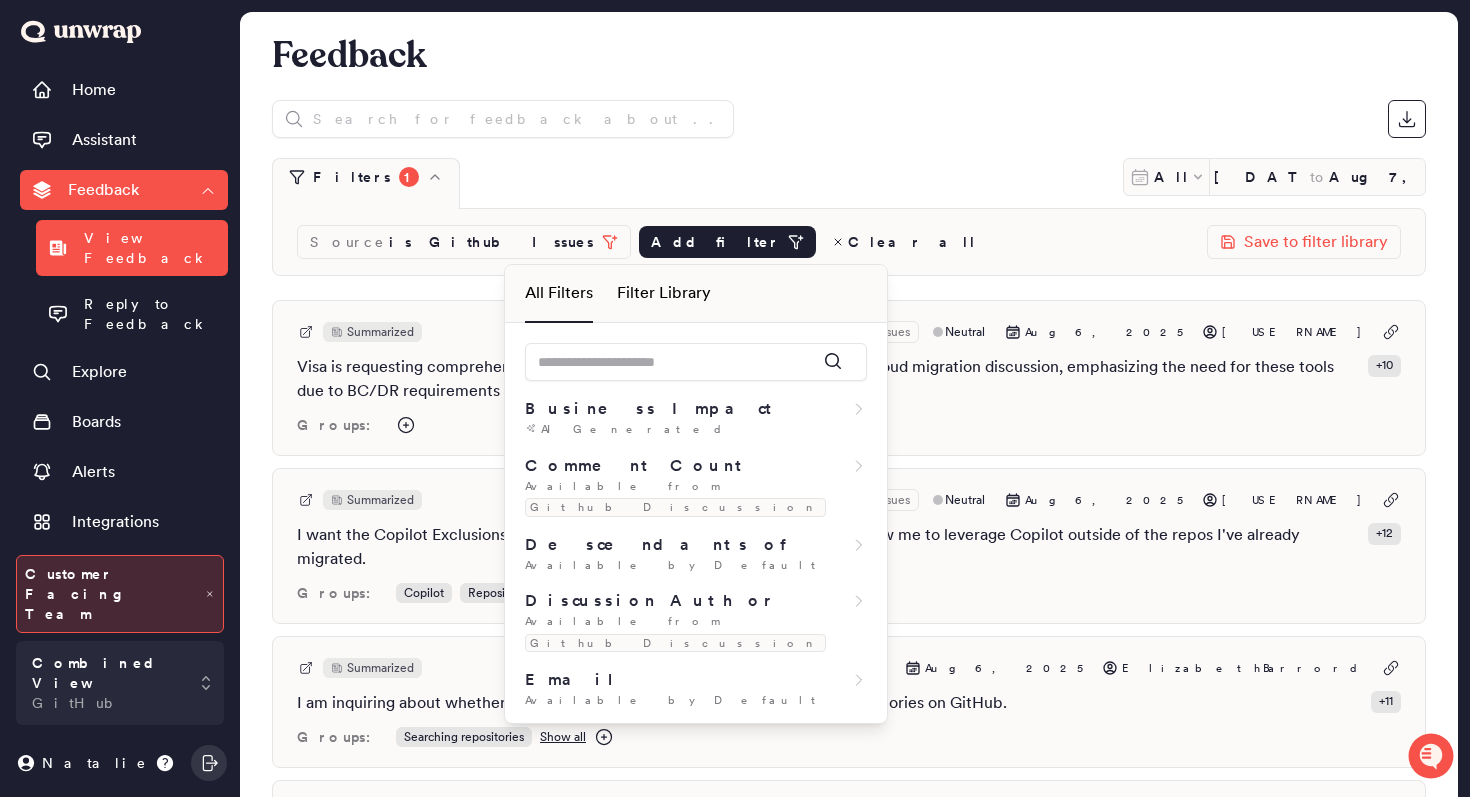click at bounding box center [696, 356] 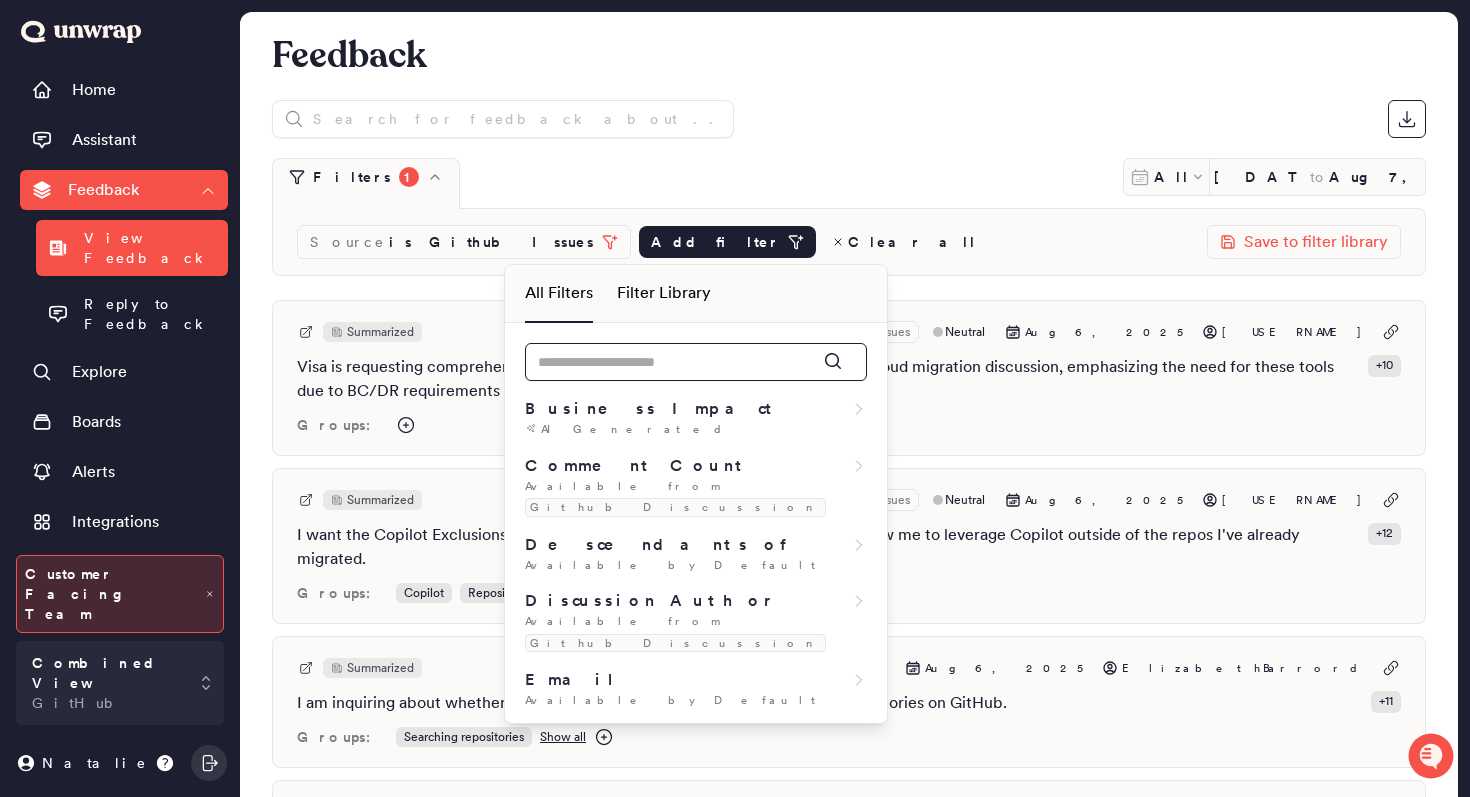 click at bounding box center [696, 362] 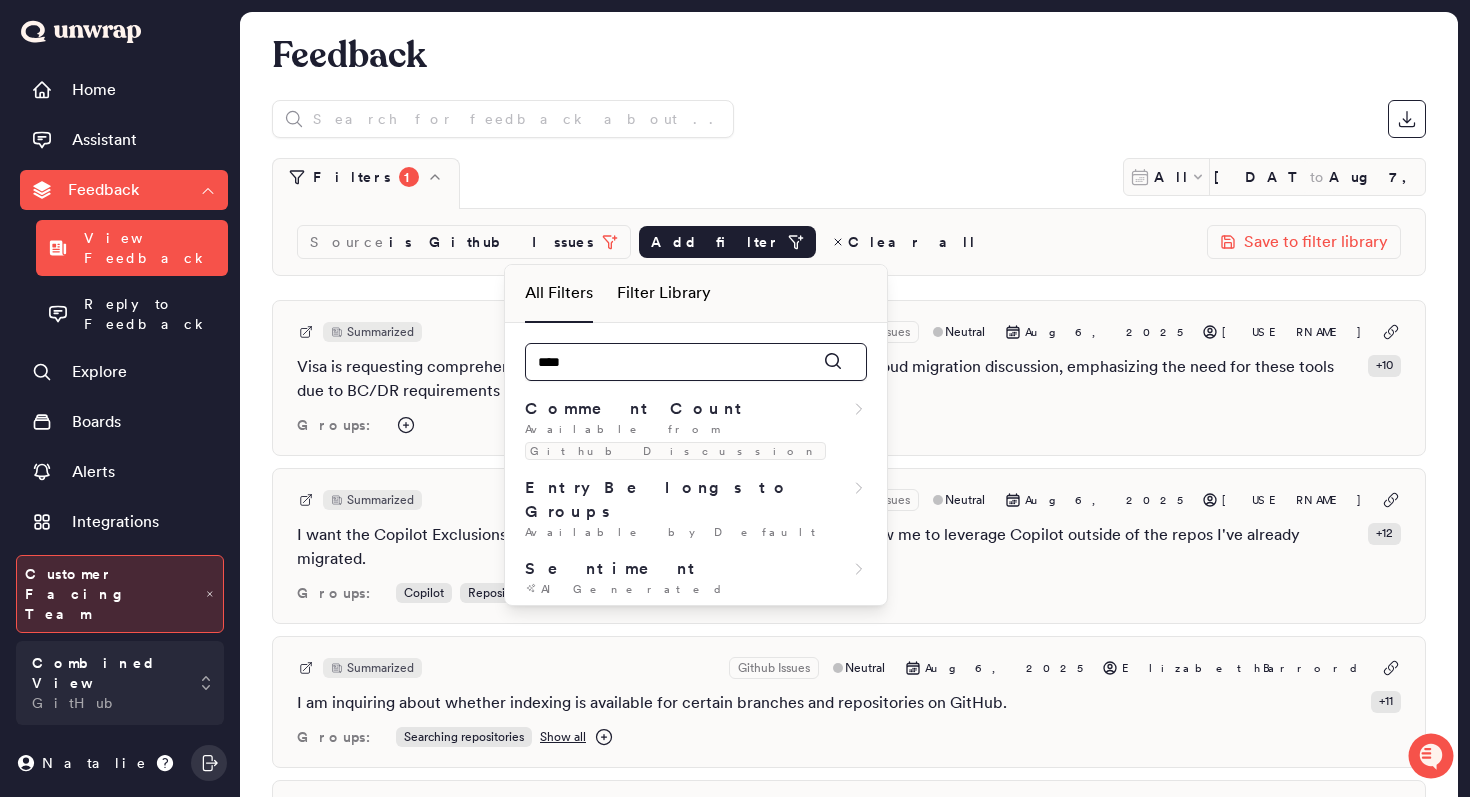 type on "*****" 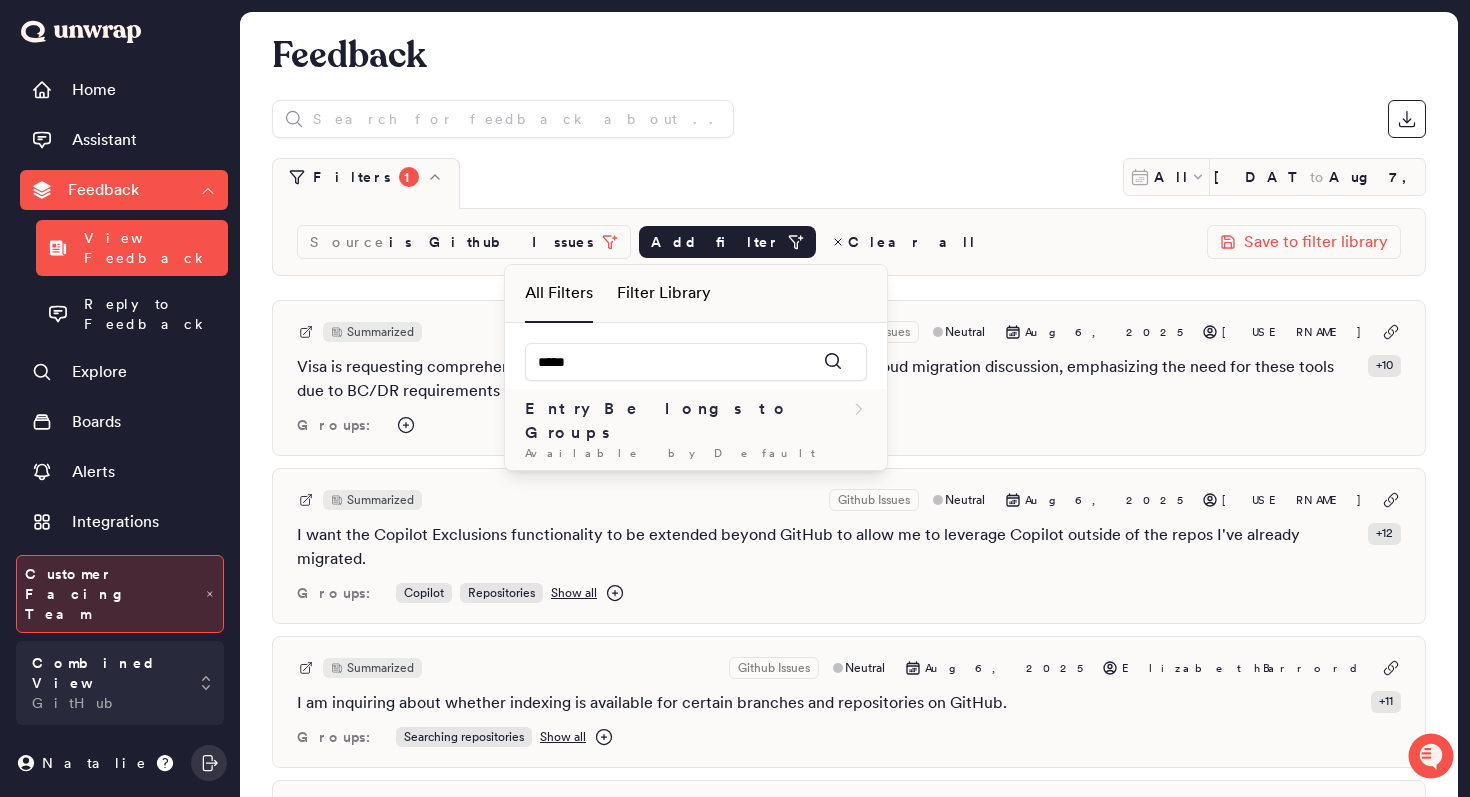click on "Entry Belongs to Groups" at bounding box center [688, 421] 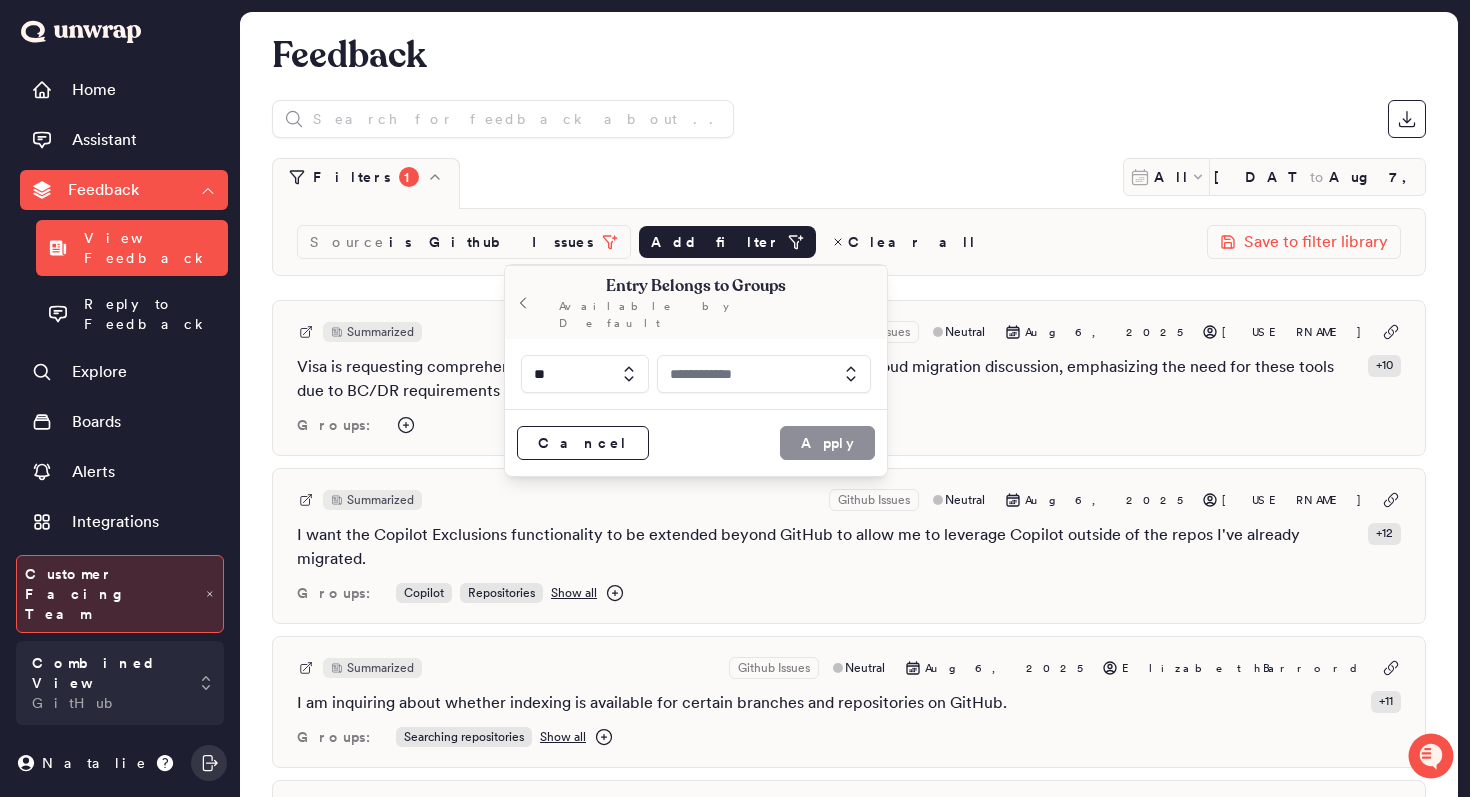 click at bounding box center [764, 374] 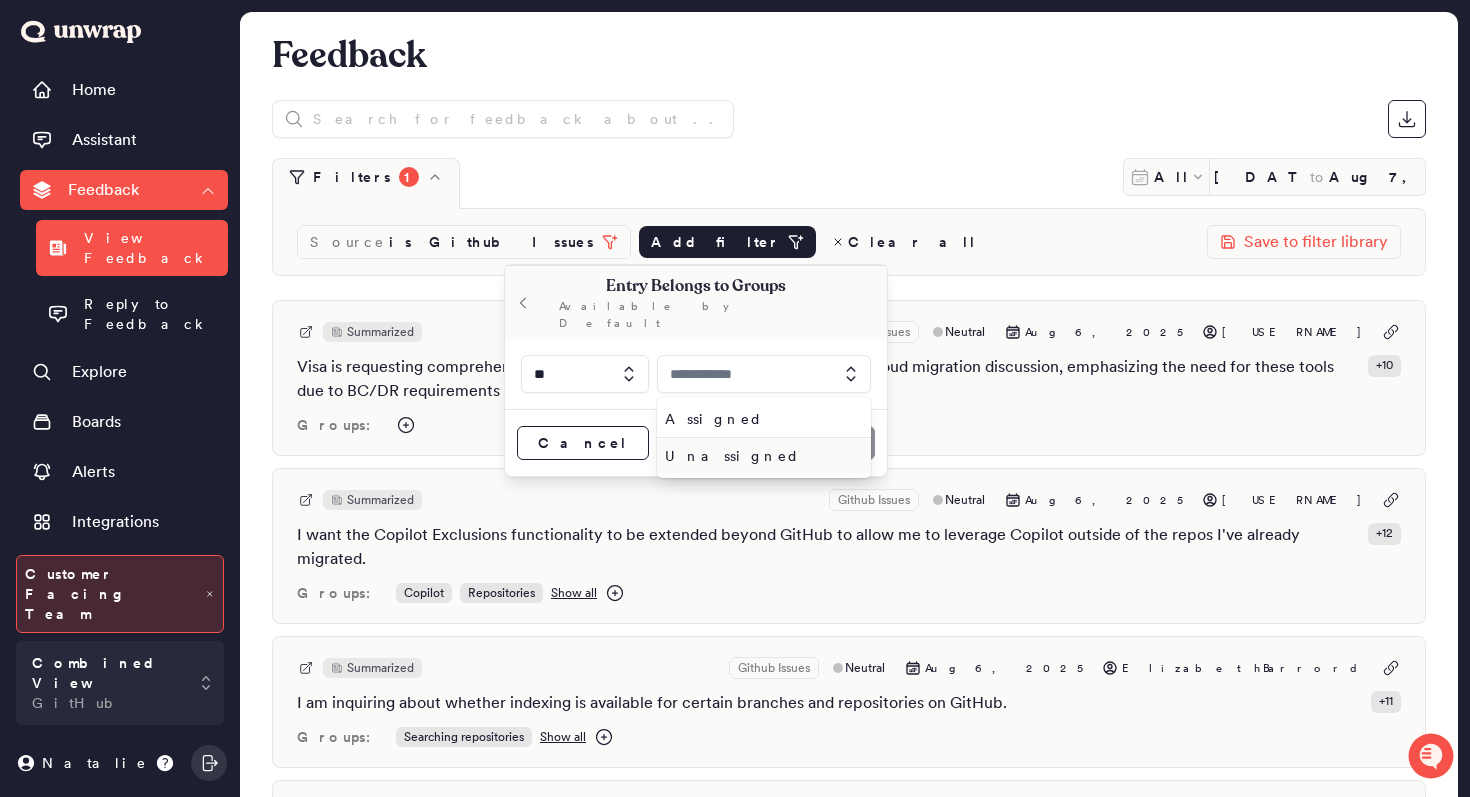 click on "Unassigned" at bounding box center [760, 456] 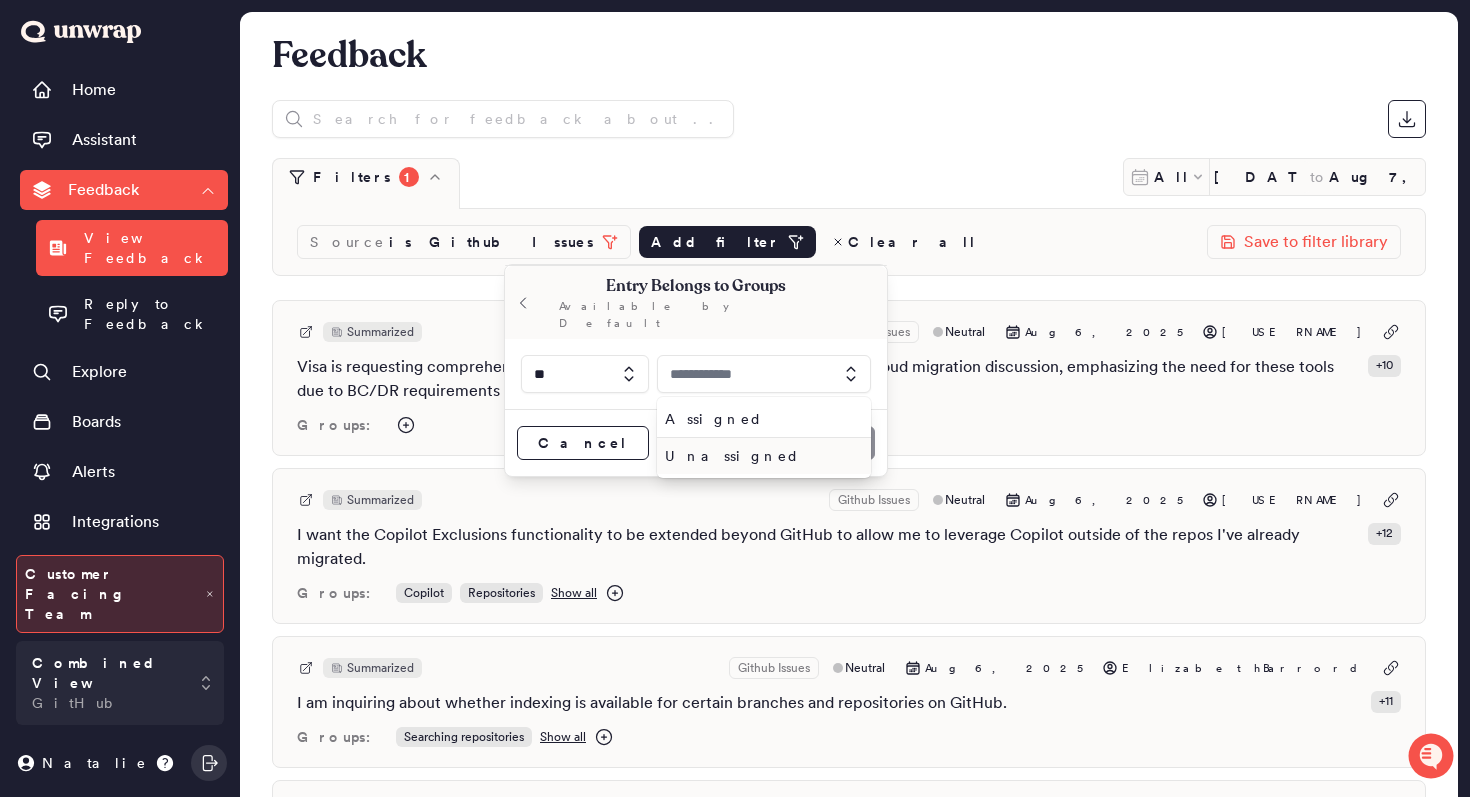 type on "**********" 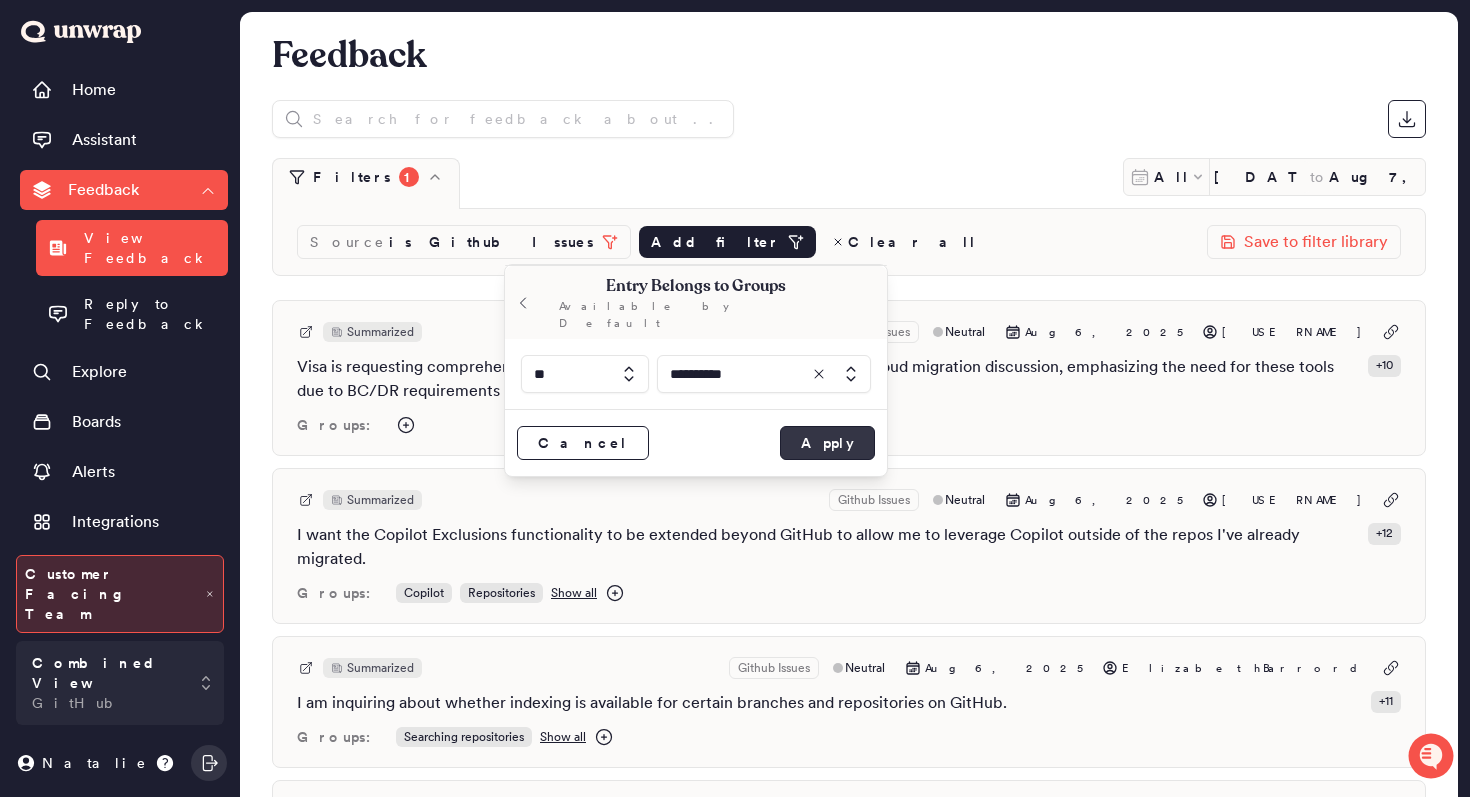 click on "Apply" at bounding box center (827, 443) 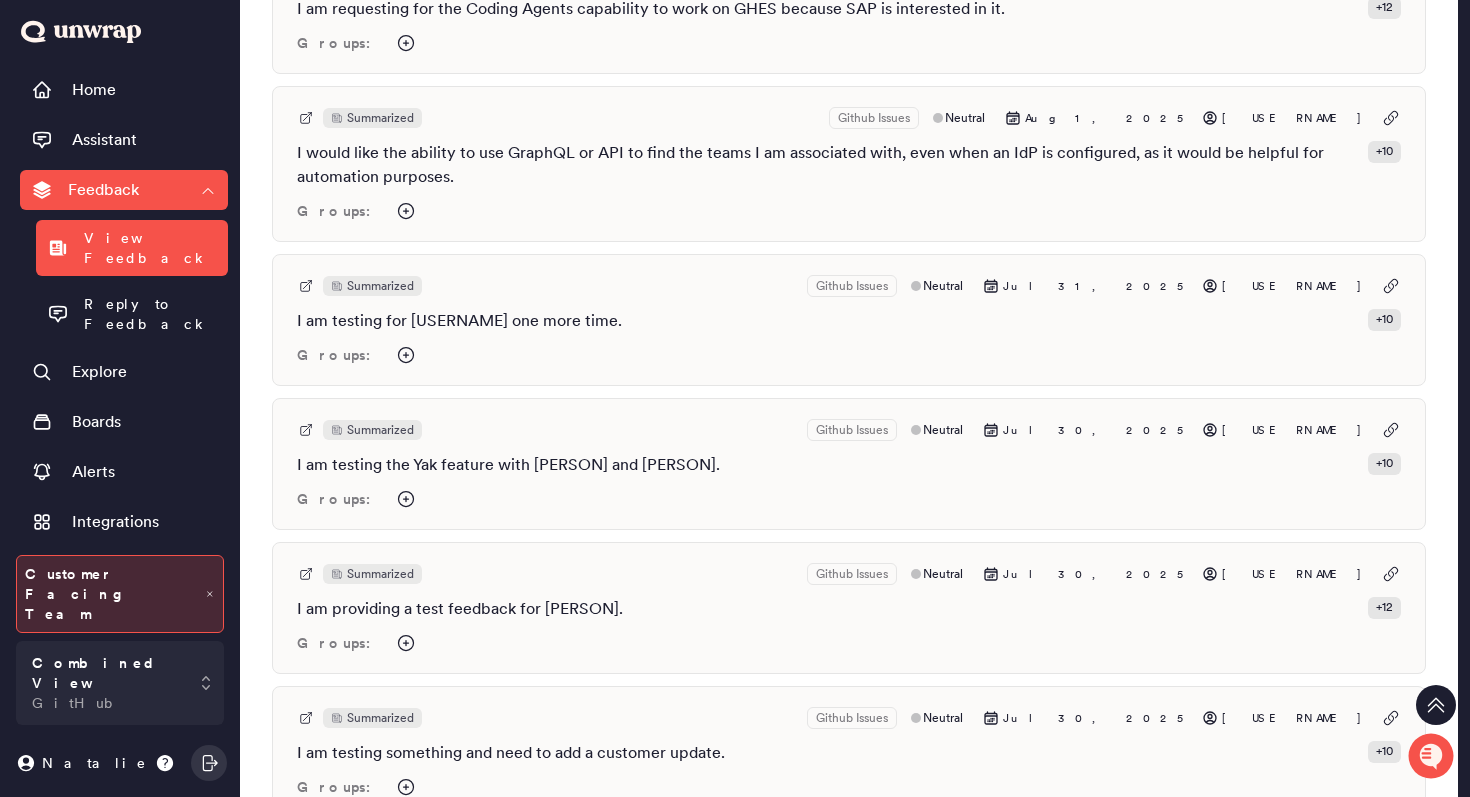 scroll, scrollTop: 0, scrollLeft: 0, axis: both 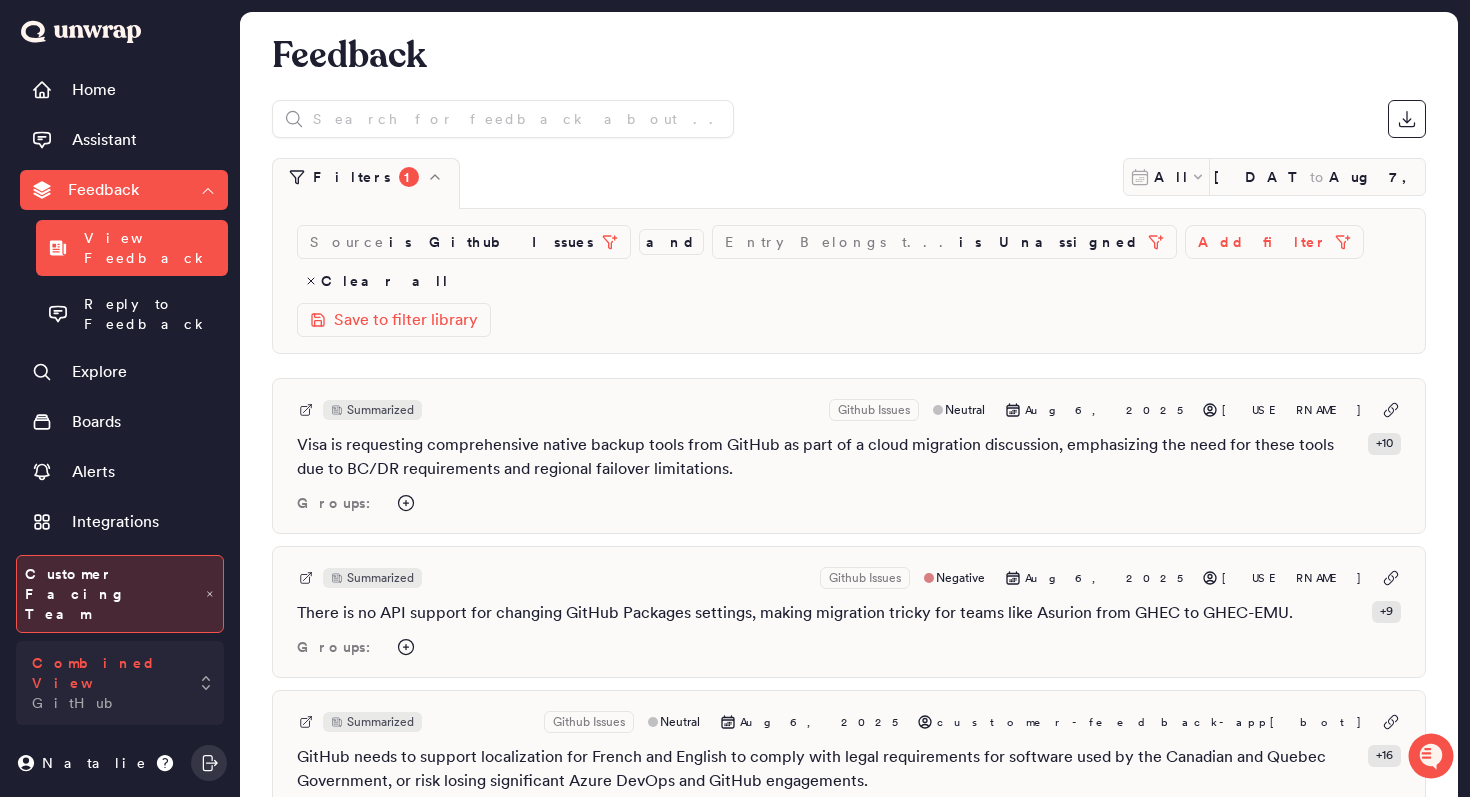 click on "Combined View GitHub" at bounding box center [106, 683] 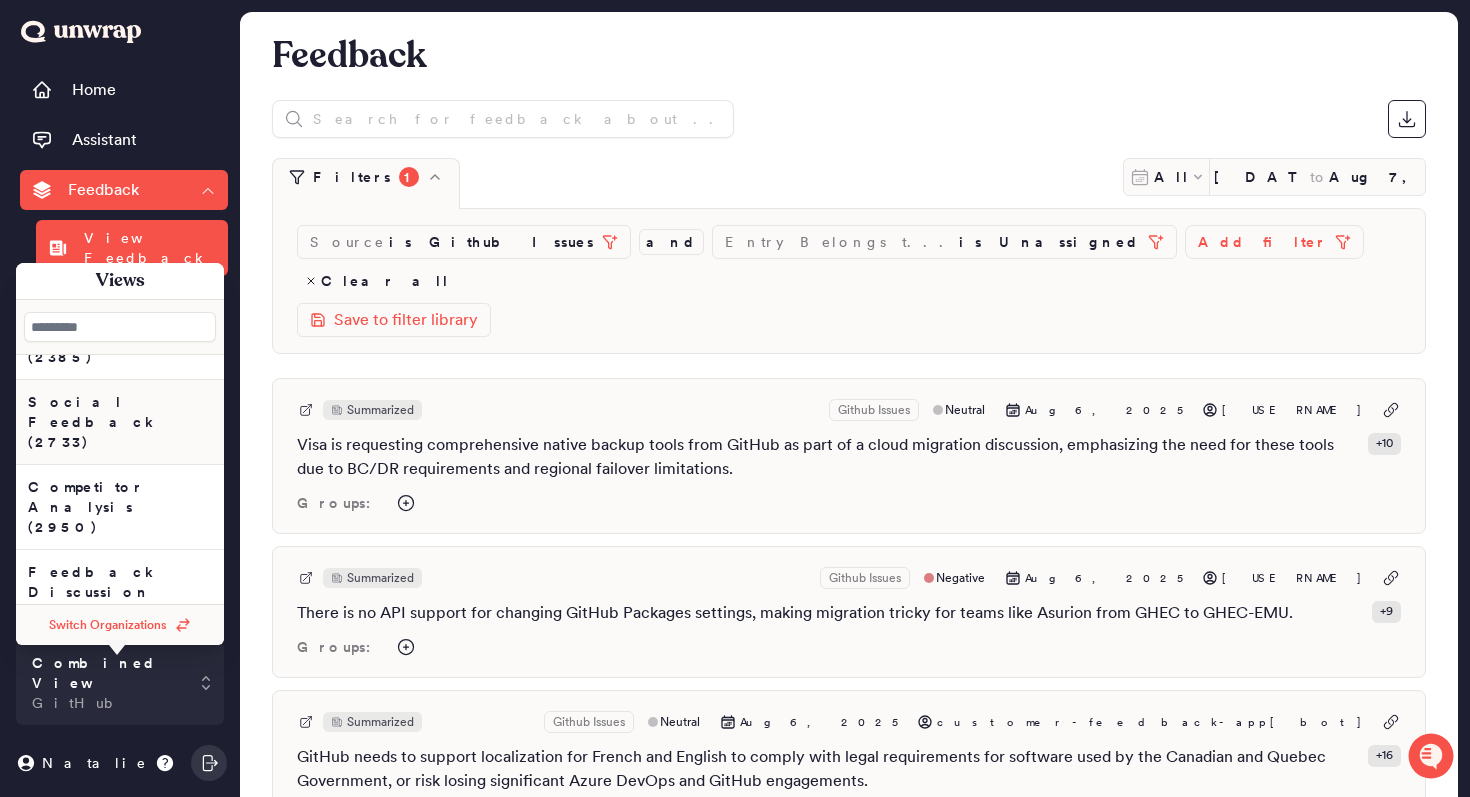 scroll, scrollTop: 0, scrollLeft: 0, axis: both 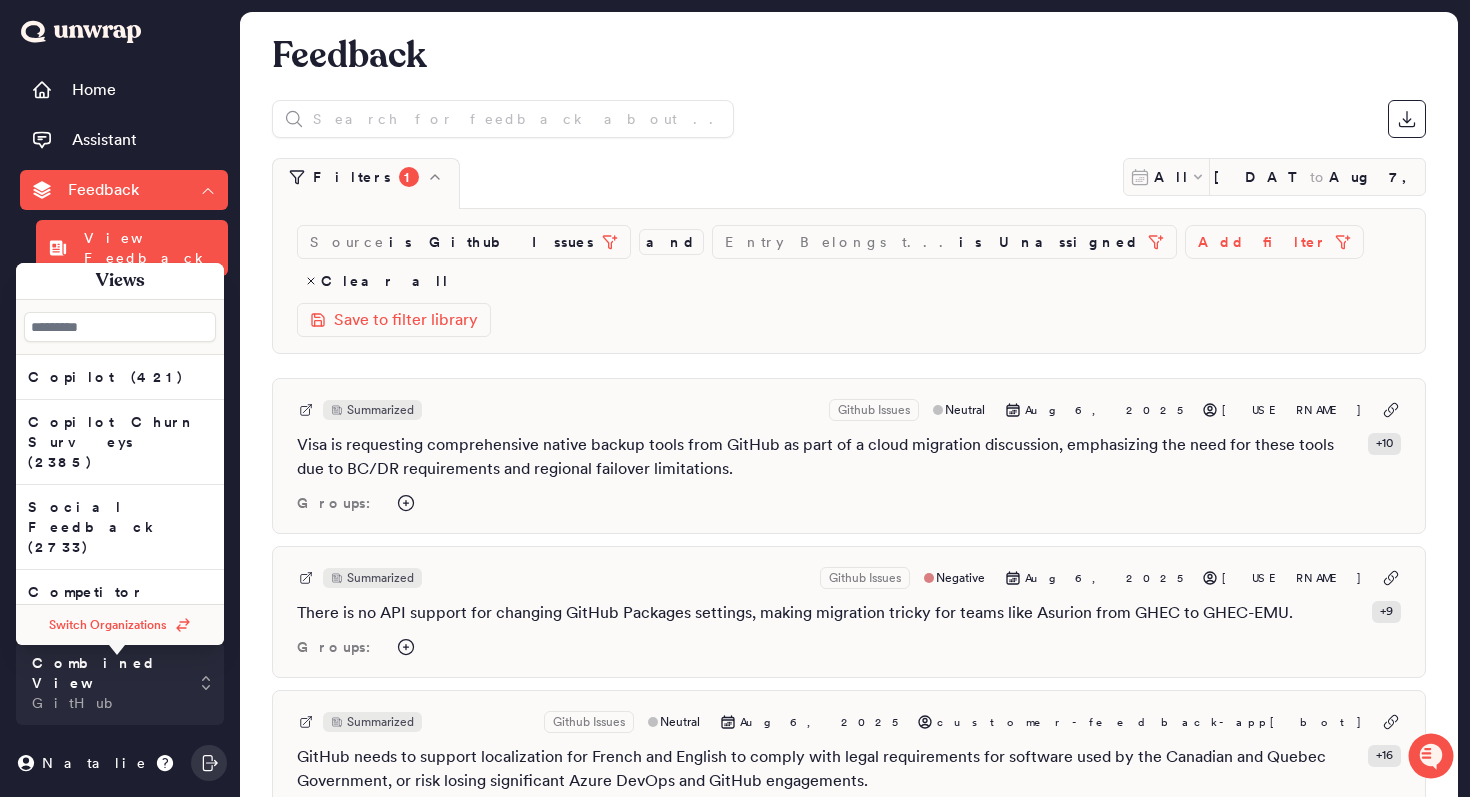 click on "Filters 1 All Jun 29, 2021 to Aug 7, 2025 Source is    Github  Issues and Entry Belongs t... is   Unassigned Add filter Clear all Save to filter library Summarized Github Issues Neutral Aug 6, 2025 YasirAlibrahem Visa is requesting comprehensive native backup tools from GitHub as part of a cloud migration discussion, emphasizing the need for these tools due to BC/DR requirements and regional failover limitations.    + 10 Groups: Summarized Github Issues Negative Aug 6, 2025 joshjohanning There is no API support for changing GitHub Packages settings, making migration tricky for teams like Asurion from GHEC to GHEC-EMU.    + 9 Groups: Summarized Github Issues Neutral Aug 6, 2025 customer-feedback-app[bot] GitHub needs to support localization for French and English to comply with legal requirements for software used by the Canadian and Quebec Government, or risk losing significant Azure DevOps and GitHub engagements.    + 16 Groups: Summarized Github Issues Neutral Aug 6, 2025 customer-feedback-app[bot]    + 15" at bounding box center (849, 4144) 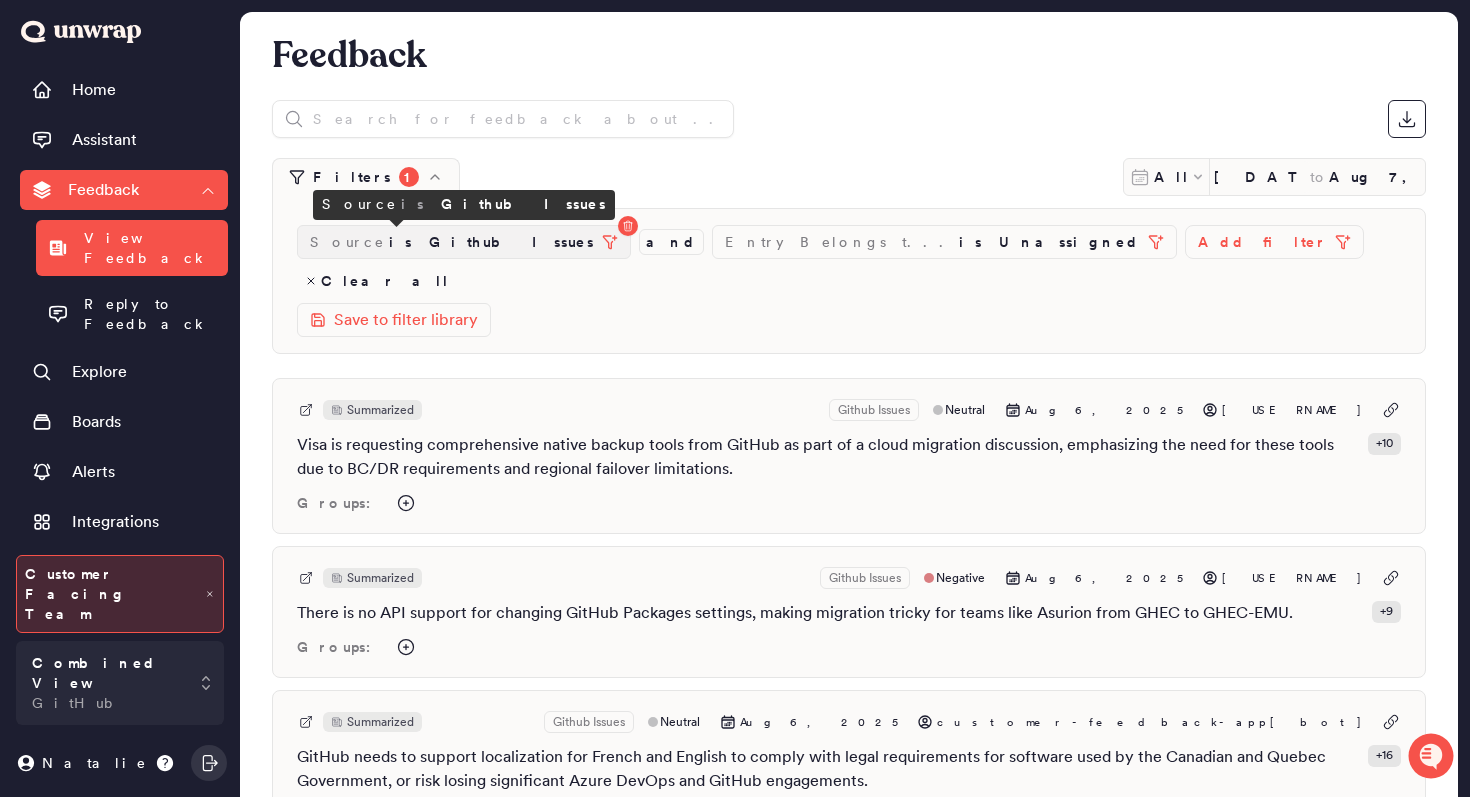 click on "is    Github  Issues" at bounding box center (491, 242) 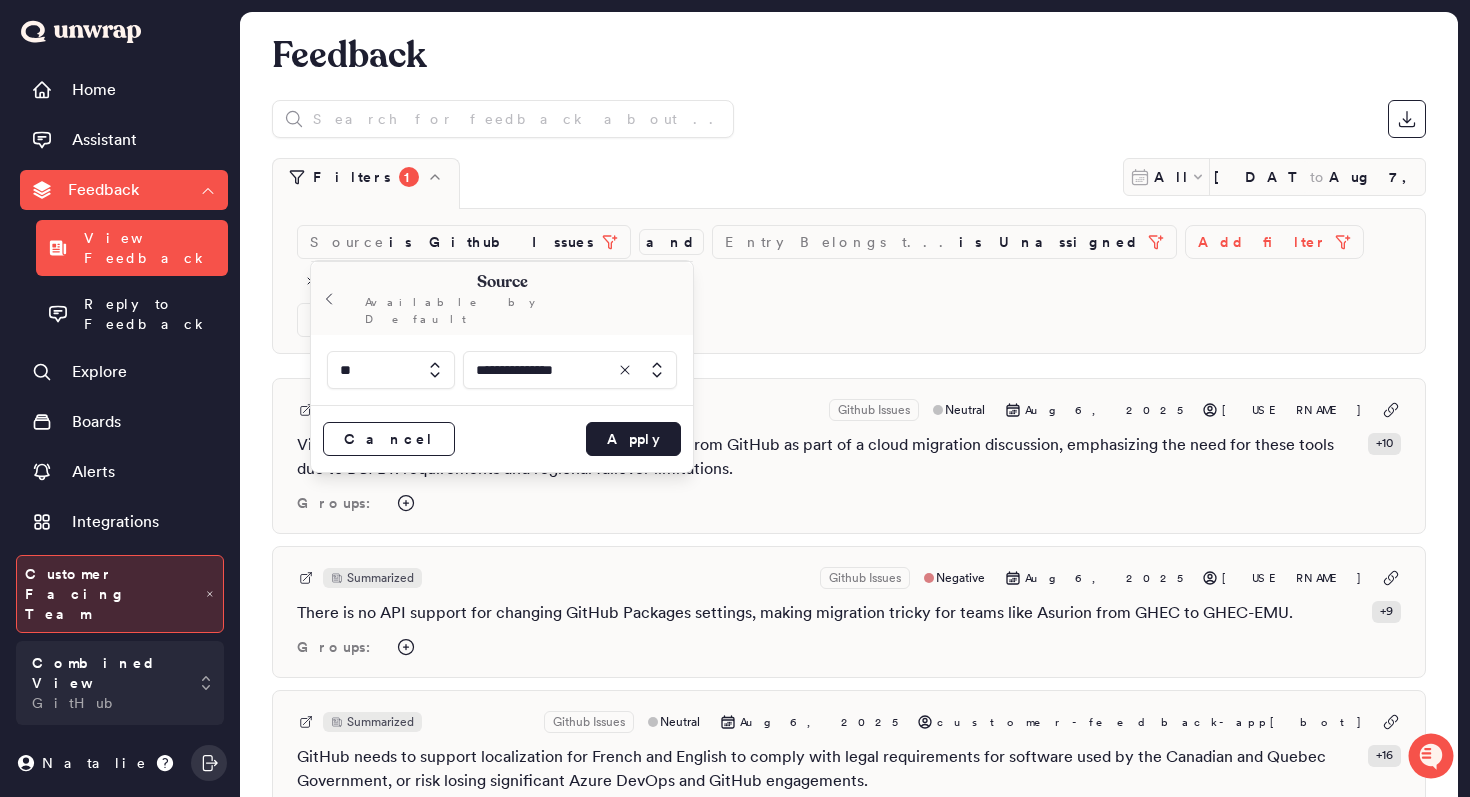 click on "Feedback" at bounding box center [849, 52] 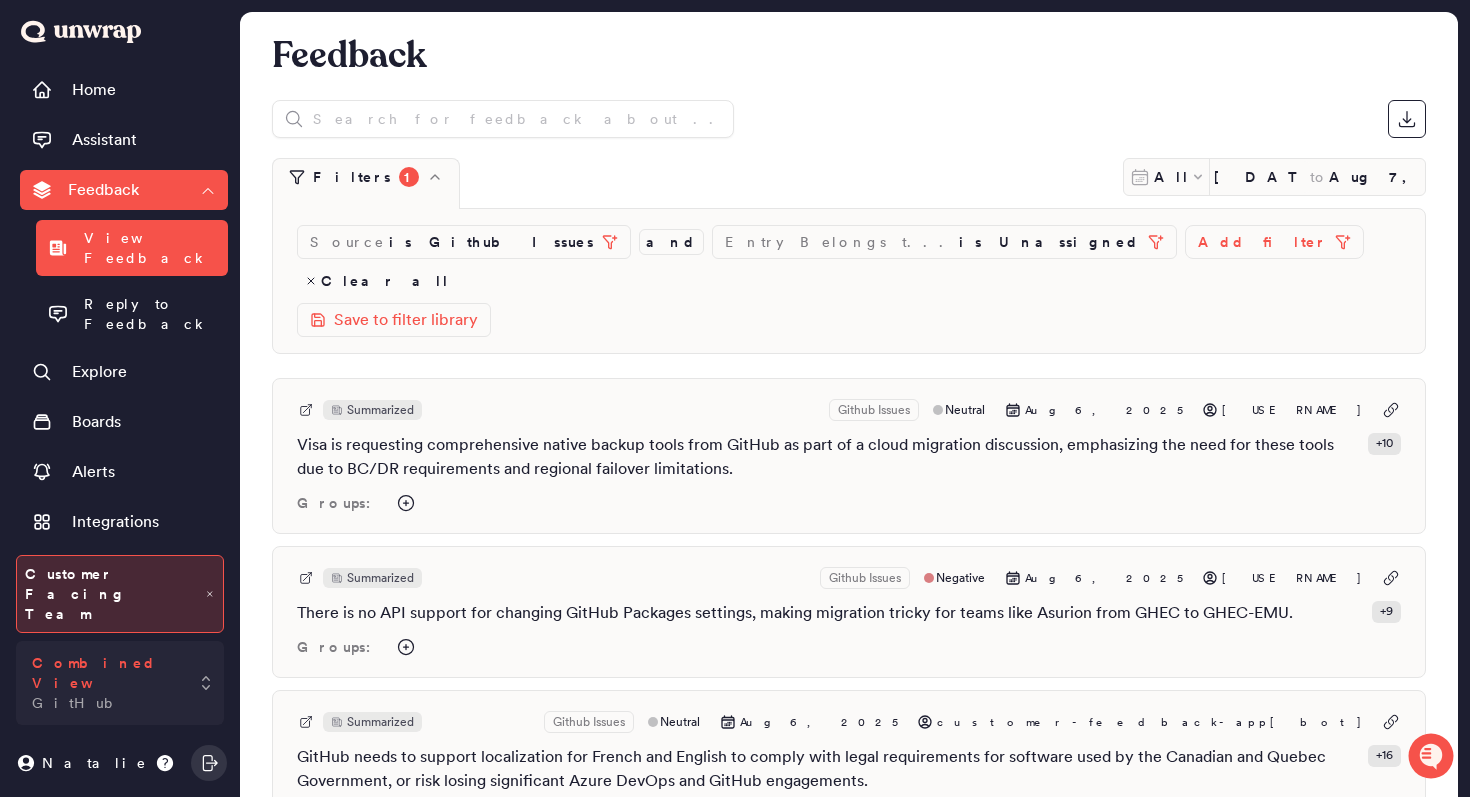 click on "Combined View GitHub" at bounding box center [120, 683] 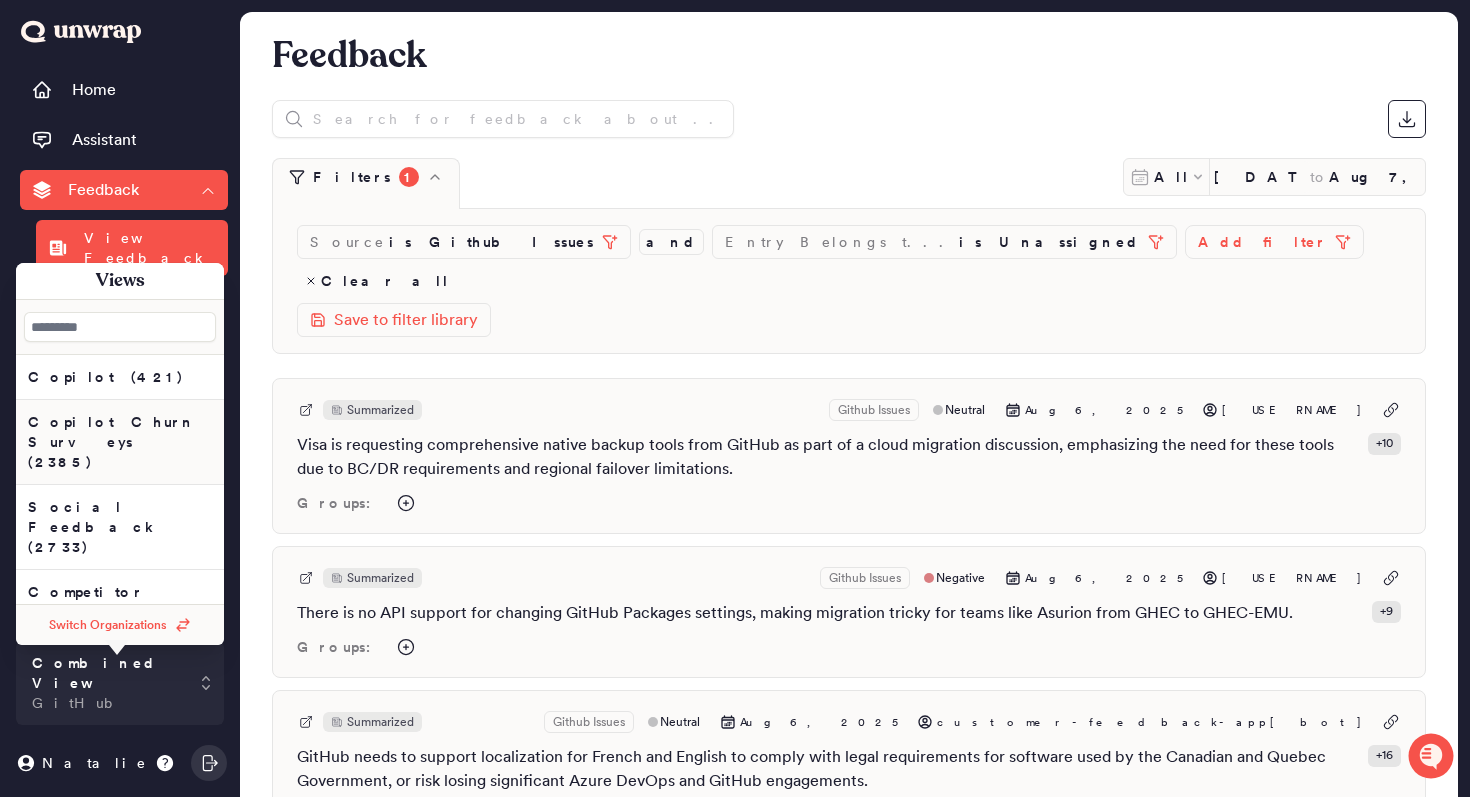 scroll, scrollTop: 105, scrollLeft: 0, axis: vertical 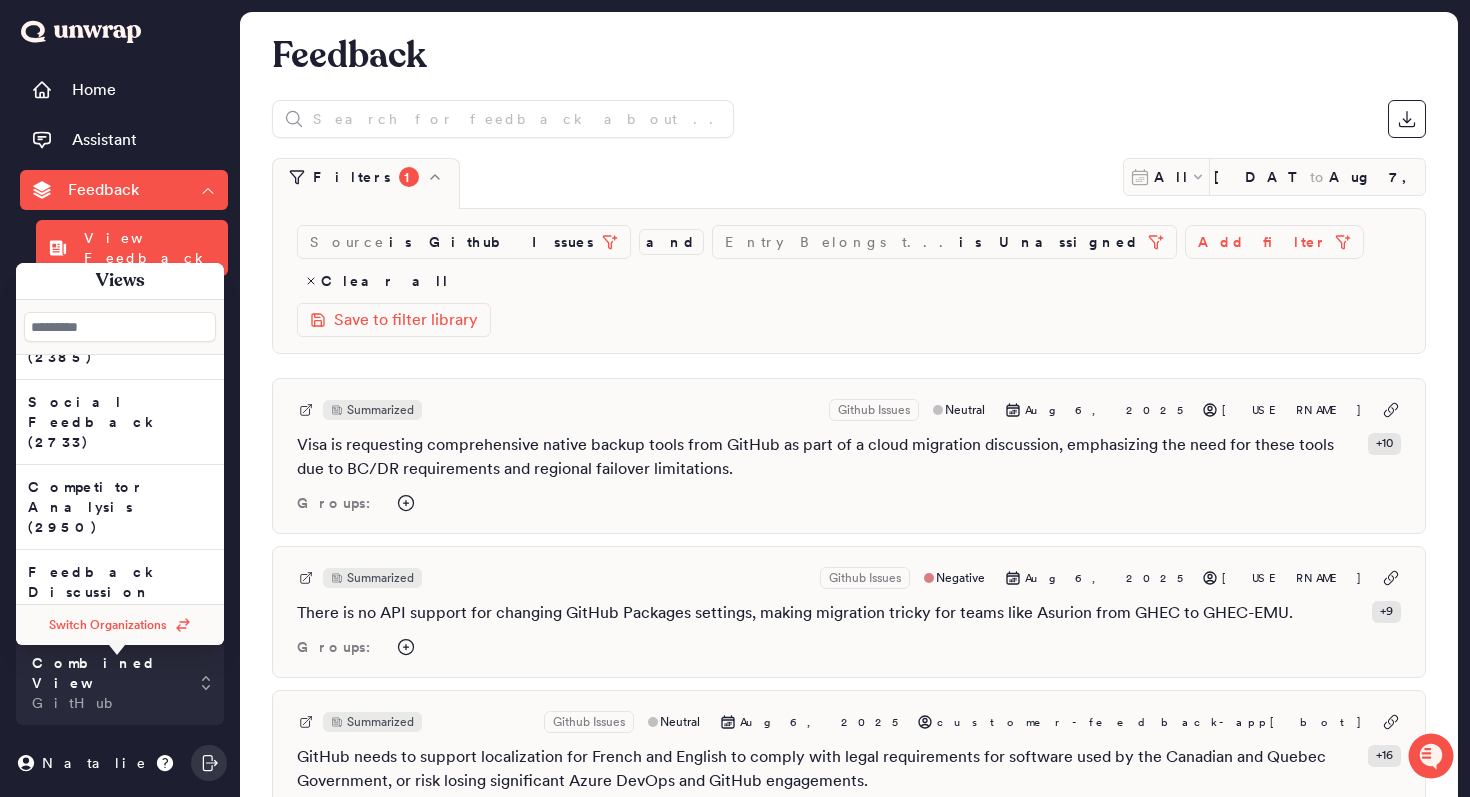 click at bounding box center (849, 119) 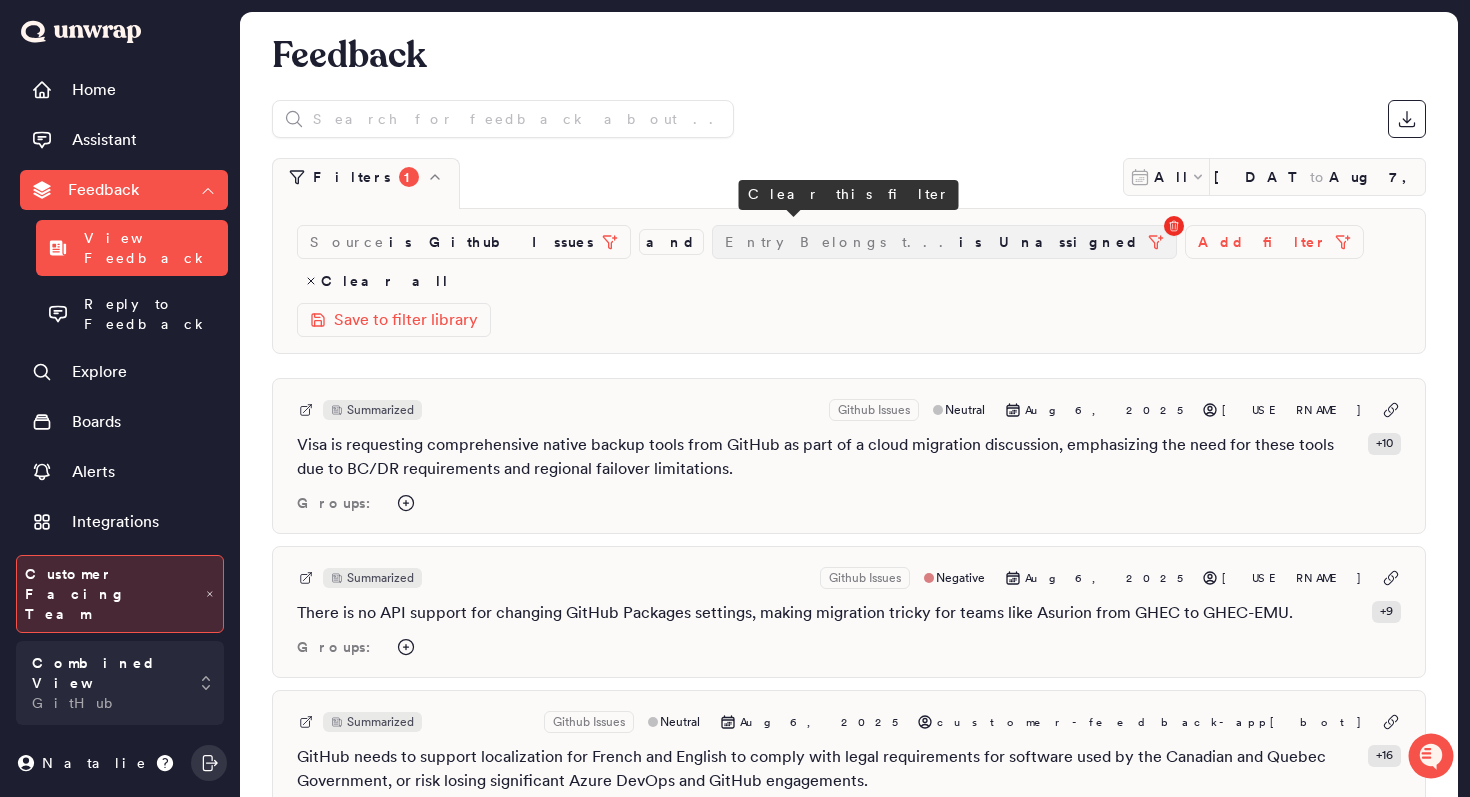 click 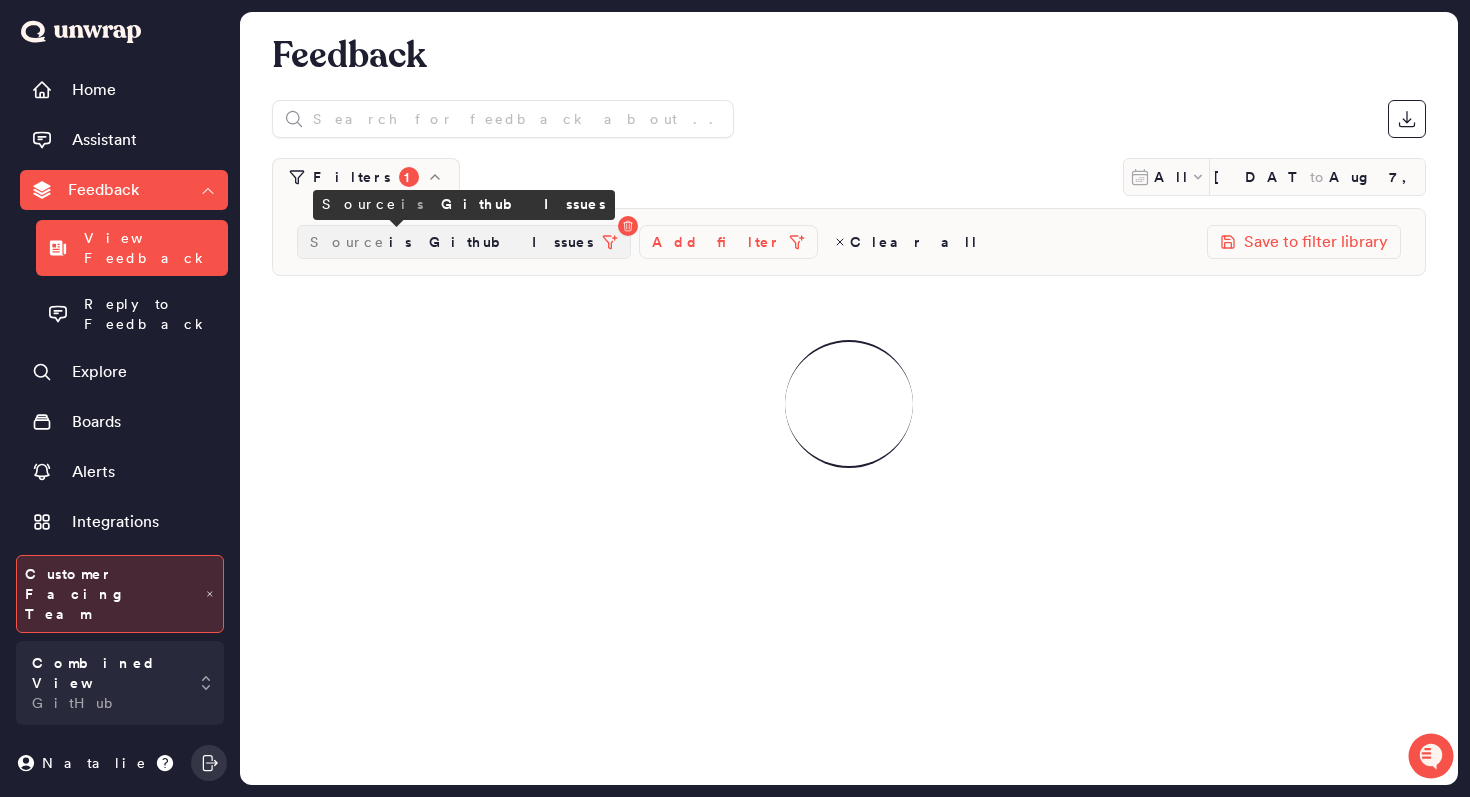 click on "Source" at bounding box center (347, 242) 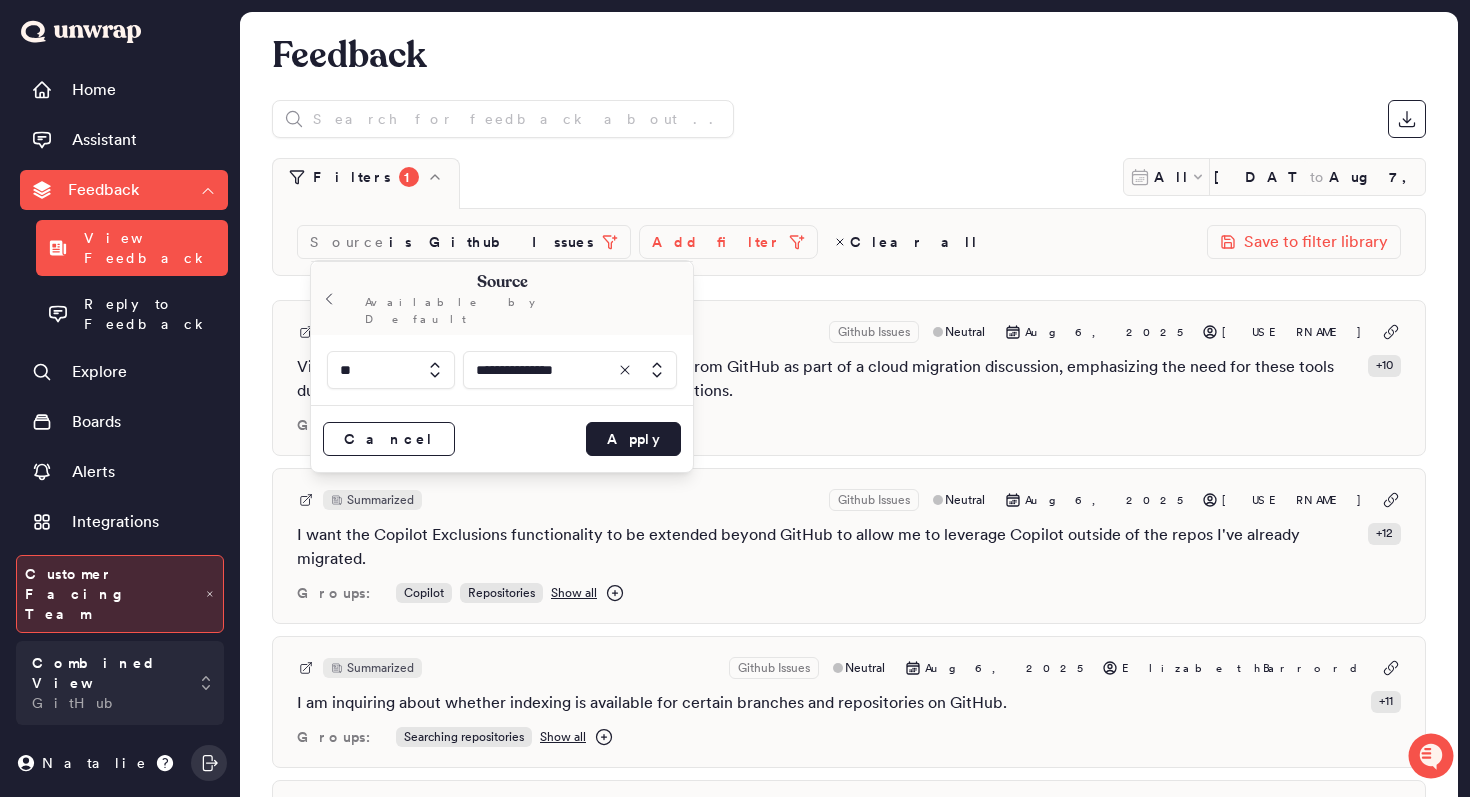 click at bounding box center [570, 370] 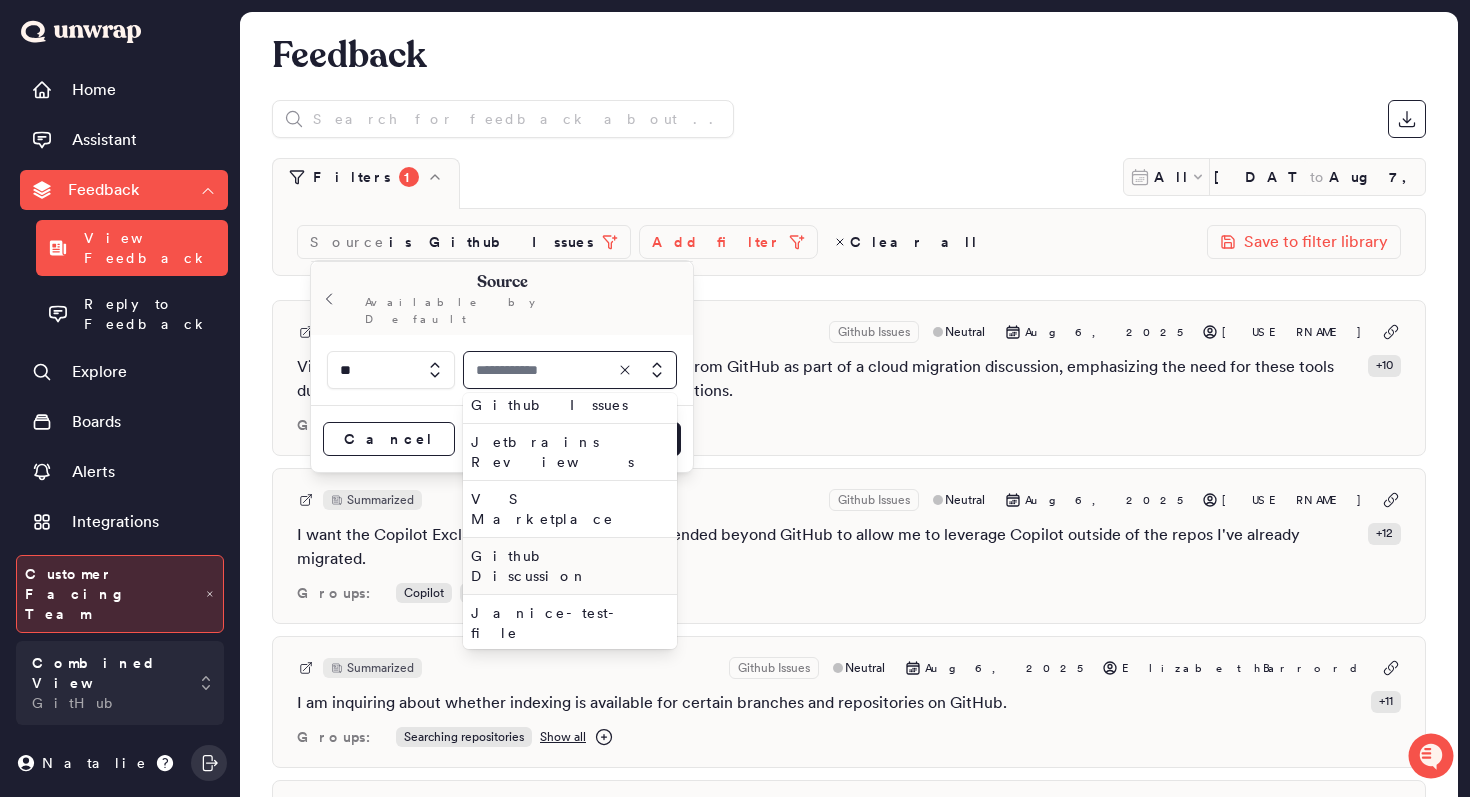 scroll, scrollTop: 0, scrollLeft: 0, axis: both 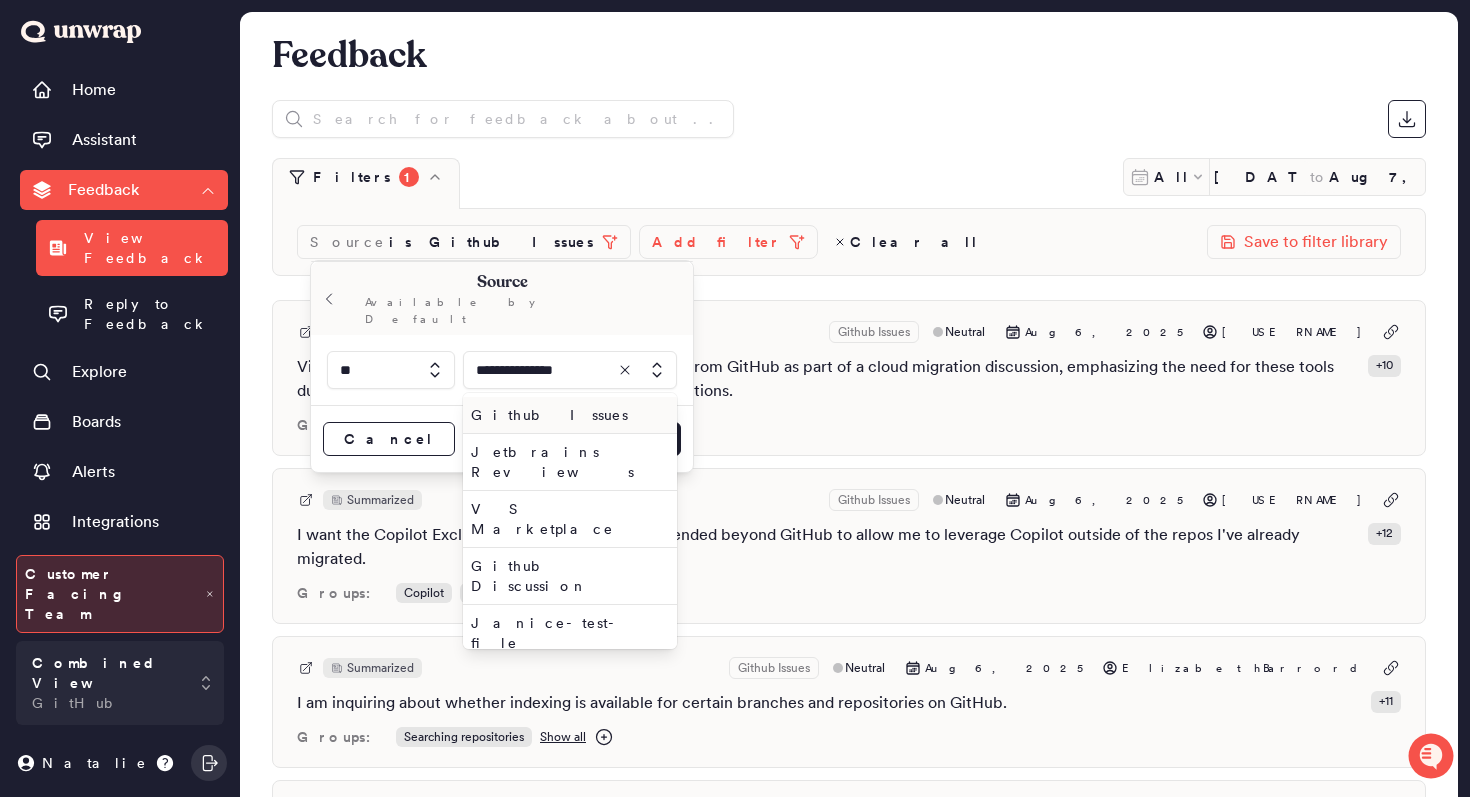 click on "Github  Issues" at bounding box center (566, 415) 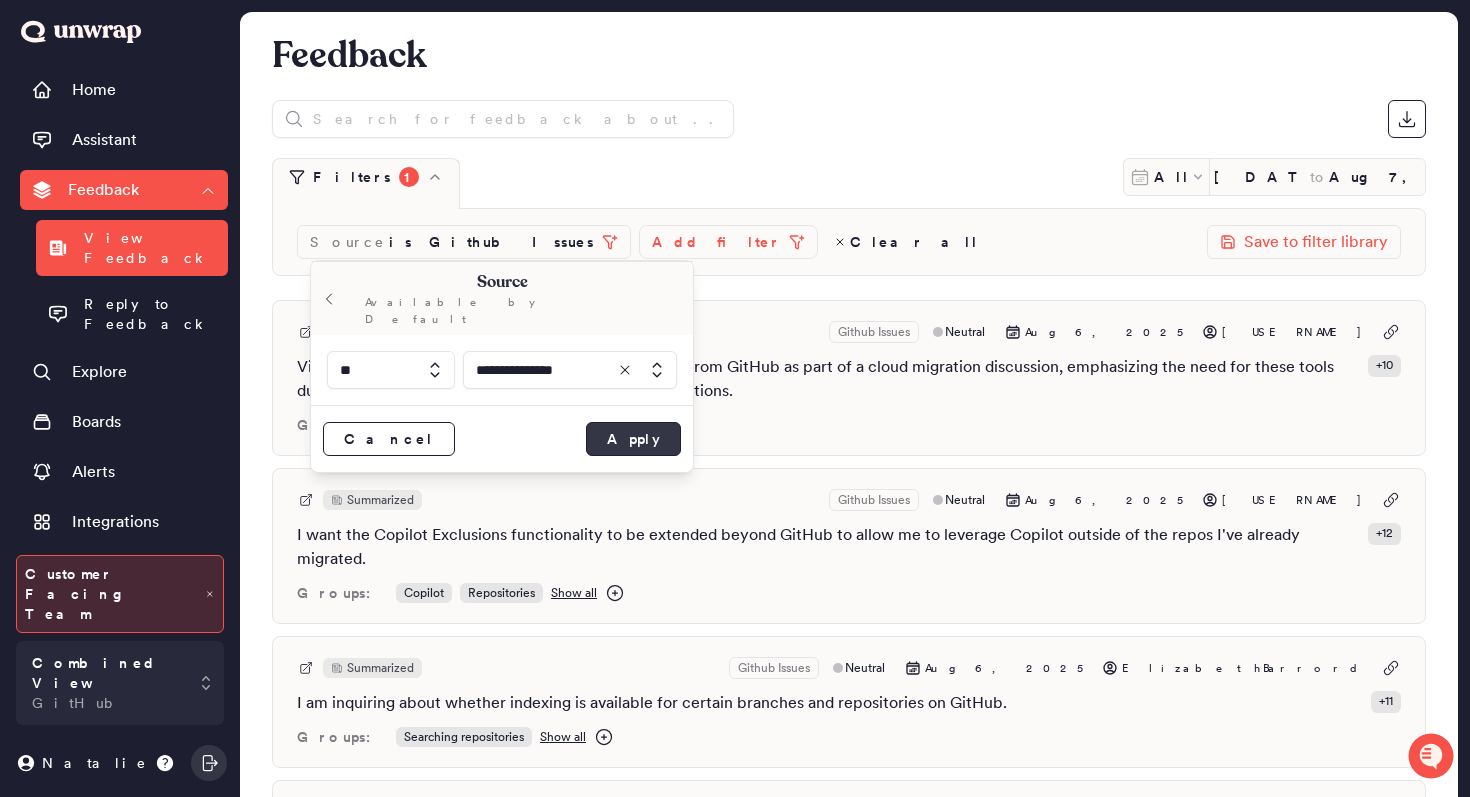 click on "Apply" at bounding box center [633, 439] 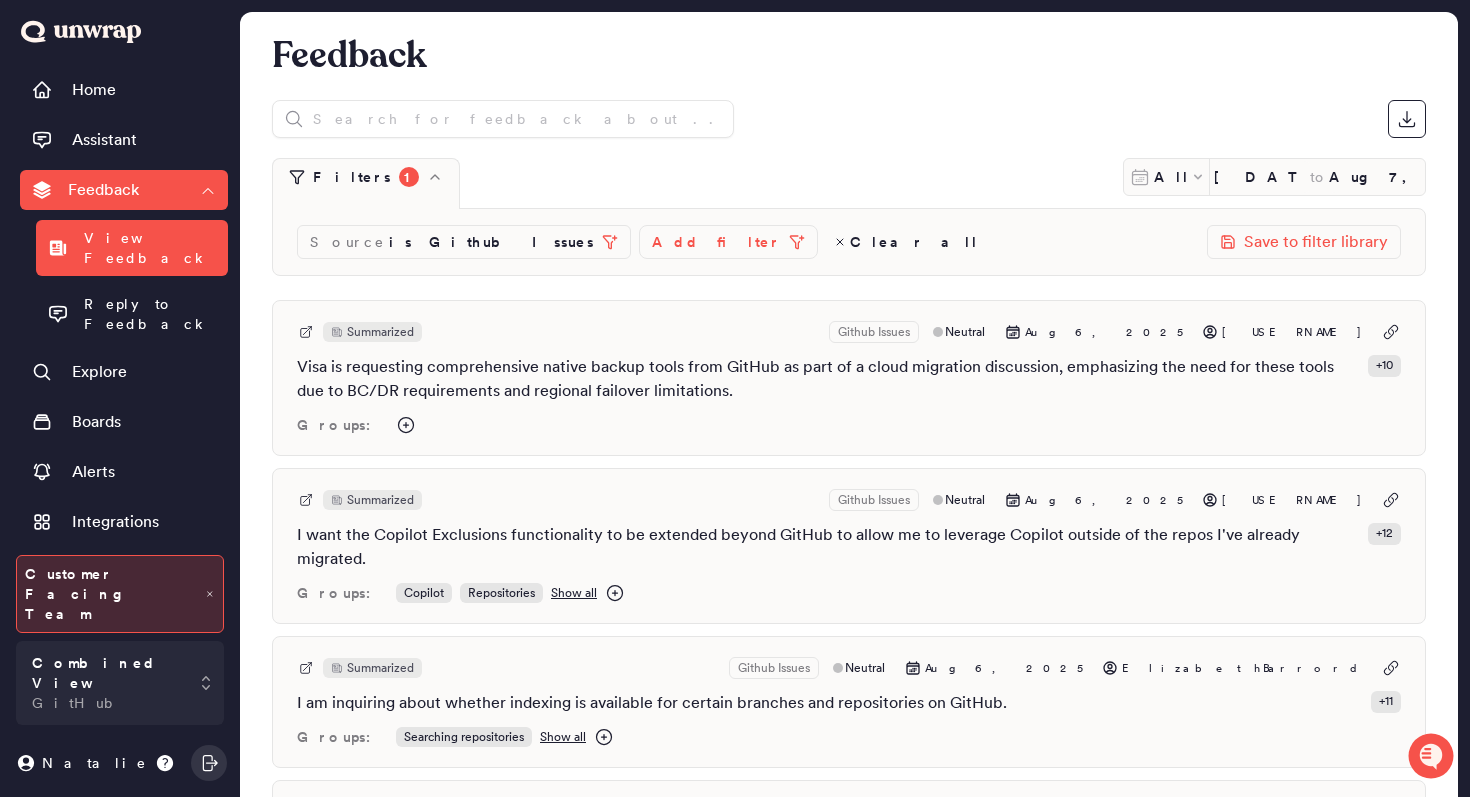 click on "Filters 1 All Jun 29, 2021 to Aug 7, 2025" at bounding box center [849, 183] 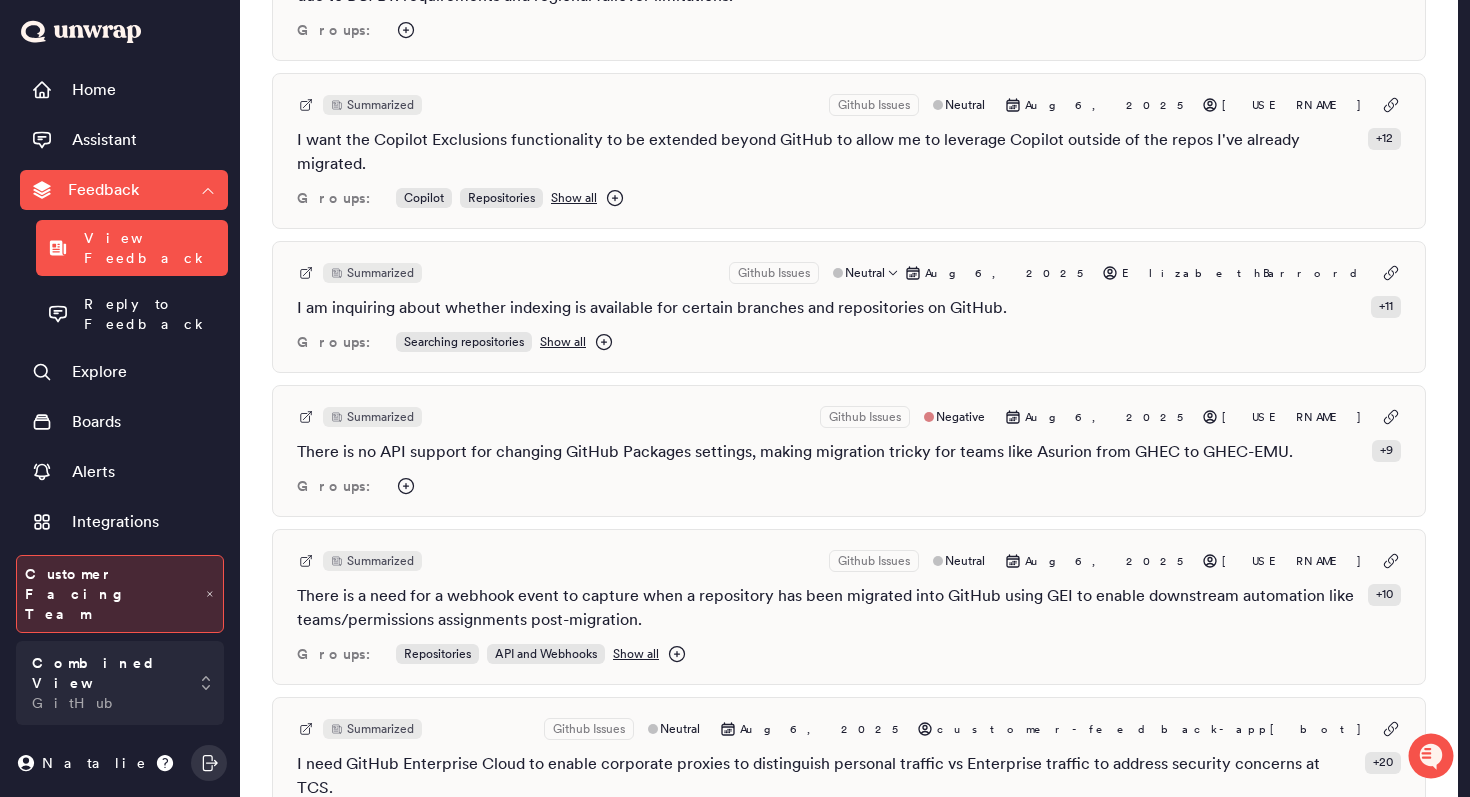 scroll, scrollTop: 0, scrollLeft: 0, axis: both 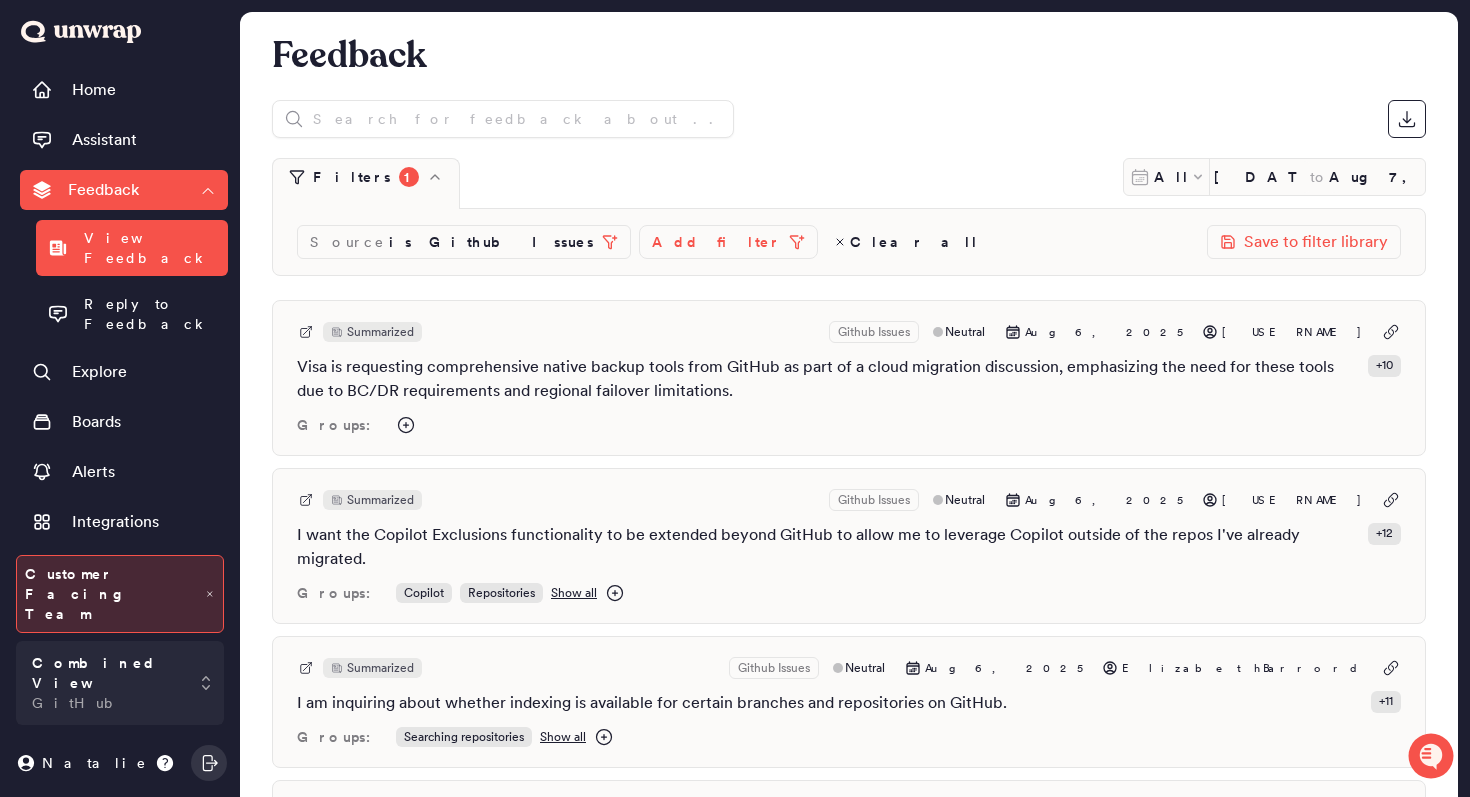 click on "Add filter" at bounding box center [716, 242] 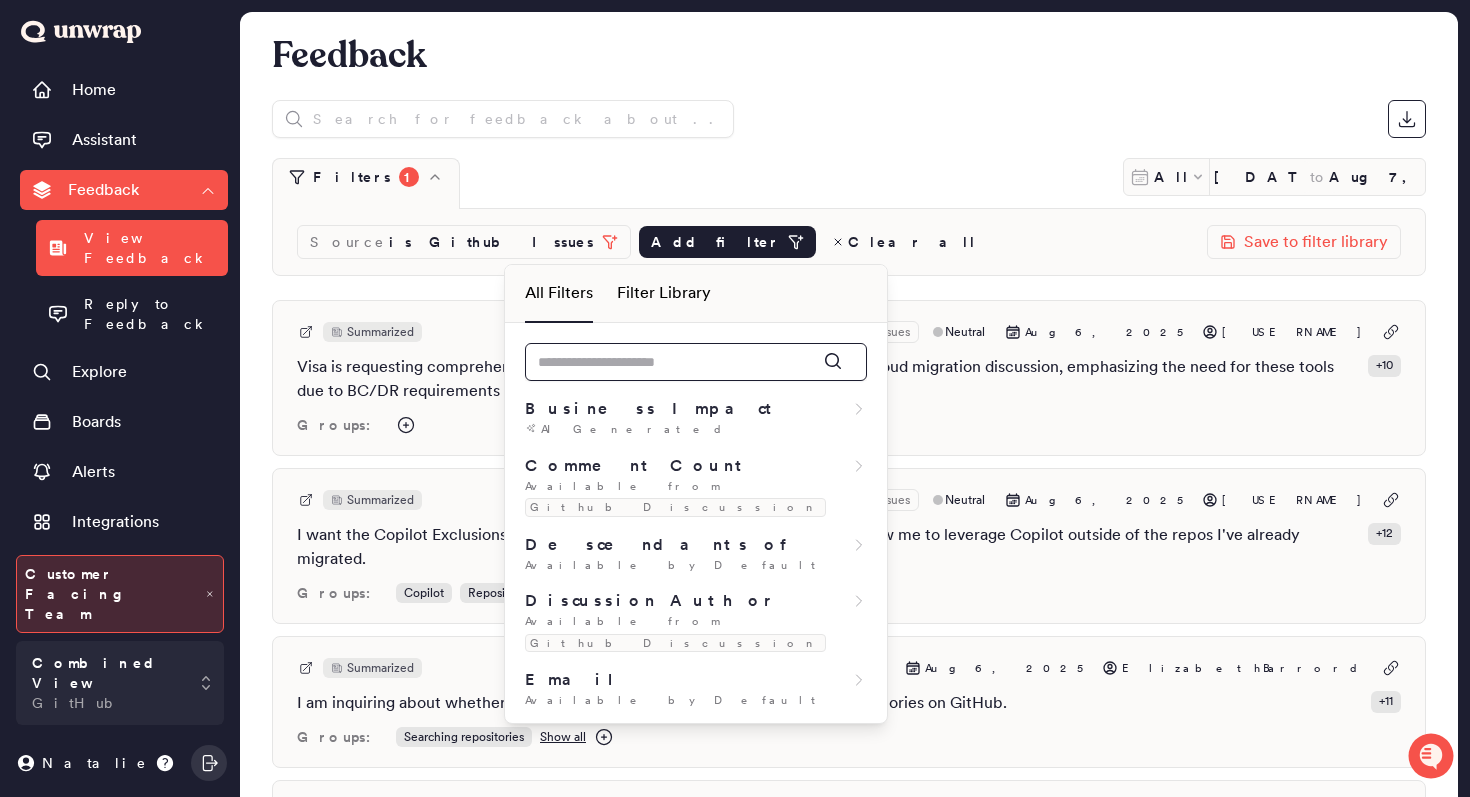 click at bounding box center [696, 362] 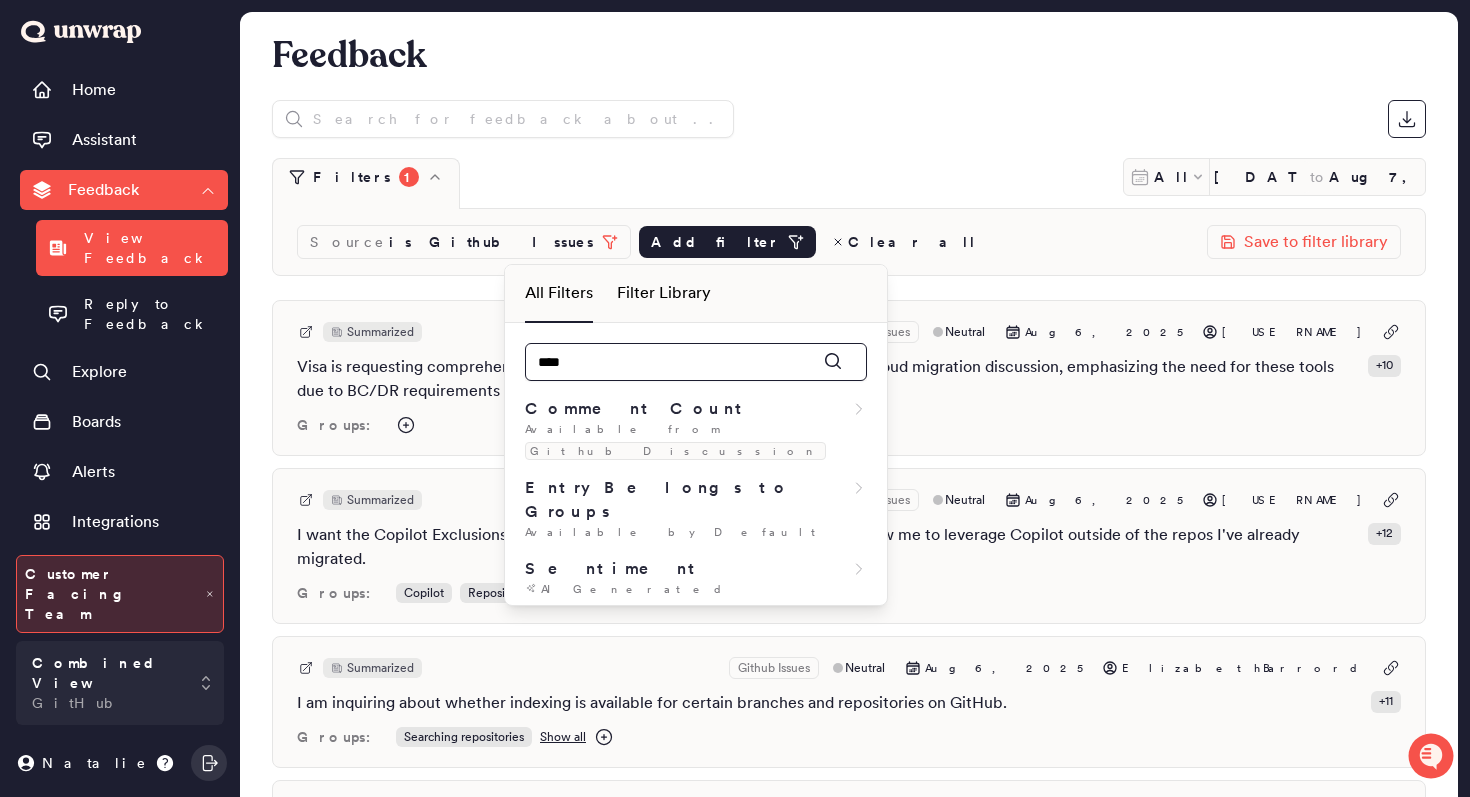 type on "*****" 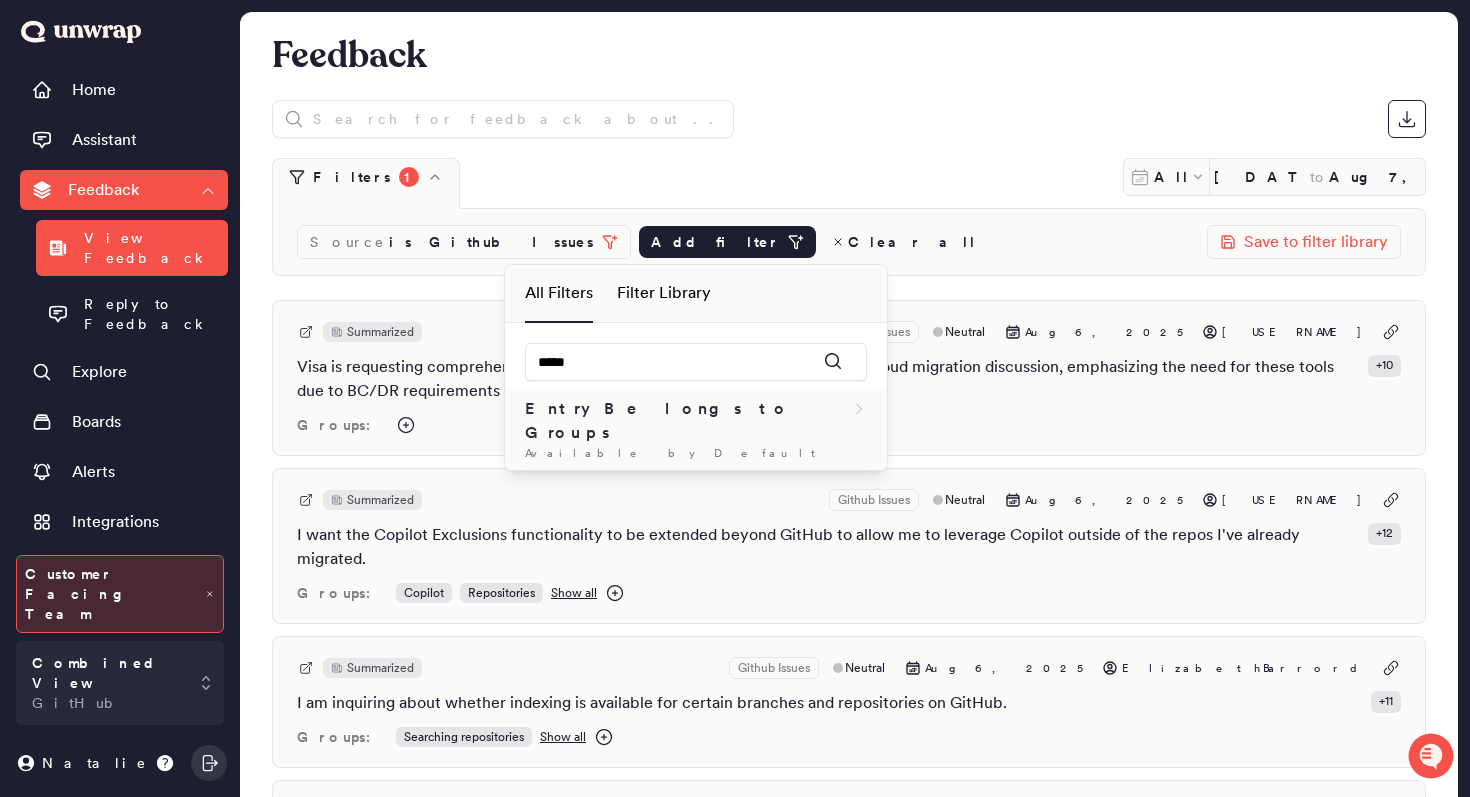 click on "Entry Belongs to Groups" at bounding box center (688, 421) 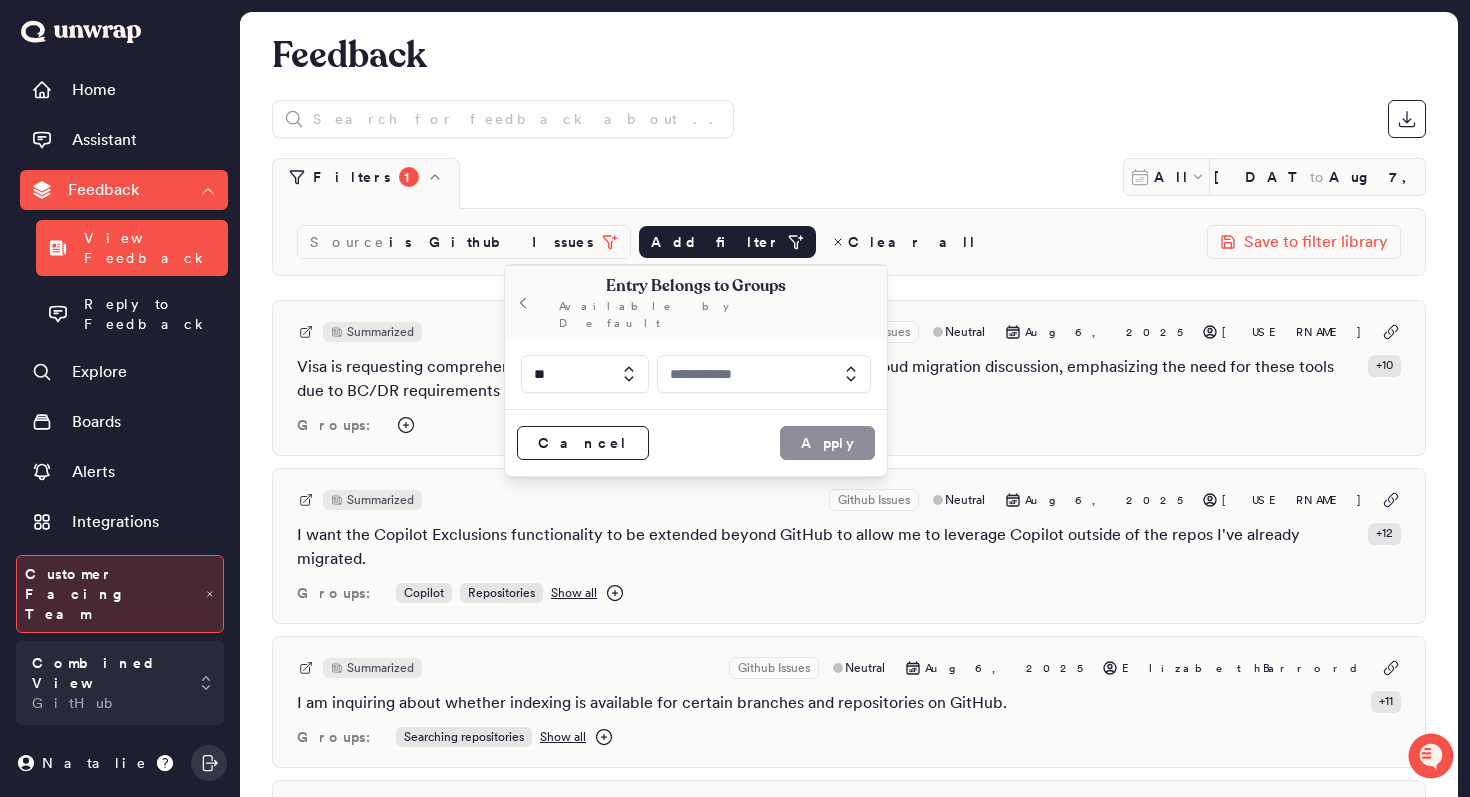 click at bounding box center [764, 374] 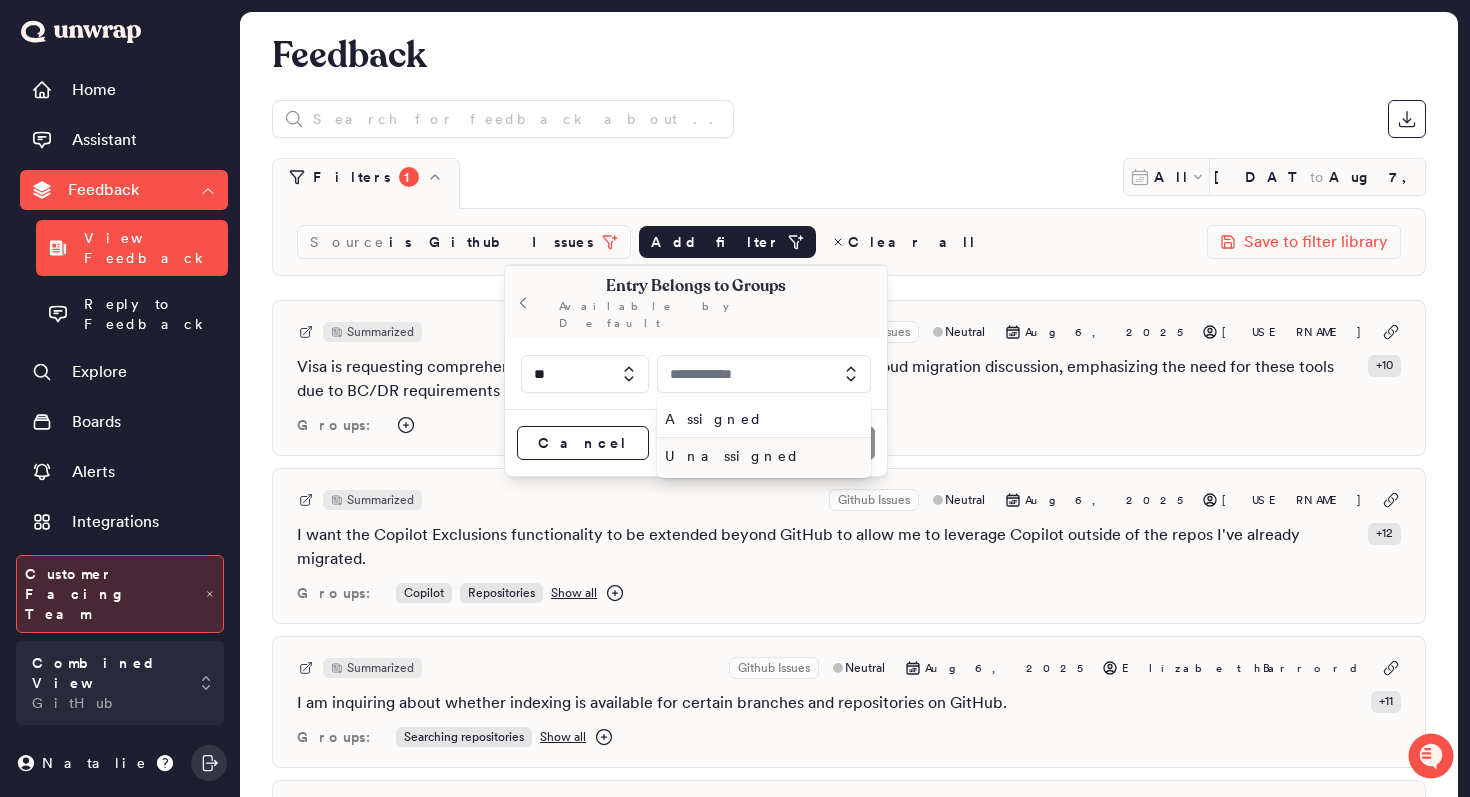 click on "Unassigned" at bounding box center [760, 456] 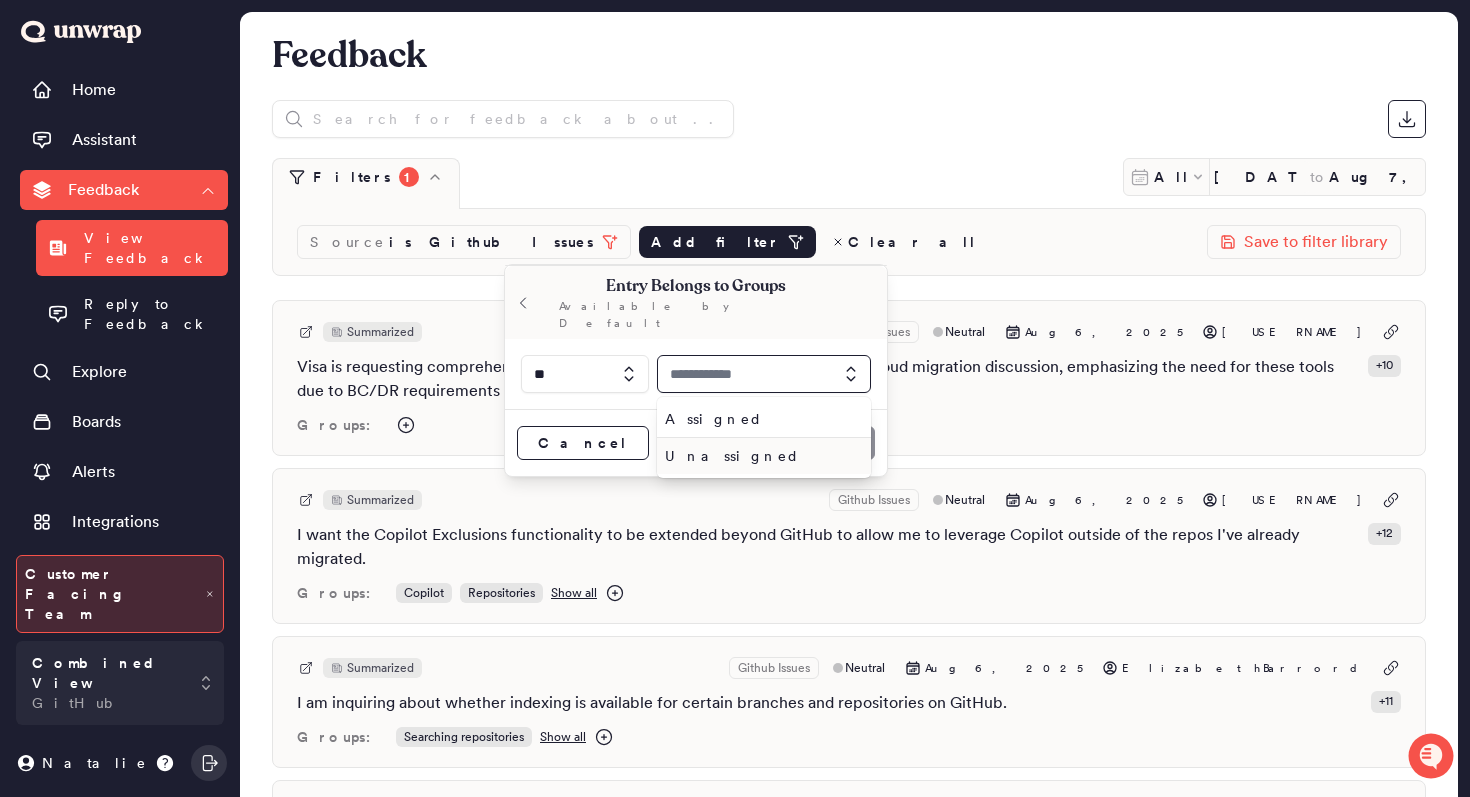 type on "**********" 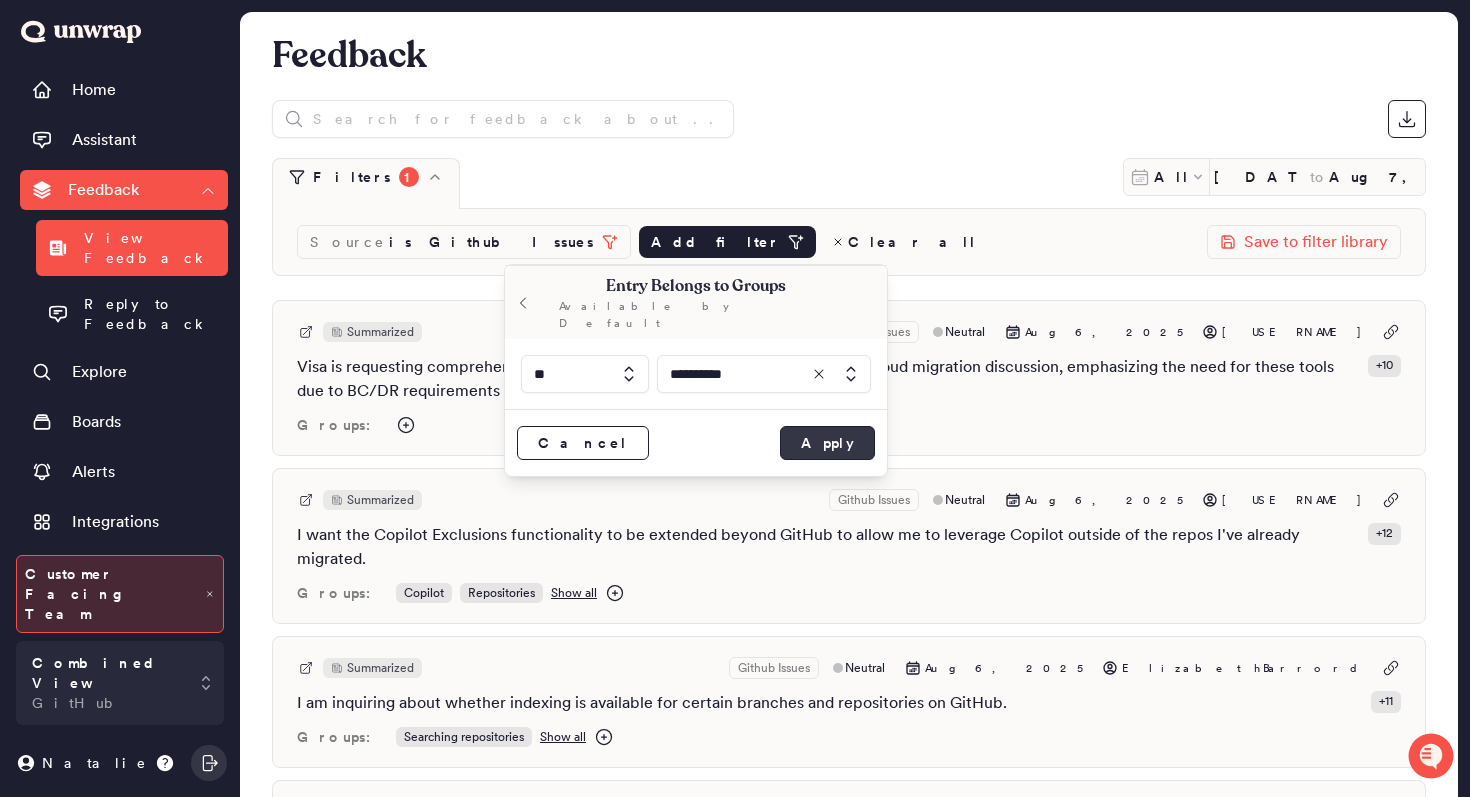 click on "Apply" at bounding box center (827, 443) 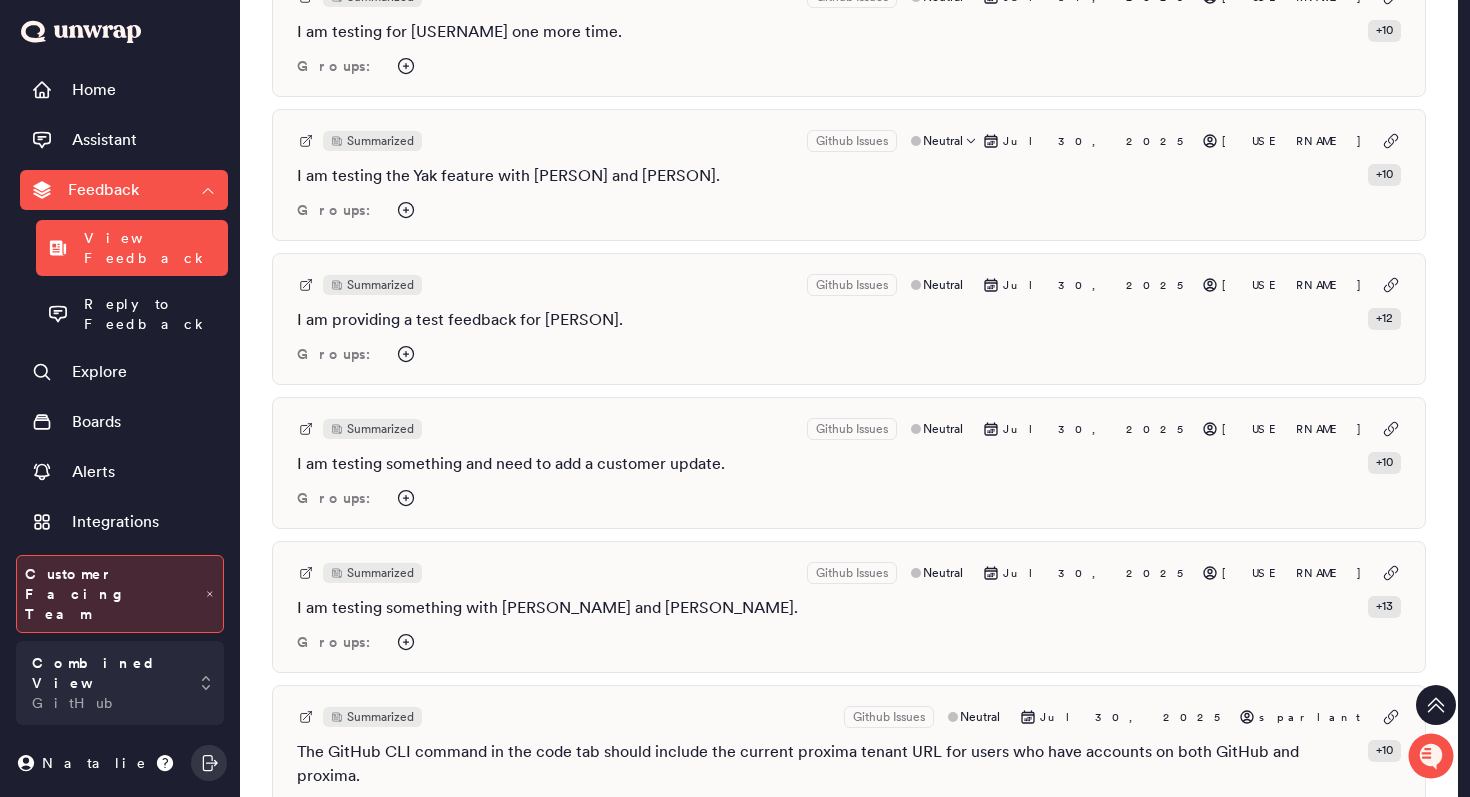 scroll, scrollTop: 0, scrollLeft: 0, axis: both 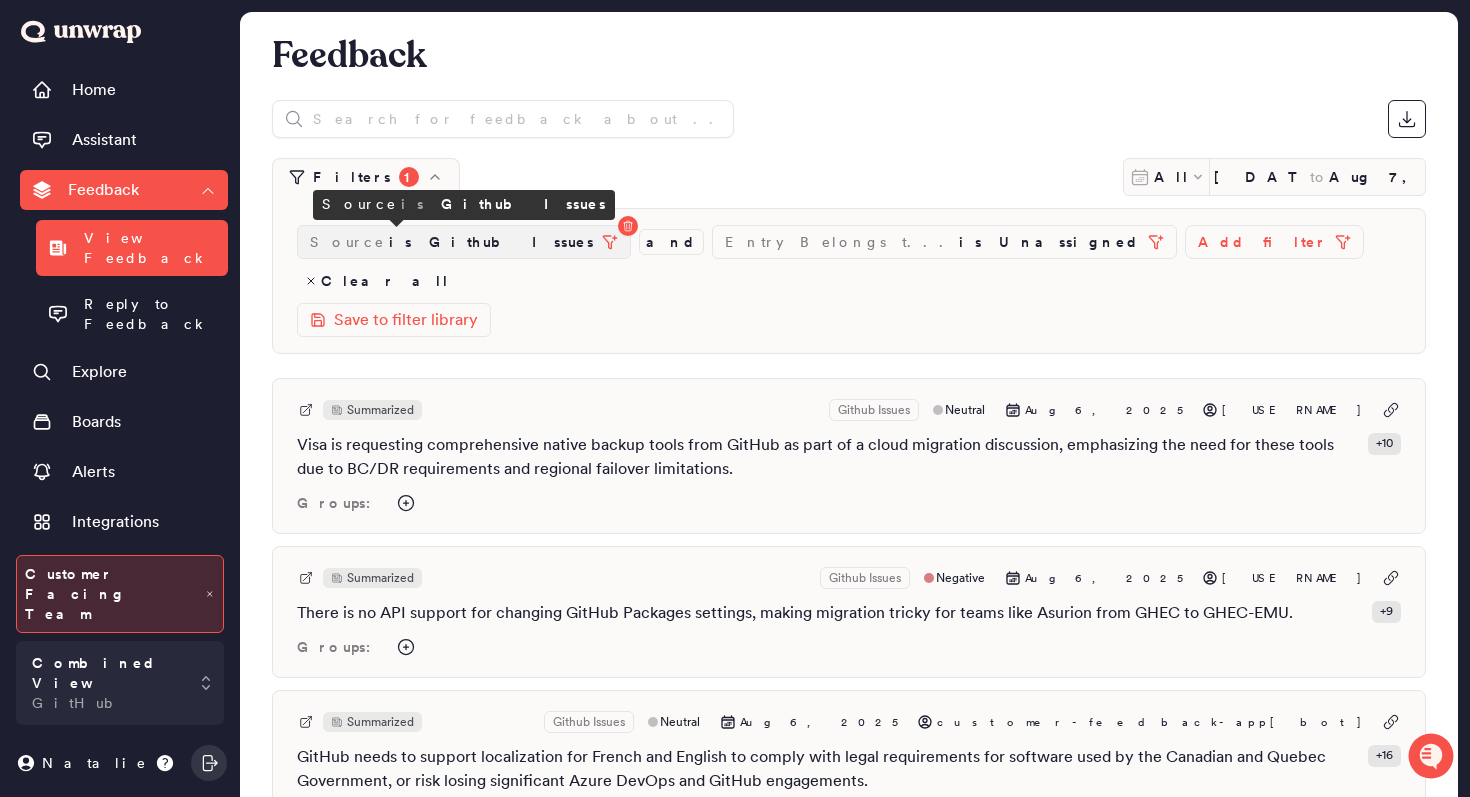click on "is    Github  Issues" at bounding box center (491, 242) 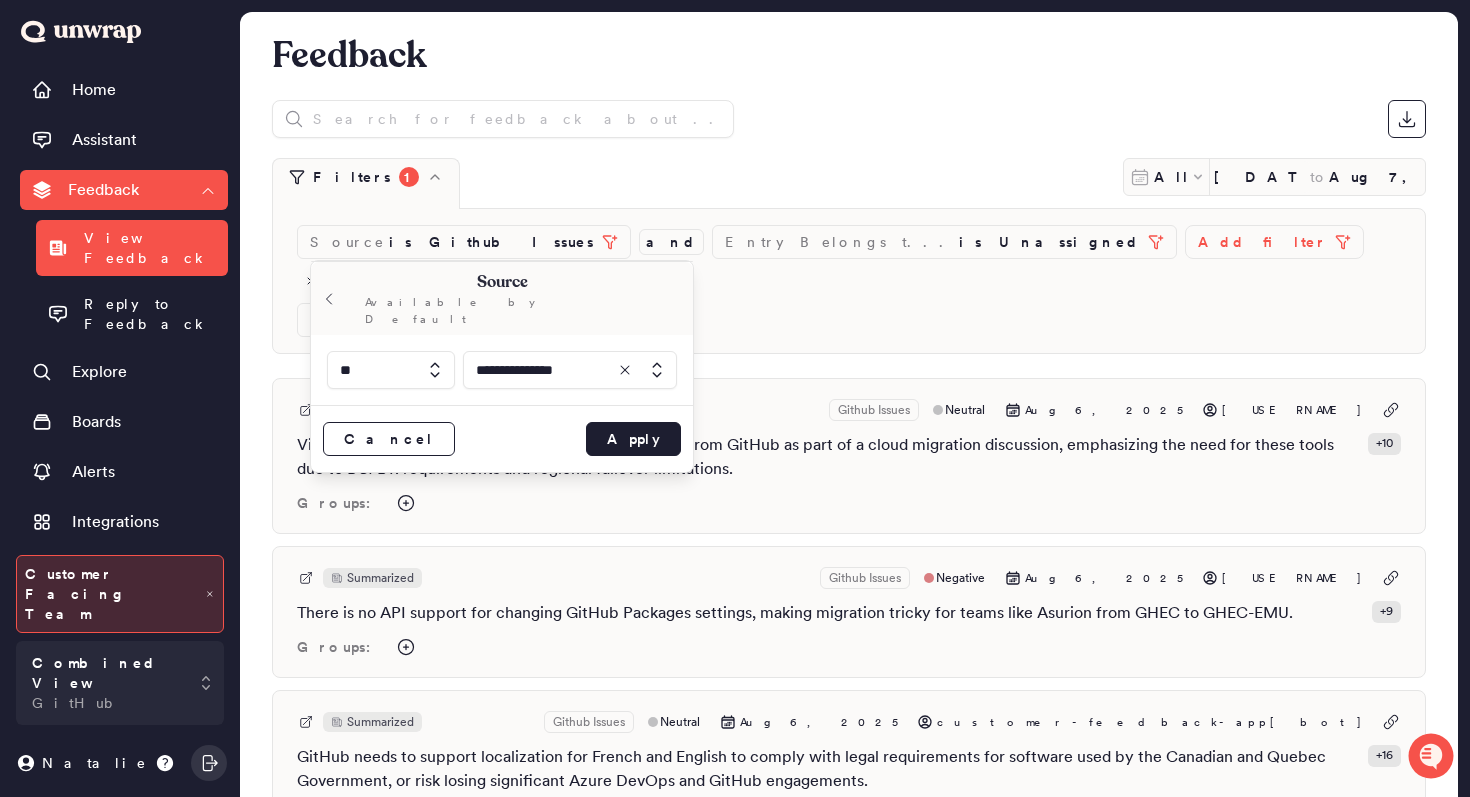 click at bounding box center (570, 370) 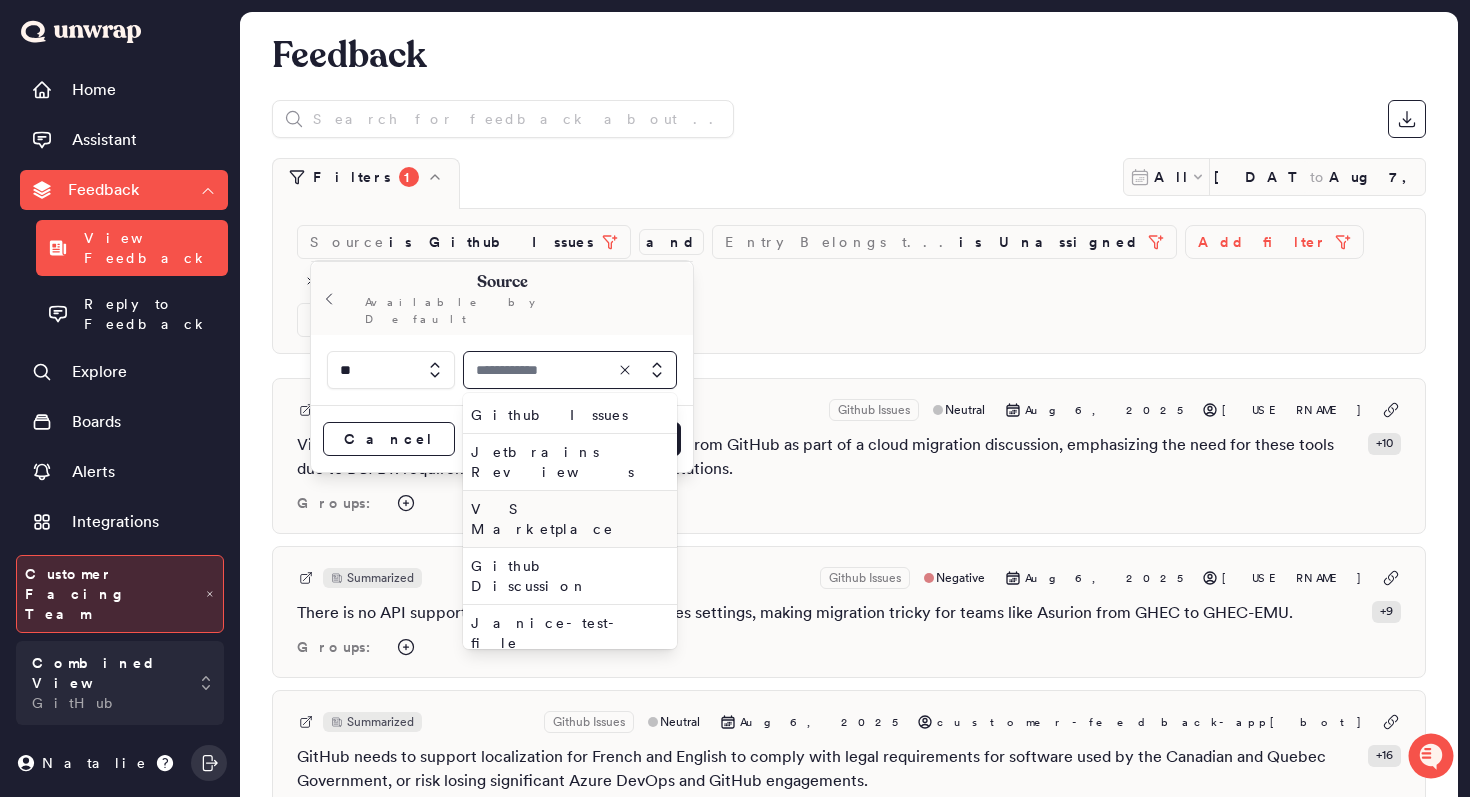 scroll, scrollTop: 10, scrollLeft: 0, axis: vertical 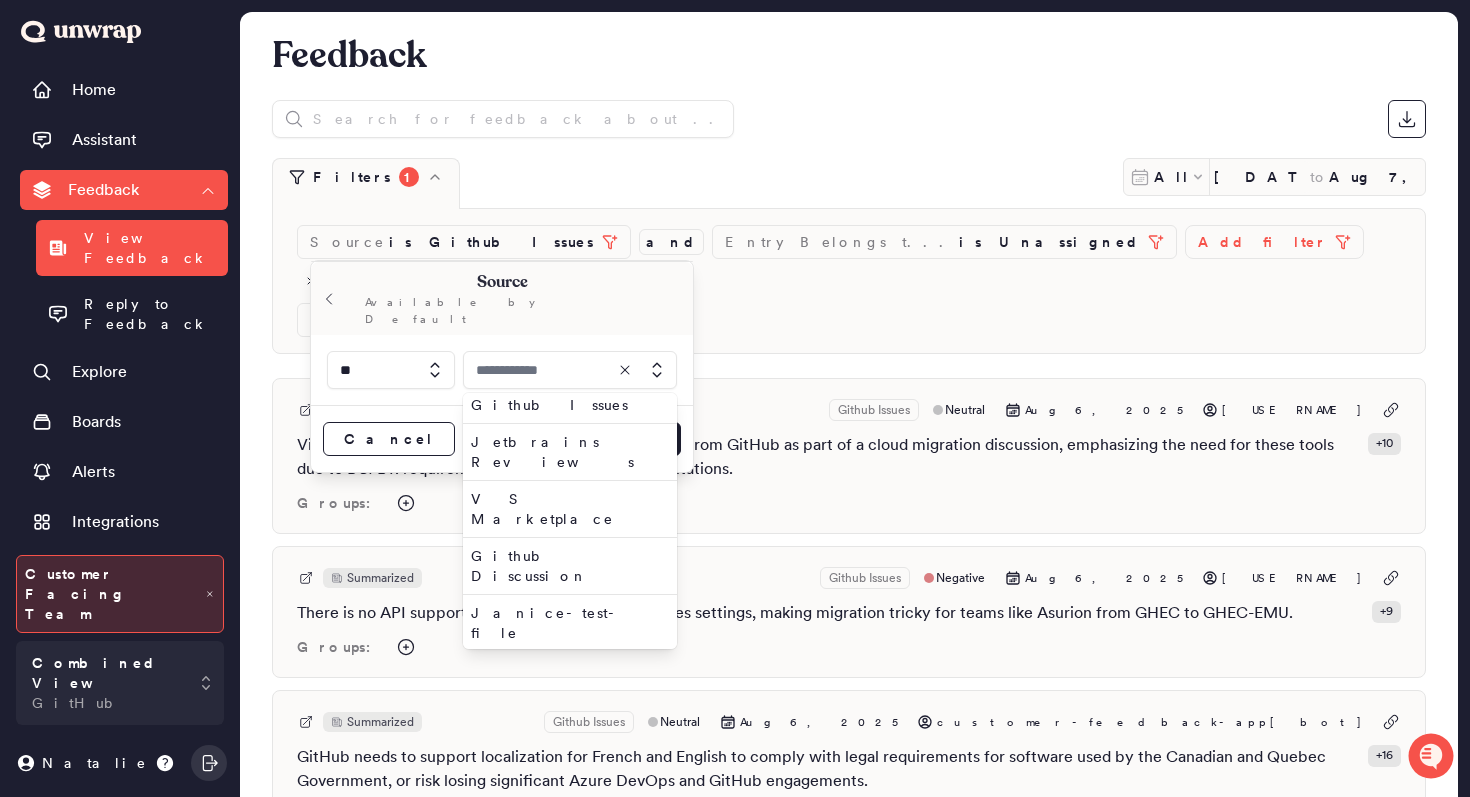 type on "**********" 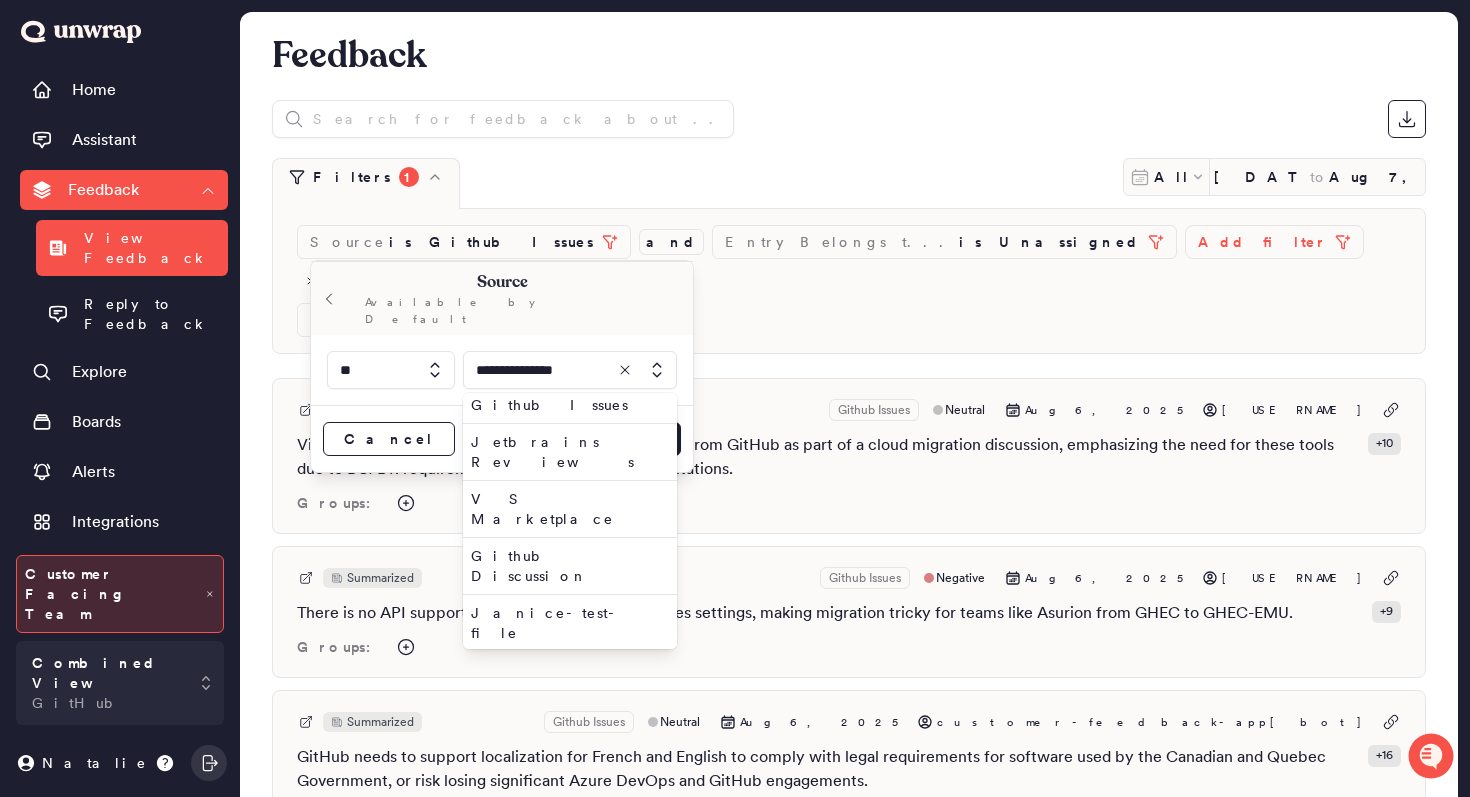 click on "Reddit" at bounding box center (566, 670) 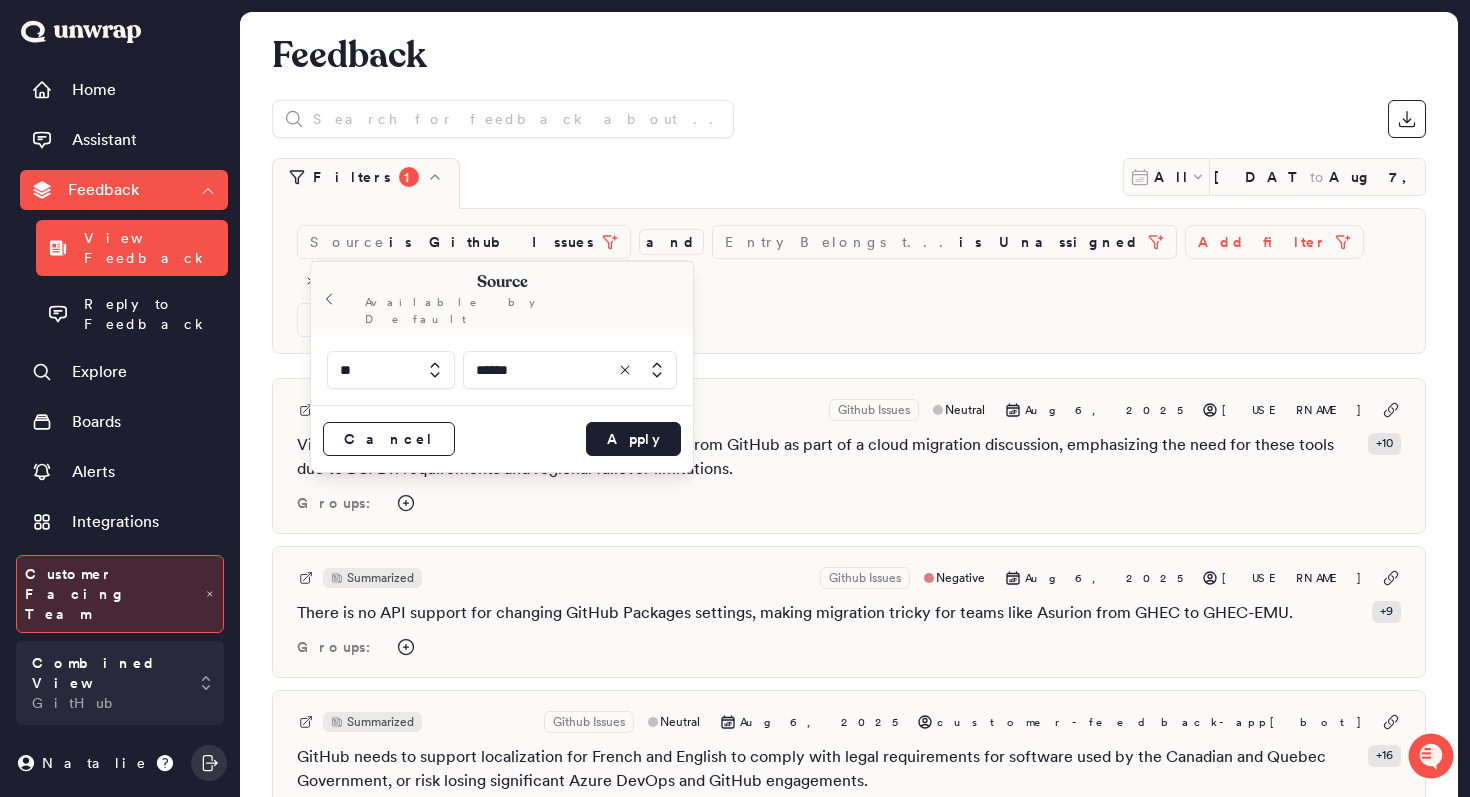 click at bounding box center [570, 370] 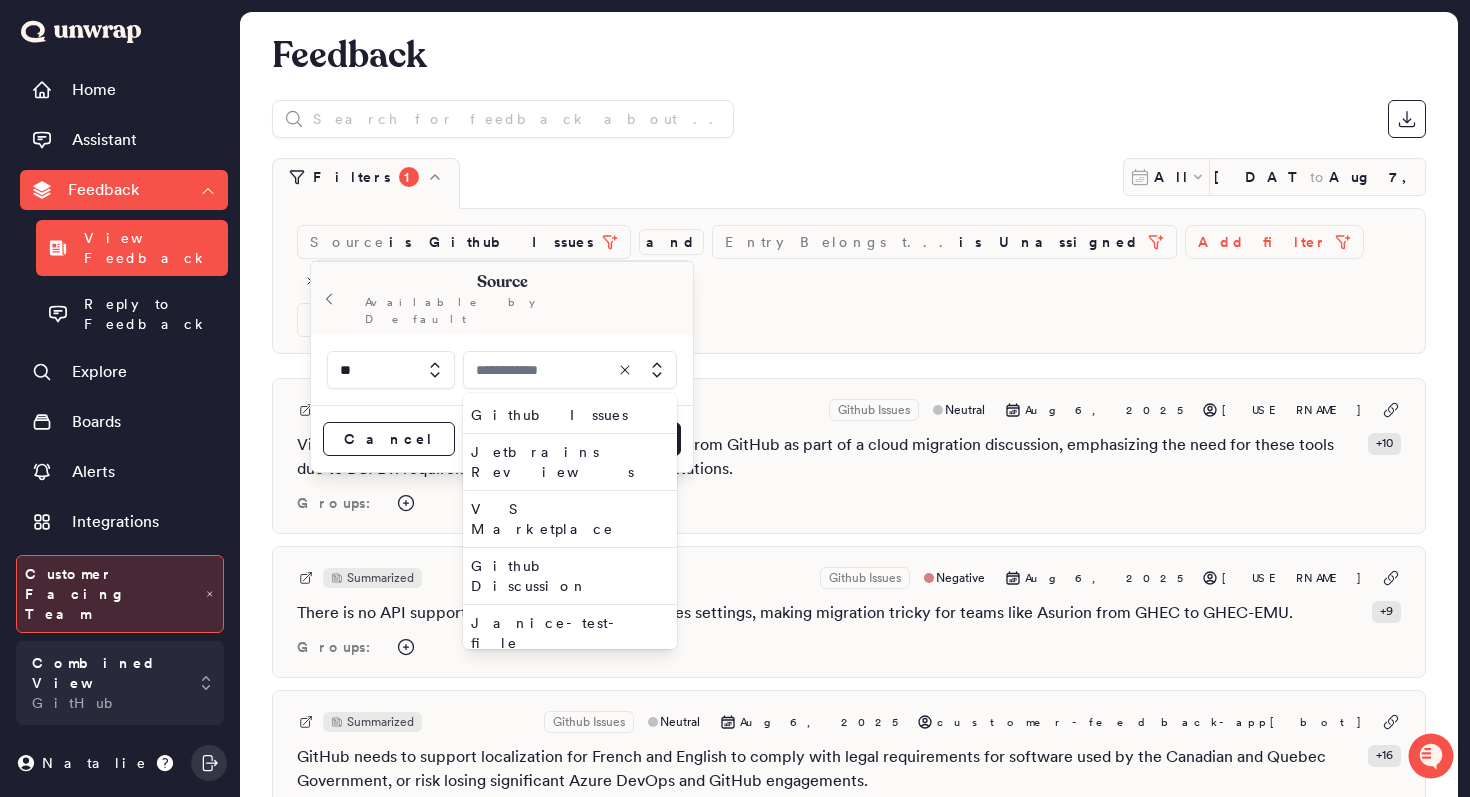 type on "******" 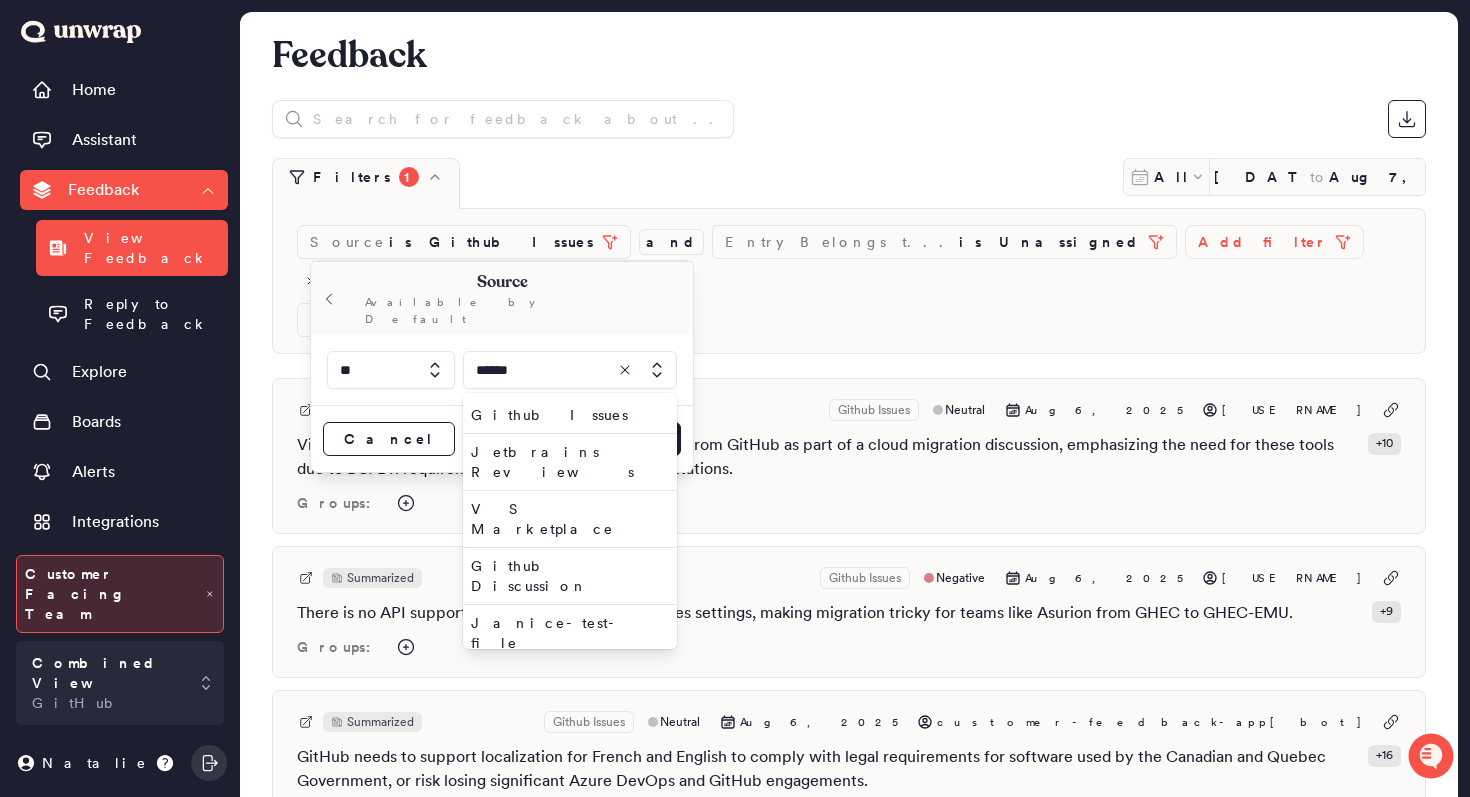 click on "Twitter" at bounding box center (566, 717) 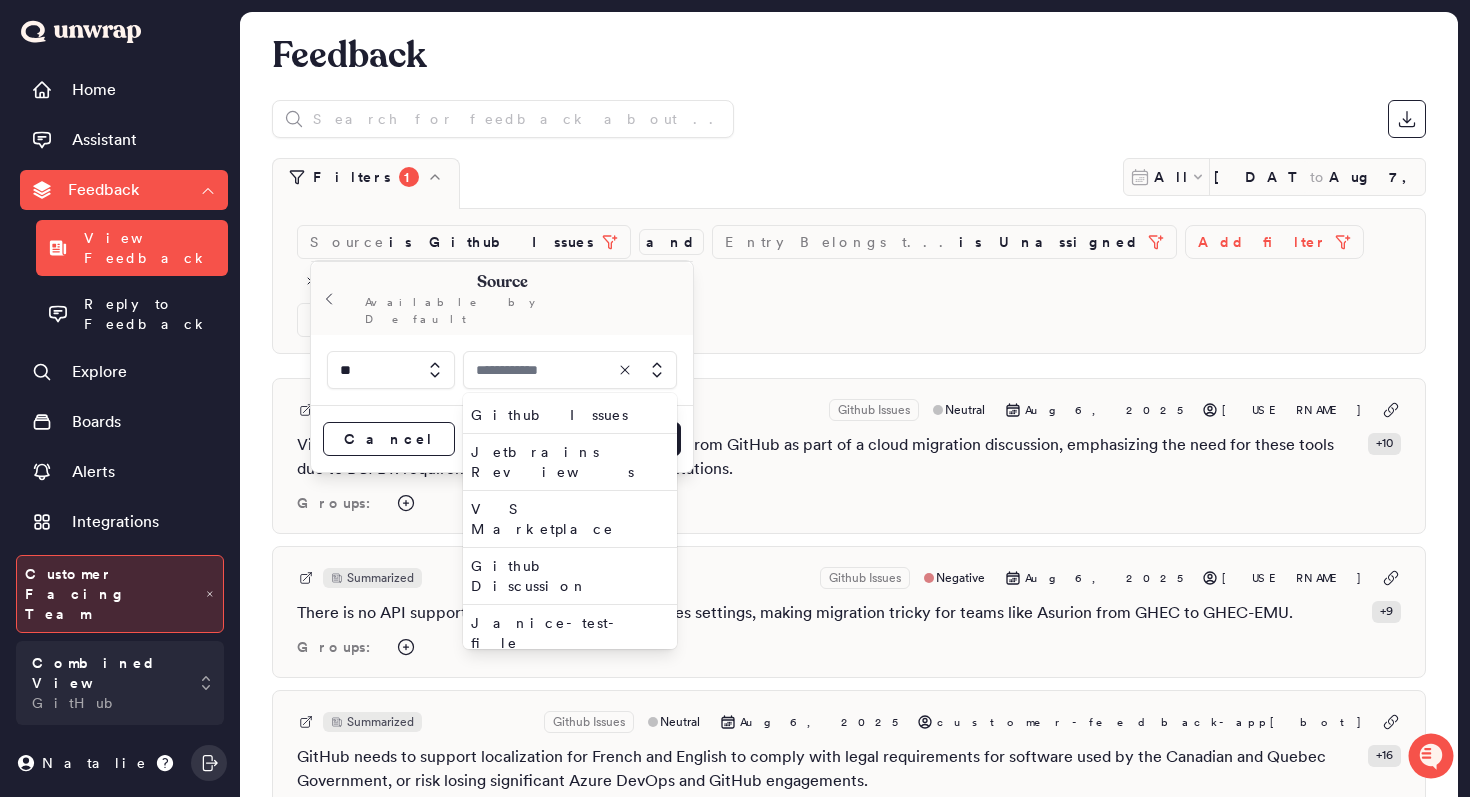 scroll, scrollTop: 0, scrollLeft: 0, axis: both 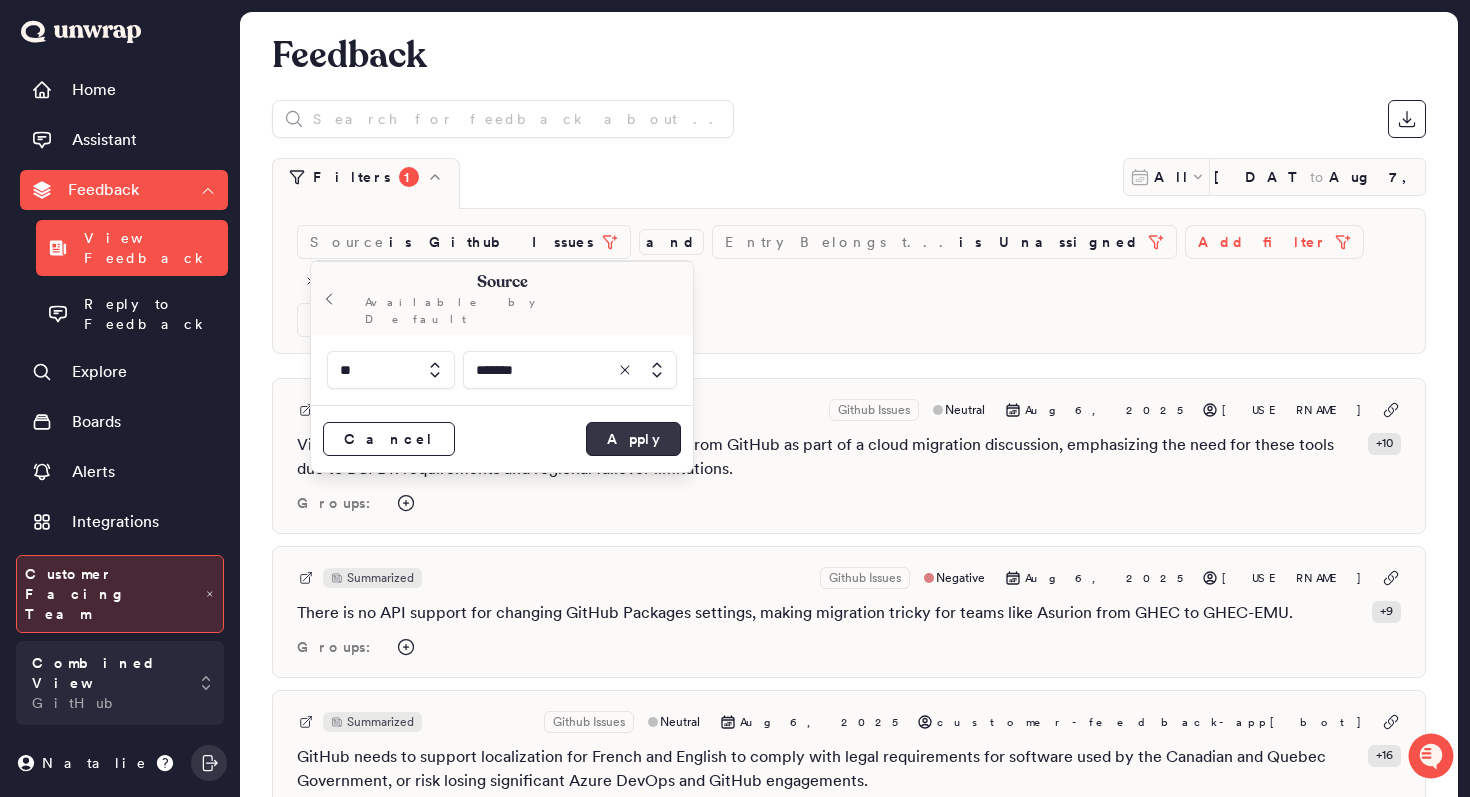 click on "Apply" at bounding box center (633, 439) 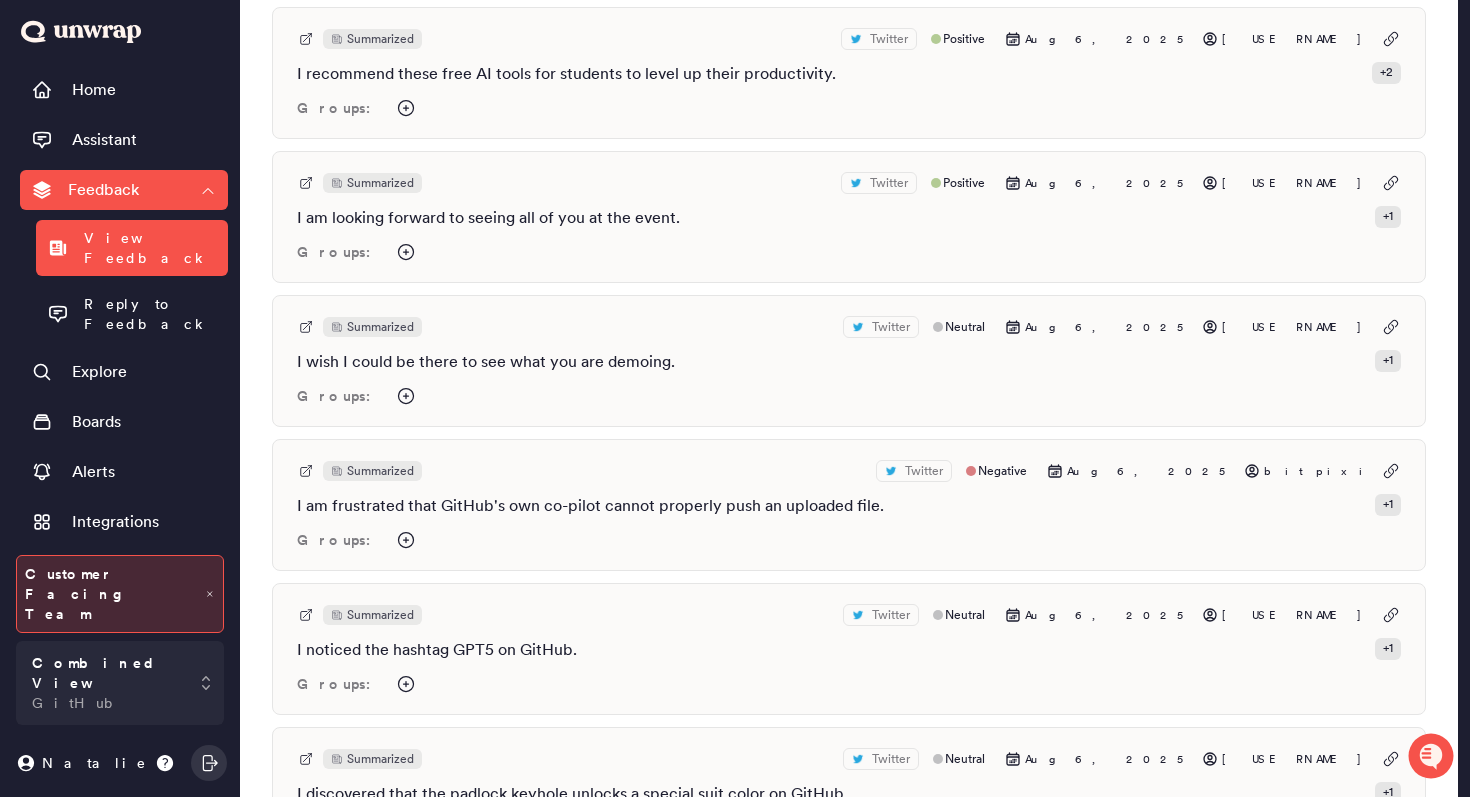 scroll, scrollTop: 0, scrollLeft: 0, axis: both 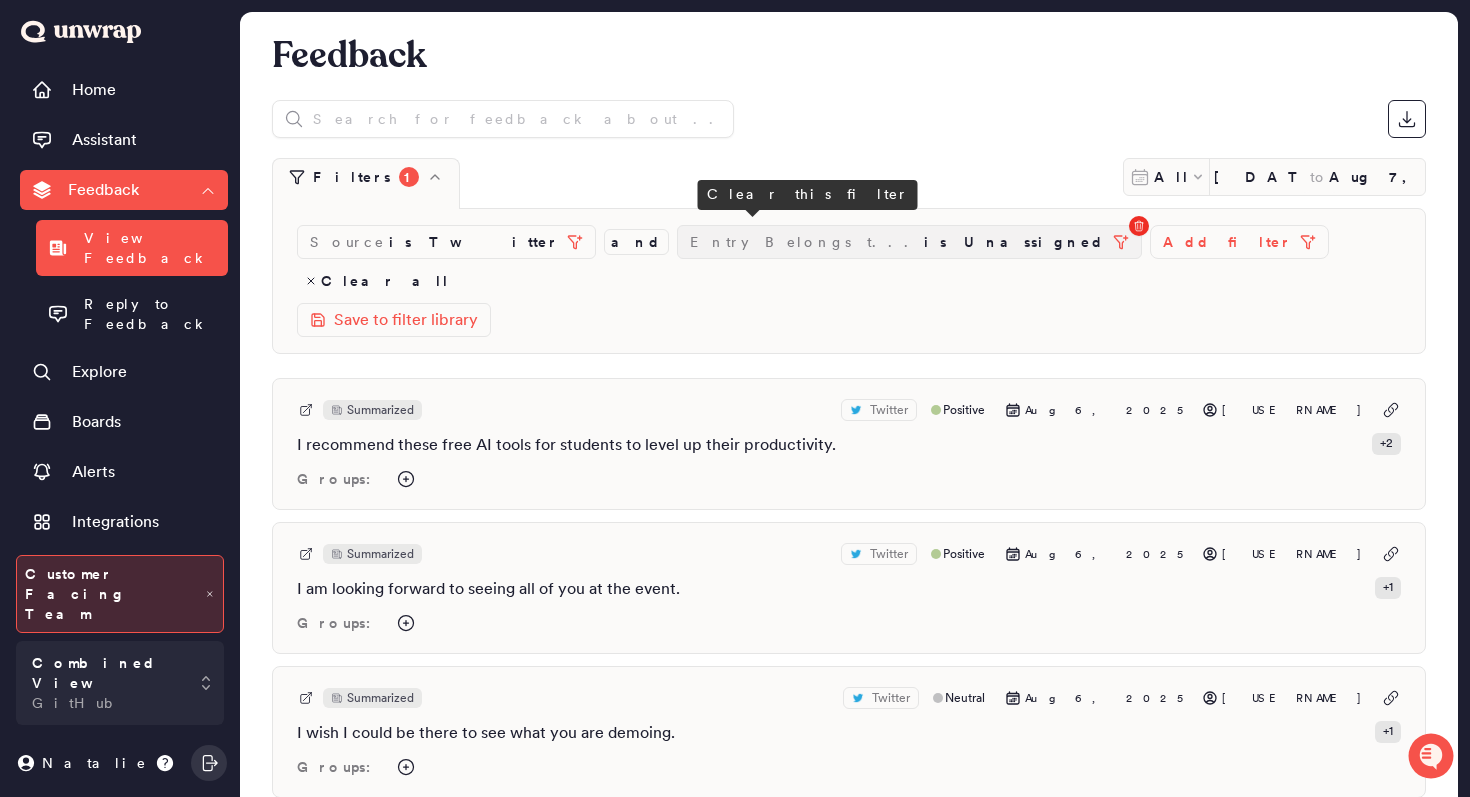 click 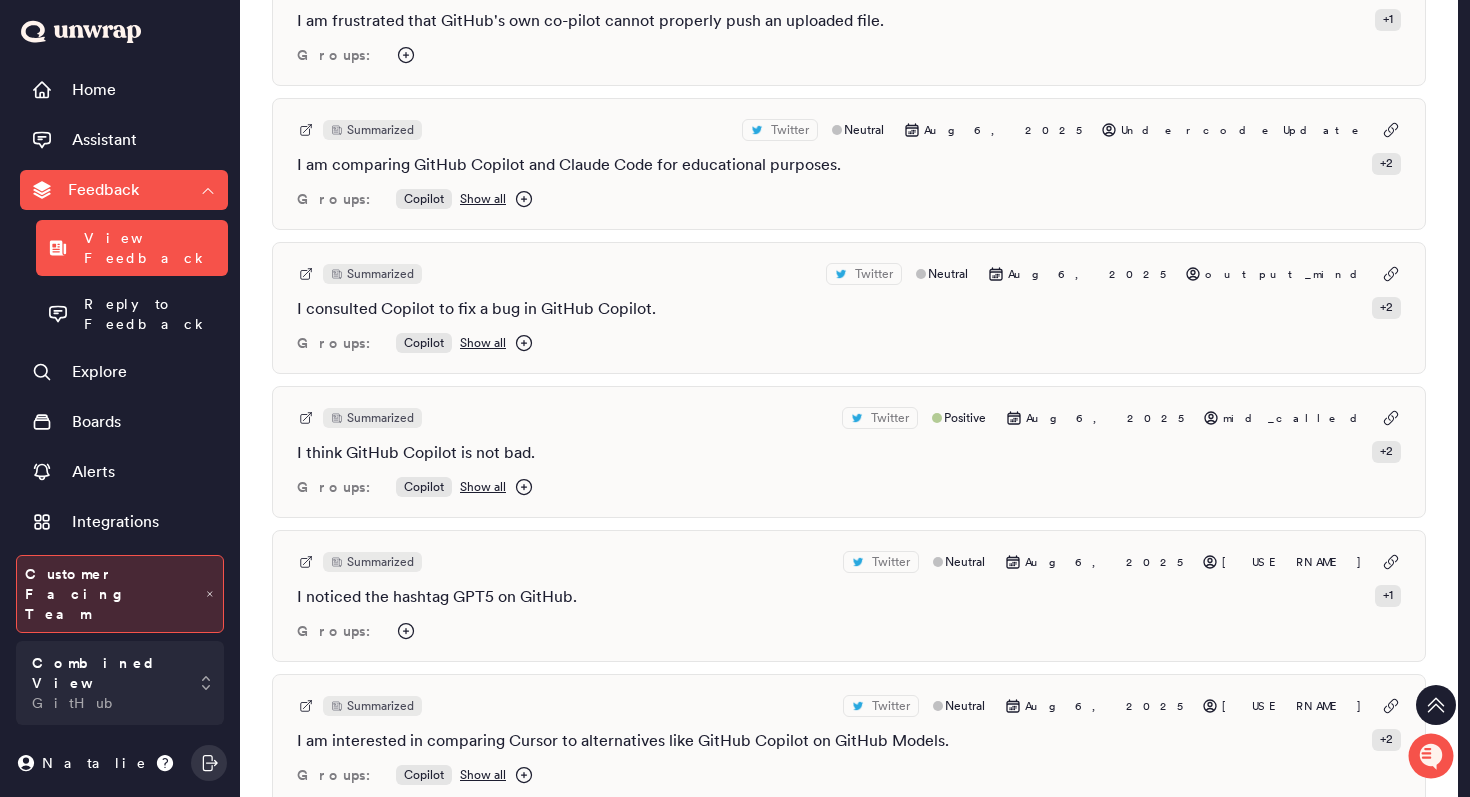 scroll, scrollTop: 0, scrollLeft: 0, axis: both 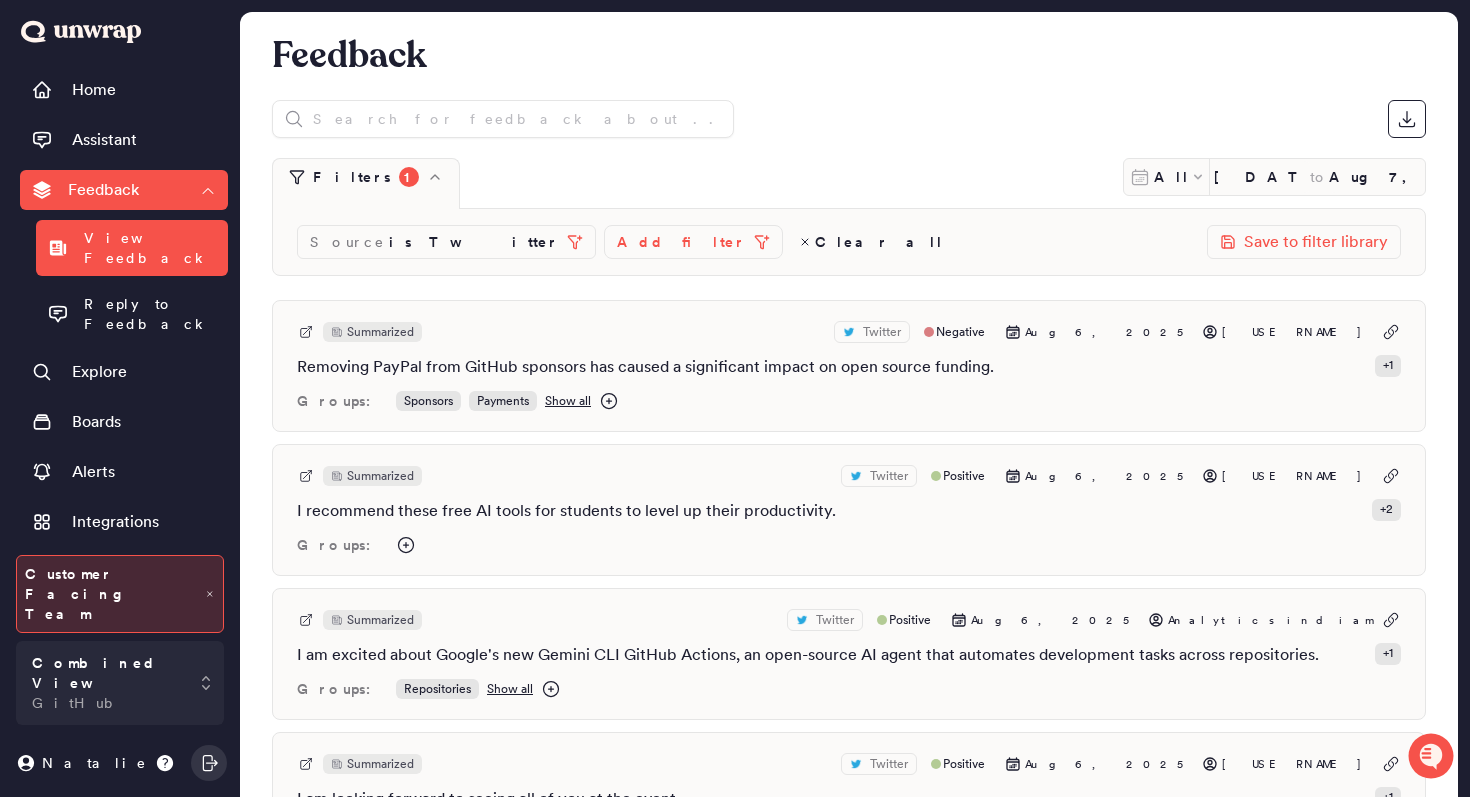 click on "Add filter" at bounding box center [681, 242] 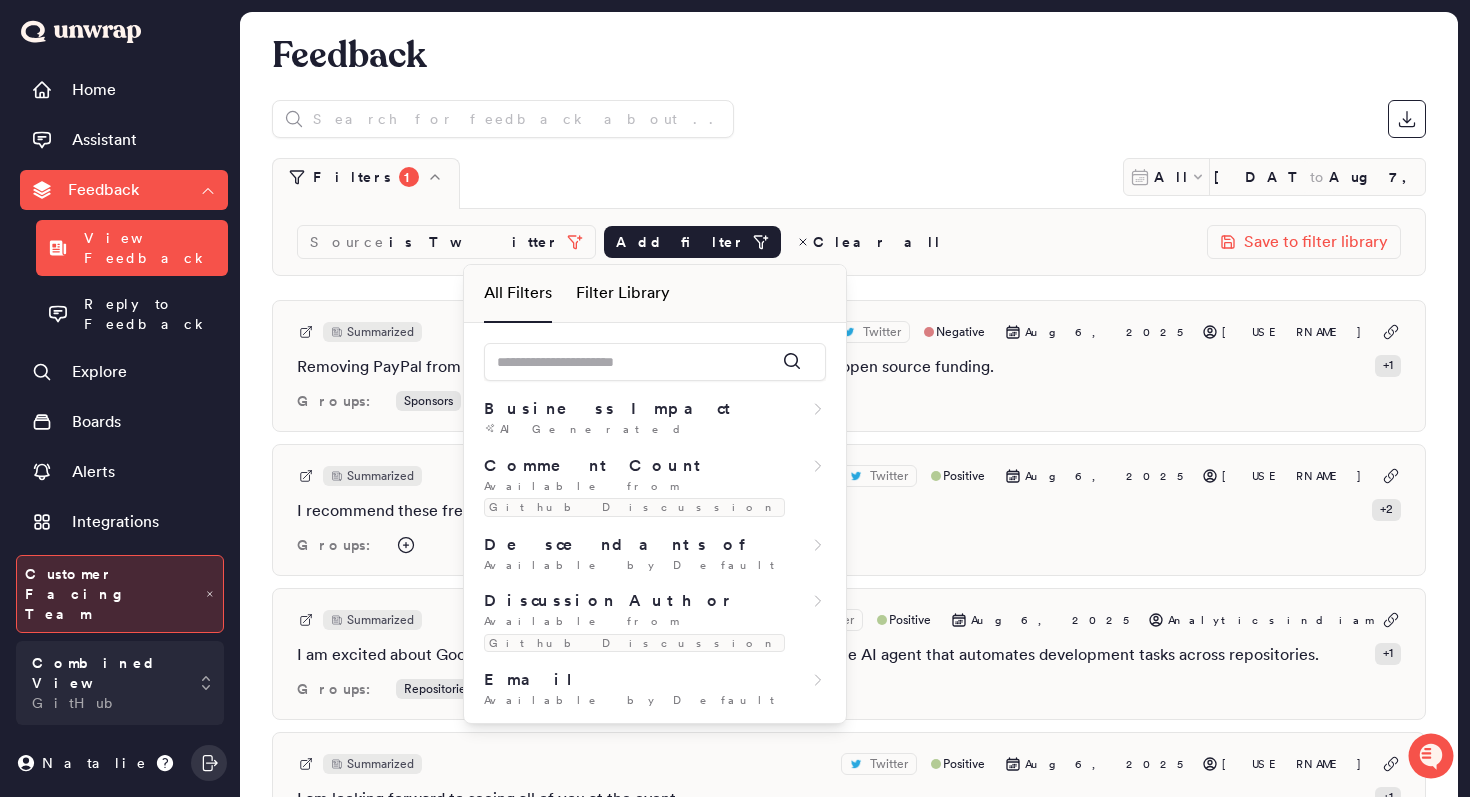 click on "Filters 1 All Jun 29, 2021 to Aug 7, 2025 Source is   Twitter Add filter Clear all Save to filter library Summarized Twitter Negative Aug 6, 2025 nicksdot Removing PayPal from GitHub sponsors has caused a significant impact on open source funding.    + 1 Groups: Sponsors Payments Show all Summarized Twitter Positive Aug 6, 2025 wekceians I recommend these free AI tools for students to level up their productivity.    + 2 Groups: Summarized Twitter Positive Aug 6, 2025 Analyticsindiam I am excited about Google's new Gemini CLI GitHub Actions, an open-source AI agent that automates development tasks across repositories.    + 1 Groups: Repositories Show all Summarized Twitter Positive Aug 6, 2025 waynesutton I am looking forward to seeing all of you at the event.    + 1 Groups: Summarized Twitter Neutral Aug 6, 2025 OrenMe I wish I could be there to see what you are demoing.    + 1 Groups: Summarized Twitter Negative Aug 6, 2025 bitpixi    + 1 Groups: security Show all Summarized Twitter Neutral Aug 6, 2025    +" at bounding box center [849, 3935] 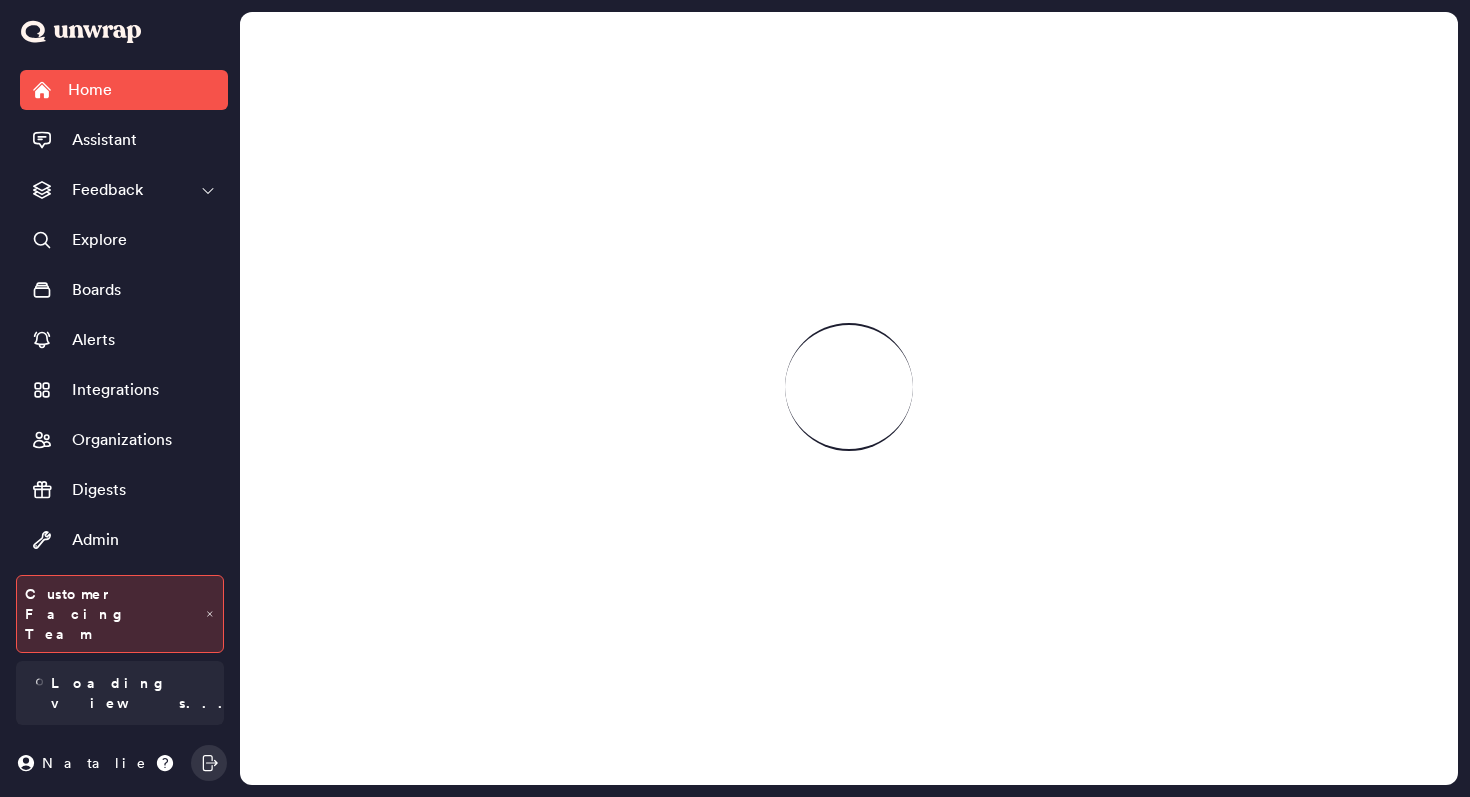 scroll, scrollTop: 0, scrollLeft: 0, axis: both 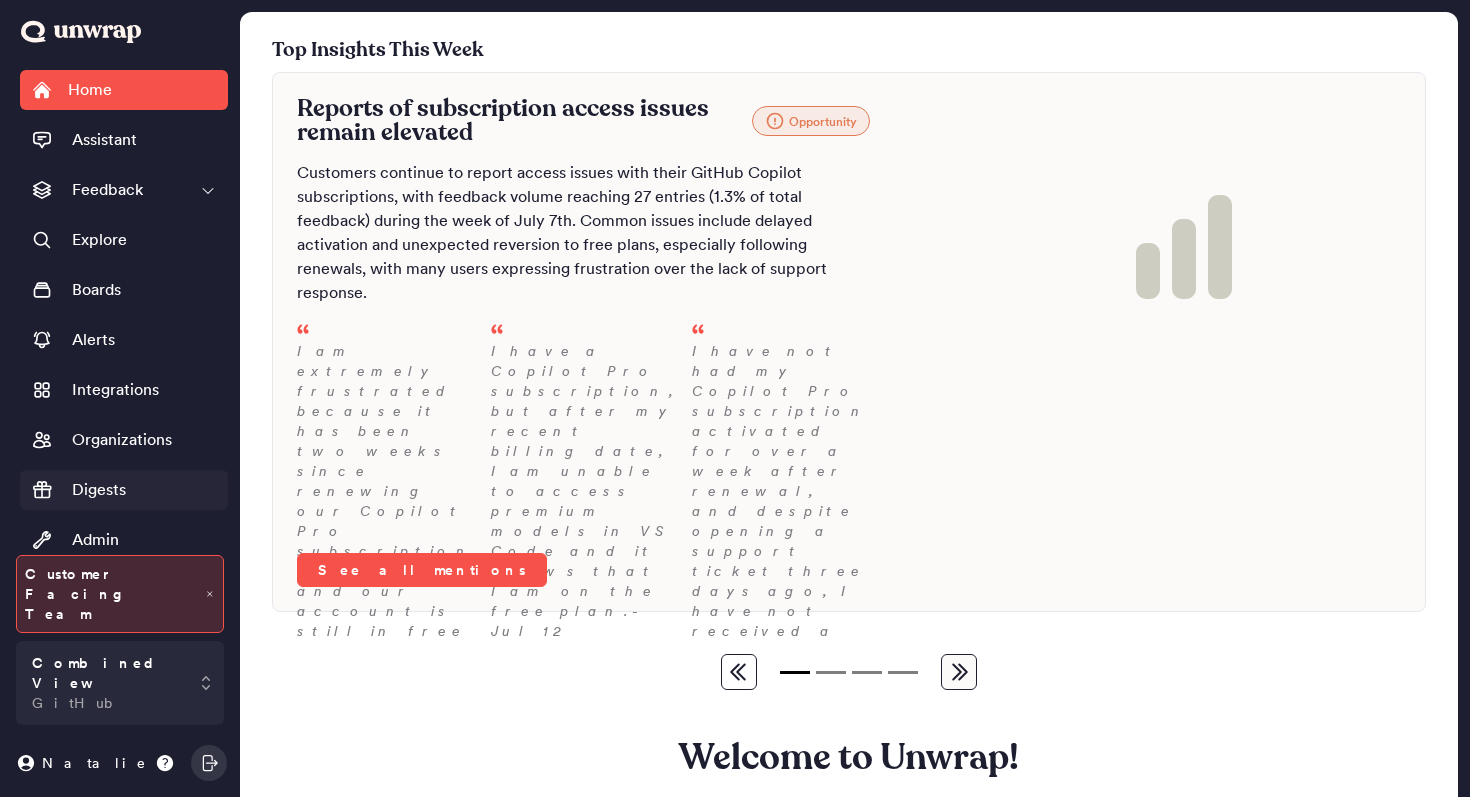 click on "Digests" at bounding box center [124, 490] 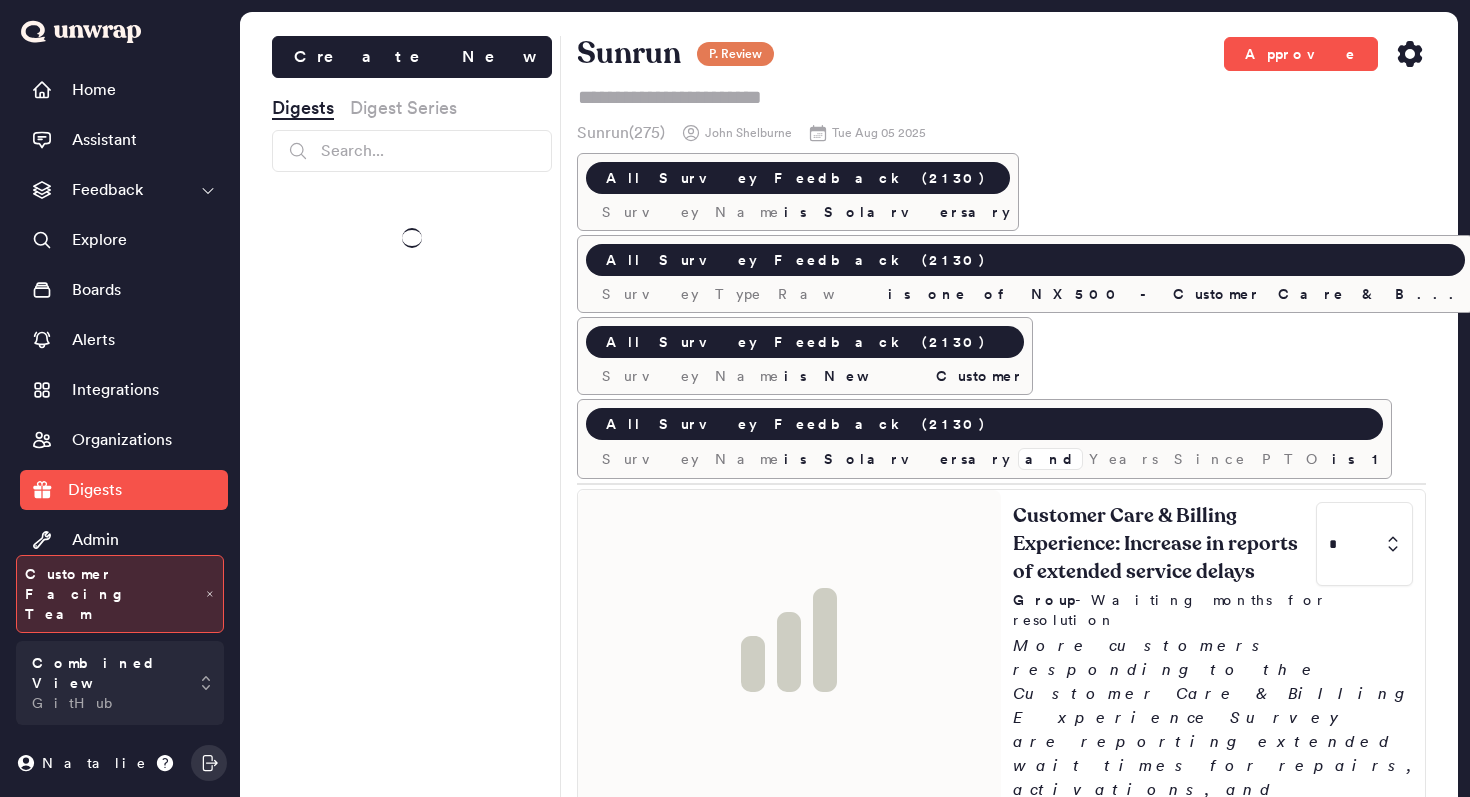 scroll, scrollTop: 0, scrollLeft: 0, axis: both 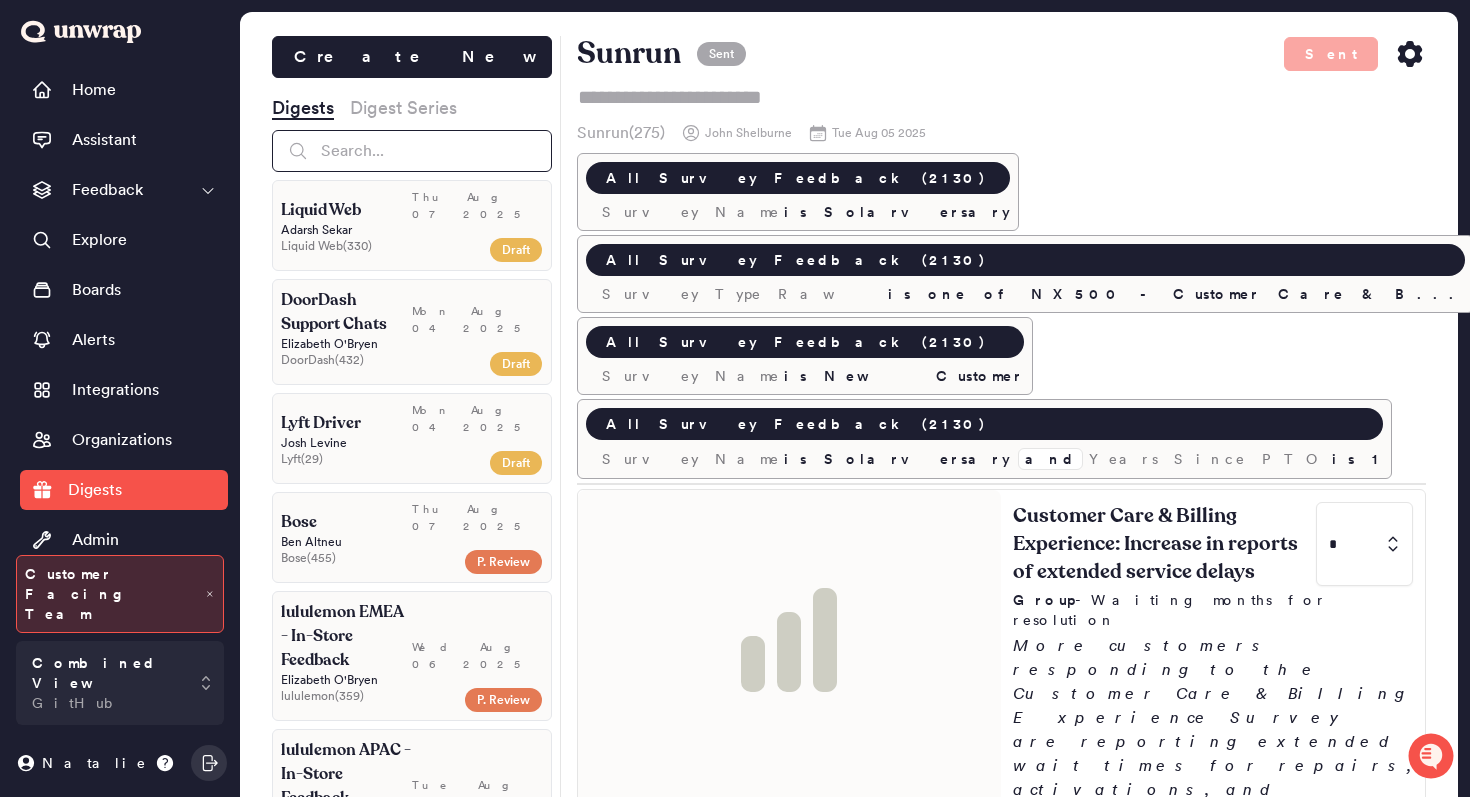 click at bounding box center (412, 151) 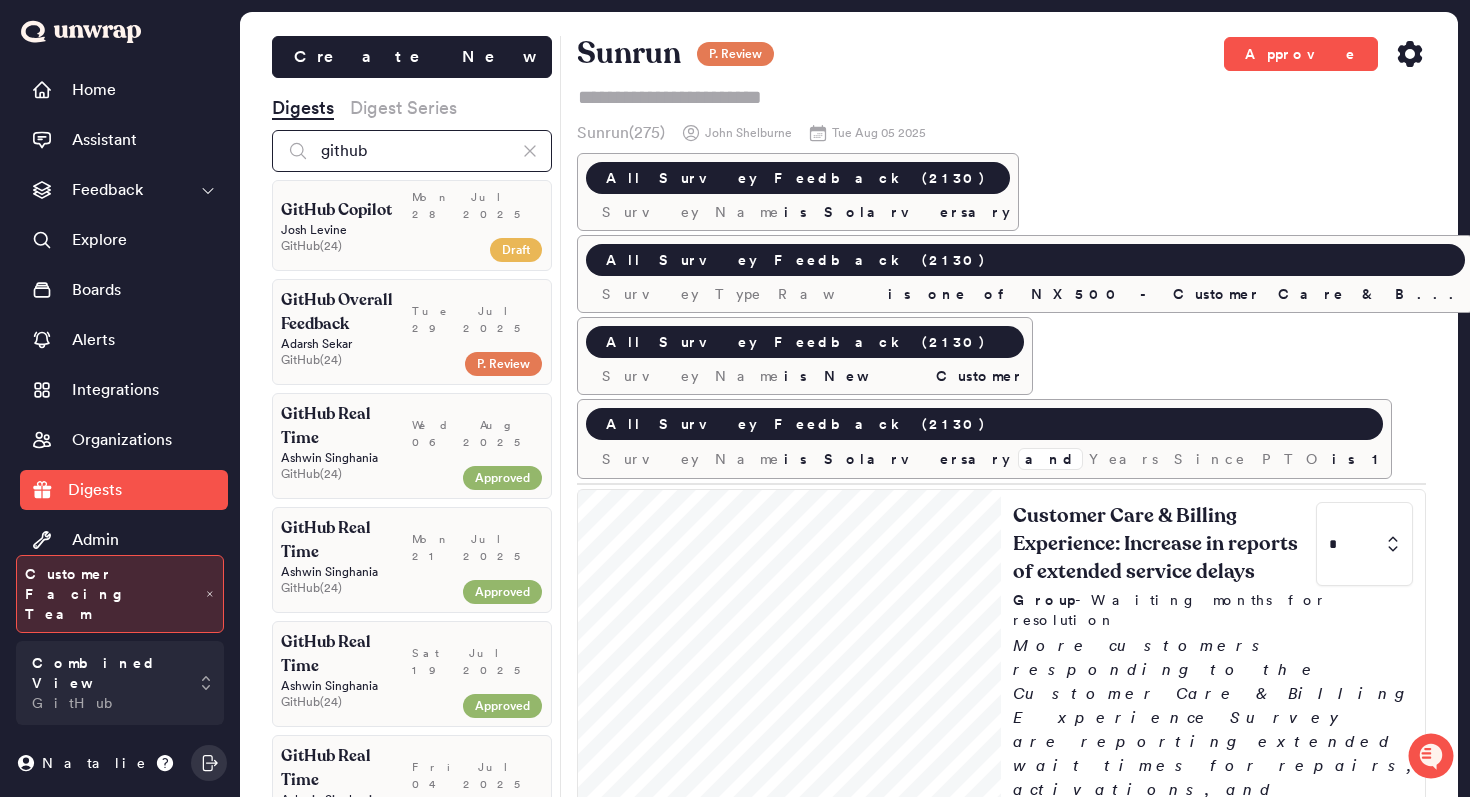 type on "github" 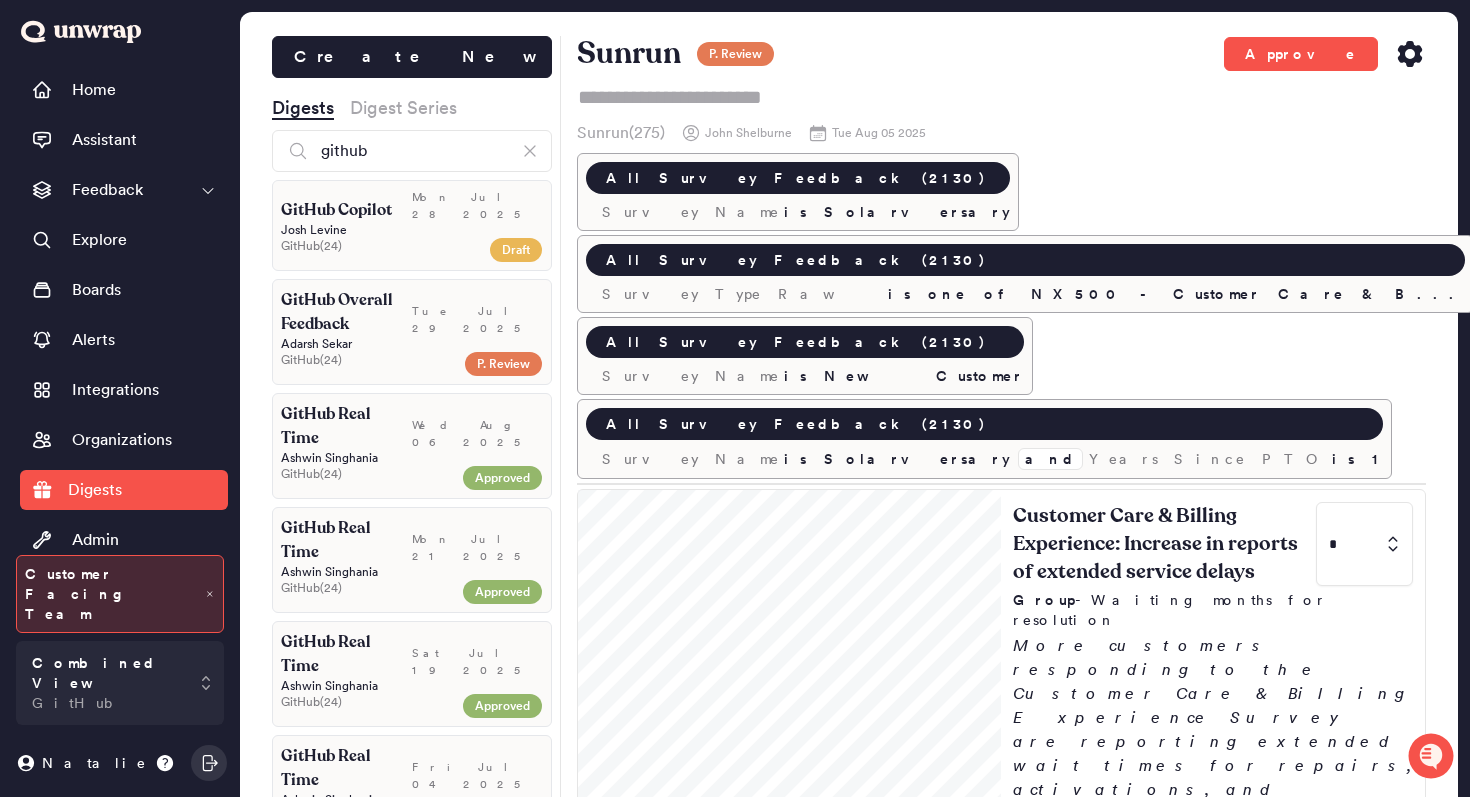 click on "GitHub Overall Feedback" at bounding box center (346, 312) 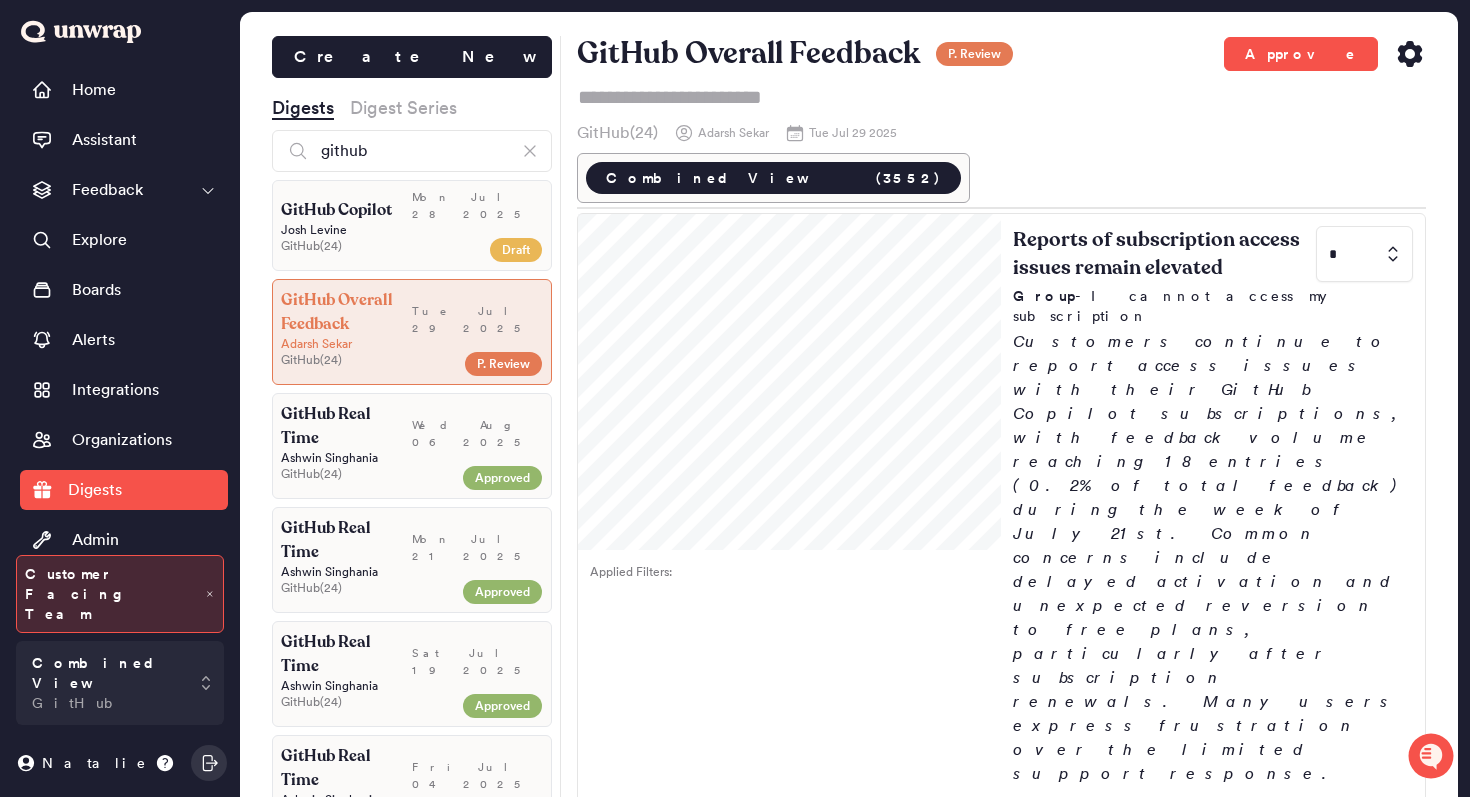 click on "[FIRST]   [LAST]" at bounding box center [412, 230] 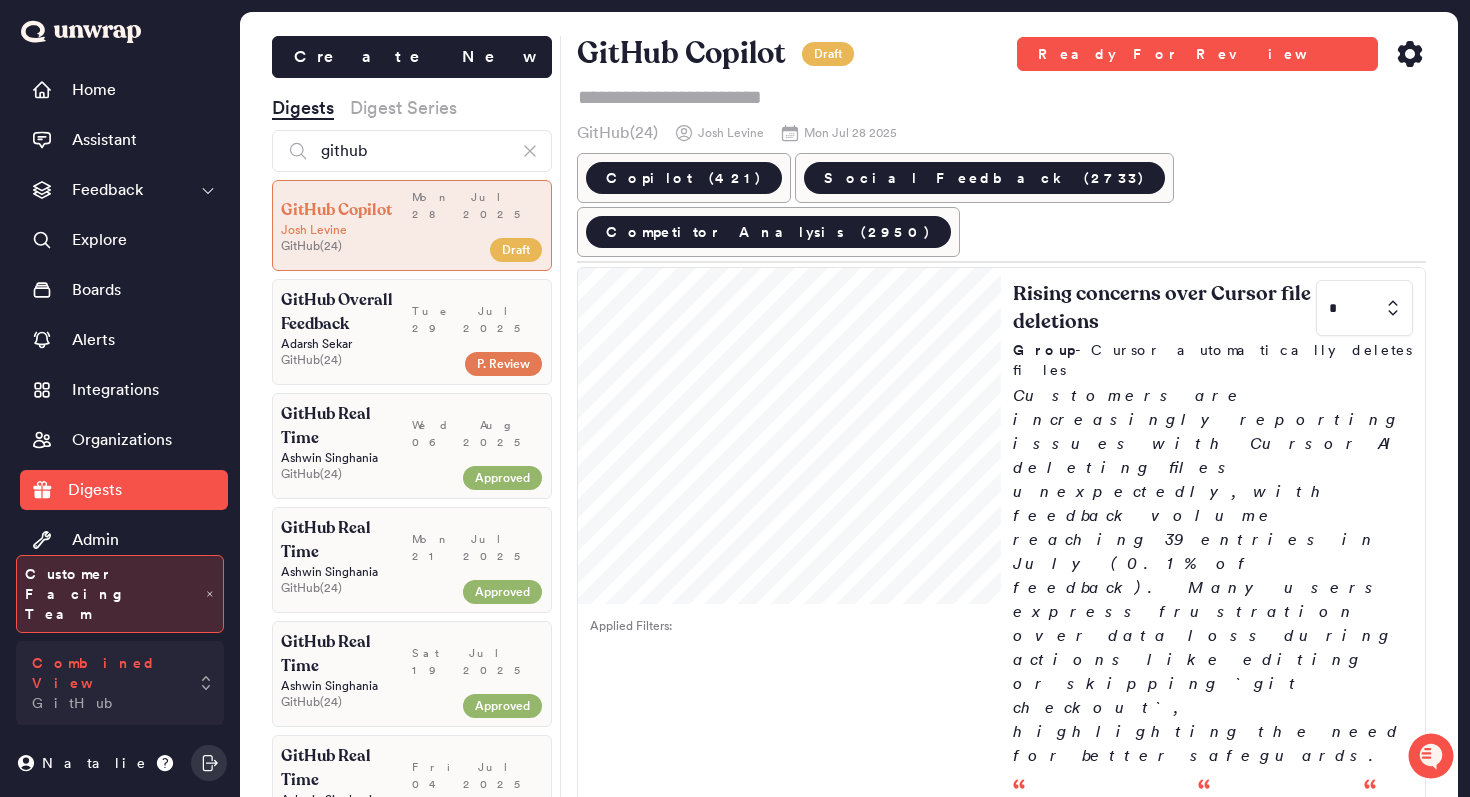 click on "Combined View" at bounding box center (106, 673) 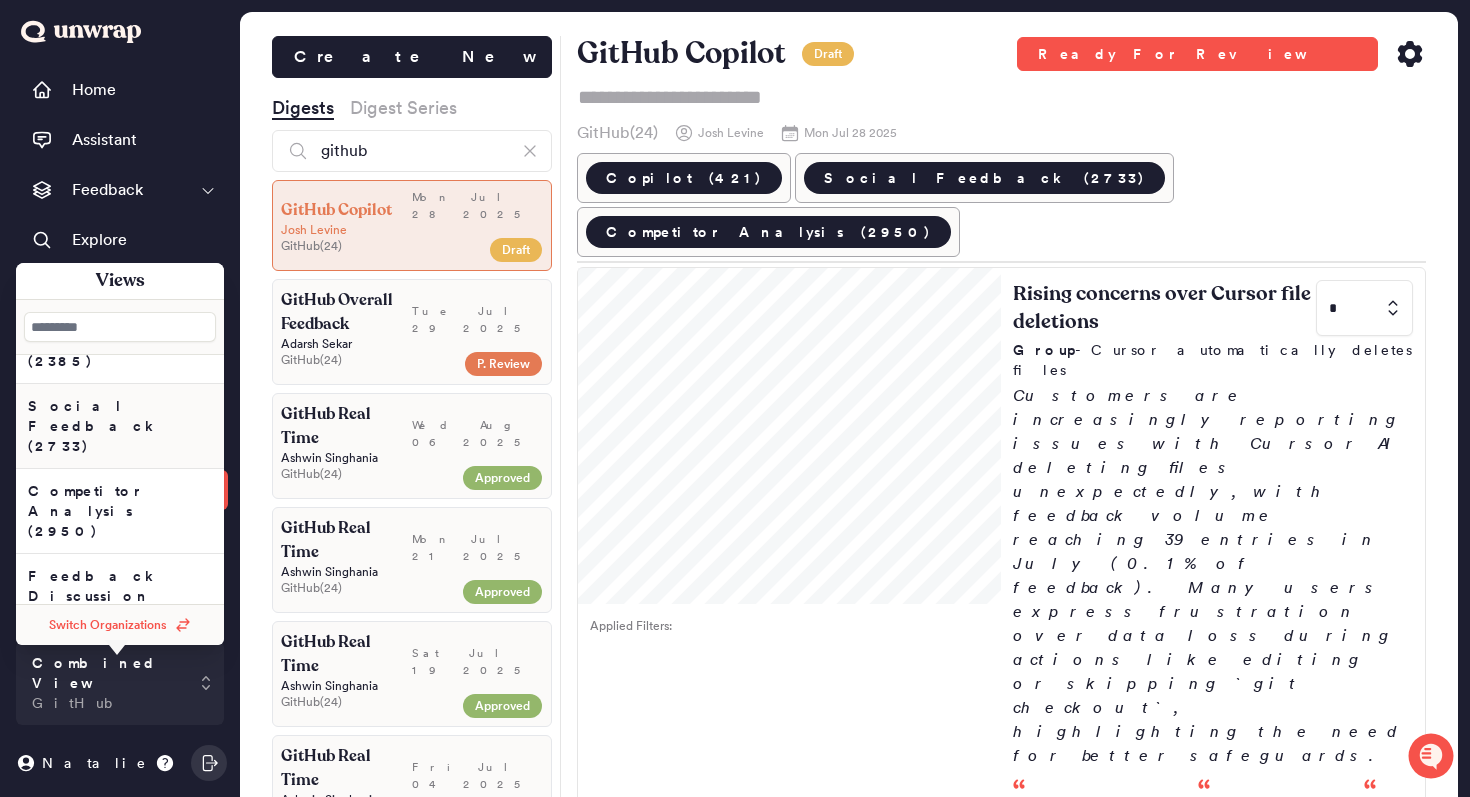 scroll, scrollTop: 105, scrollLeft: 0, axis: vertical 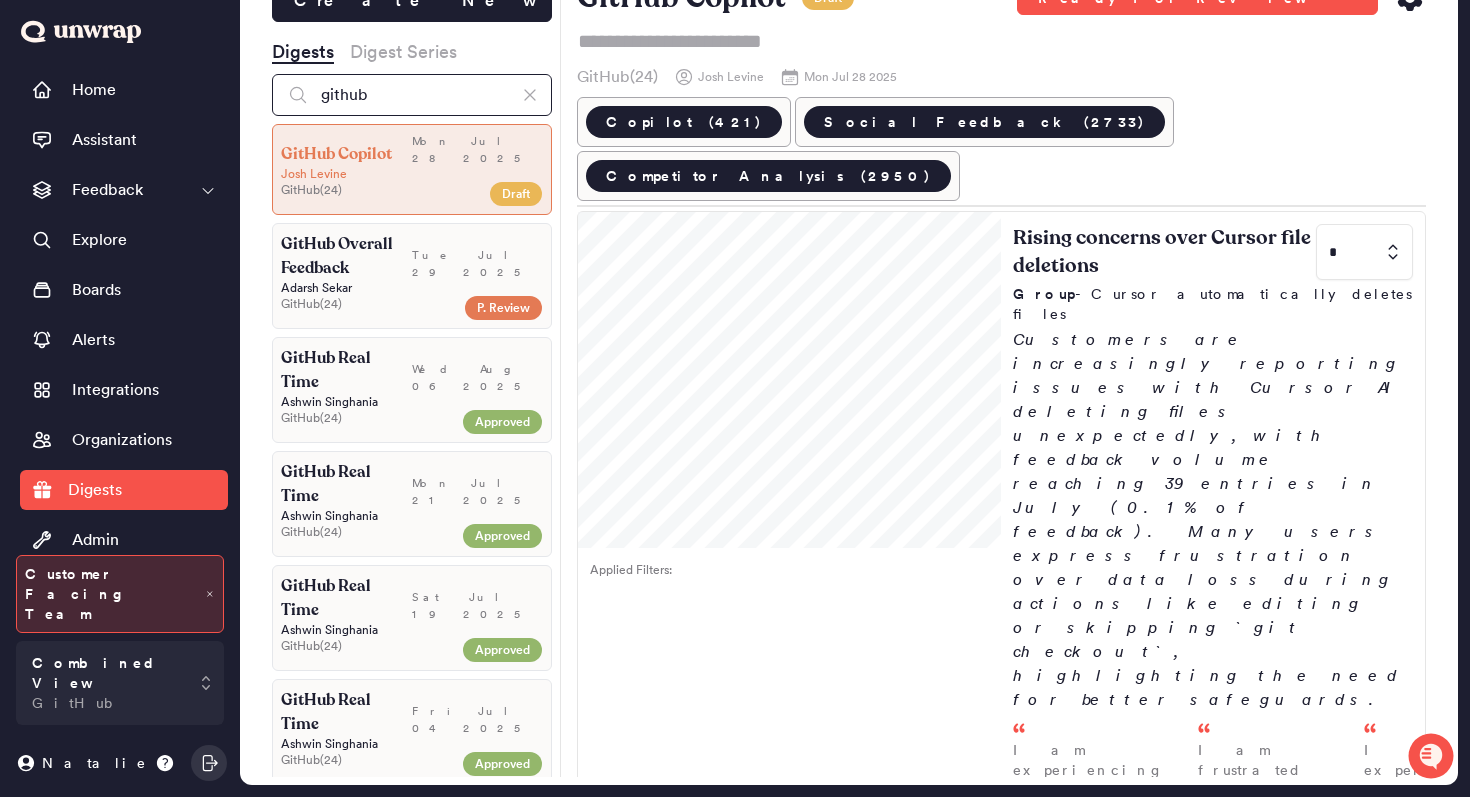 click on "github" at bounding box center [412, 95] 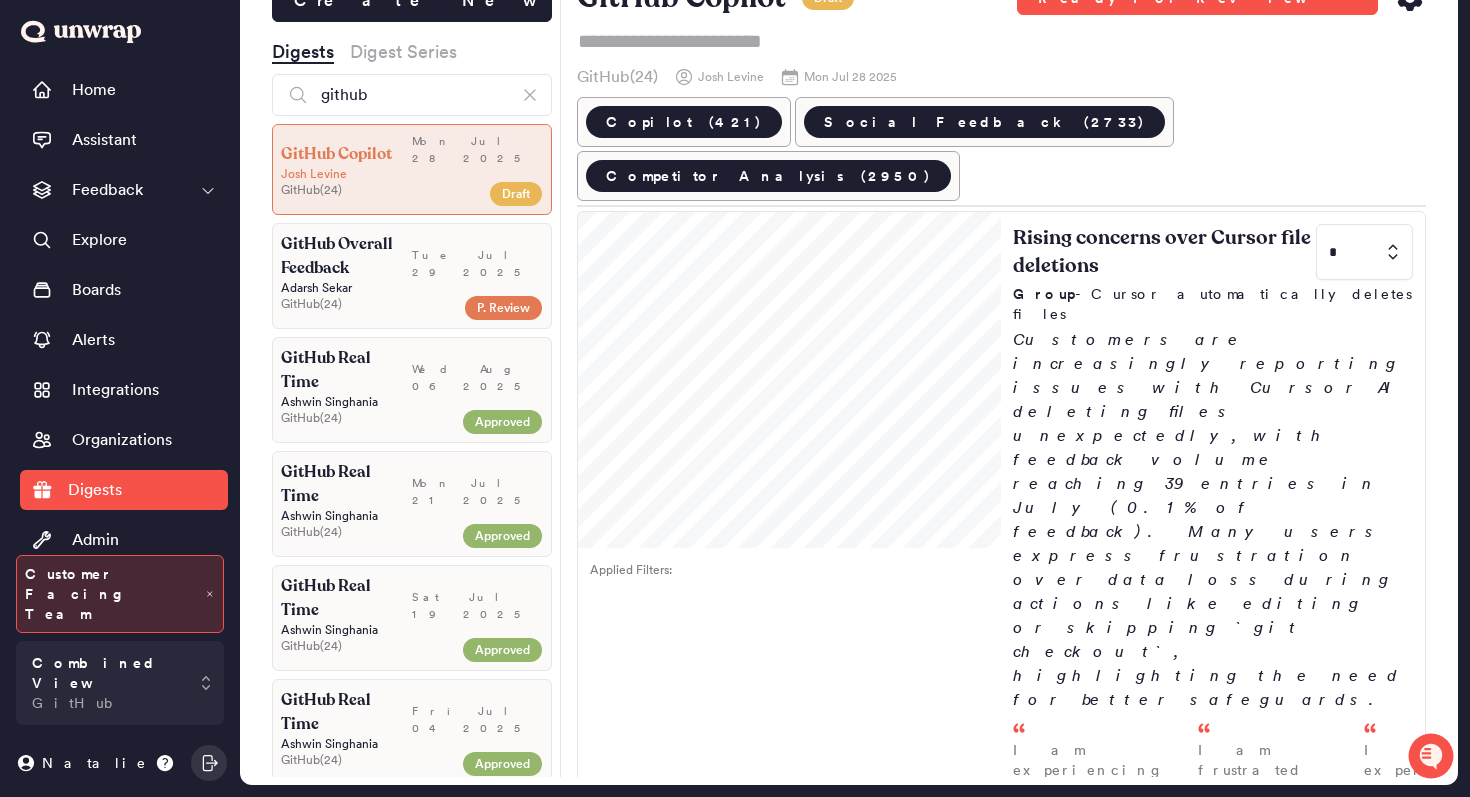 click on "[FIRST]   [LAST]" at bounding box center (412, 288) 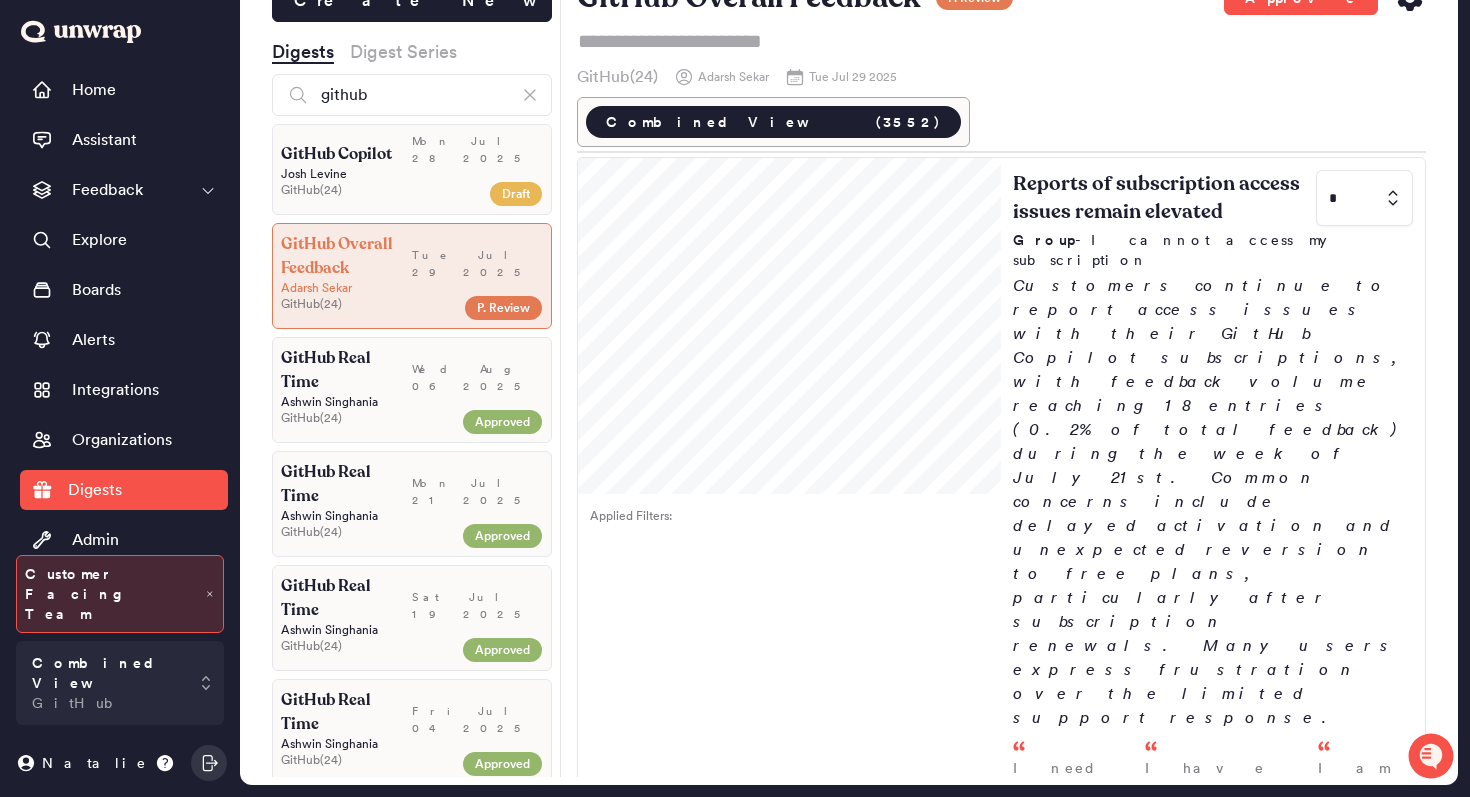 click on "Mon Jul 28 2025" at bounding box center [477, 149] 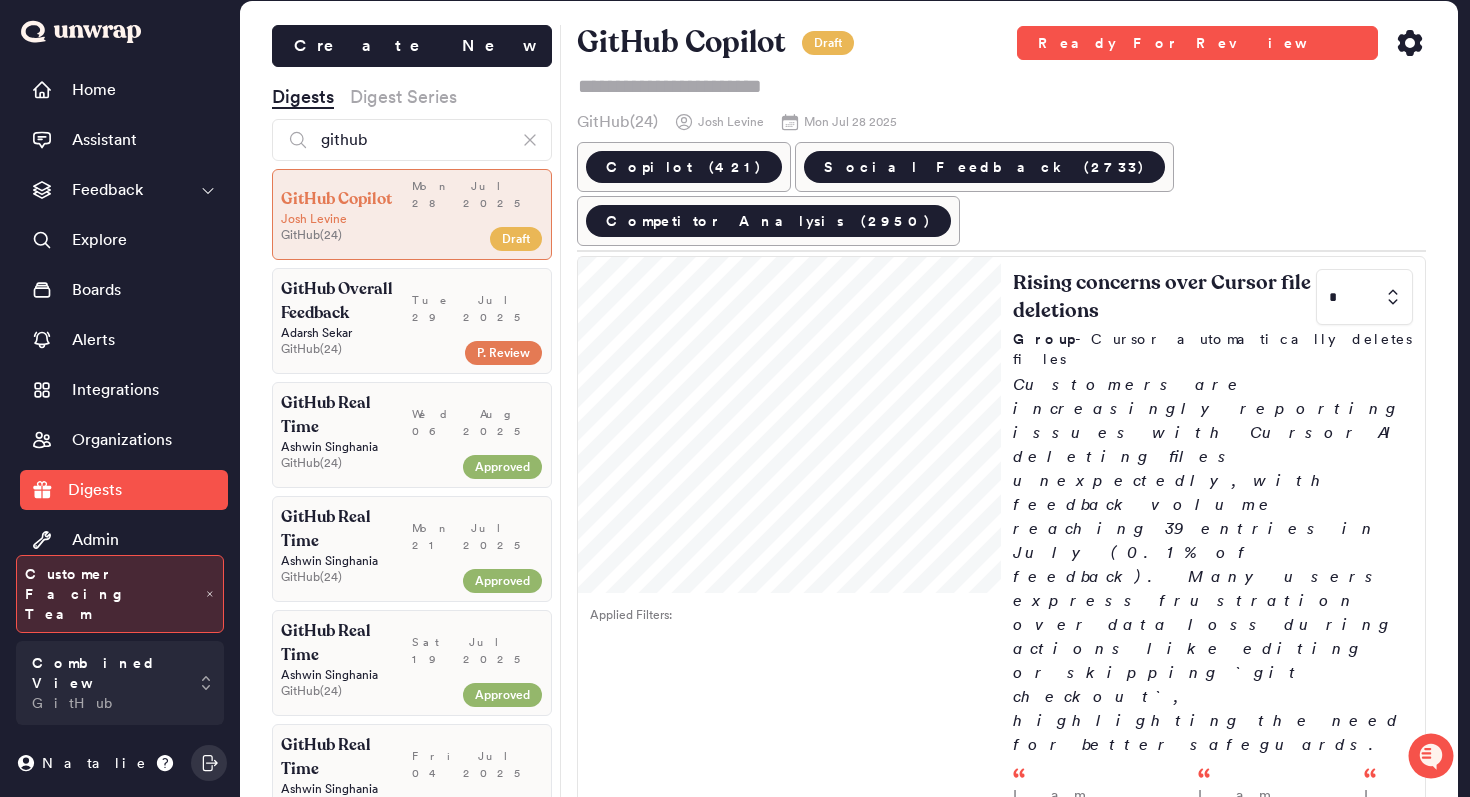 scroll, scrollTop: 0, scrollLeft: 0, axis: both 